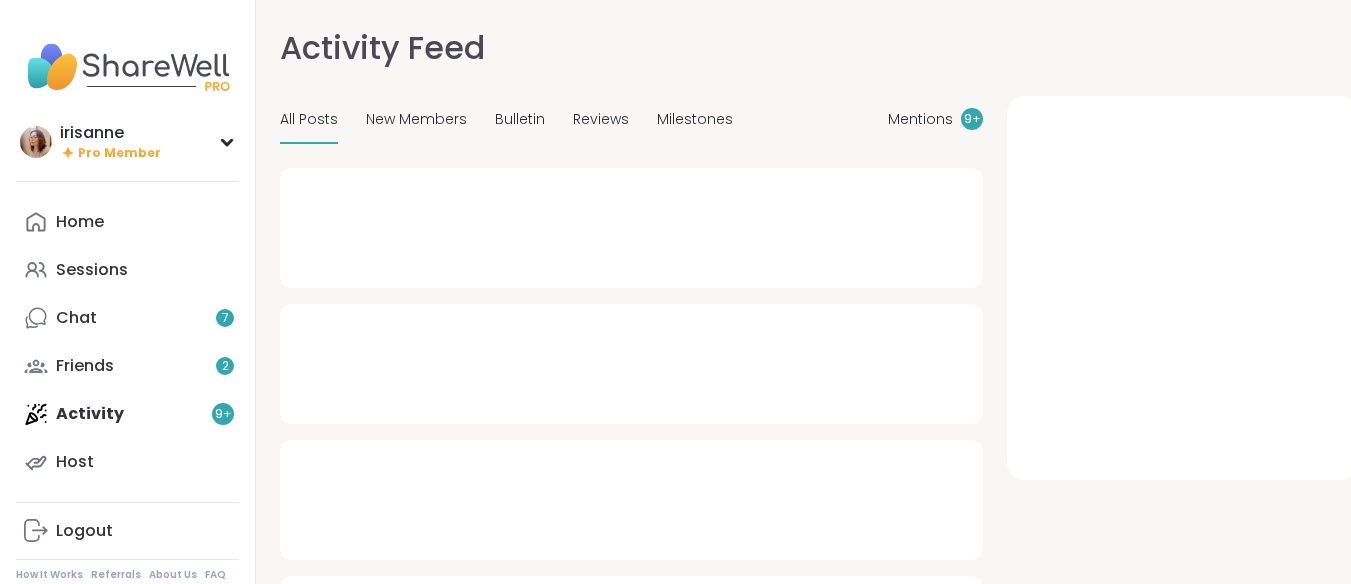 scroll, scrollTop: 0, scrollLeft: 0, axis: both 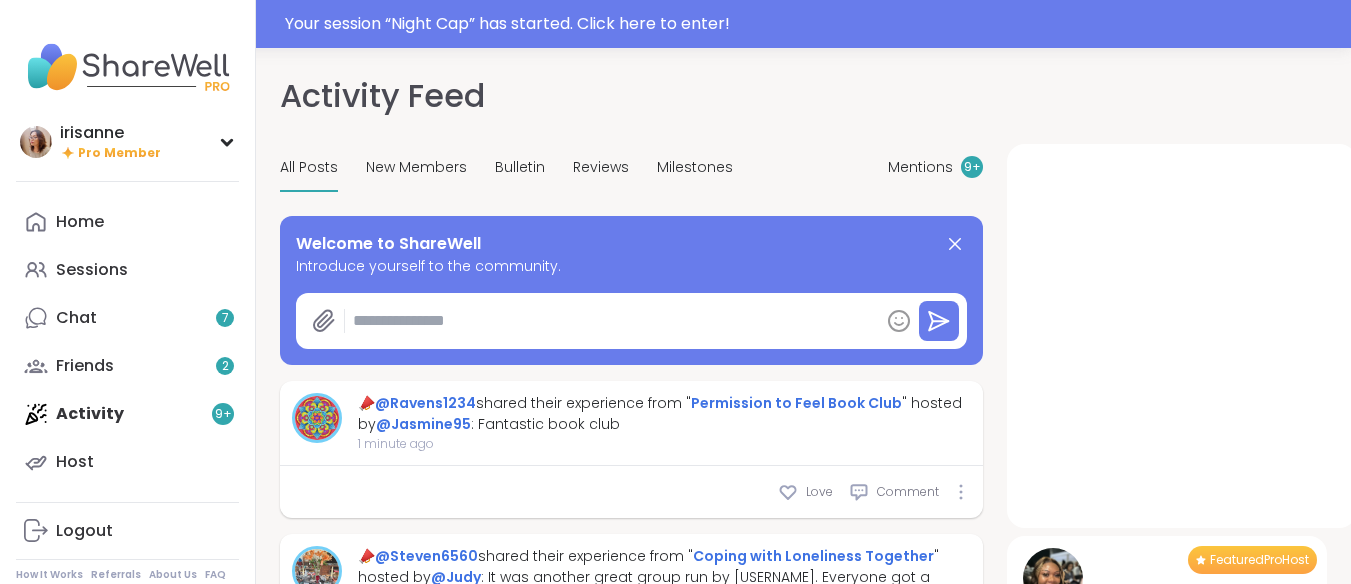 type on "*" 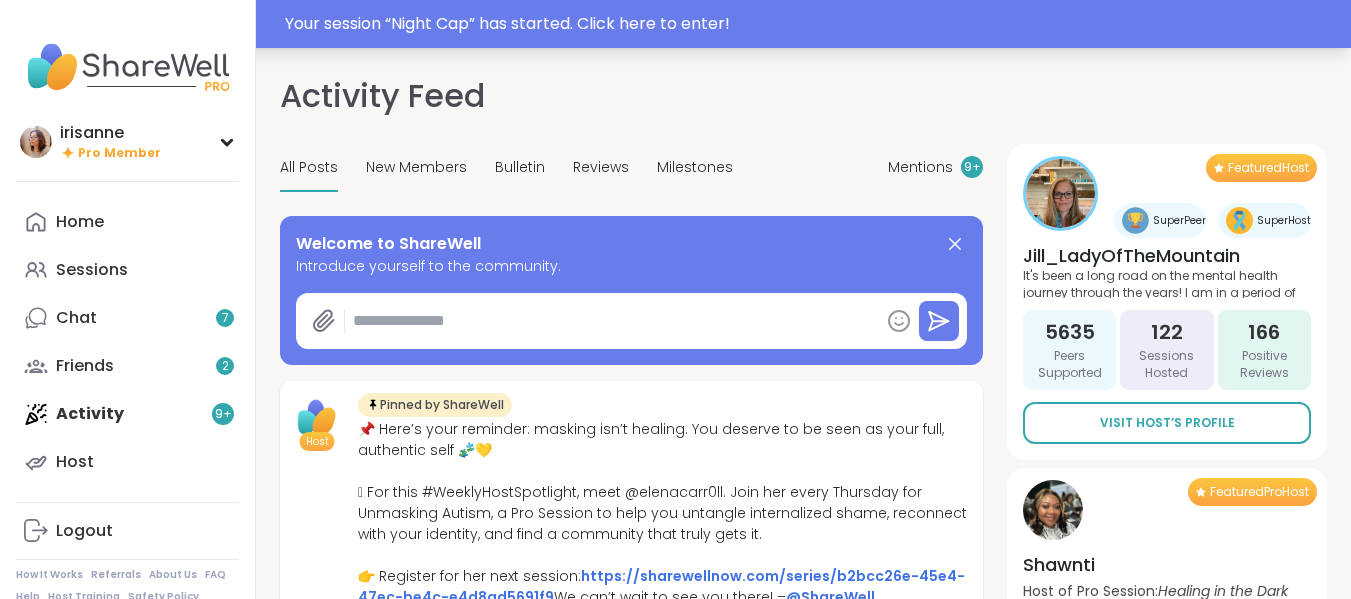click on "Your session “ Night Cap ” has started. Click here to enter!" at bounding box center [812, 24] 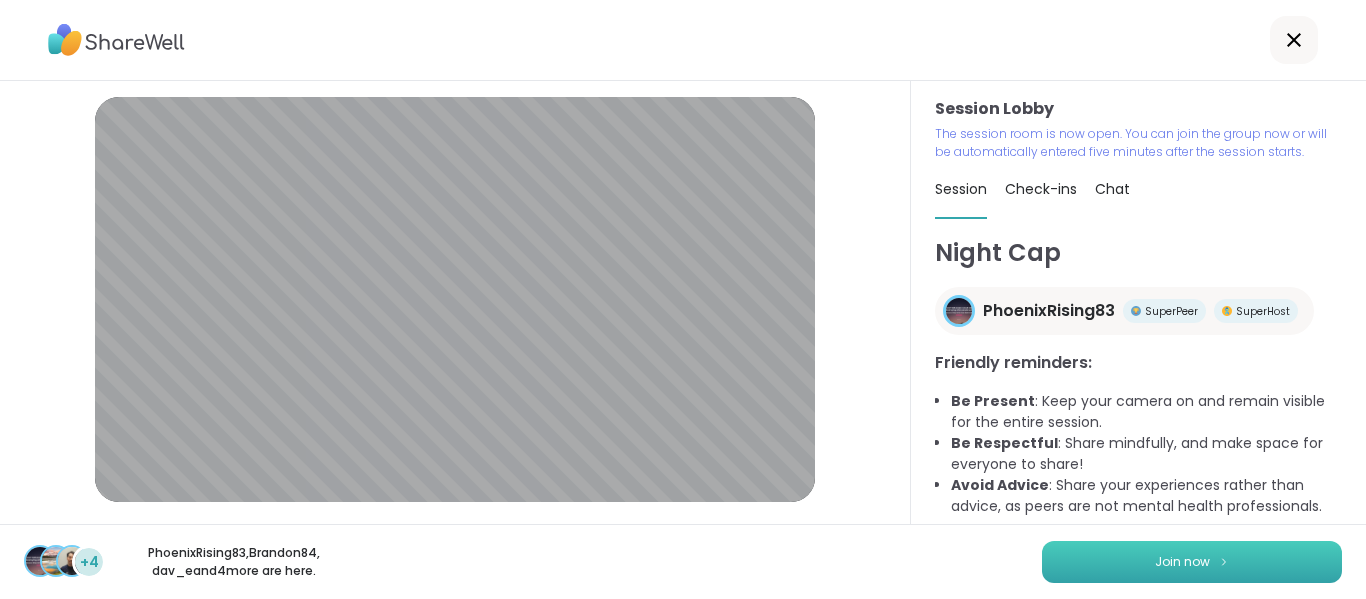 click on "Join now" at bounding box center (1192, 562) 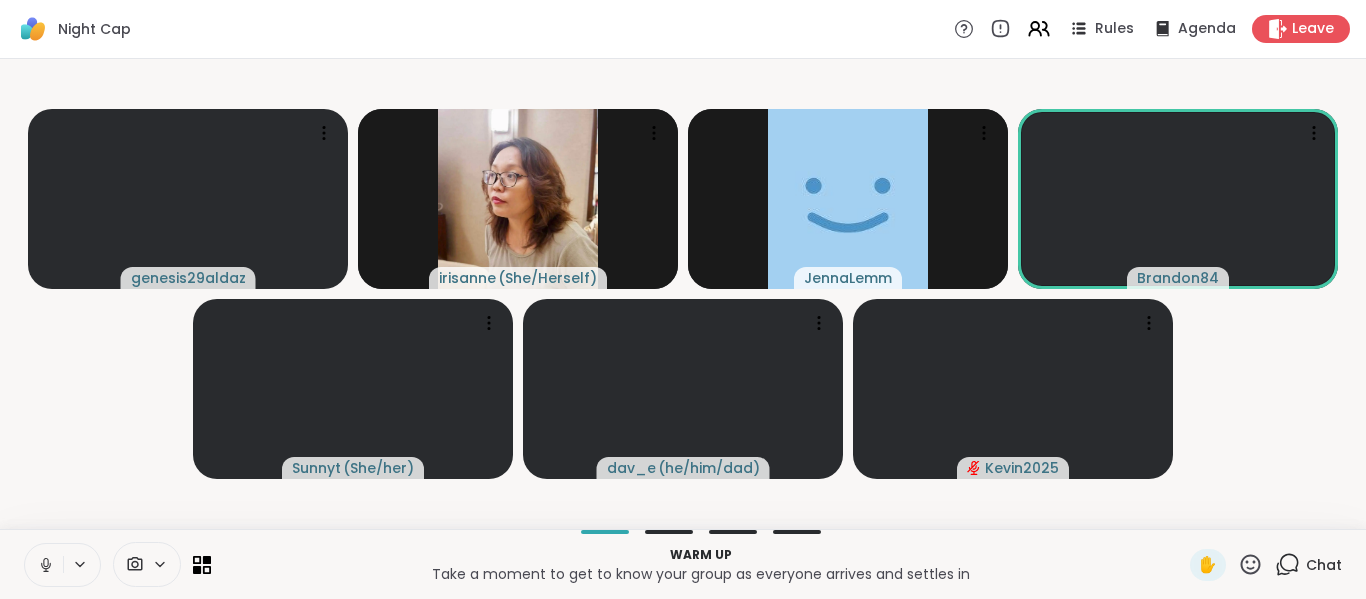 click at bounding box center (44, 565) 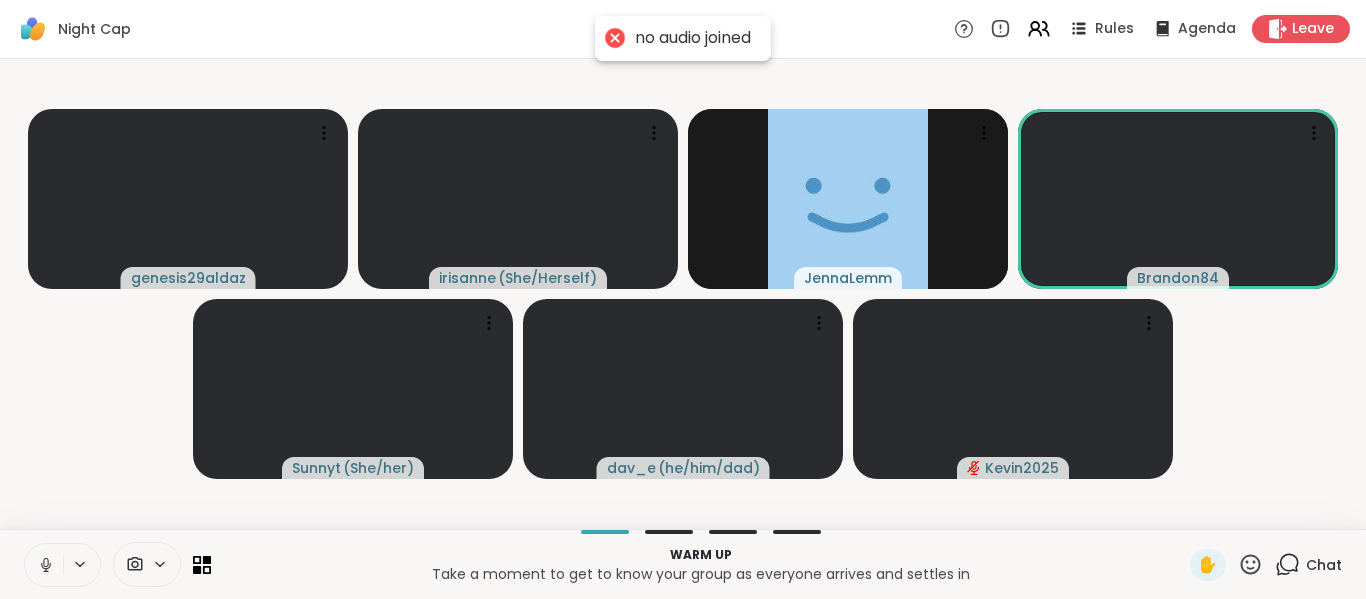 click 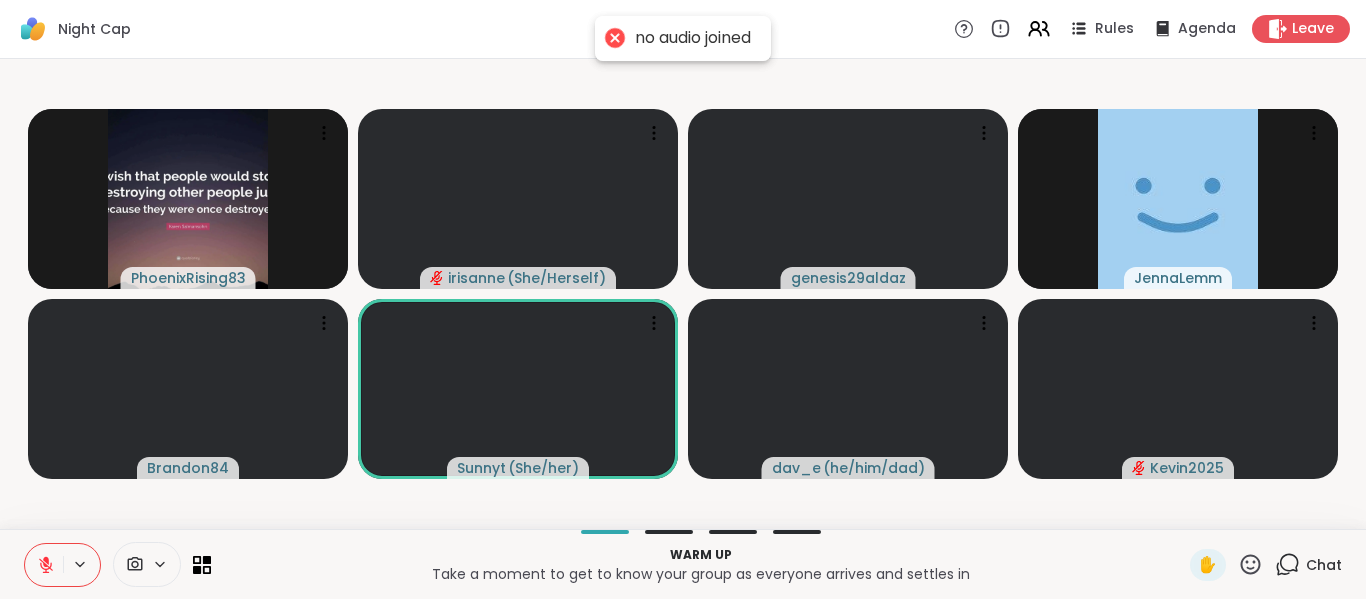 click 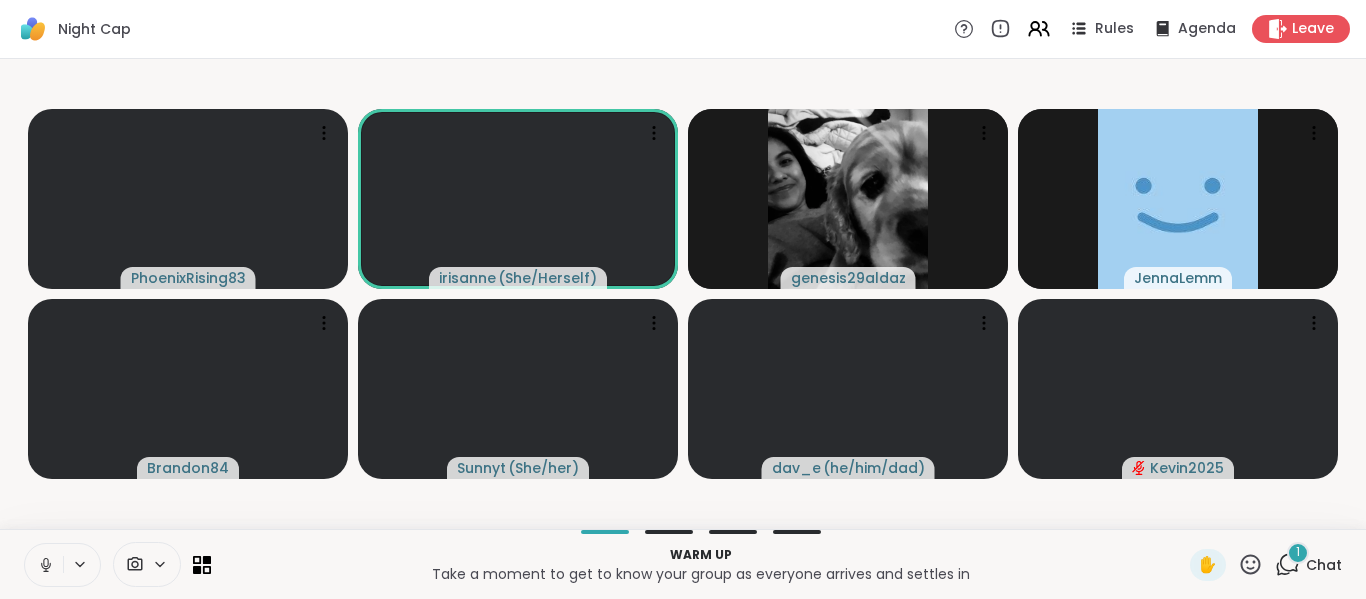 click on "[USERNAME] [USERNAME] ( She/Herself ) [USERNAME] [USERNAME] ( She/her ) [USERNAME] [USERNAME] [USERNAME] ( he/him/dad ) [USERNAME]" at bounding box center (683, 294) 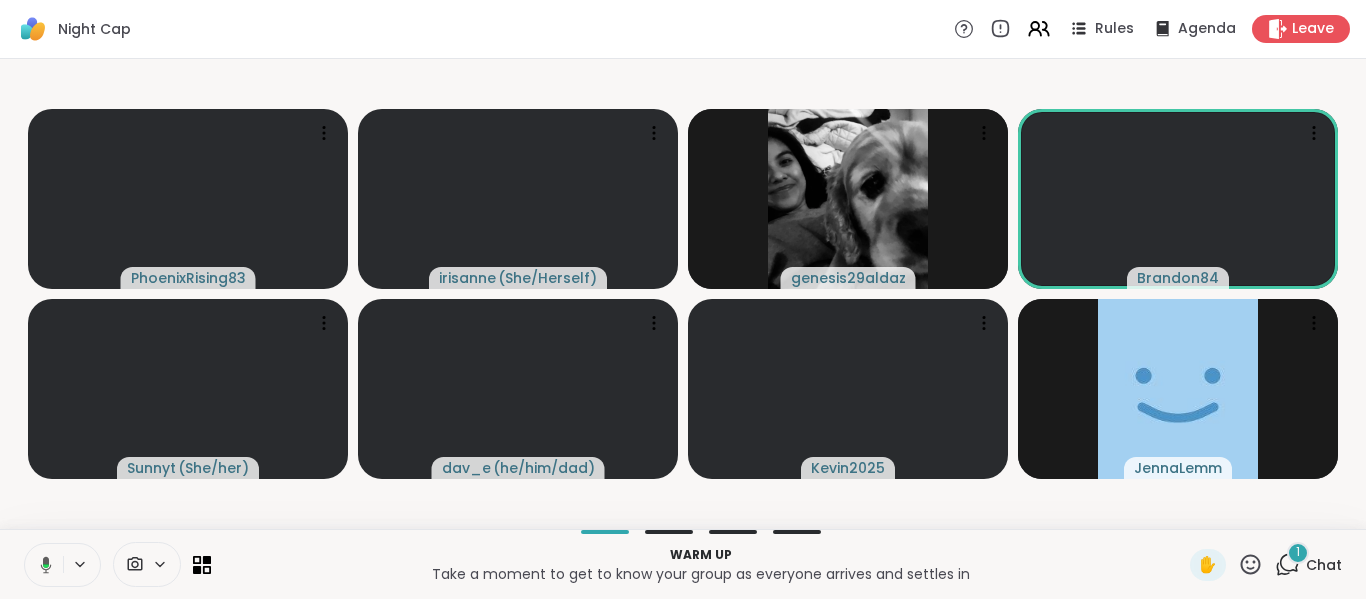 click 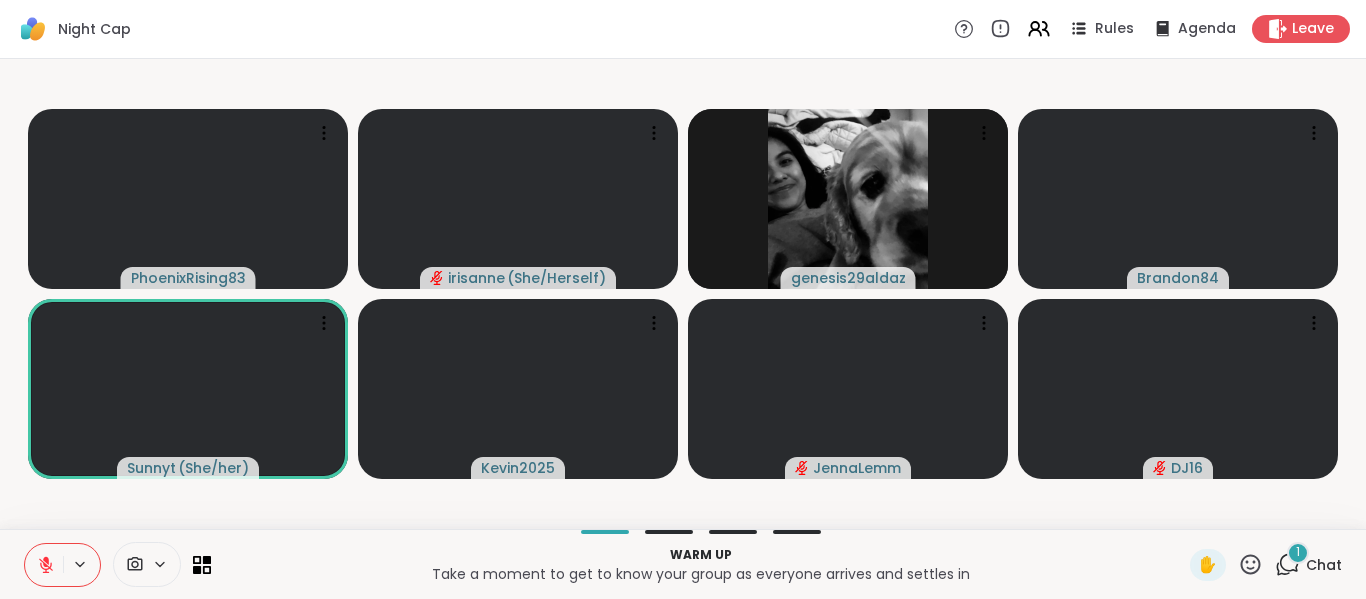 click 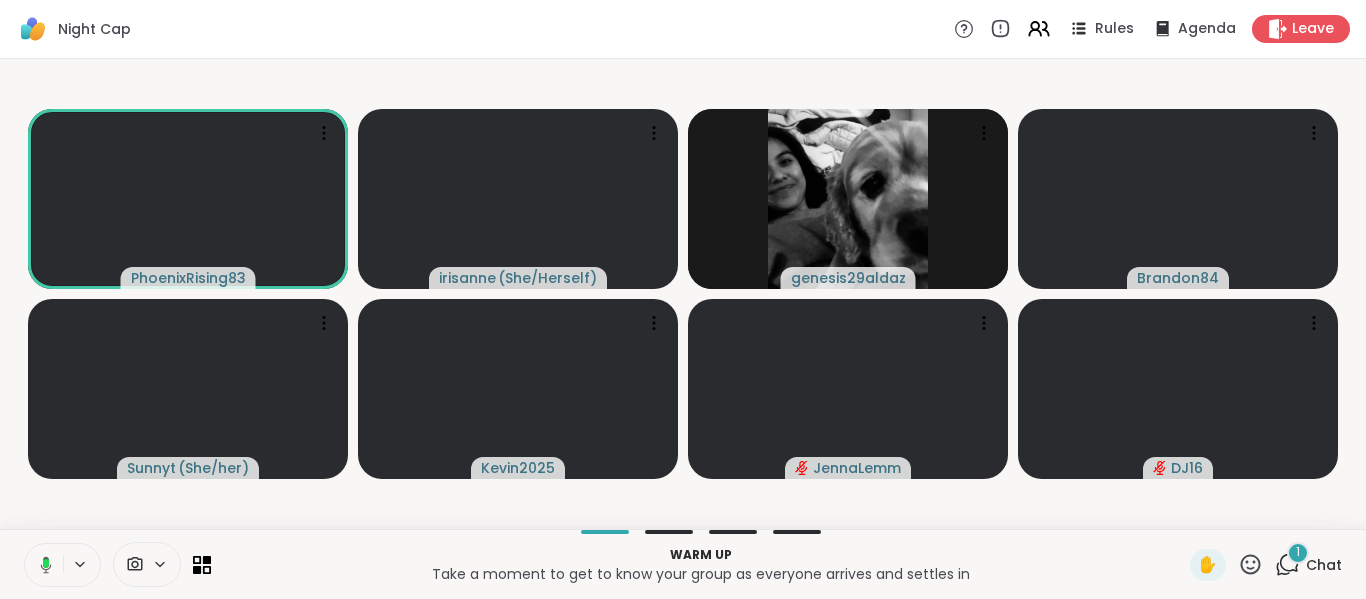 click at bounding box center [42, 565] 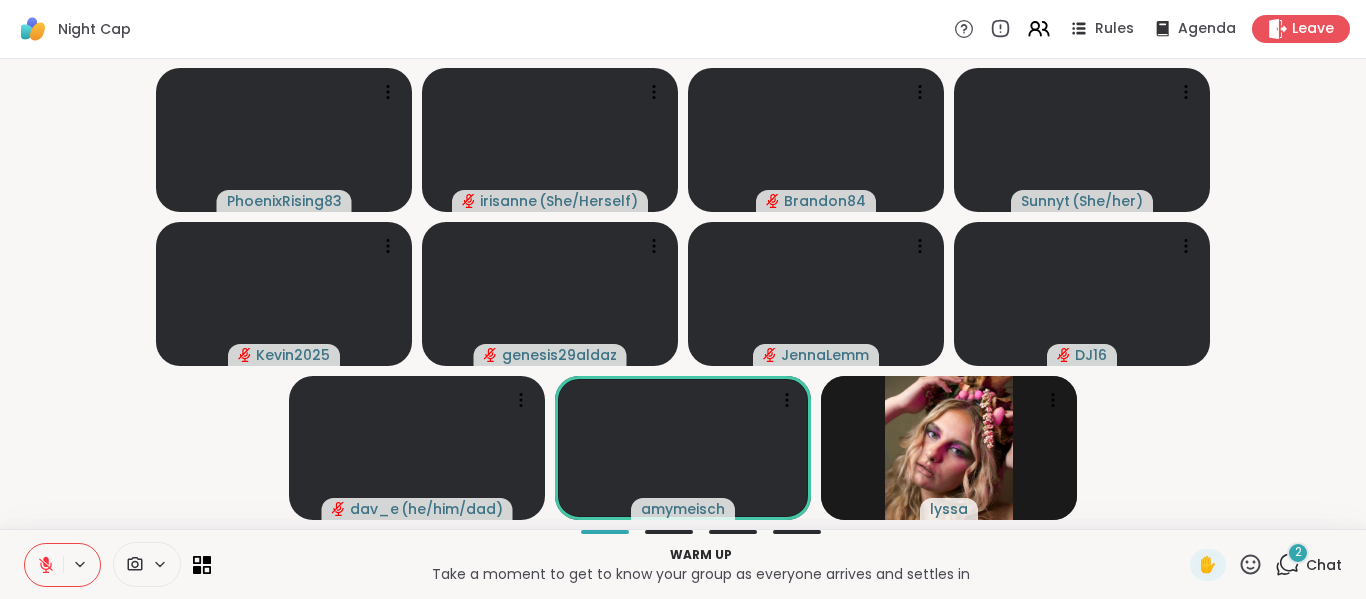 click at bounding box center [44, 565] 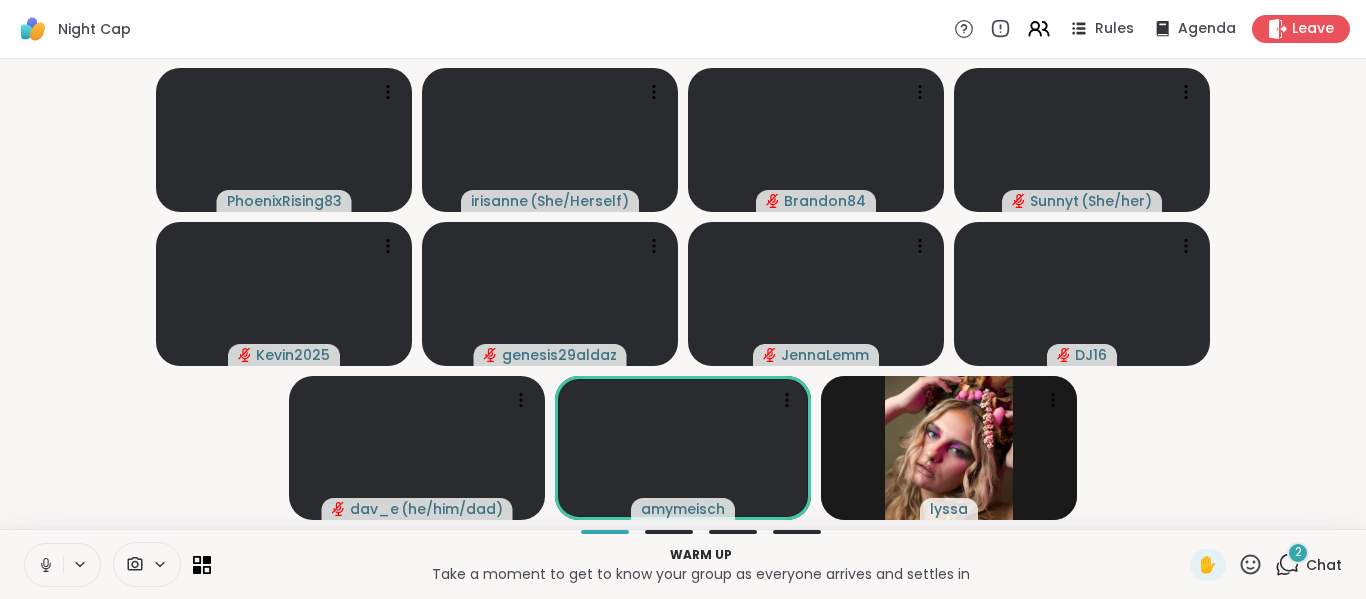 click 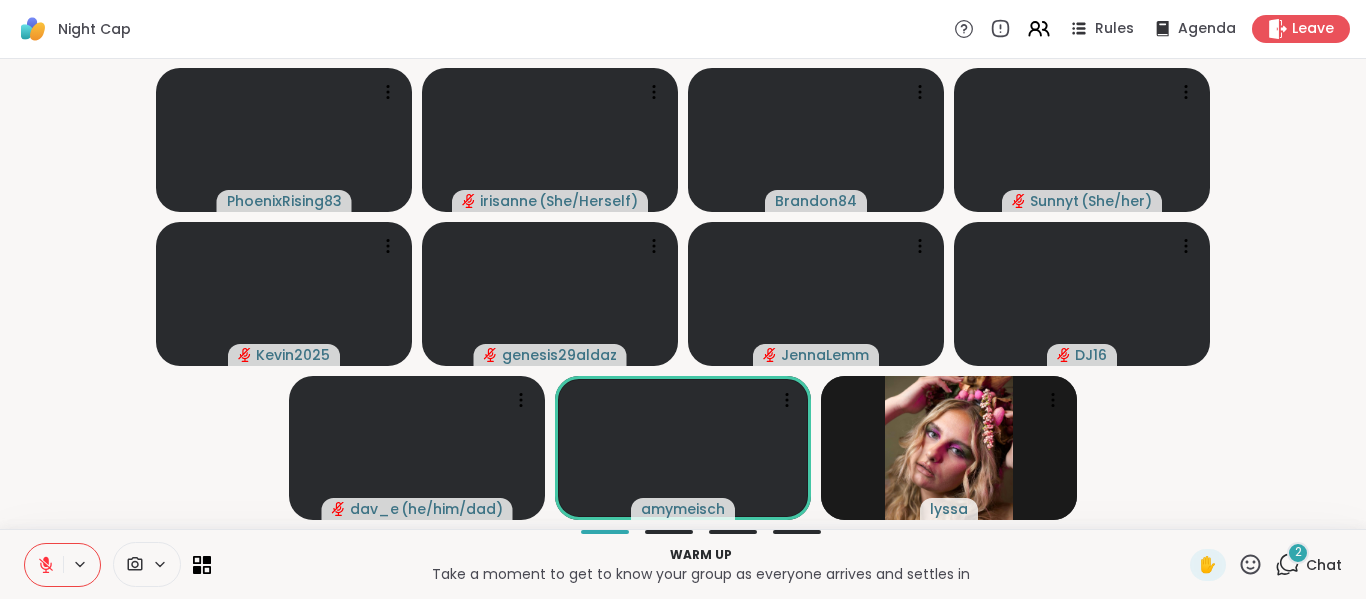 click 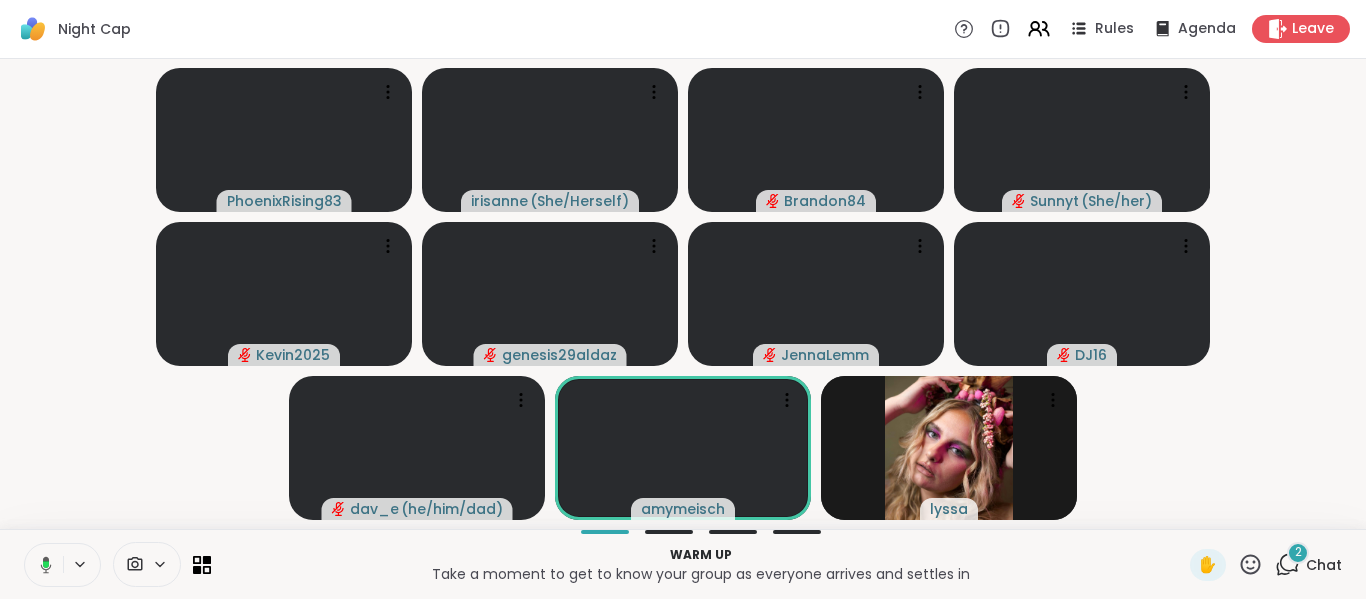 click 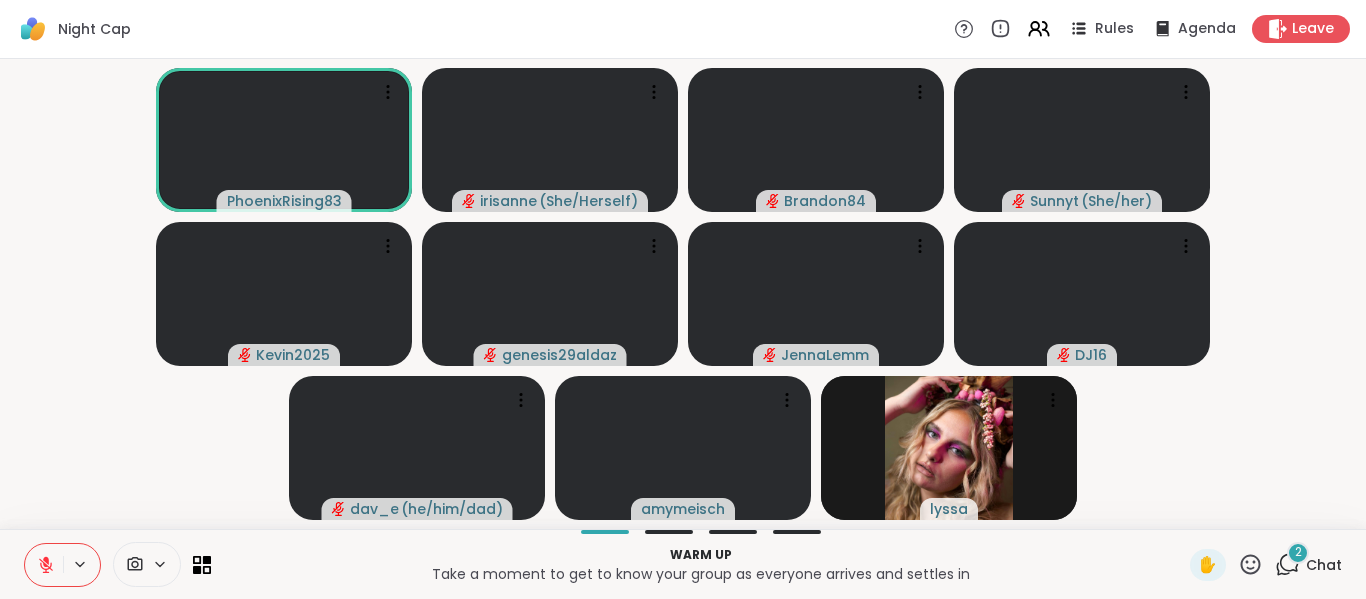 click 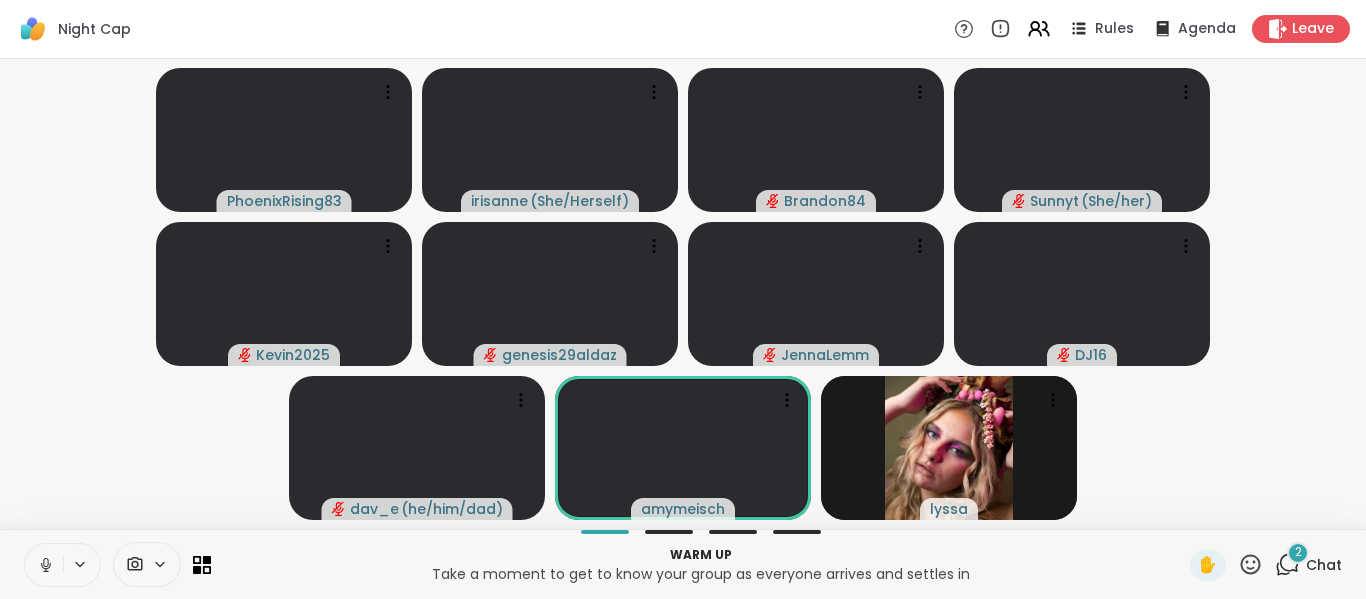 click at bounding box center (44, 565) 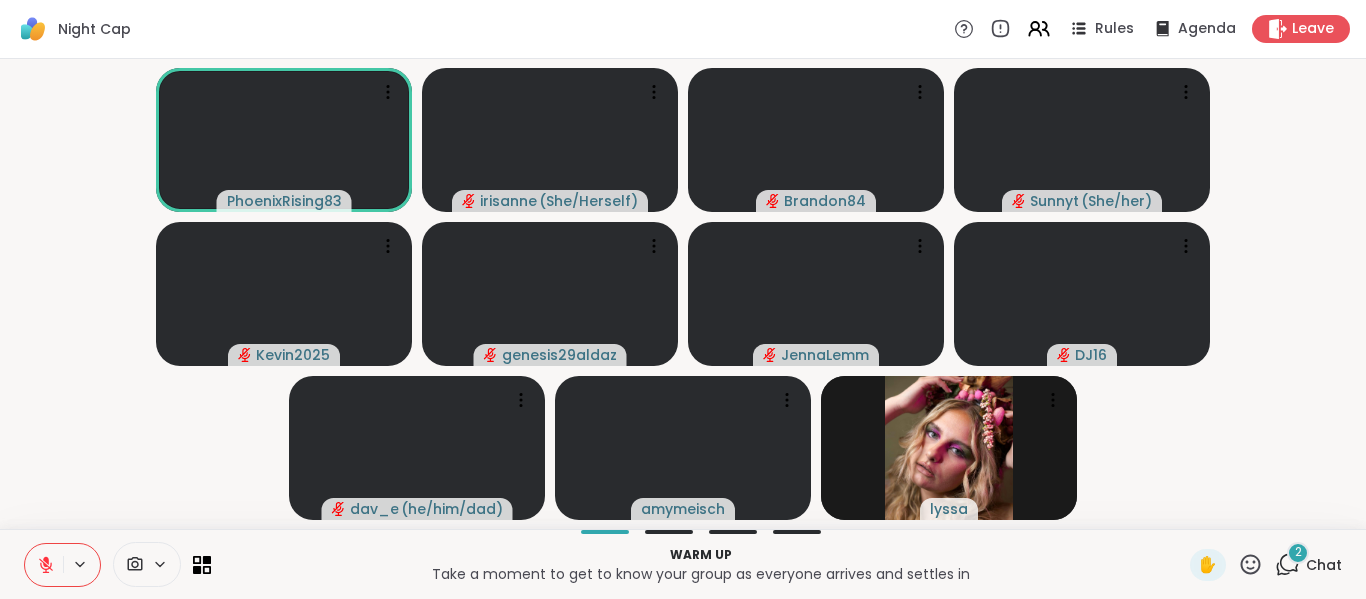 click 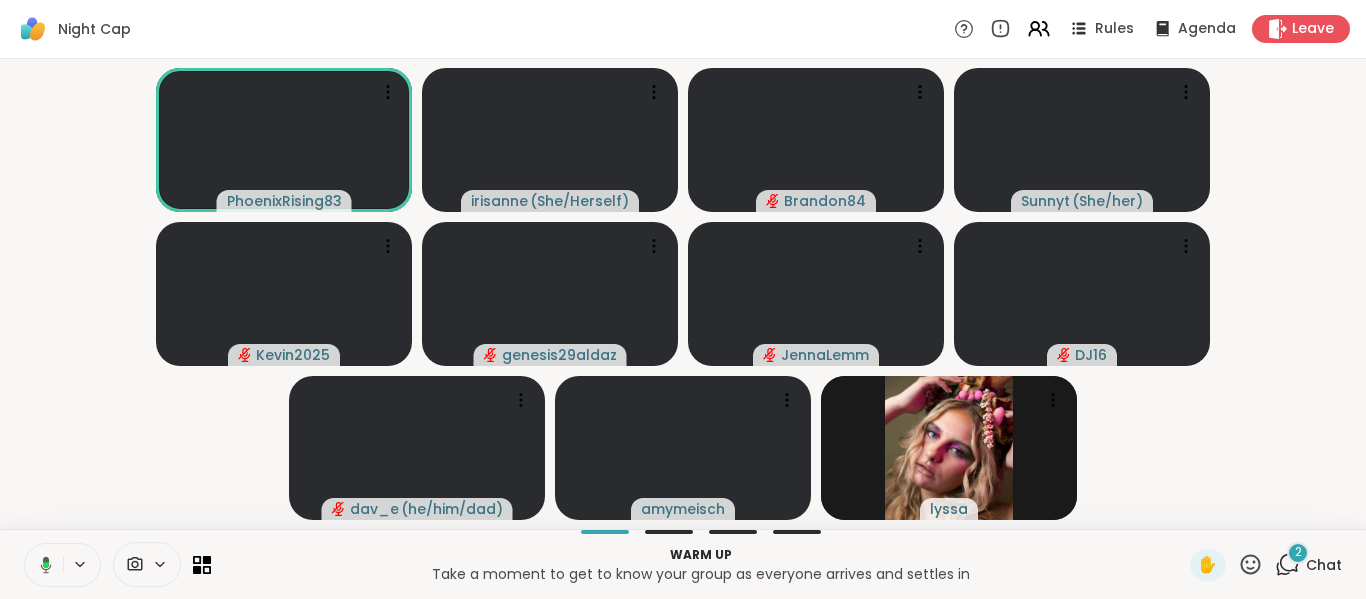 click at bounding box center [42, 565] 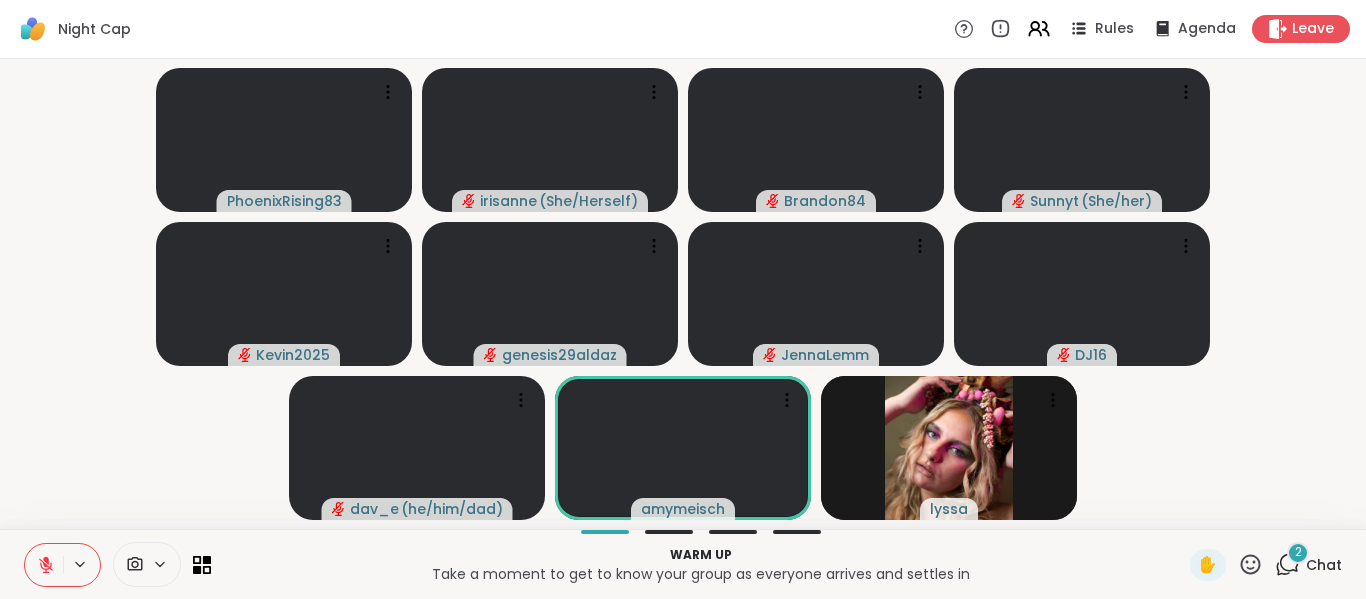 click at bounding box center (44, 565) 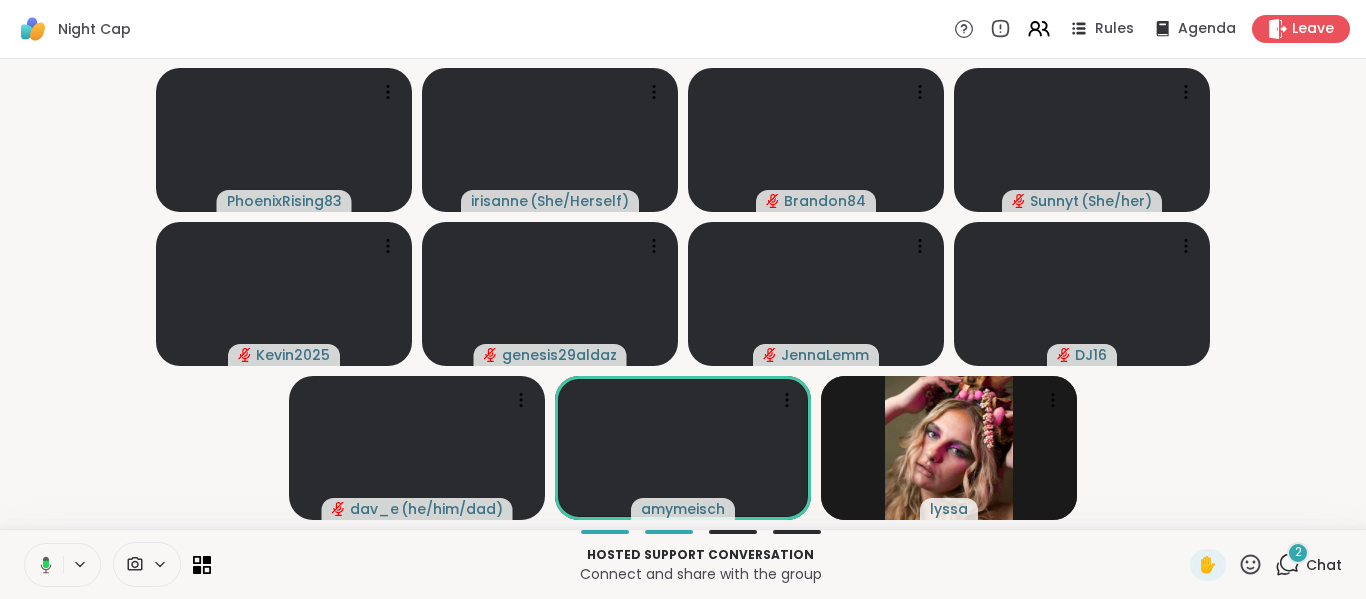 click at bounding box center [42, 565] 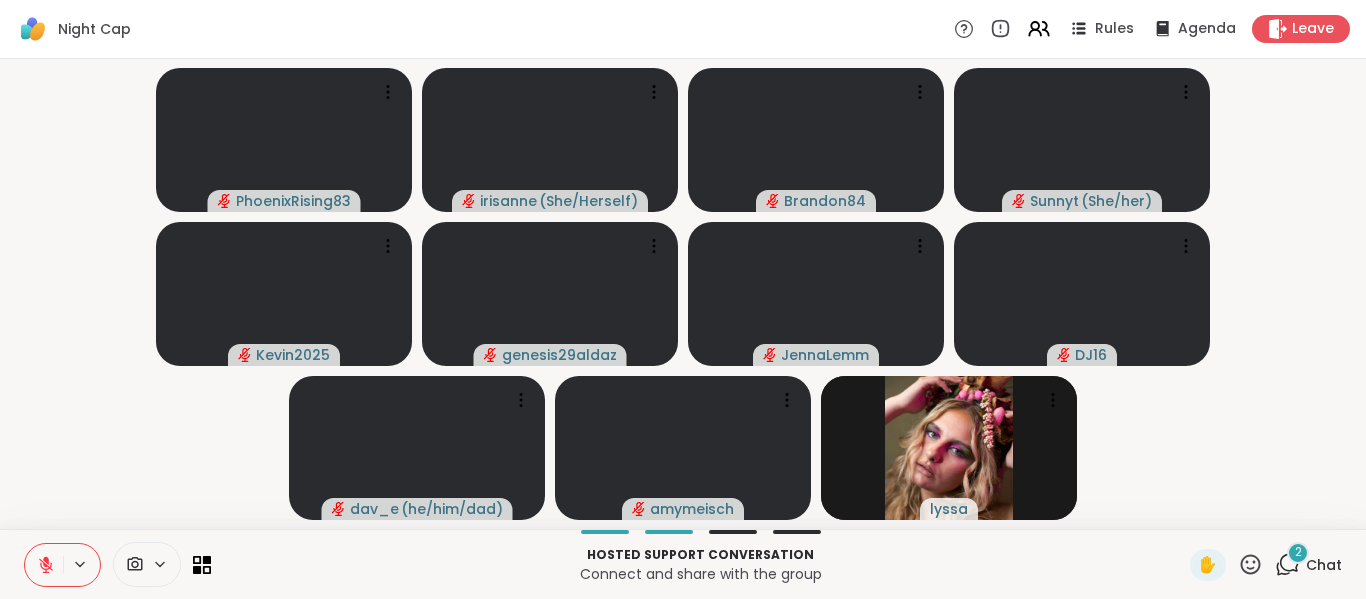 click 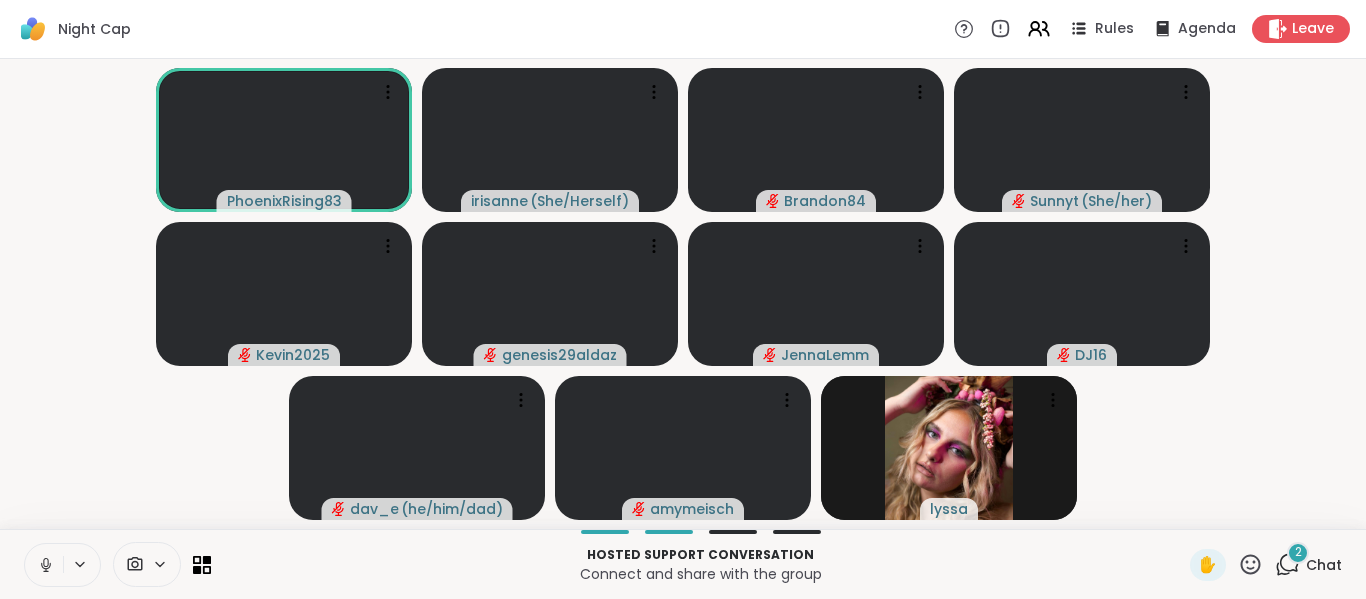 click 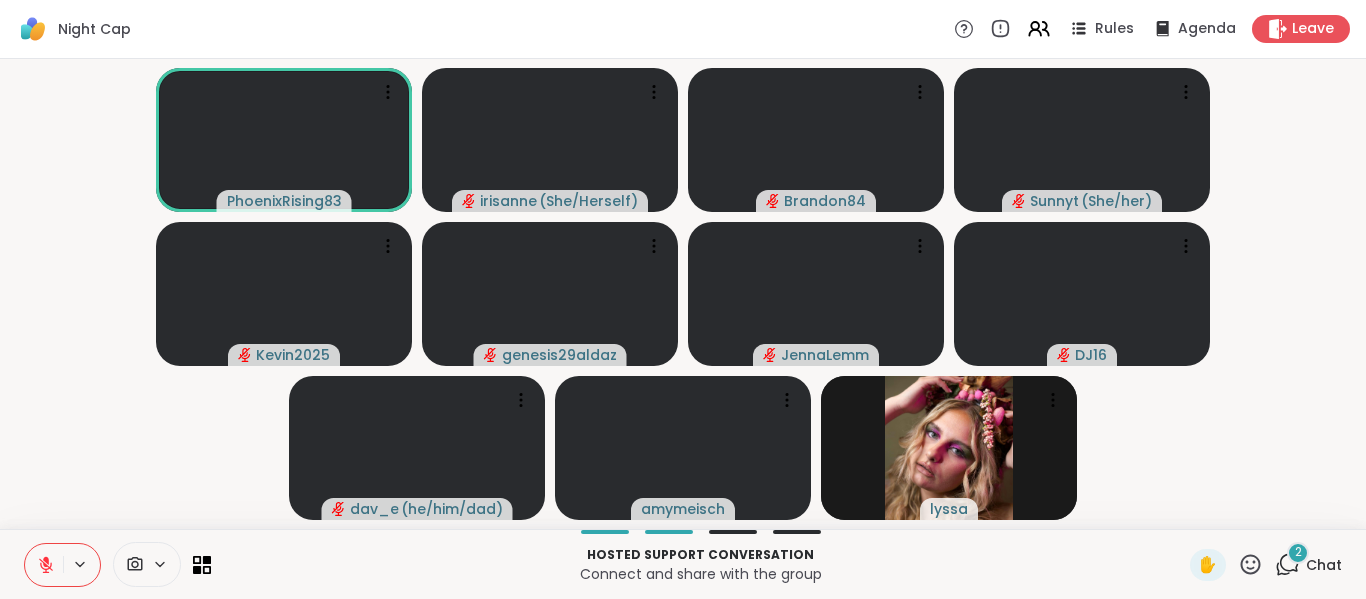 click 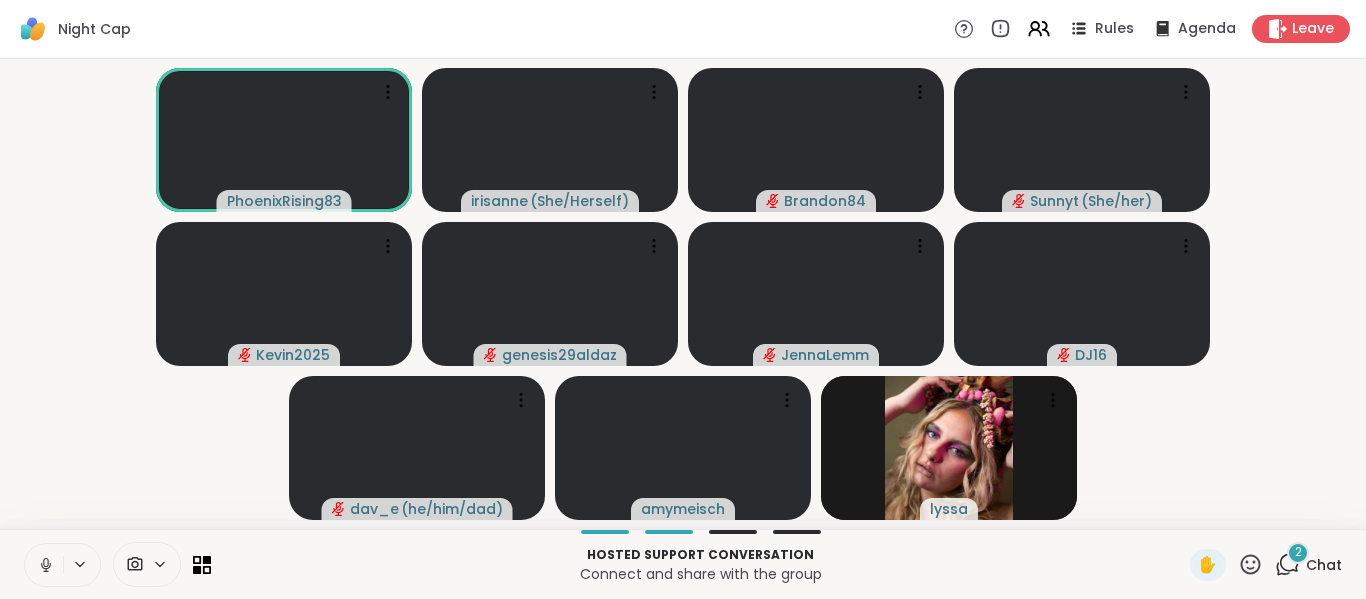 click 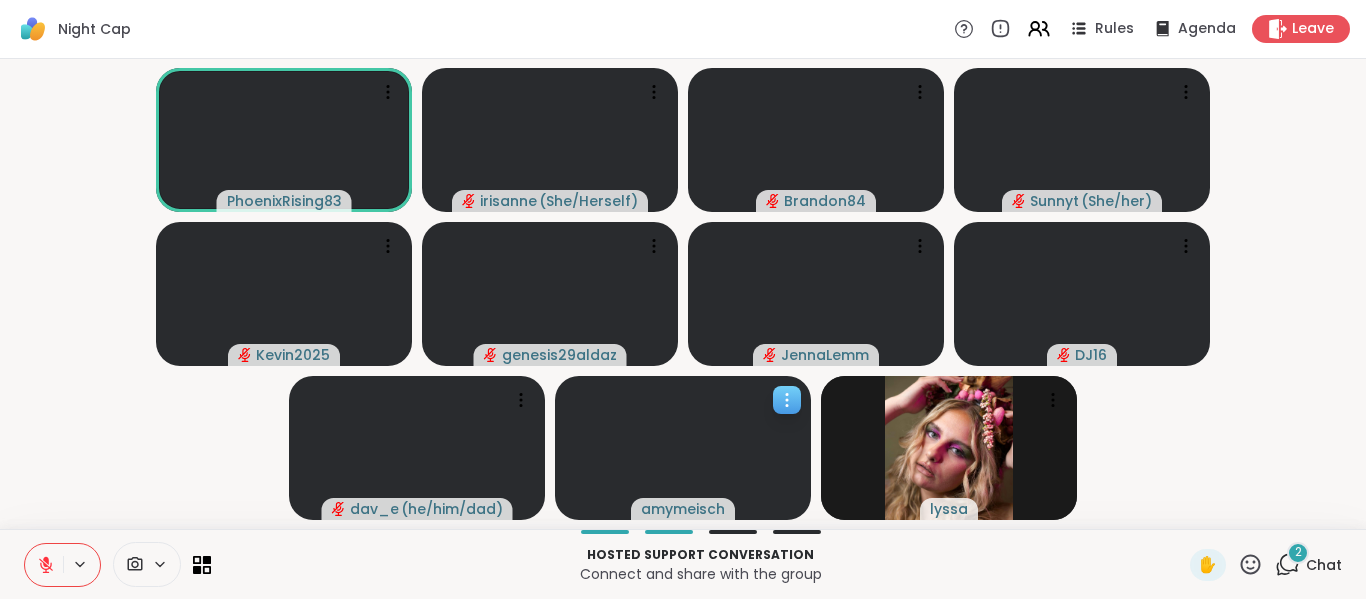 click 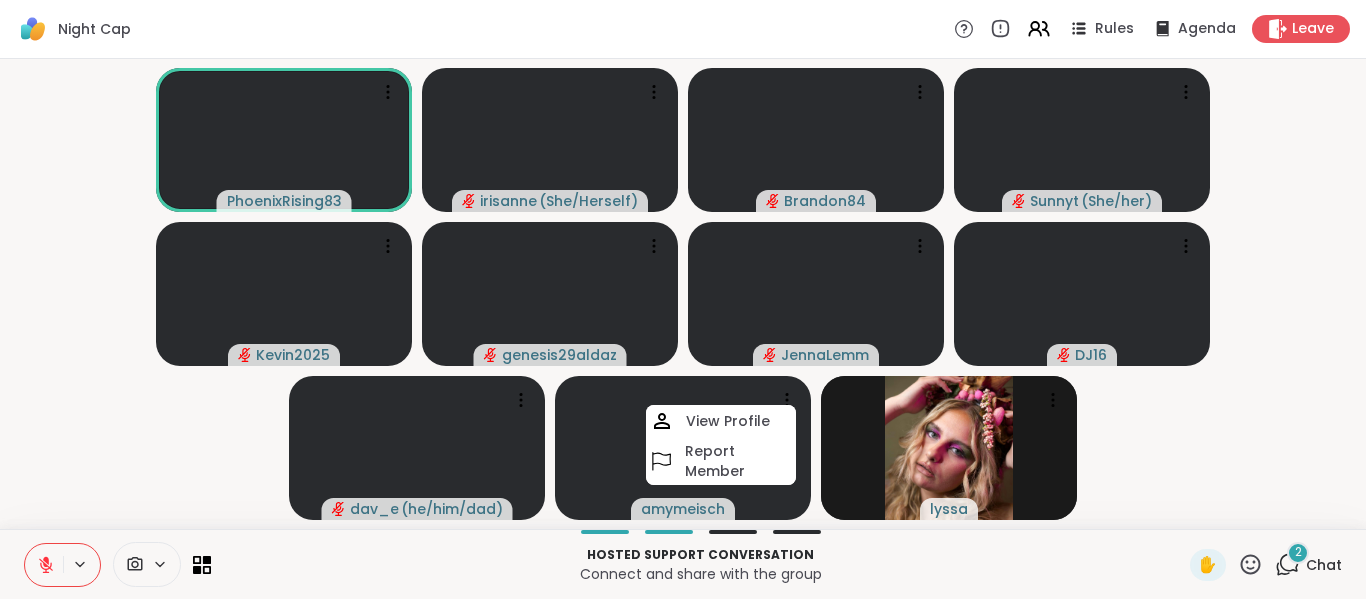 click on "[USERNAME] [USERNAME] ( She/Herself ) [USERNAME] [USERNAME] ( She/her ) [USERNAME] [USERNAME] [USERNAME] ( he/him/dad ) [USERNAME] View Profile Report Member [USERNAME]" at bounding box center (683, 294) 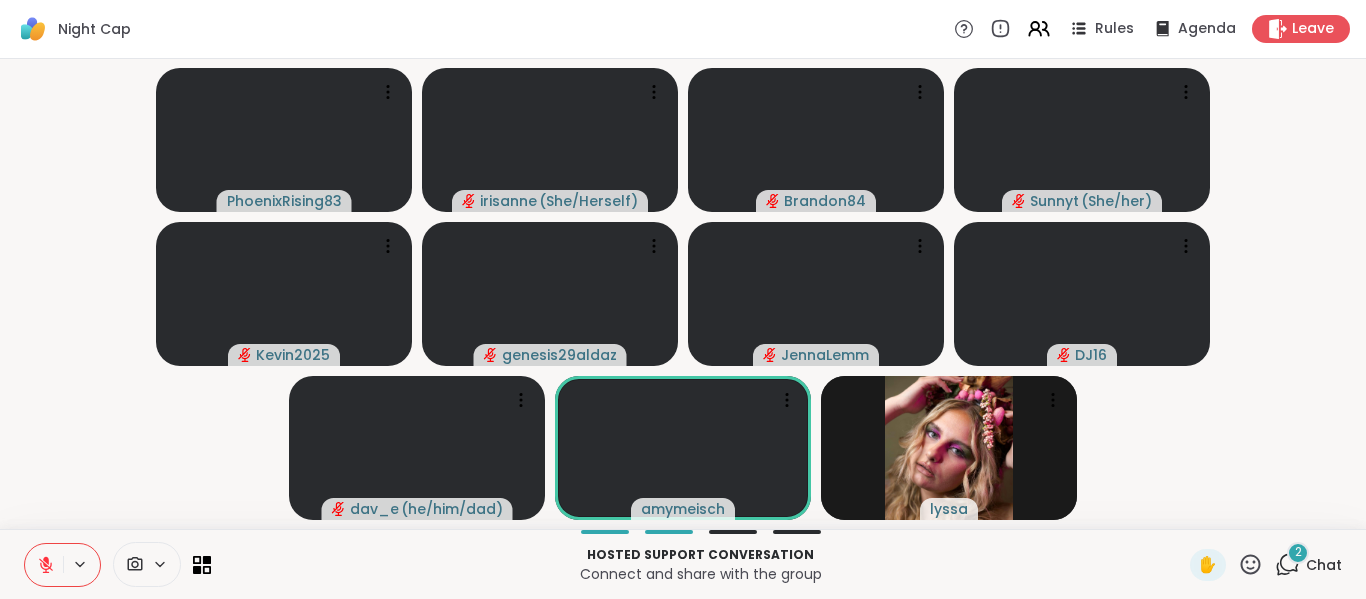 click on "2" at bounding box center [1298, 553] 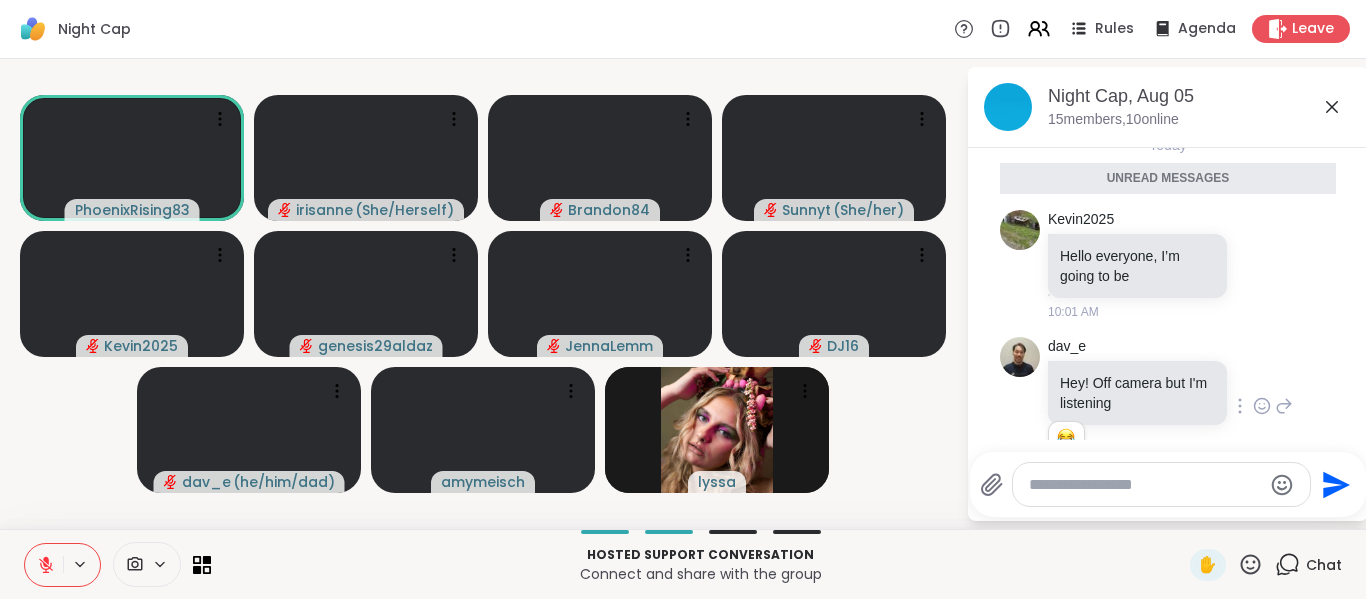 scroll, scrollTop: 0, scrollLeft: 0, axis: both 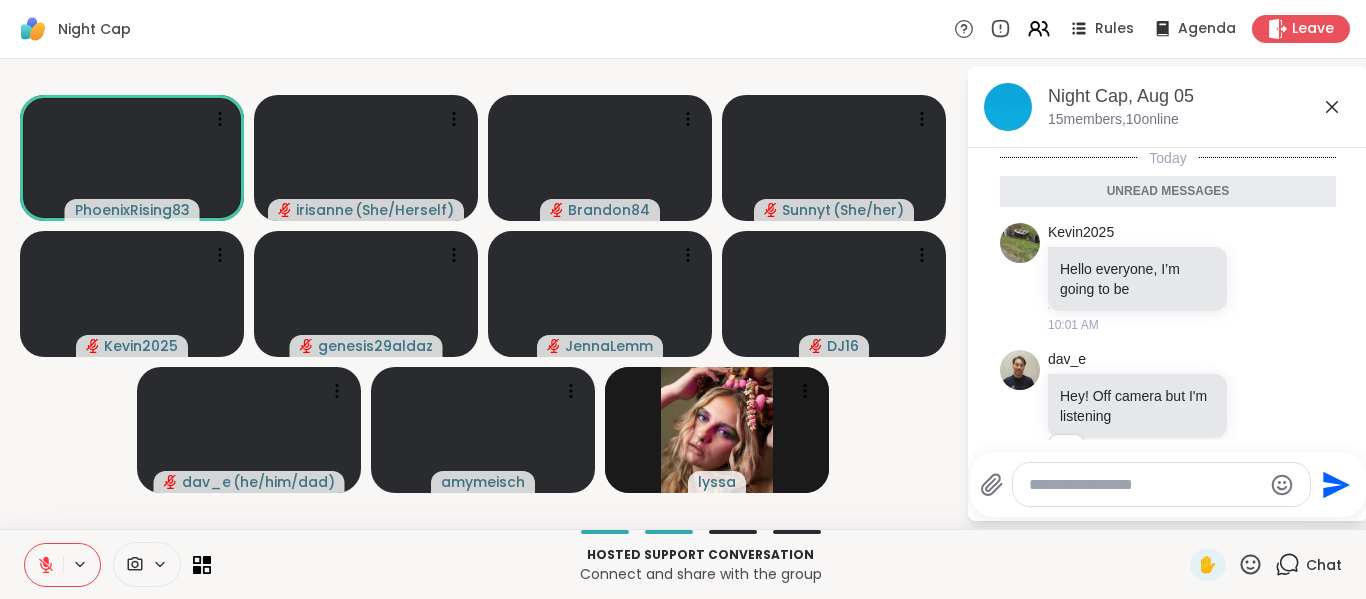 click 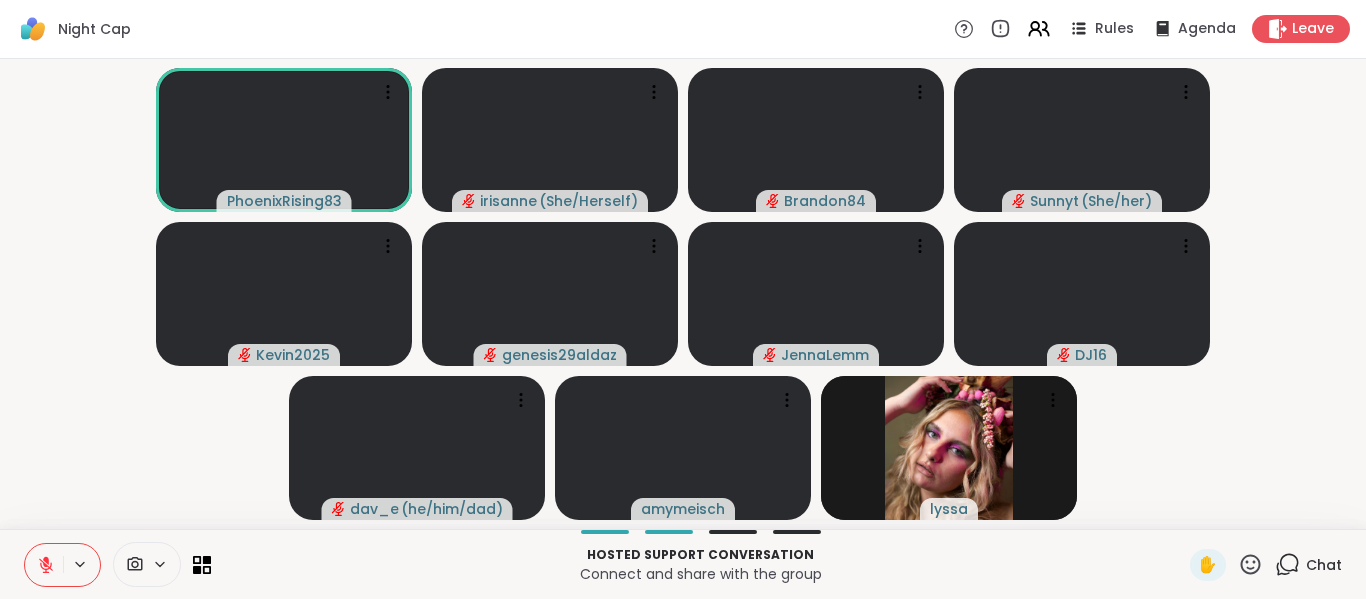 click on "[USERNAME] [USERNAME] ( She/Herself ) [USERNAME] [USERNAME] ( She/her ) [USERNAME] [USERNAME] [USERNAME] [USERNAME] ( he/him/dad ) [USERNAME] [USERNAME]" at bounding box center (683, 294) 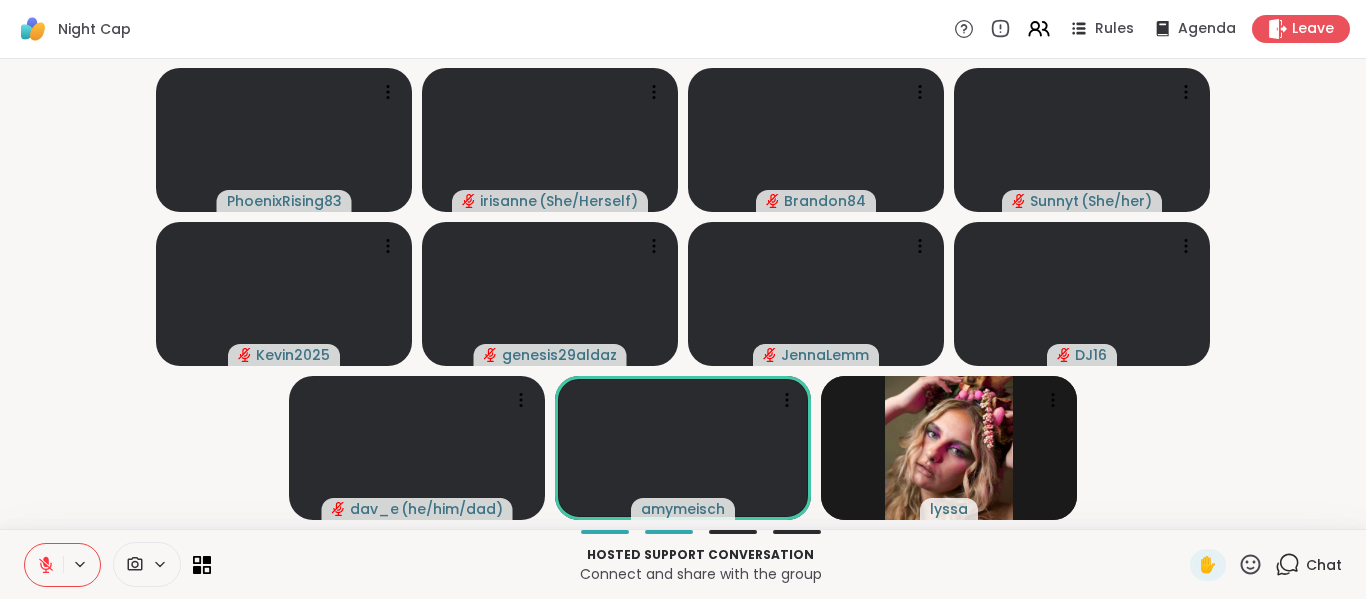 click on "[USERNAME] [USERNAME] ( She/Herself ) [USERNAME] [USERNAME] ( She/her ) [USERNAME] [USERNAME] [USERNAME] [USERNAME] ( he/him/dad ) [USERNAME] [USERNAME]" at bounding box center (683, 294) 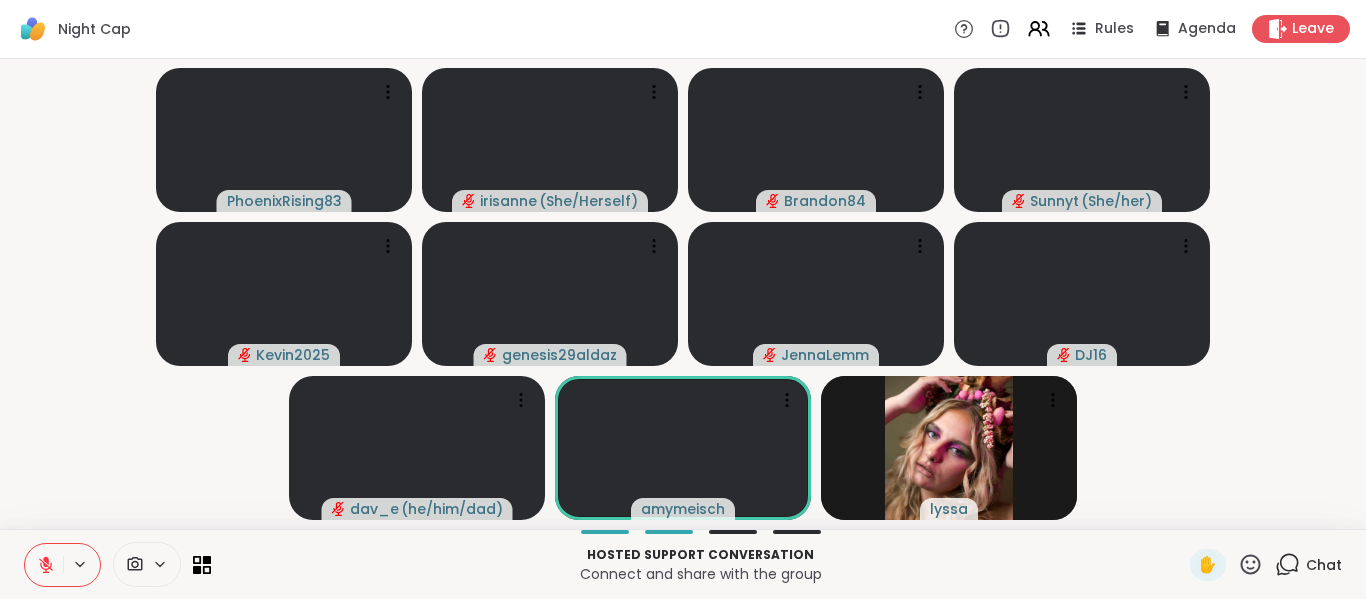 click on "[USERNAME] [USERNAME] ( She/Herself ) [USERNAME] [USERNAME] ( She/her ) [USERNAME] [USERNAME] [USERNAME] [USERNAME] ( he/him/dad ) [USERNAME] [USERNAME]" at bounding box center [683, 294] 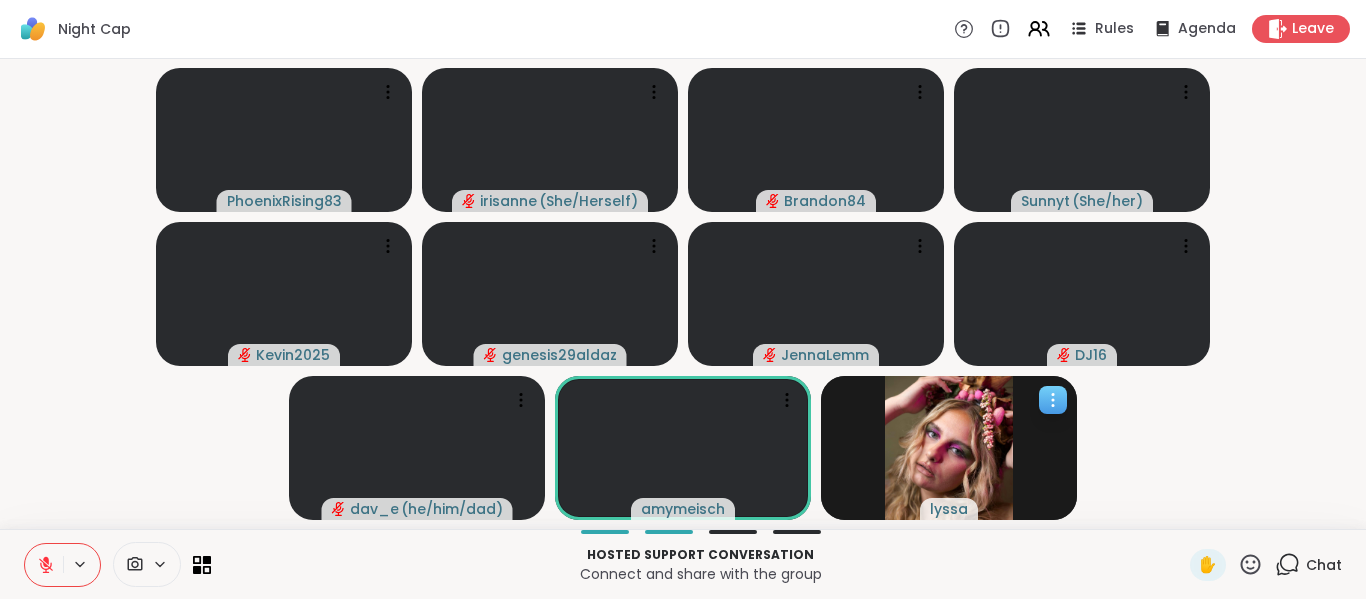 click 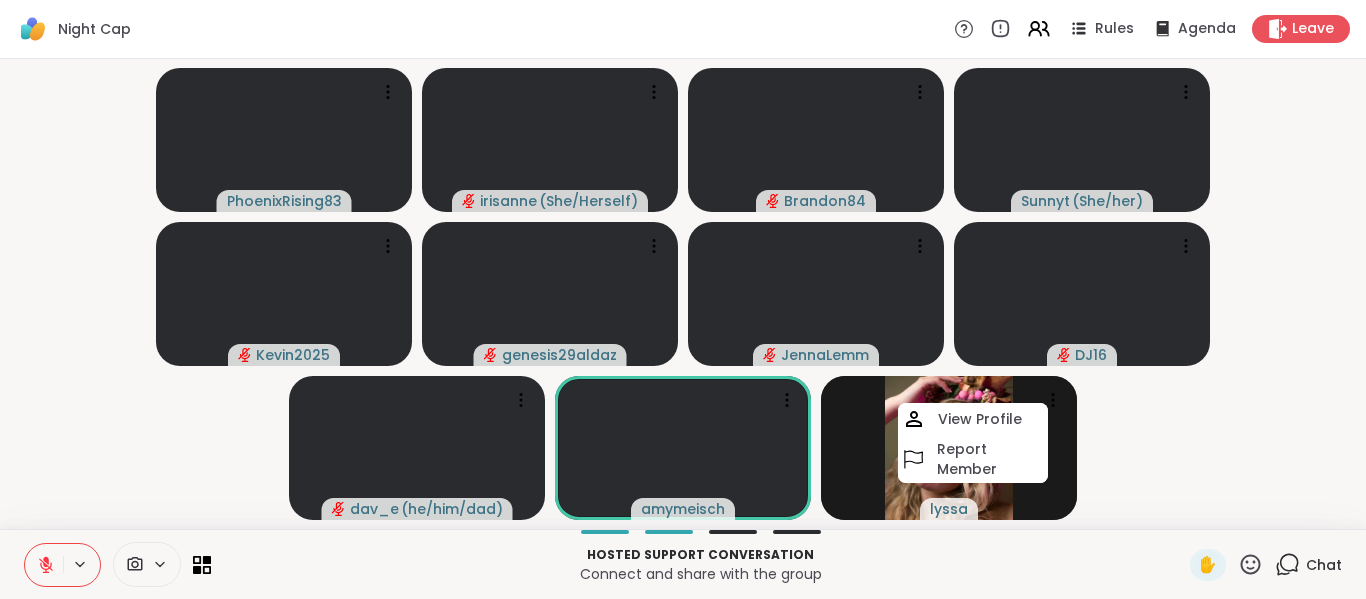 click on "[USERNAME] [USERNAME] ( She/Herself ) [USERNAME] [USERNAME] ( She/her ) [USERNAME] [USERNAME] [USERNAME] [USERNAME] ( he/him/dad ) [USERNAME] [USERNAME] View Profile Report Member [USERNAME]" at bounding box center (683, 294) 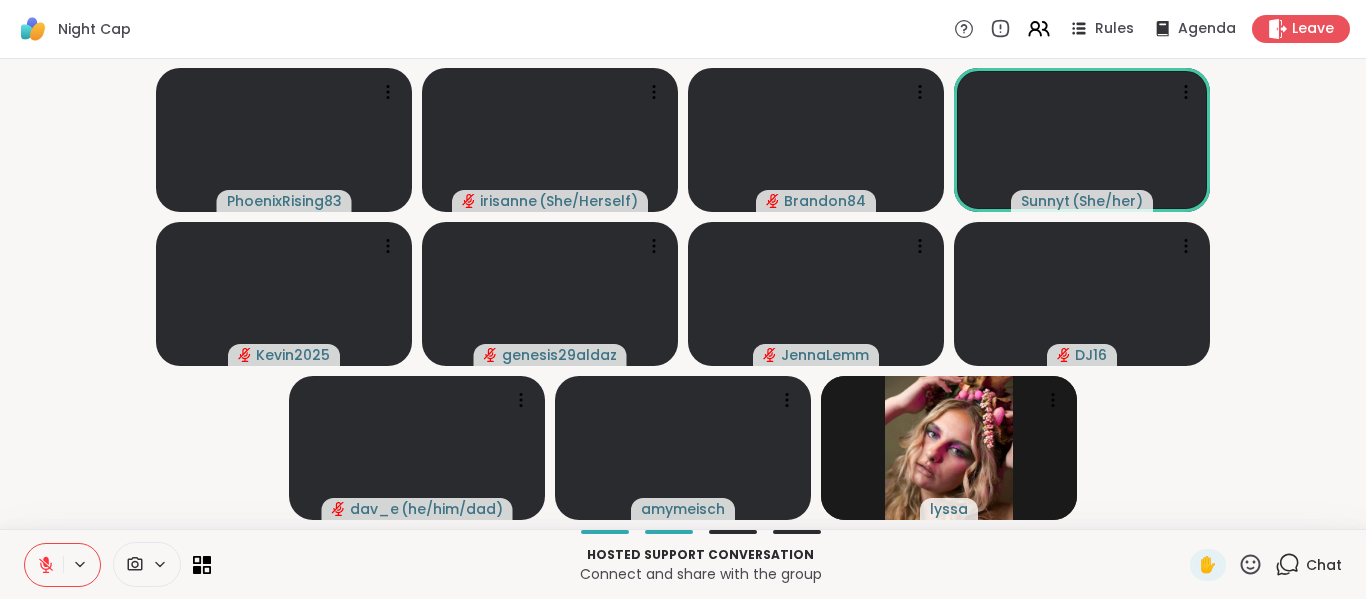 click on "[USERNAME] [USERNAME] ( She/Herself ) [USERNAME] [USERNAME] ( She/her ) [USERNAME] [USERNAME] [USERNAME] [USERNAME] ( he/him/dad ) [USERNAME] [USERNAME]" at bounding box center [683, 294] 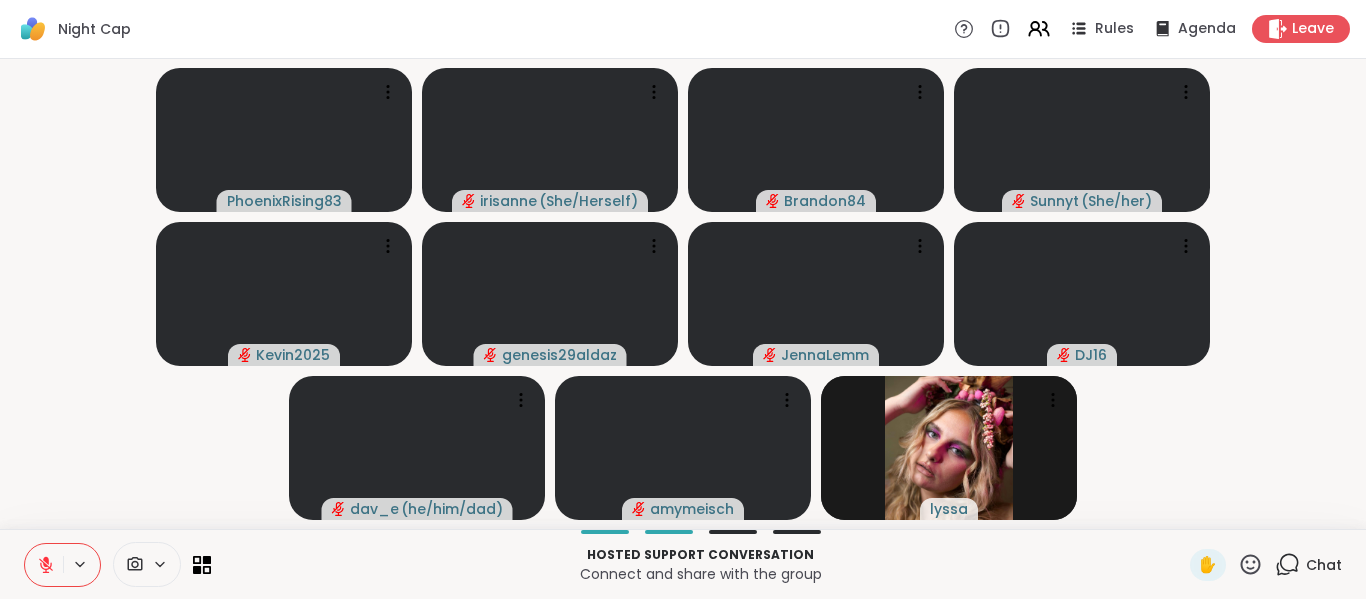 click on "[USERNAME] [USERNAME] ( She/Herself ) [USERNAME] [USERNAME] ( She/her ) [USERNAME] [USERNAME] [USERNAME] [USERNAME] ( he/him/dad ) [USERNAME] [USERNAME]" at bounding box center [683, 294] 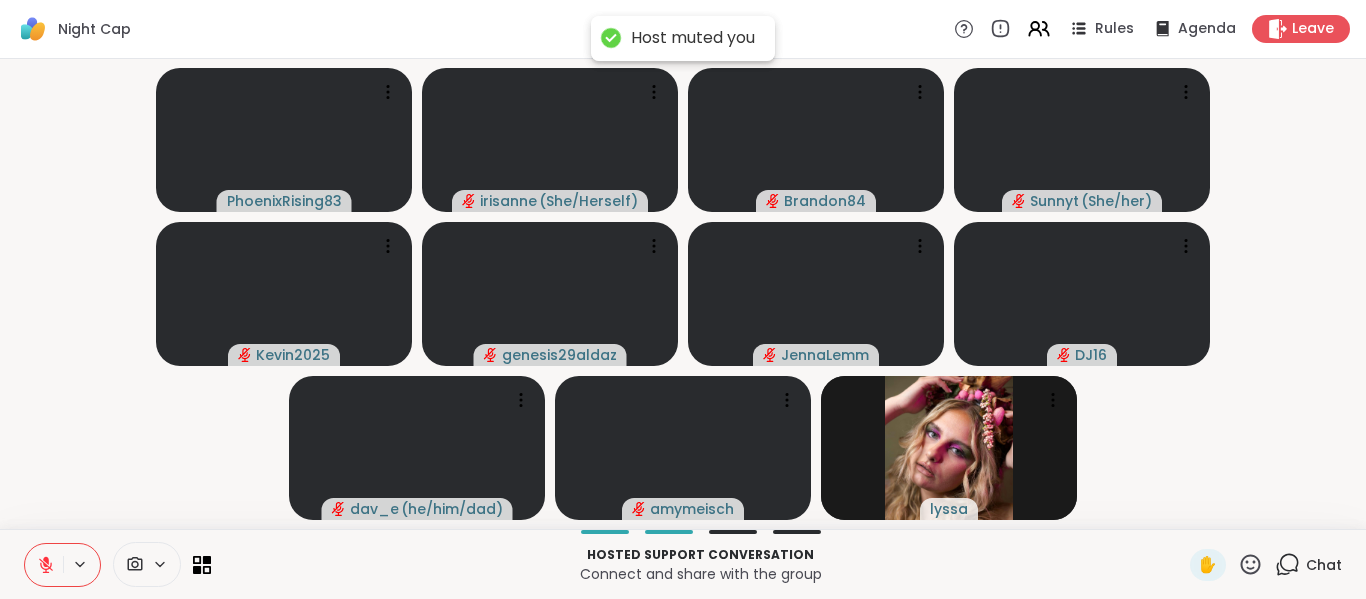 click at bounding box center [44, 565] 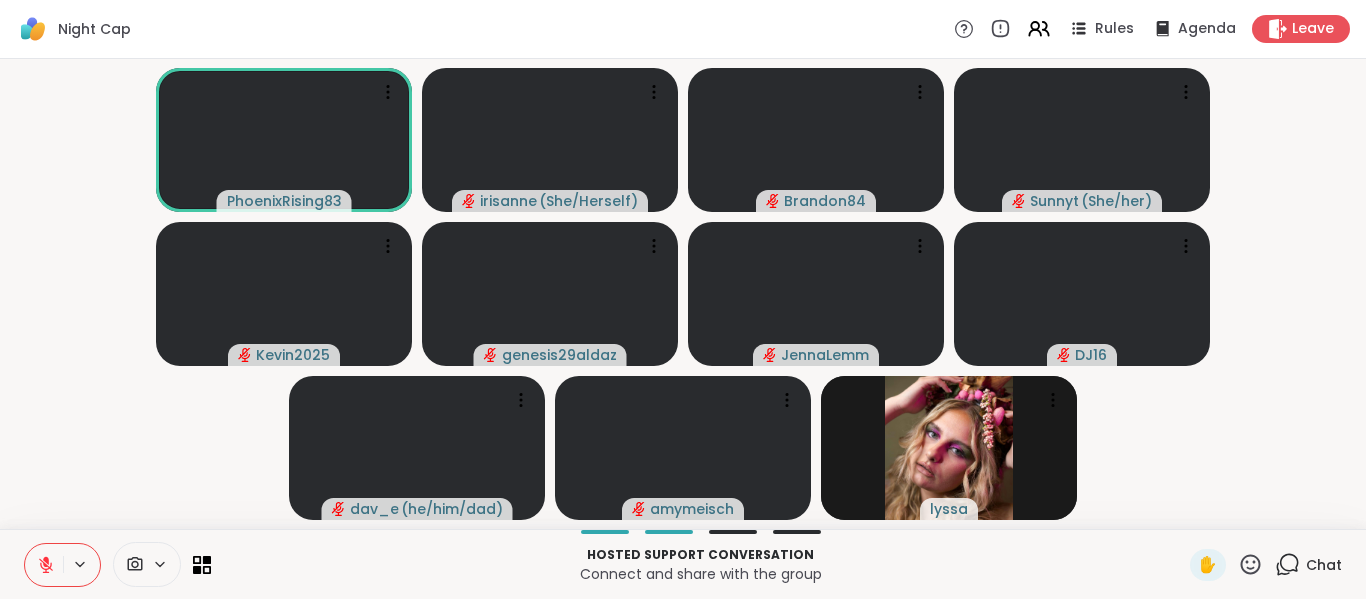 click on "[USERNAME] [USERNAME] ( She/Herself ) [USERNAME] [USERNAME] ( She/her ) [USERNAME] [USERNAME] [USERNAME] [USERNAME] ( he/him/dad ) [USERNAME] [USERNAME]" at bounding box center (683, 294) 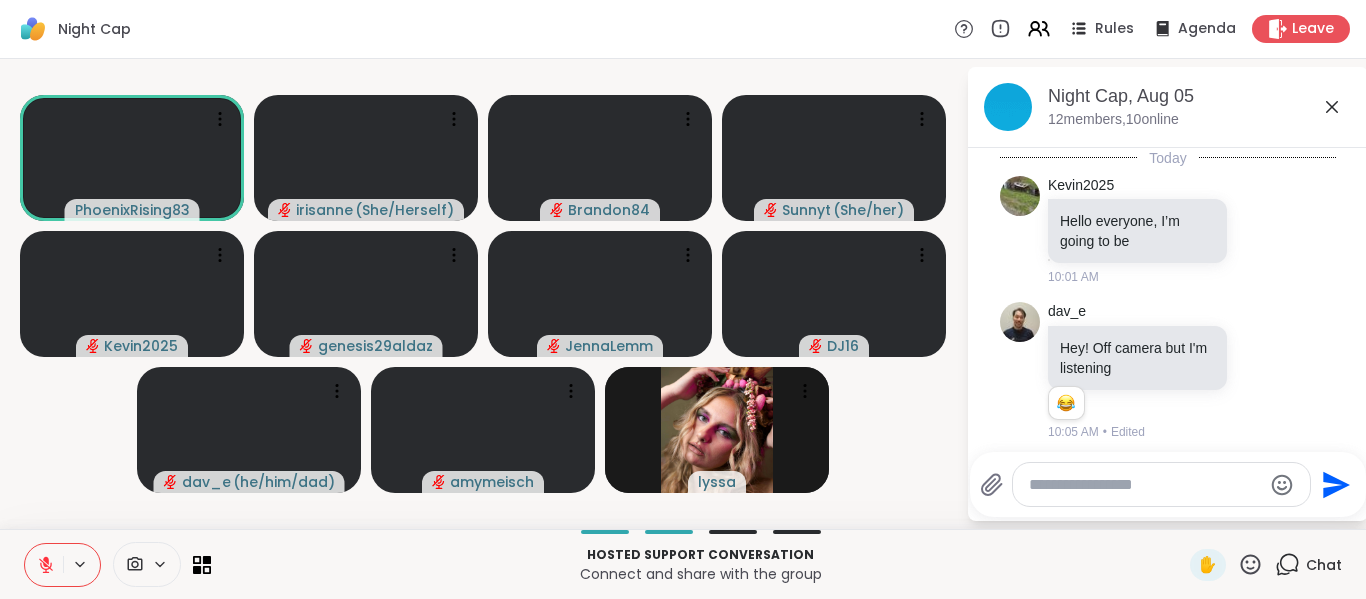 scroll, scrollTop: 10, scrollLeft: 0, axis: vertical 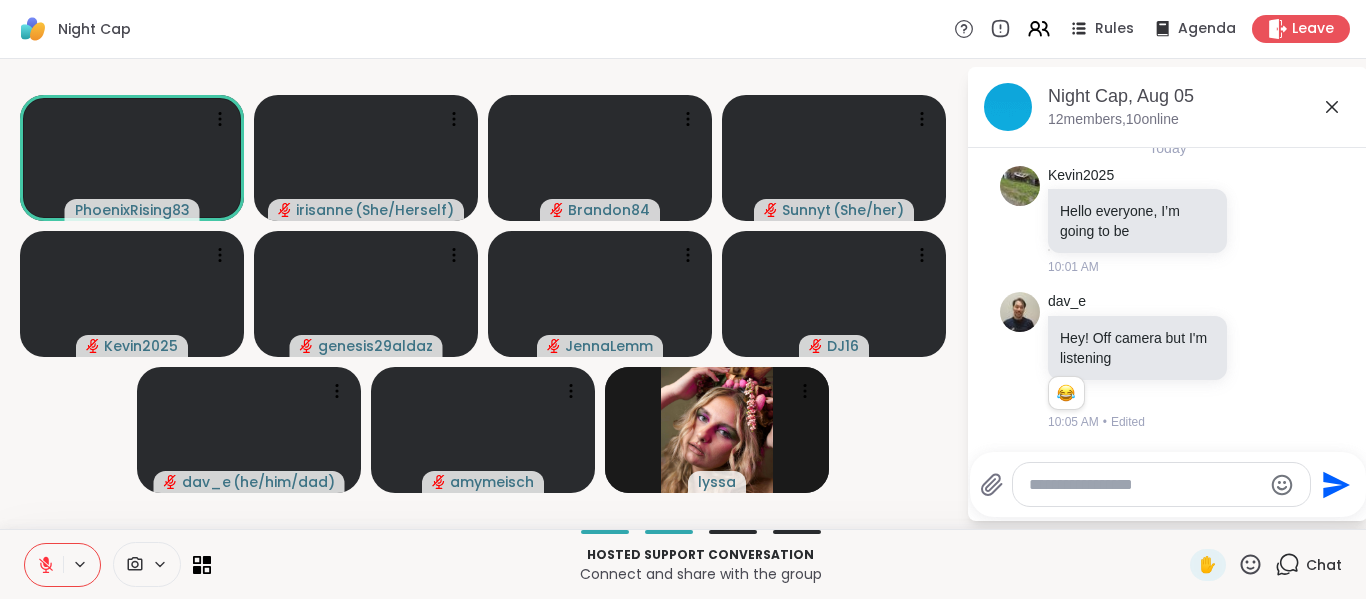 click on "Send" at bounding box center (1168, 484) 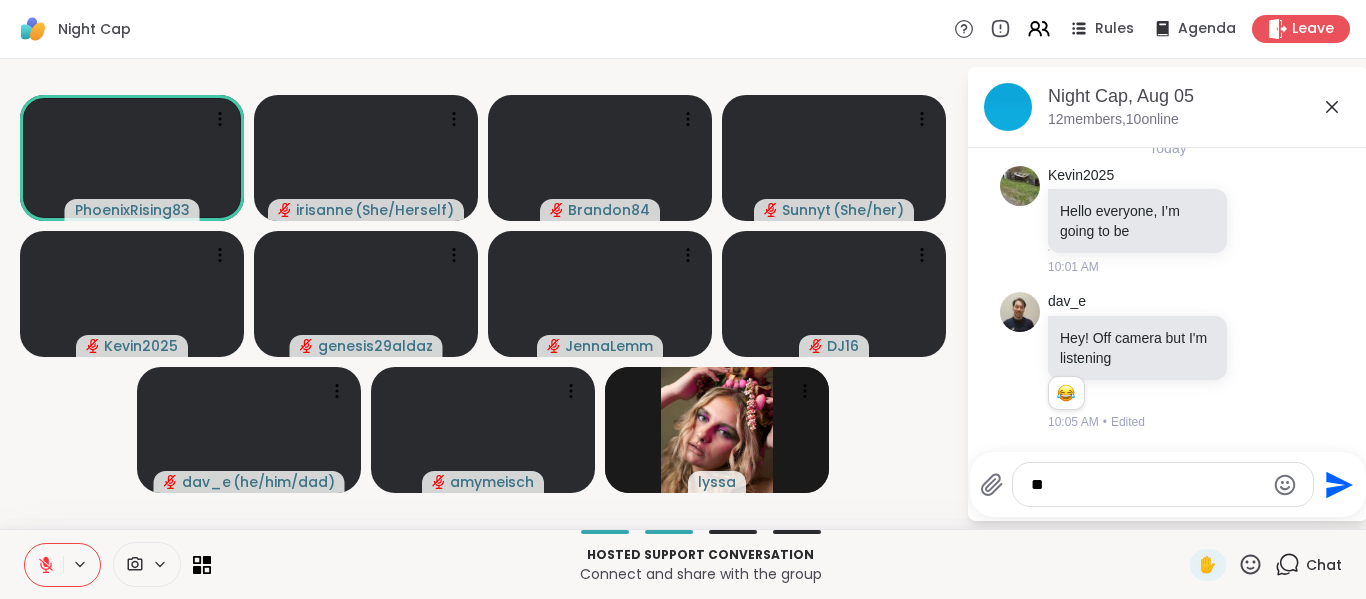 type on "*" 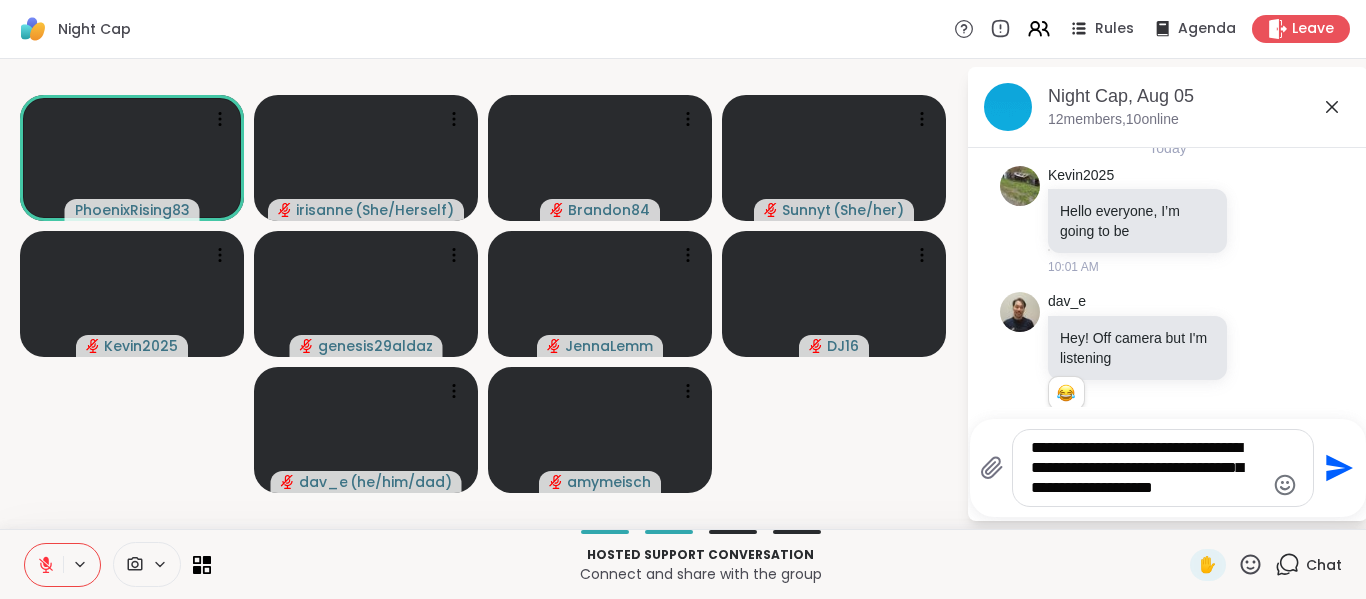 type on "**********" 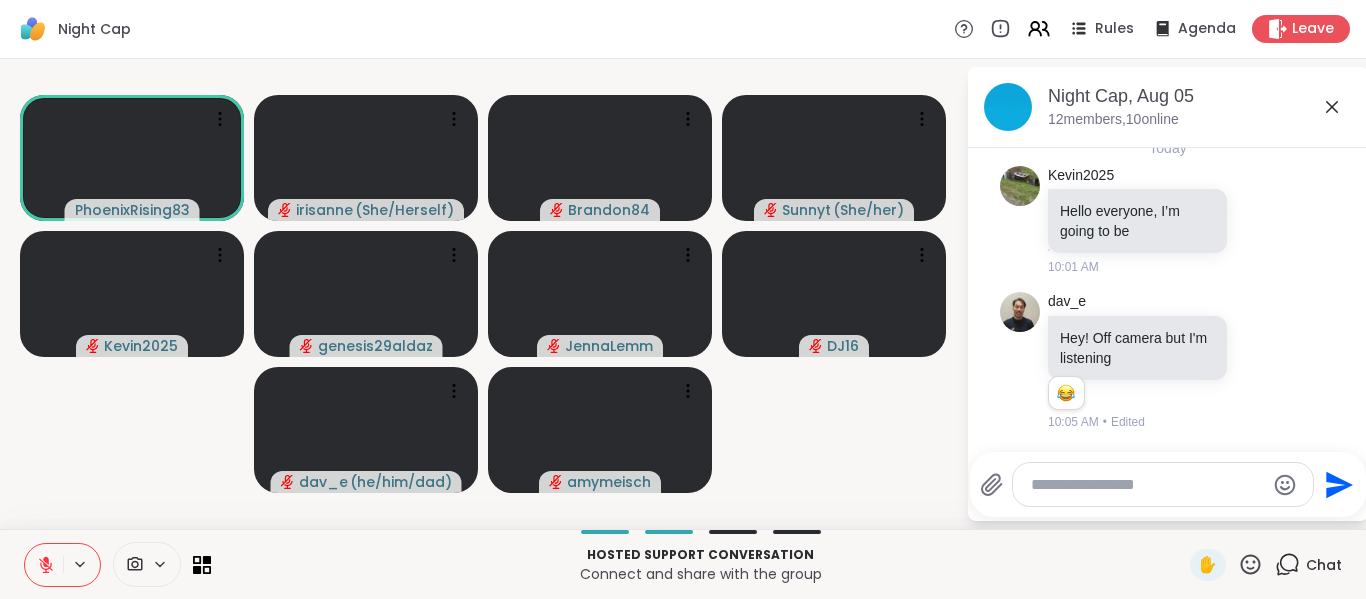 scroll, scrollTop: 196, scrollLeft: 0, axis: vertical 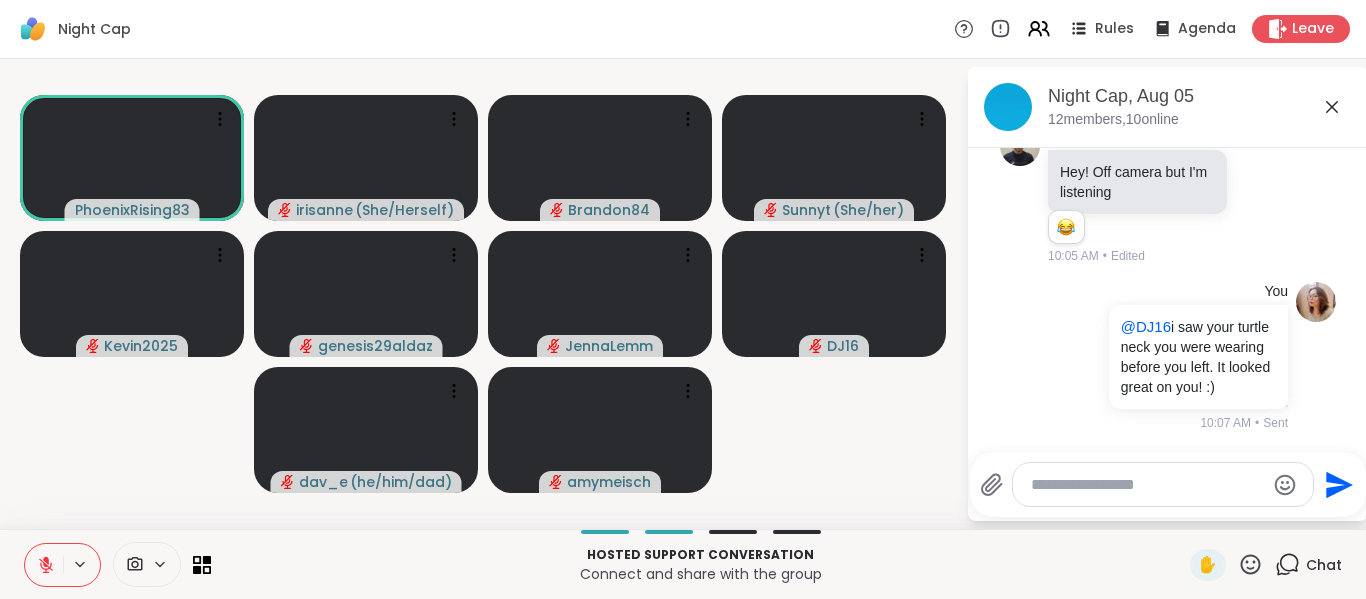 click at bounding box center [1147, 485] 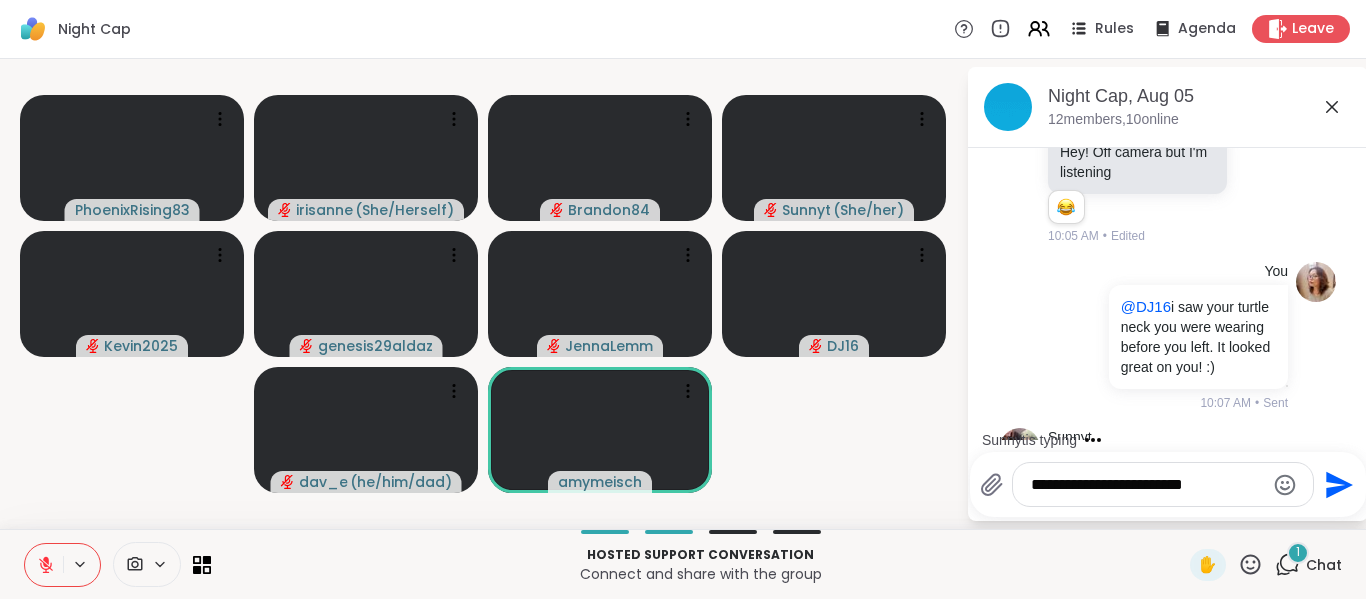 scroll, scrollTop: 303, scrollLeft: 0, axis: vertical 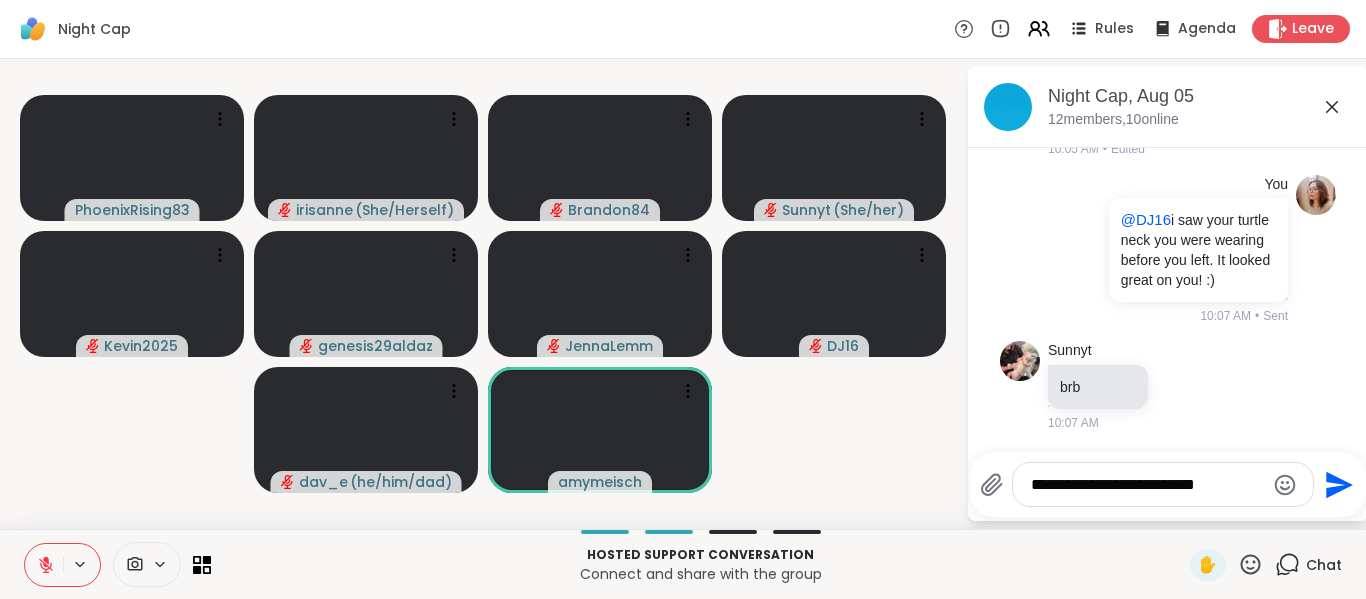 type on "**********" 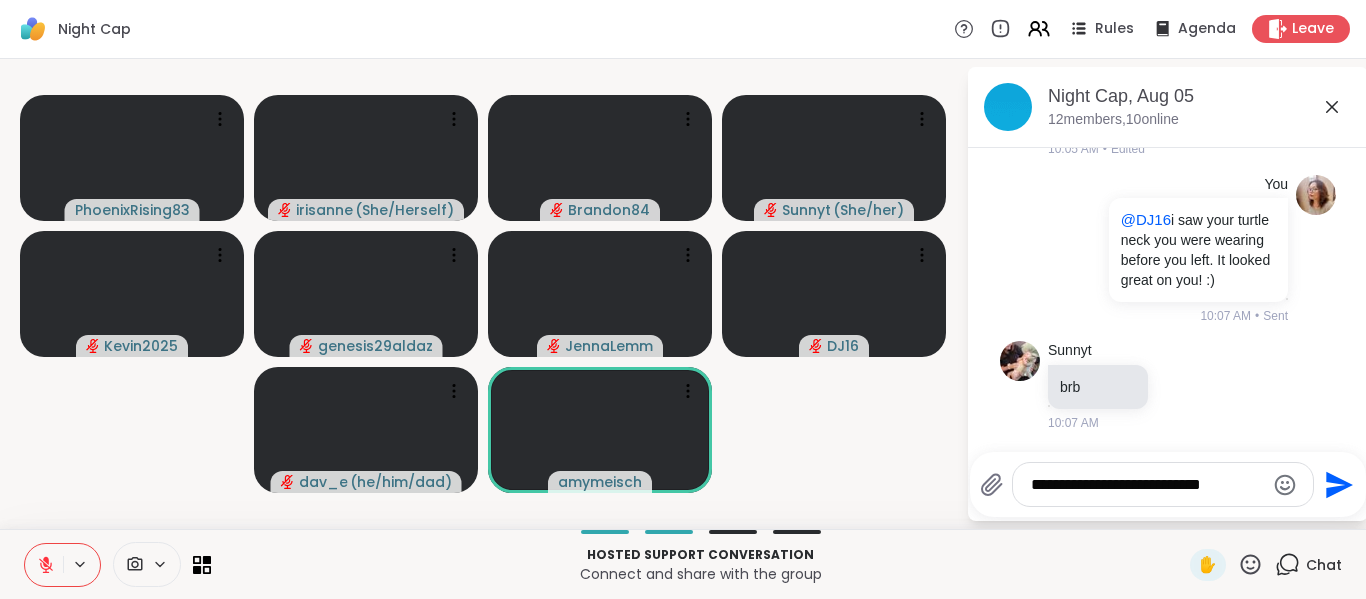 type 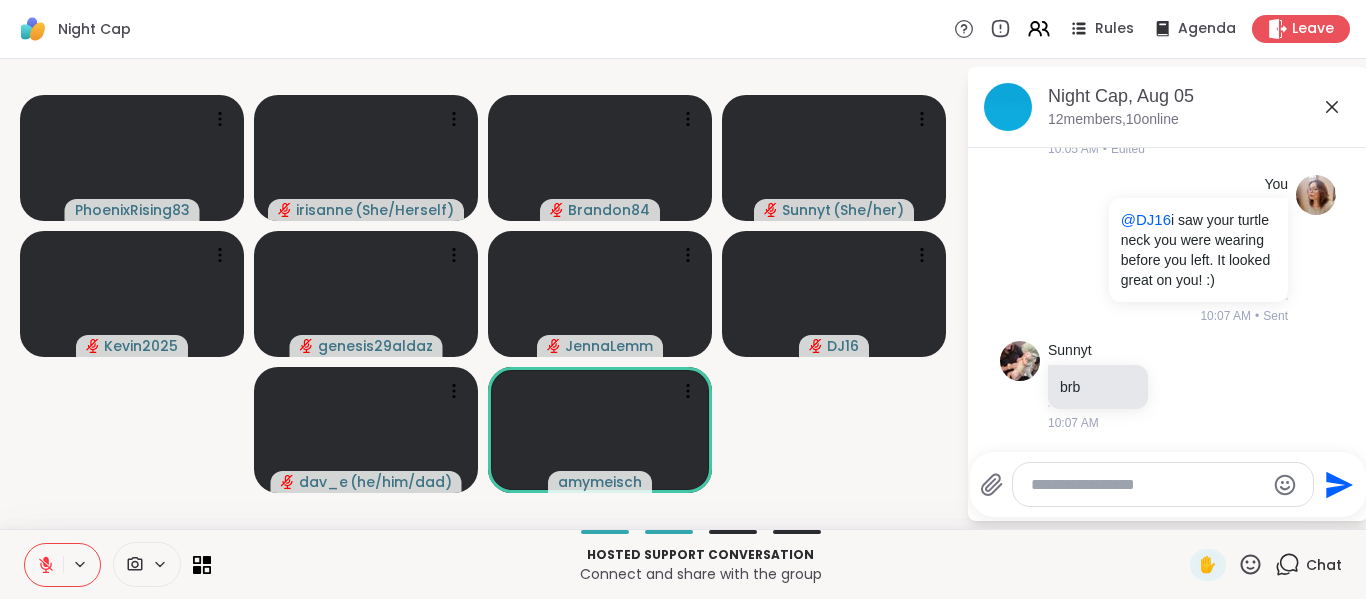 scroll, scrollTop: 430, scrollLeft: 0, axis: vertical 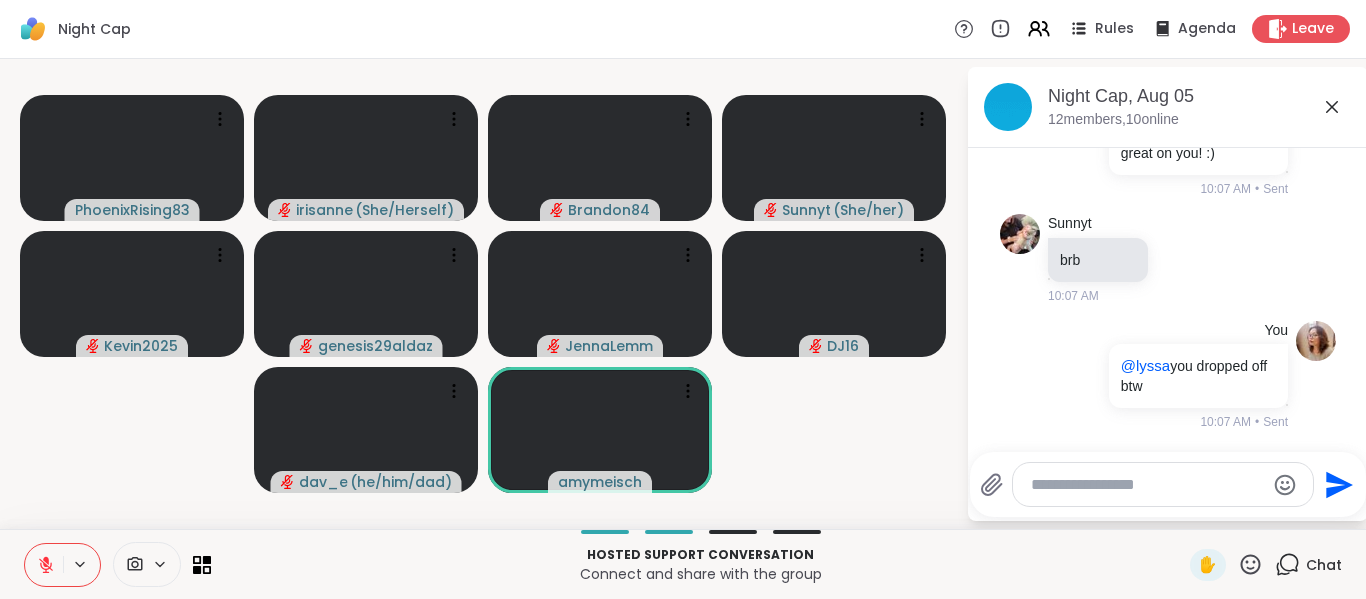 click 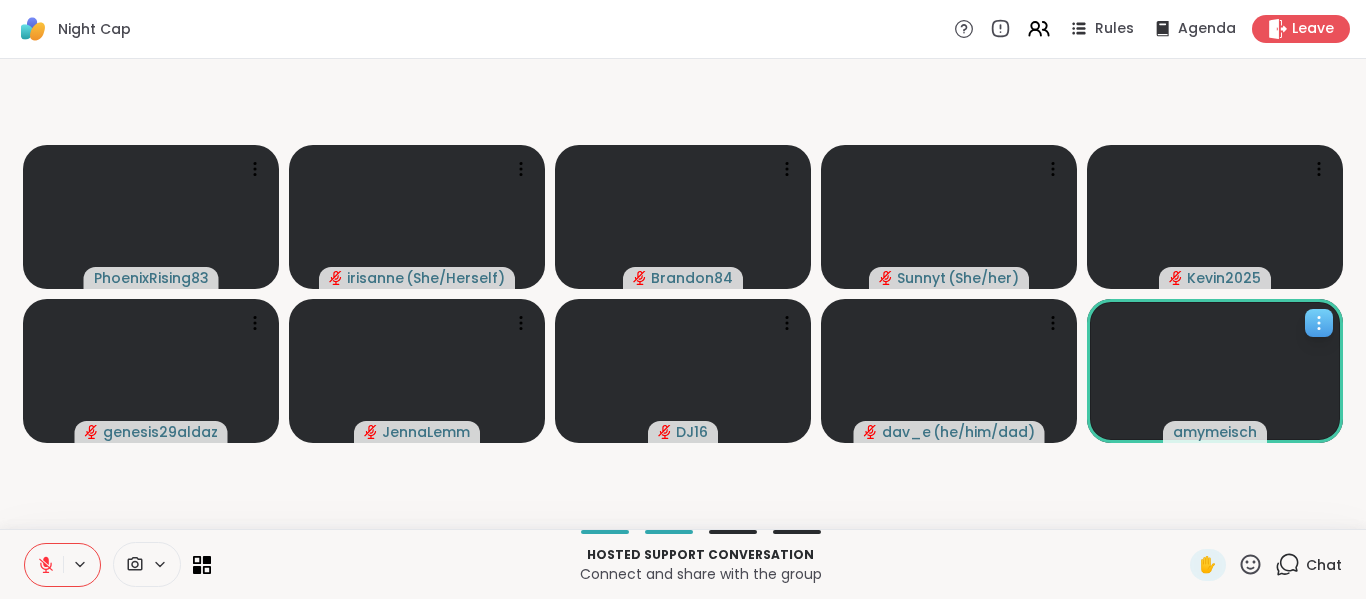 click 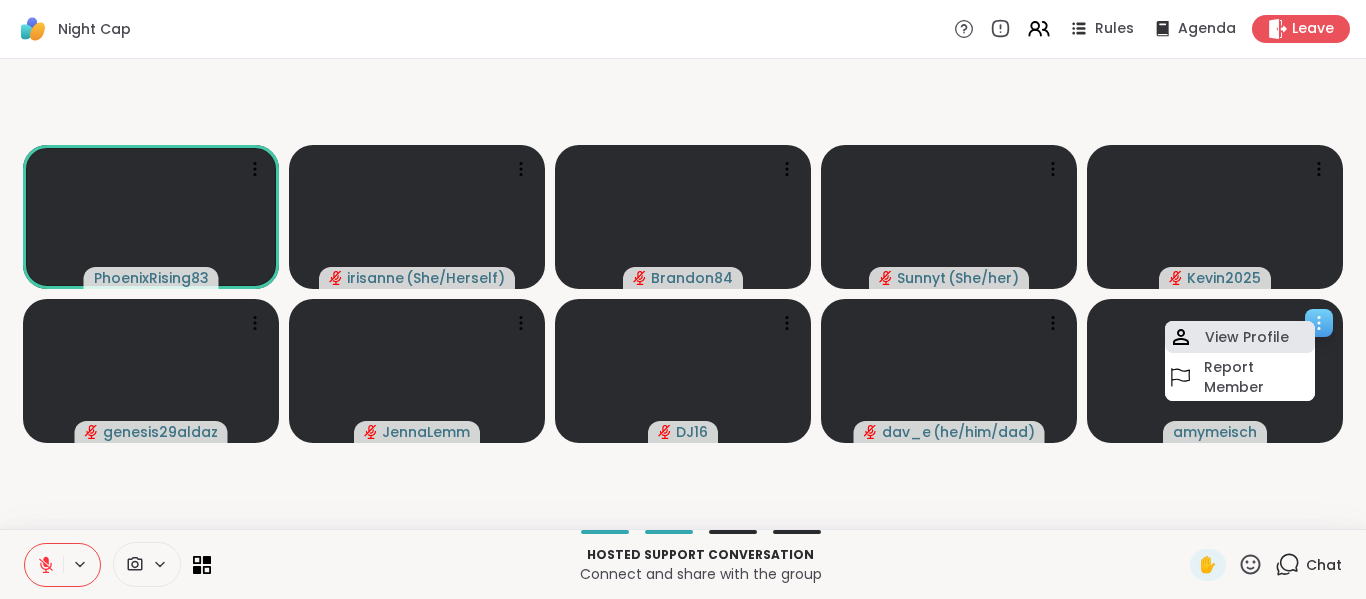 click on "View Profile" at bounding box center (1247, 337) 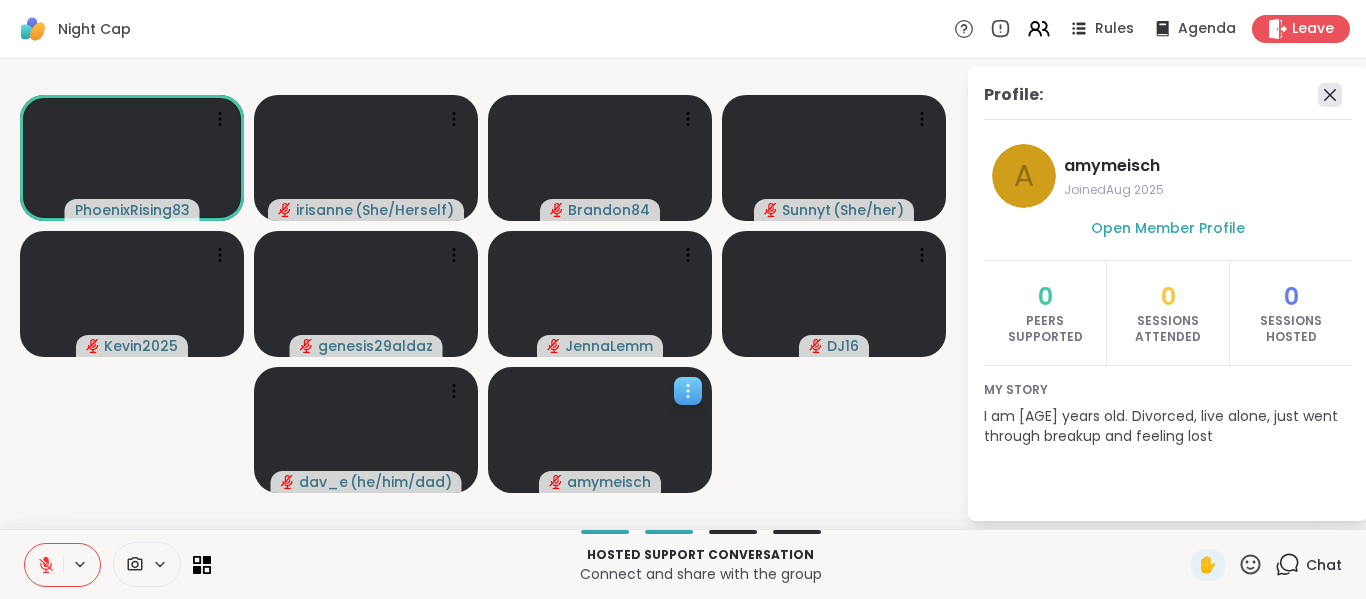 click 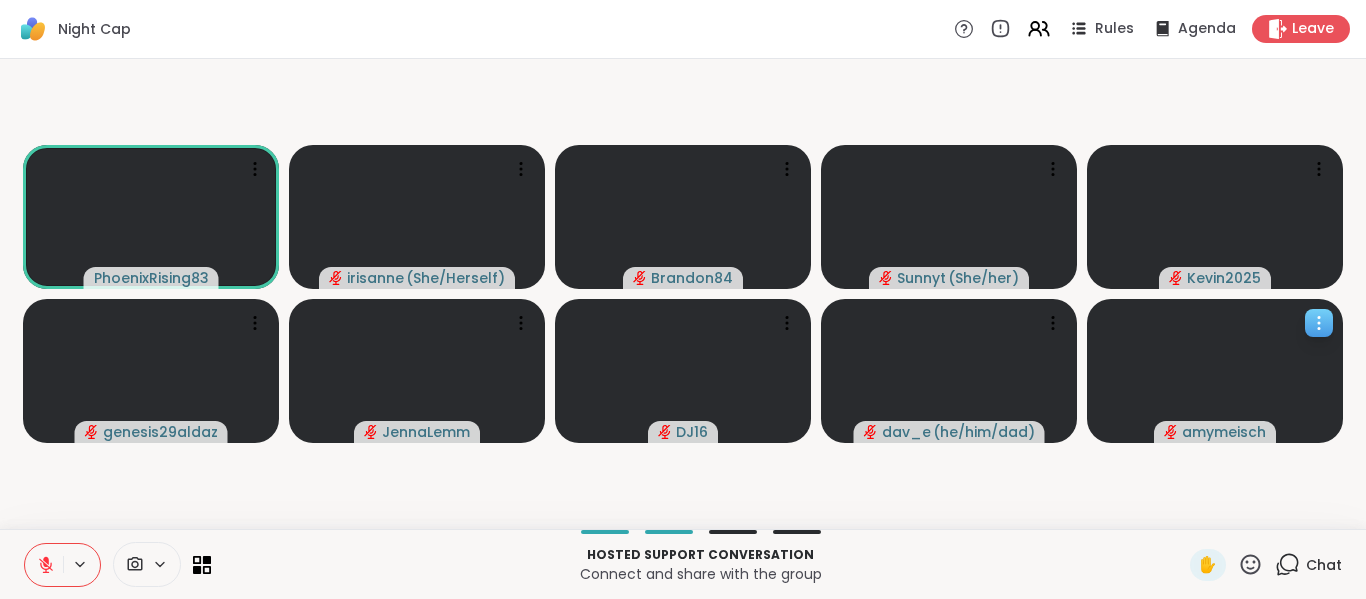 click 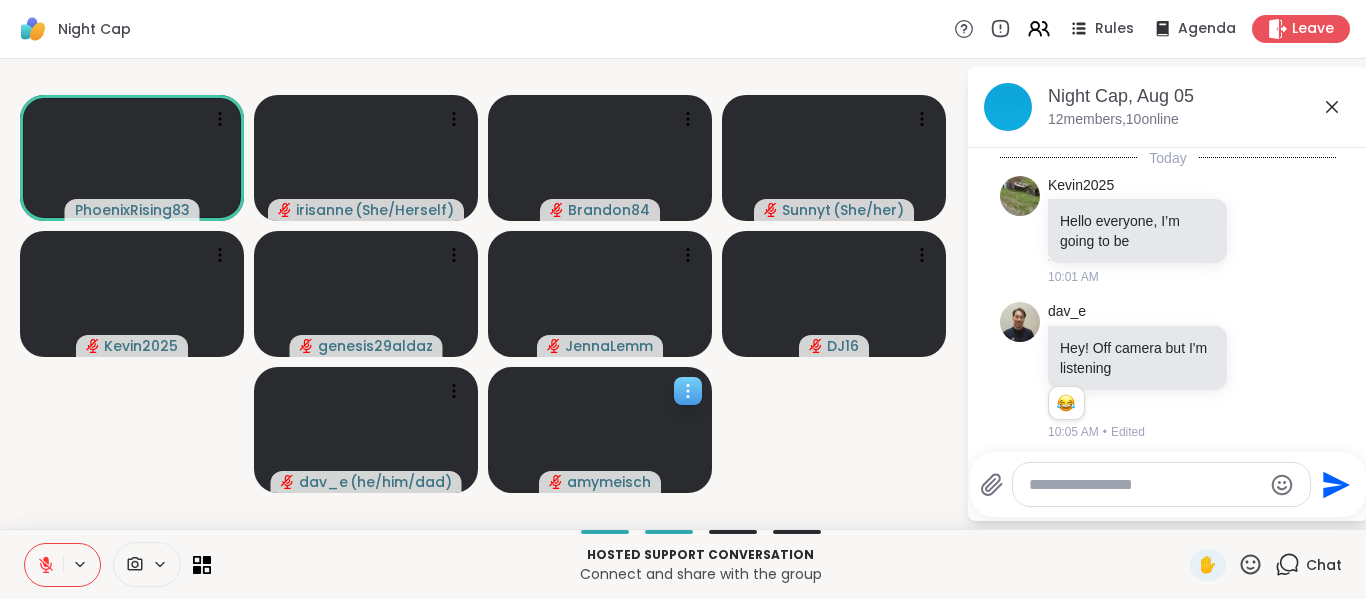 scroll, scrollTop: 430, scrollLeft: 0, axis: vertical 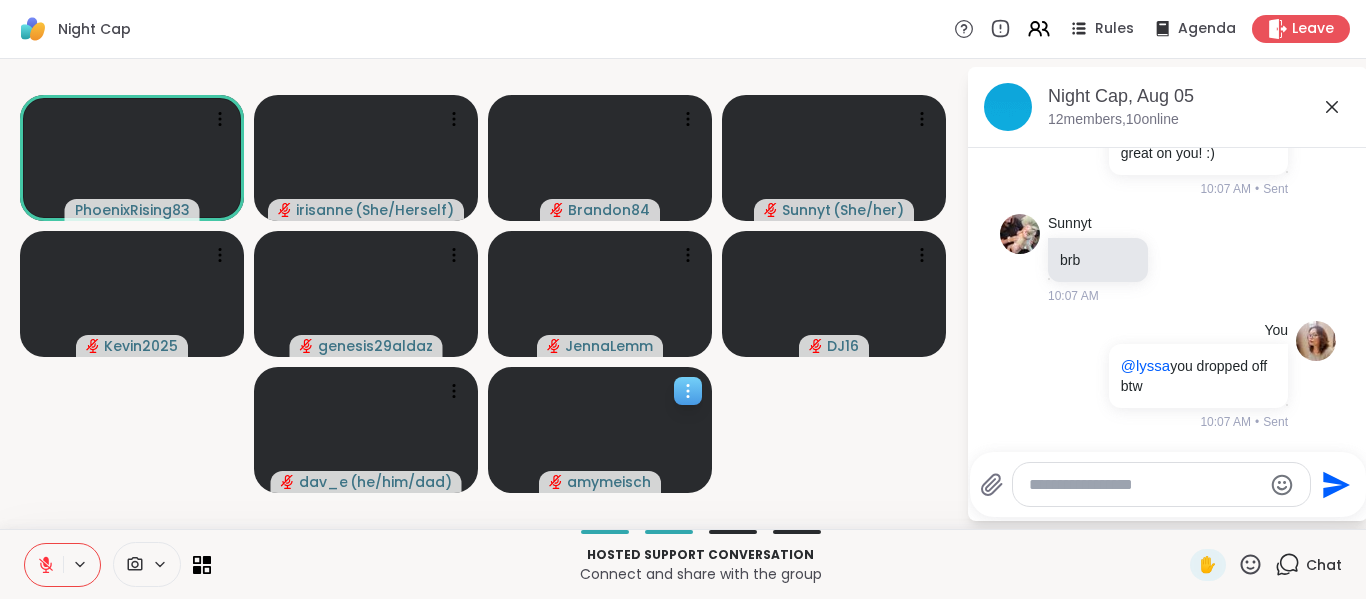 click at bounding box center (1161, 484) 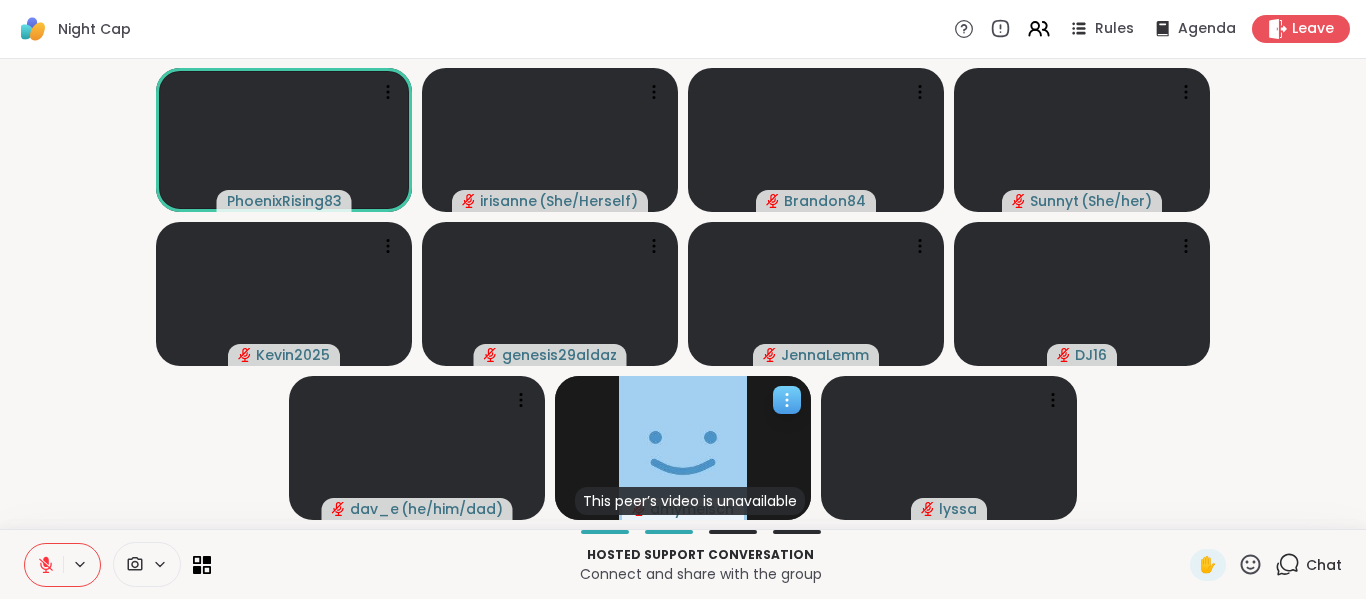 click 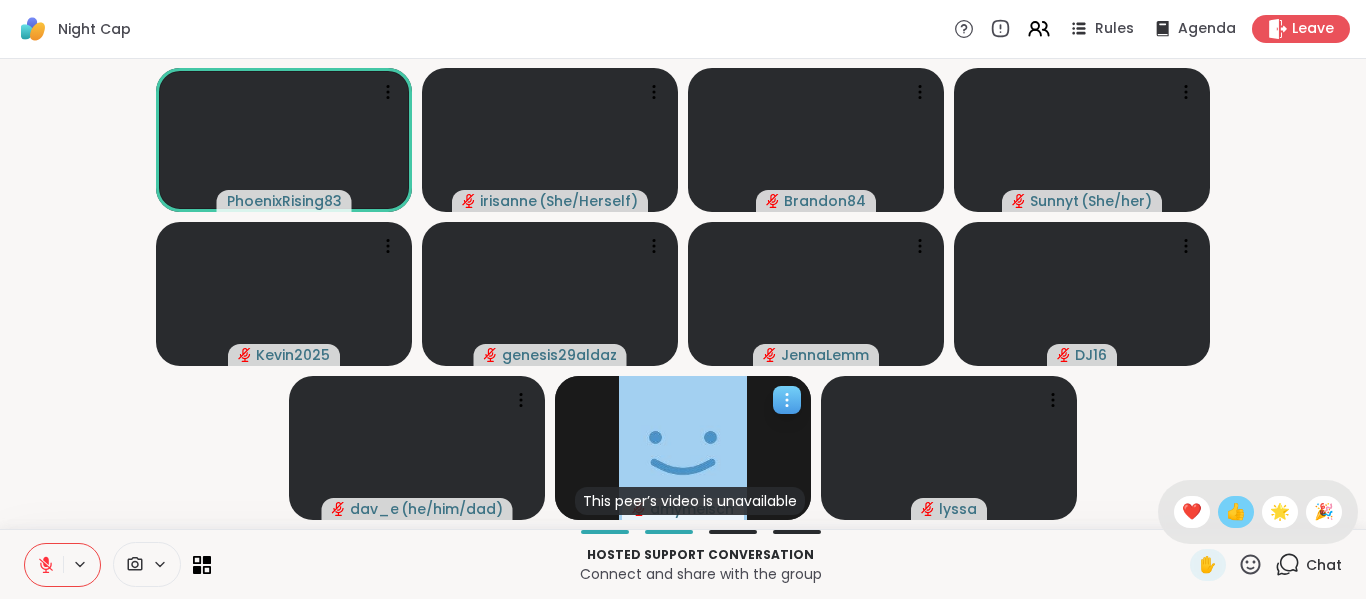 click on "👍" at bounding box center (1236, 512) 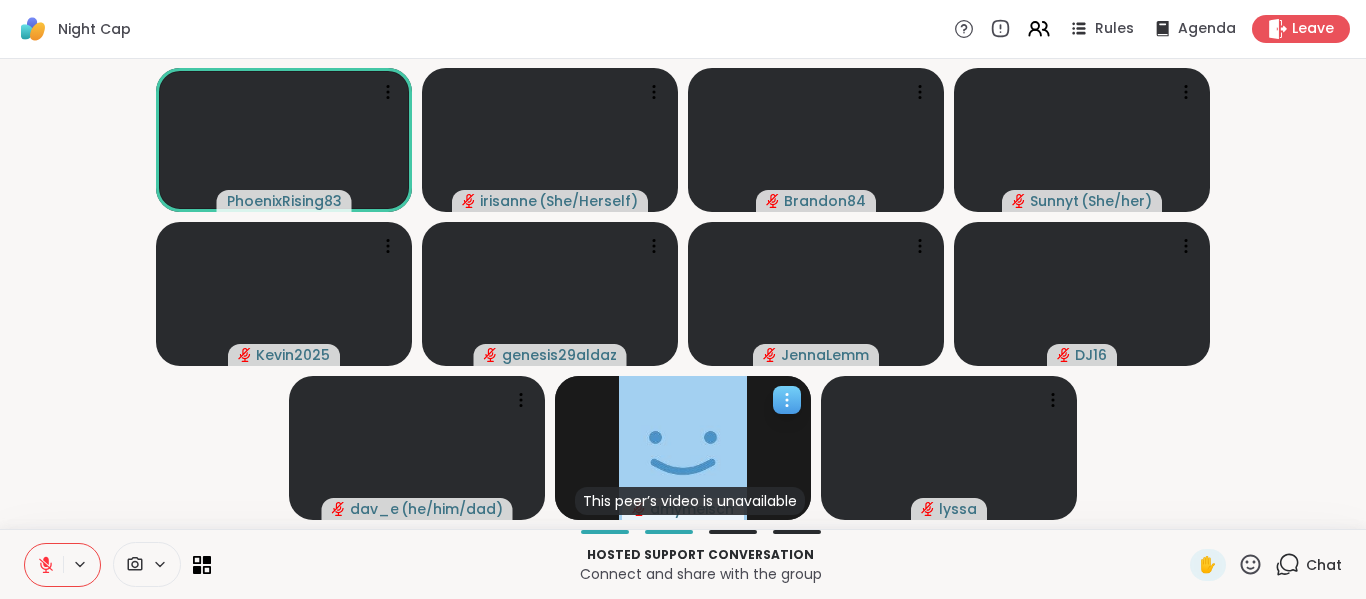 click on "[USERNAME] [USERNAME] ( She/Herself ) [USERNAME] [USERNAME] ( She/her ) [USERNAME] [USERNAME] [USERNAME] [USERNAME] ( he/him/dad ) This peer’s video is unavailable [USERNAME] [USERNAME]" at bounding box center (683, 294) 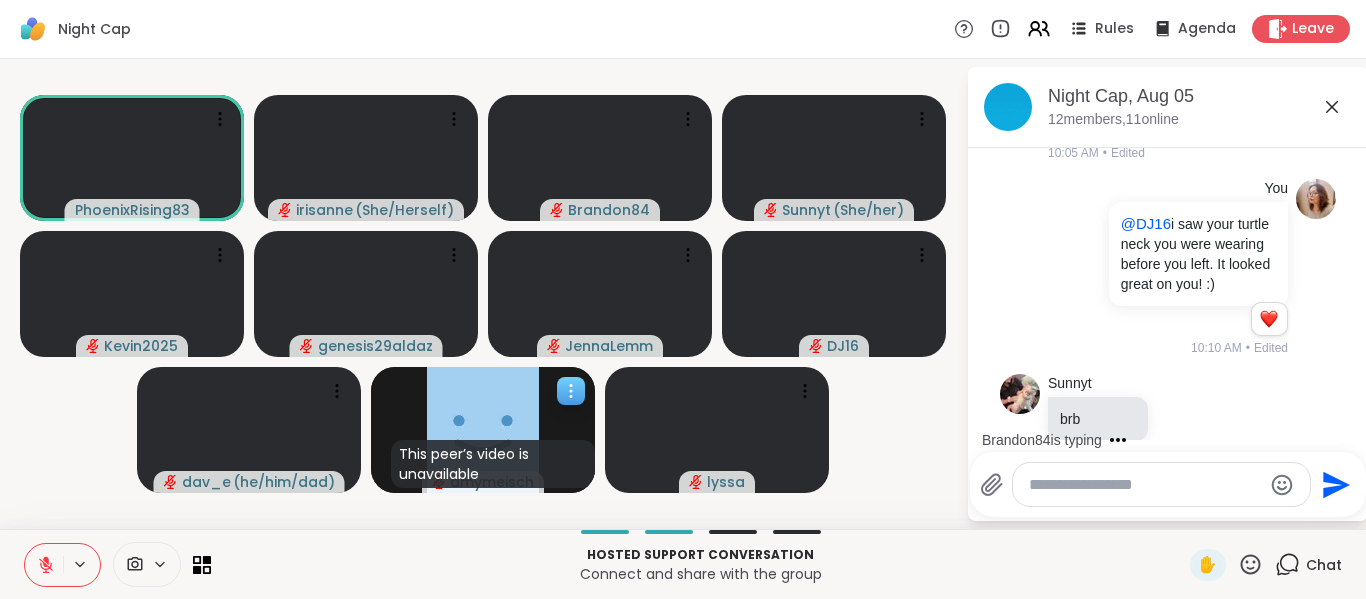 scroll, scrollTop: 230, scrollLeft: 0, axis: vertical 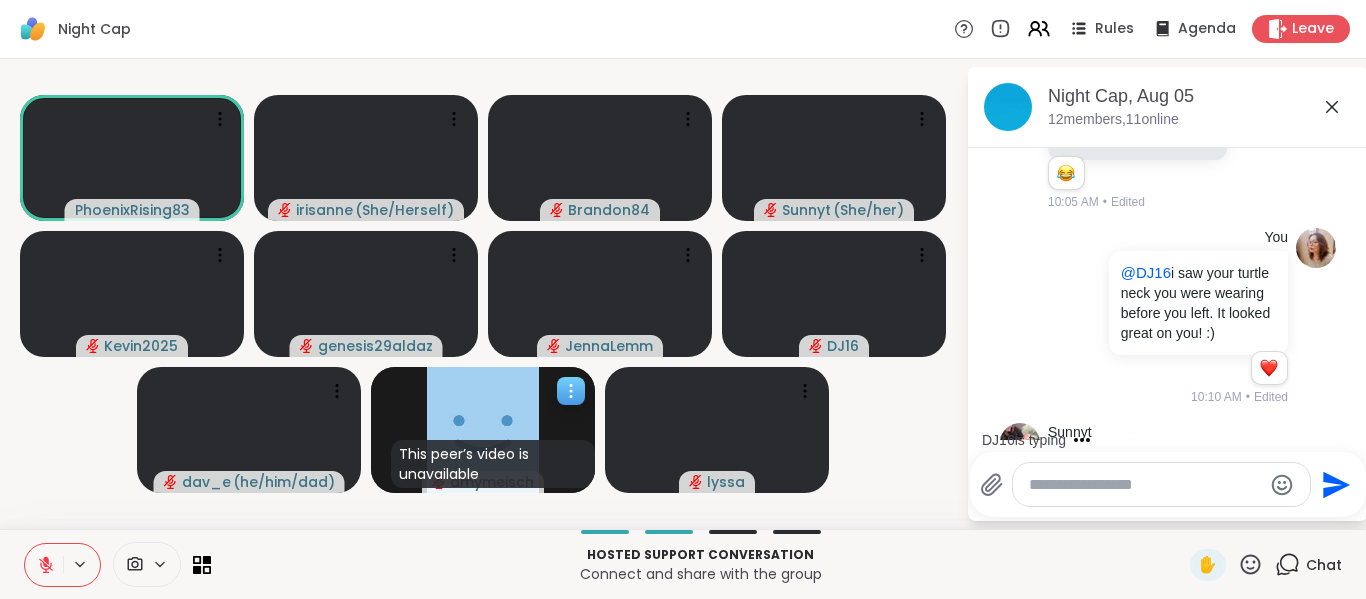 click 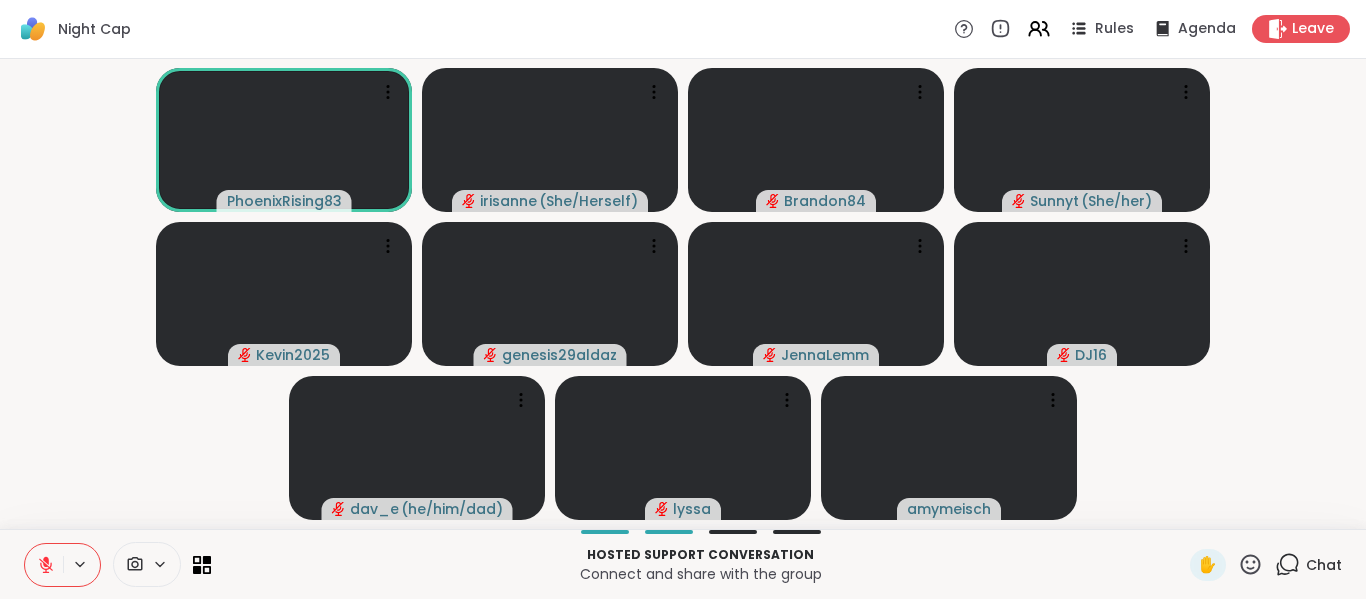 click on "[USERNAME] [USERNAME] ( She/Herself ) [USERNAME] [USERNAME] ( She/her ) [USERNAME] [USERNAME] [USERNAME] [USERNAME] ( he/him/dad ) [USERNAME] [USERNAME]" at bounding box center [683, 294] 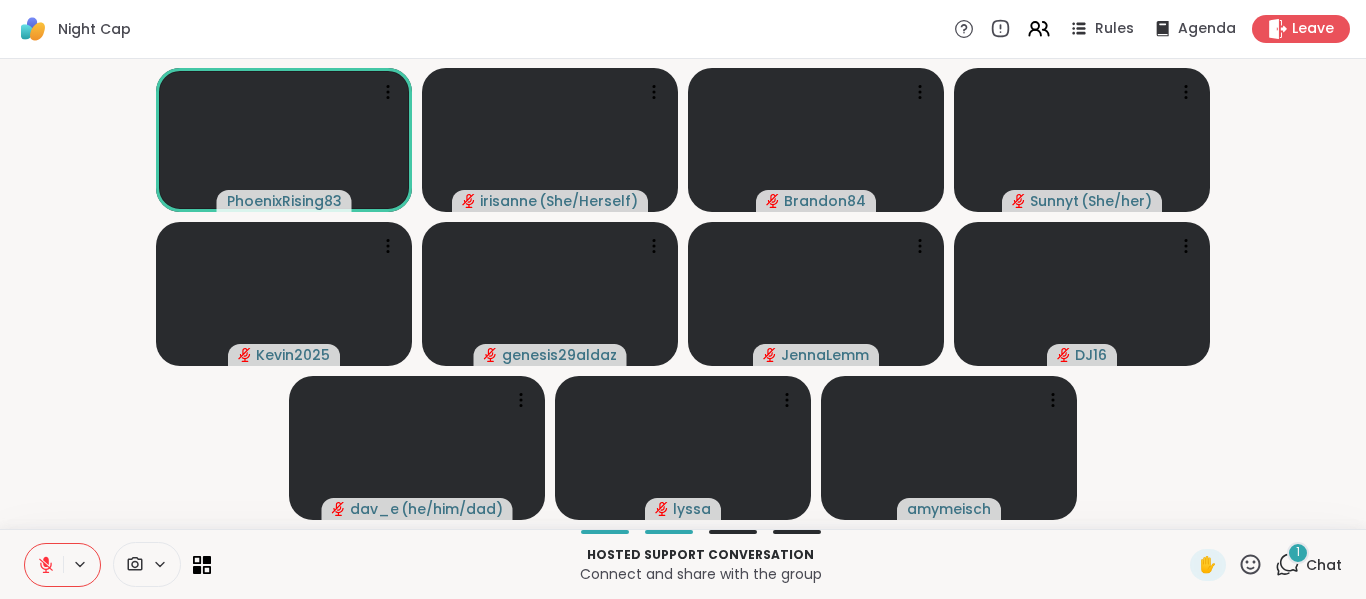 click 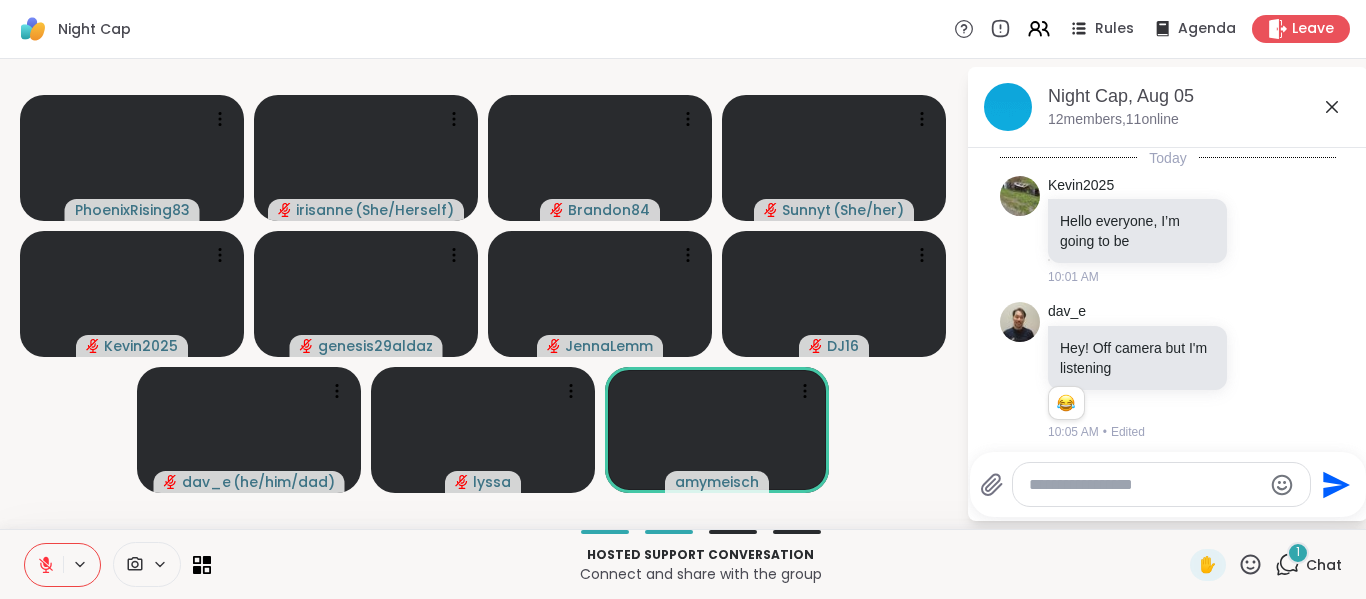 scroll, scrollTop: 632, scrollLeft: 0, axis: vertical 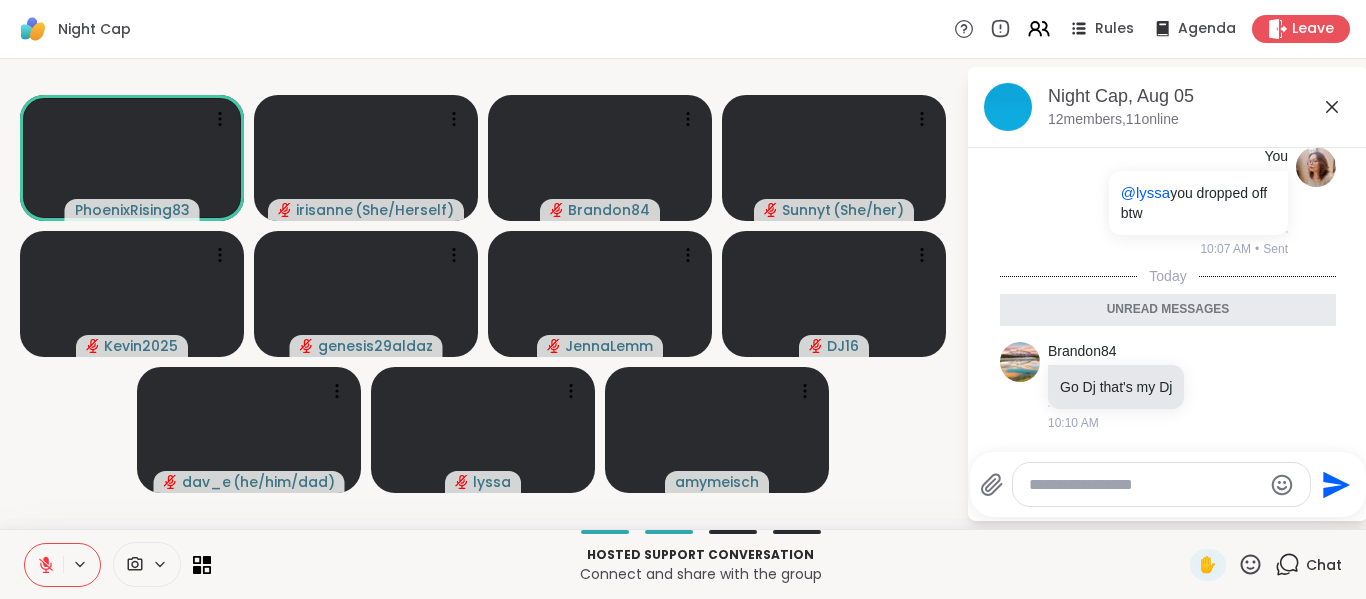 click on "Send" at bounding box center [1168, 484] 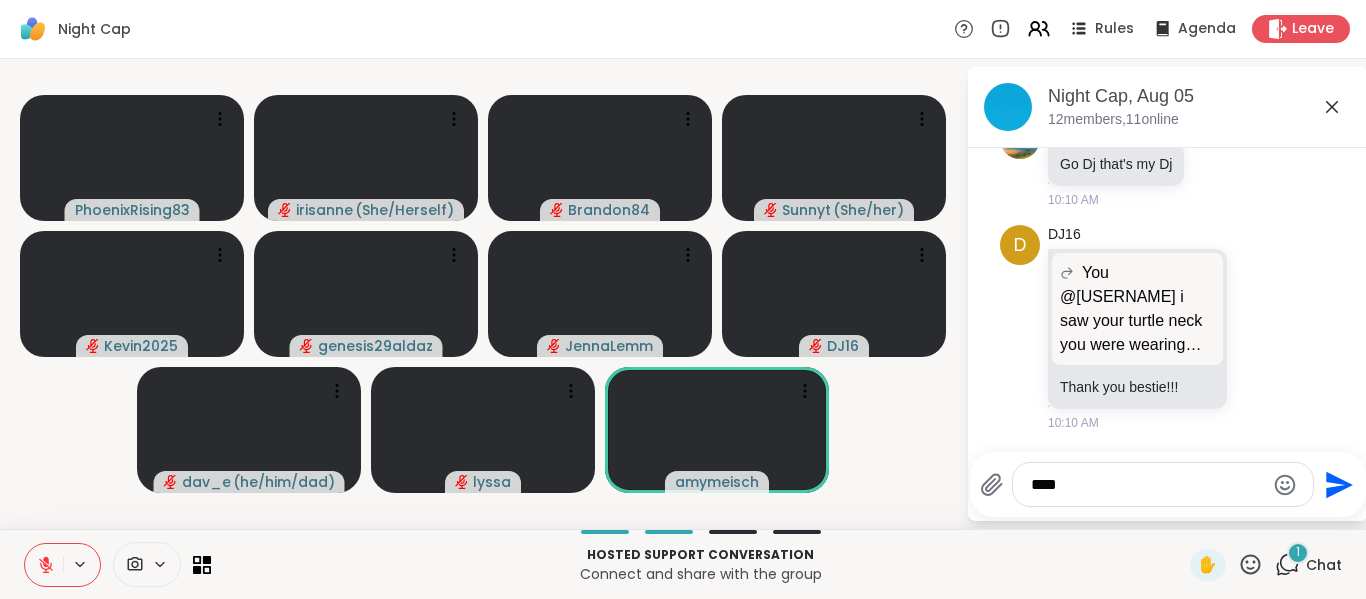 scroll, scrollTop: 807, scrollLeft: 0, axis: vertical 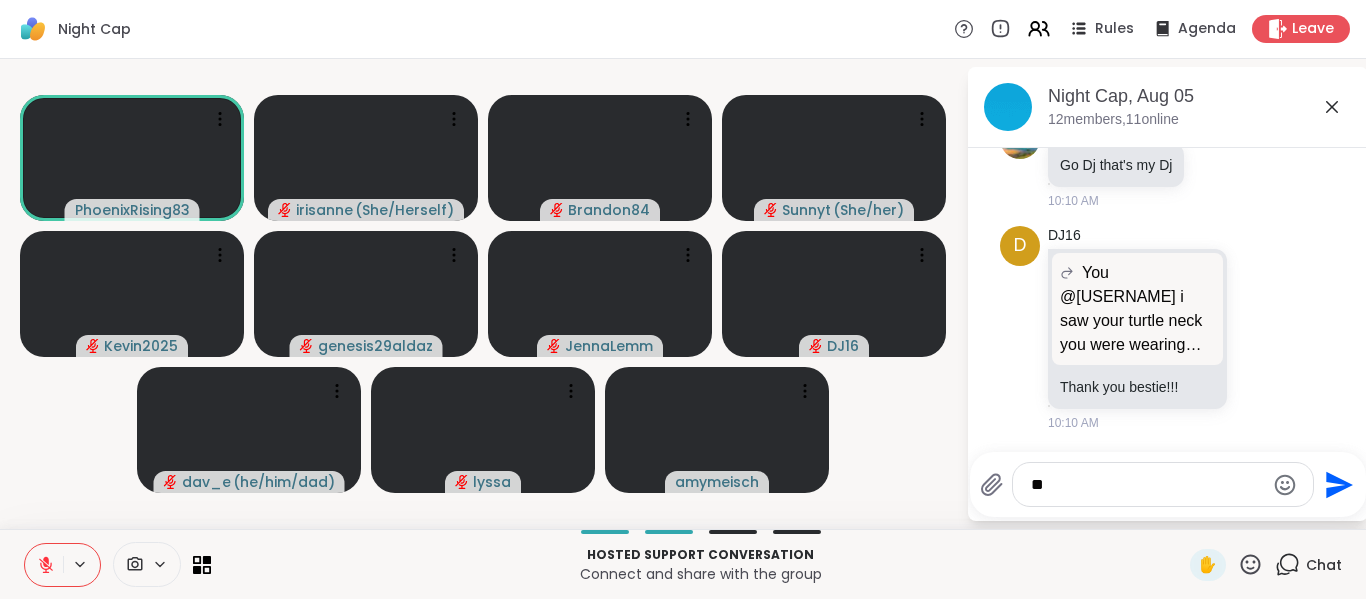 type on "*" 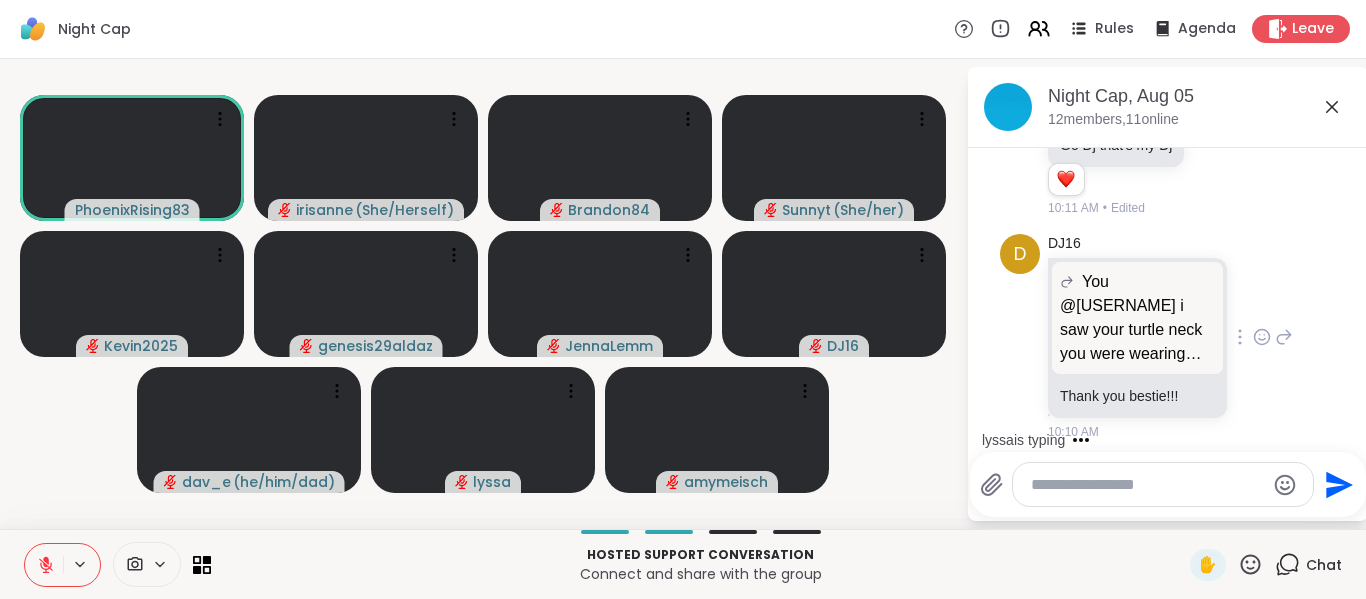 click at bounding box center [1262, 337] 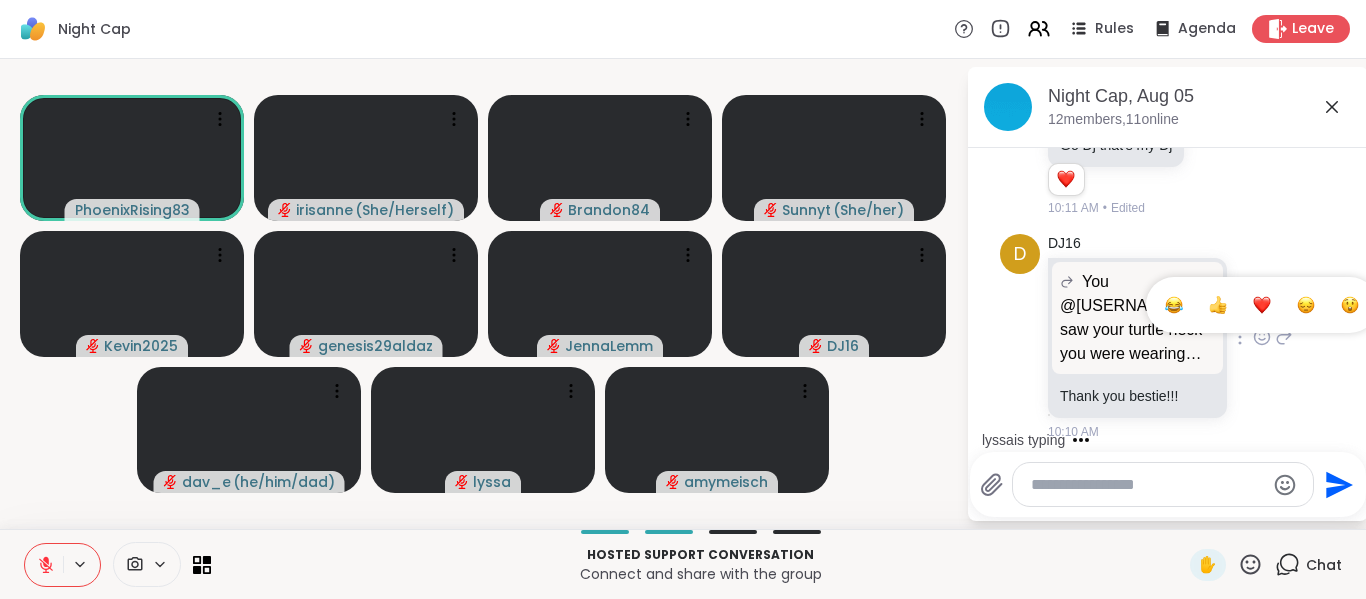 click at bounding box center (1262, 305) 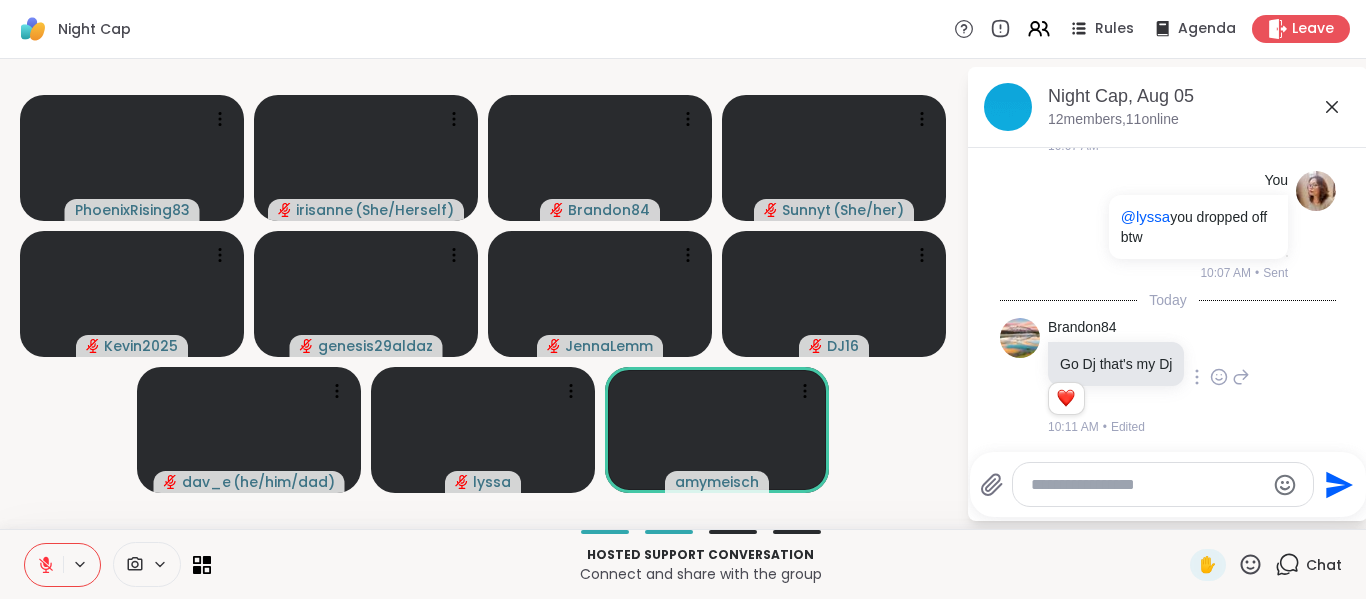scroll, scrollTop: 635, scrollLeft: 0, axis: vertical 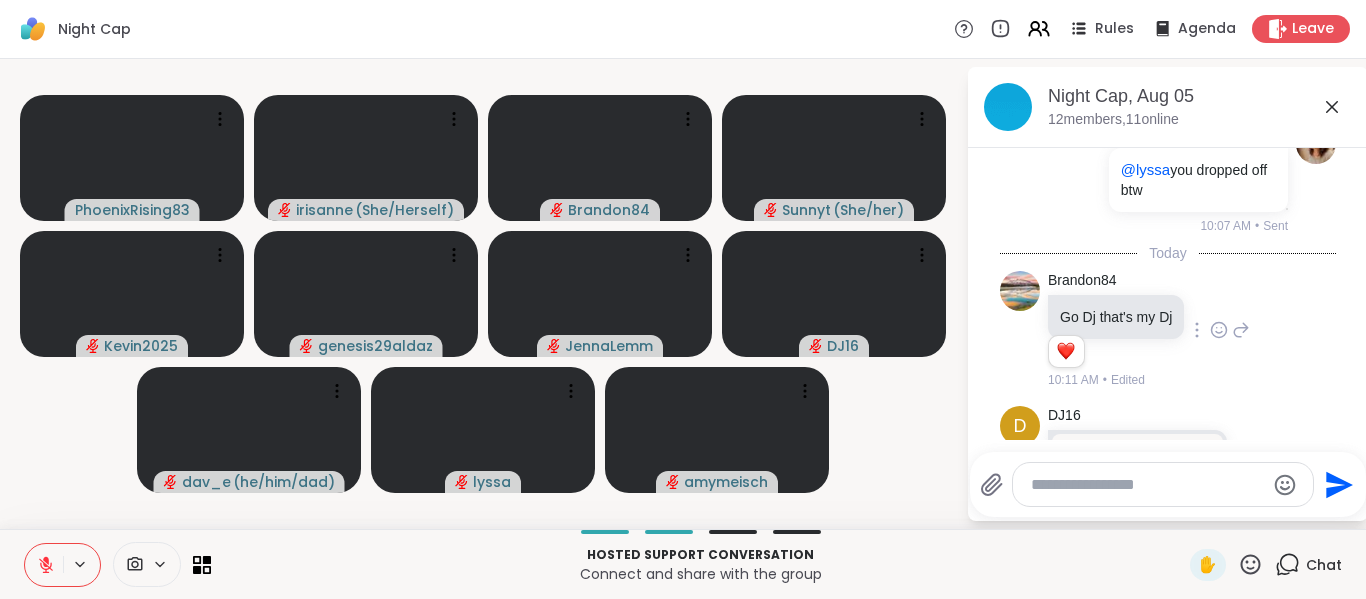click 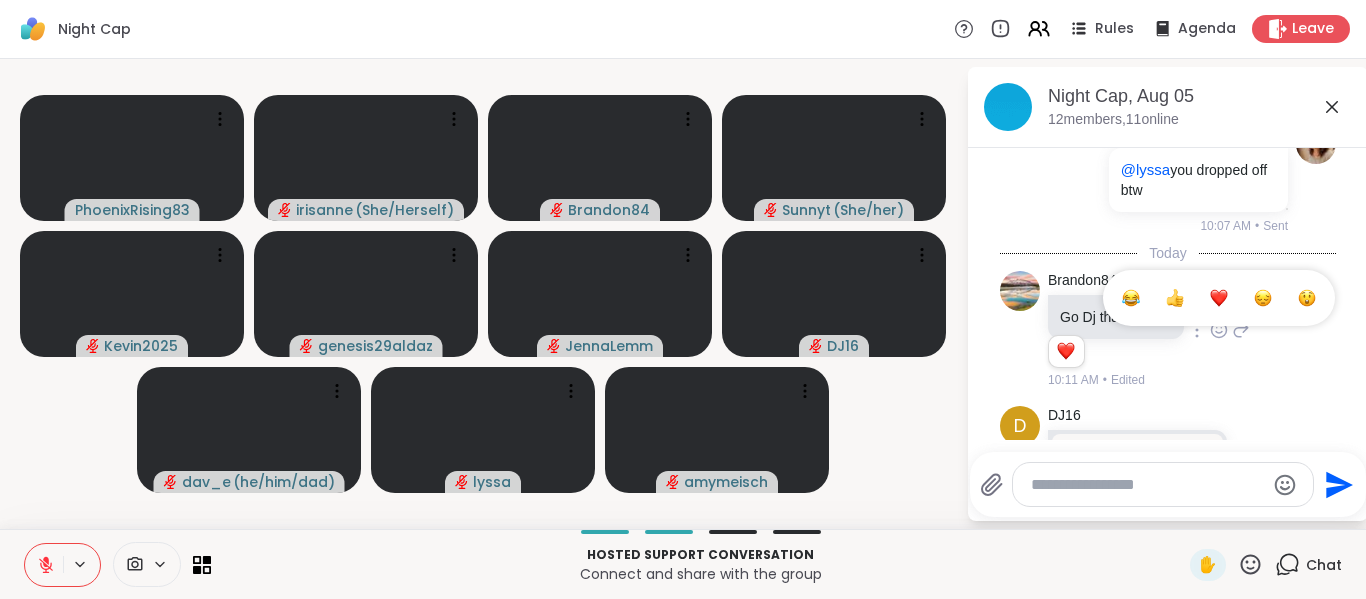click at bounding box center (1219, 298) 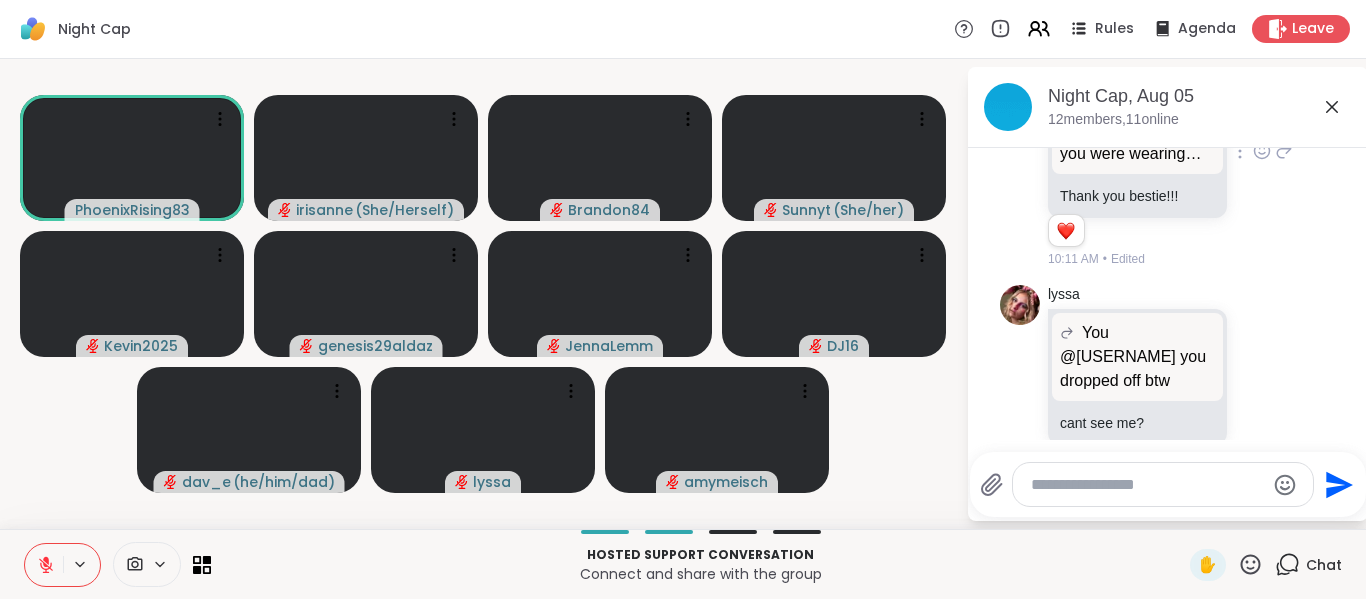 scroll, scrollTop: 1063, scrollLeft: 0, axis: vertical 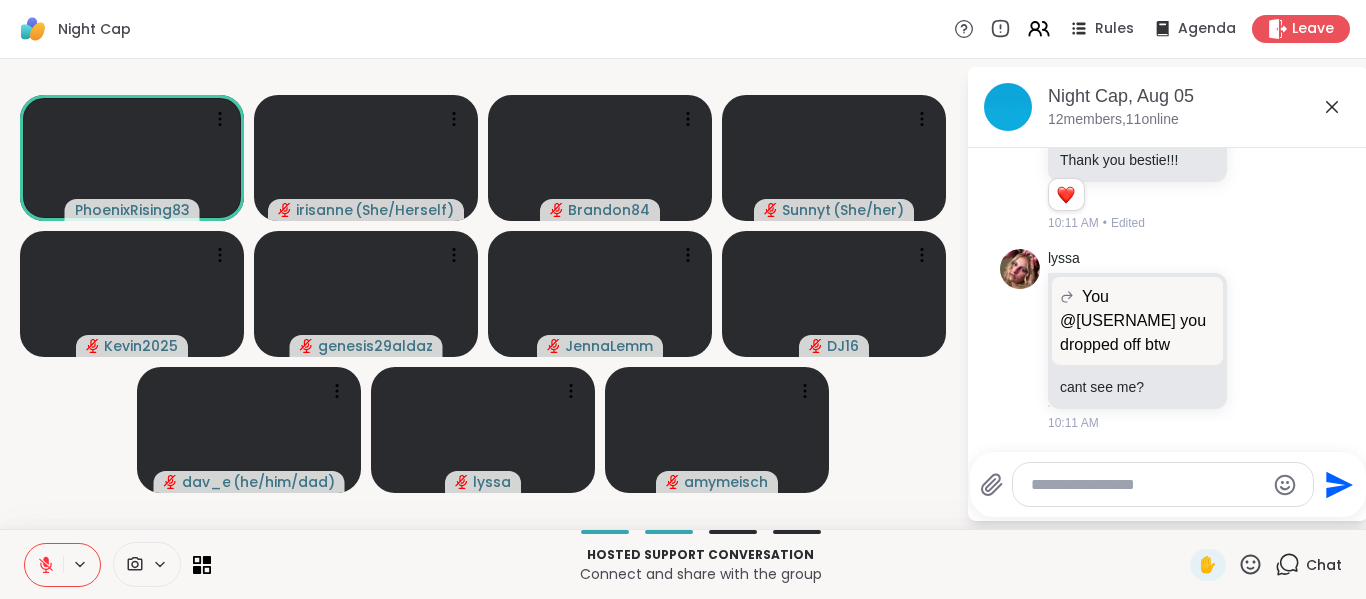 click at bounding box center (1147, 485) 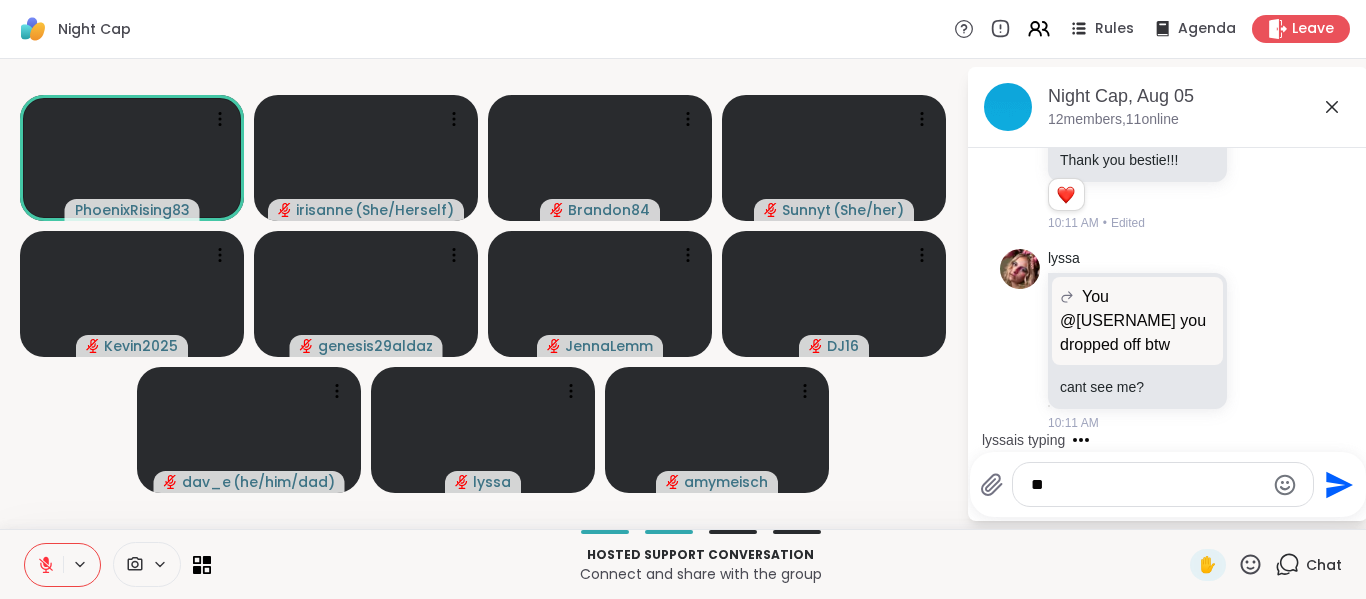 type on "*" 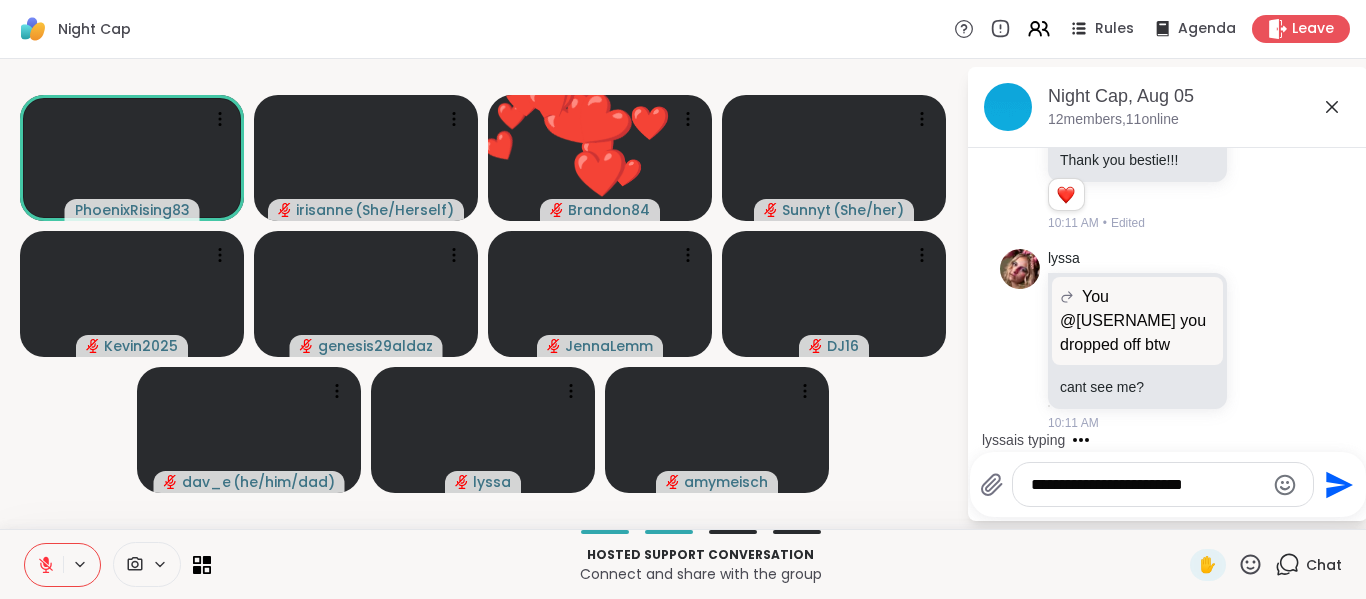 type on "**********" 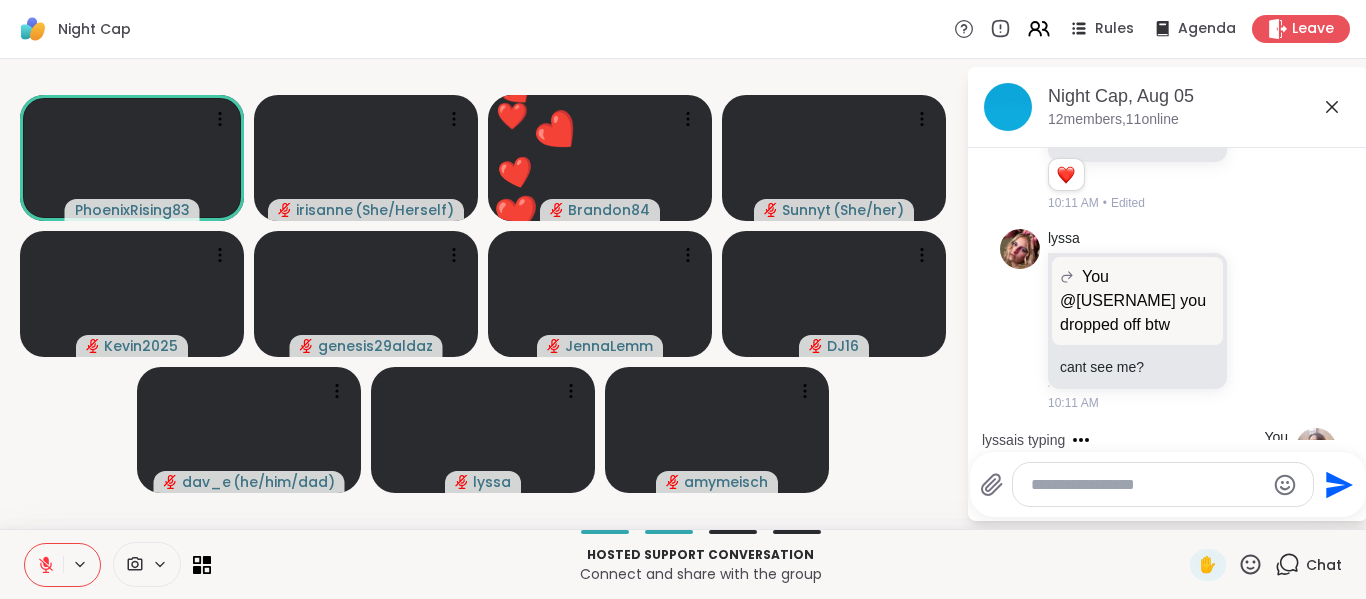 scroll, scrollTop: 1190, scrollLeft: 0, axis: vertical 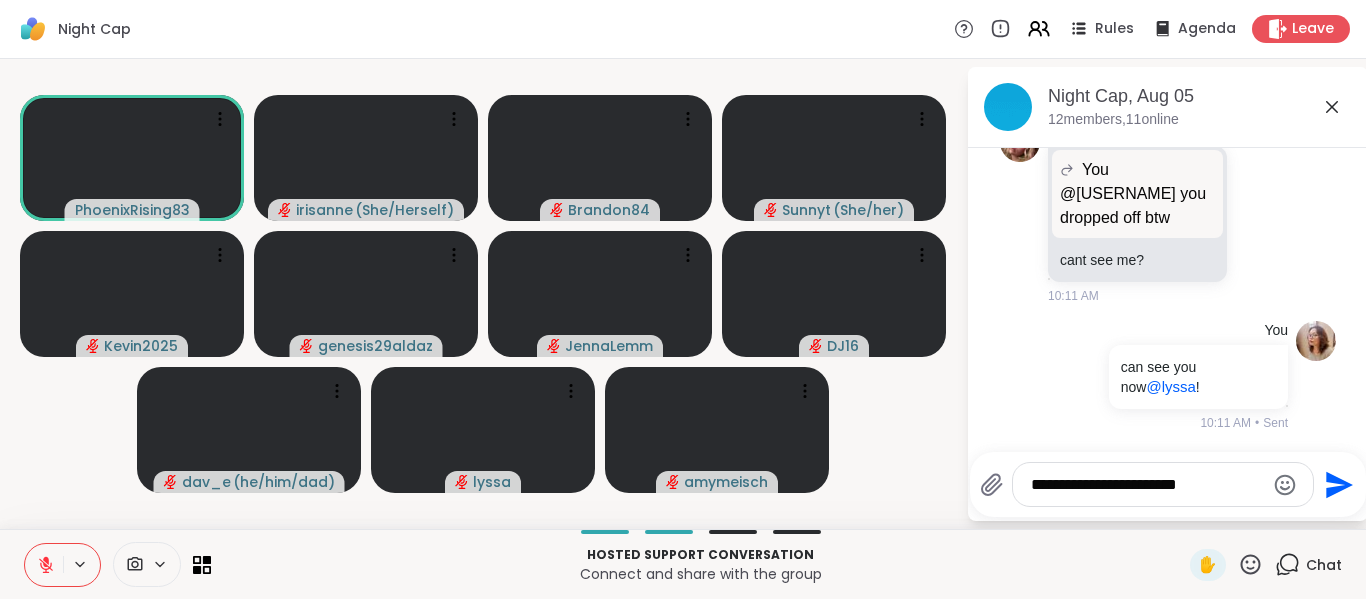 type on "**********" 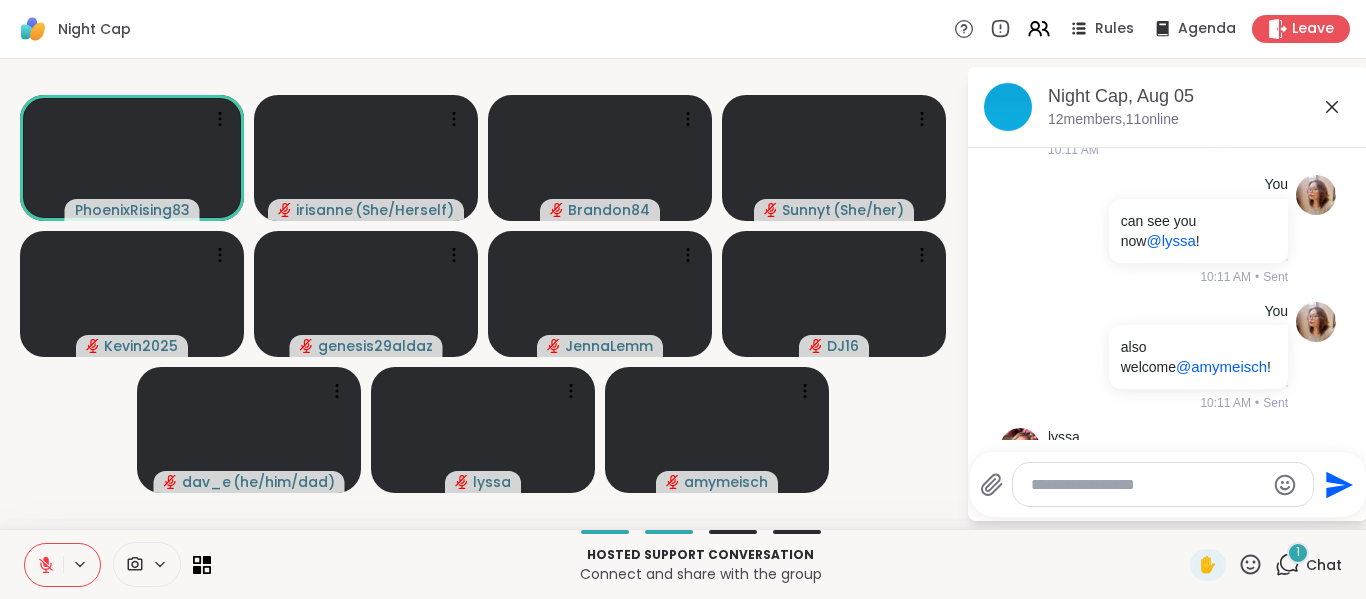 scroll, scrollTop: 1463, scrollLeft: 0, axis: vertical 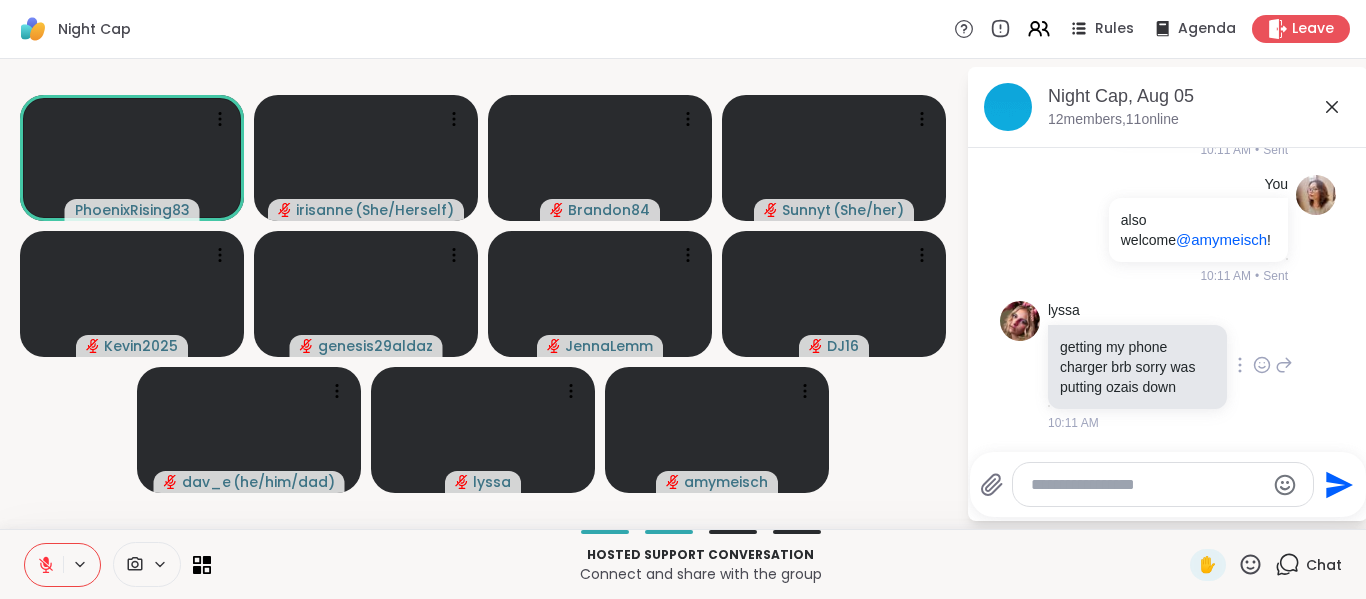click 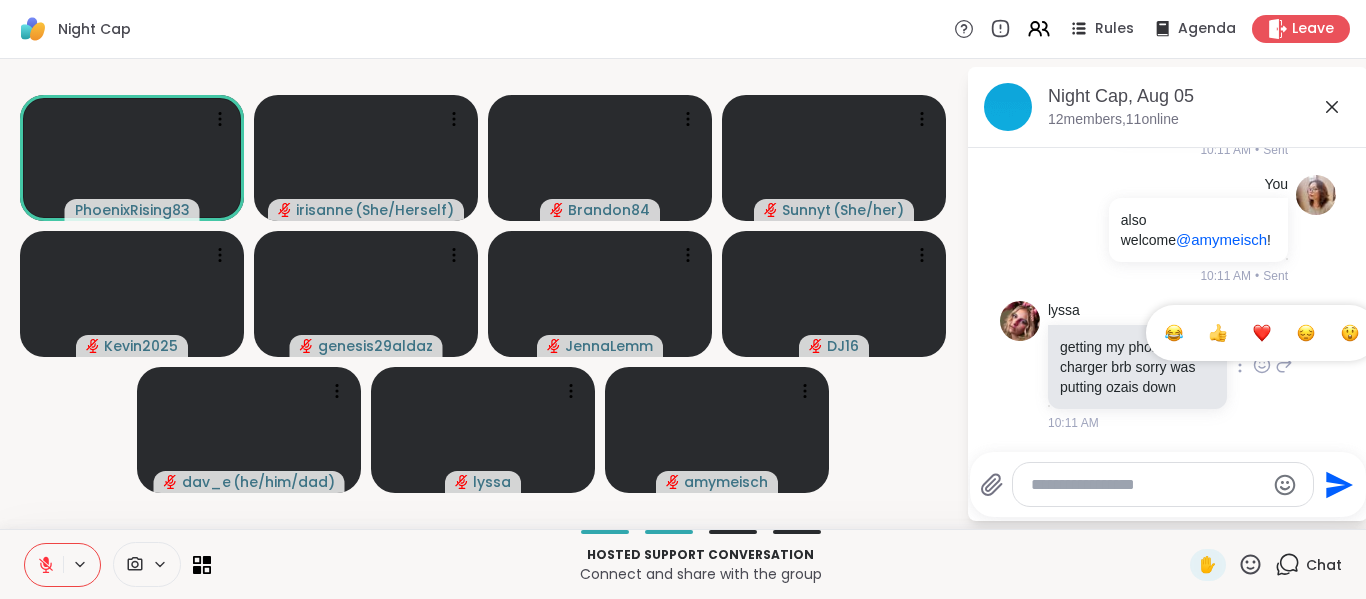 click at bounding box center (1218, 333) 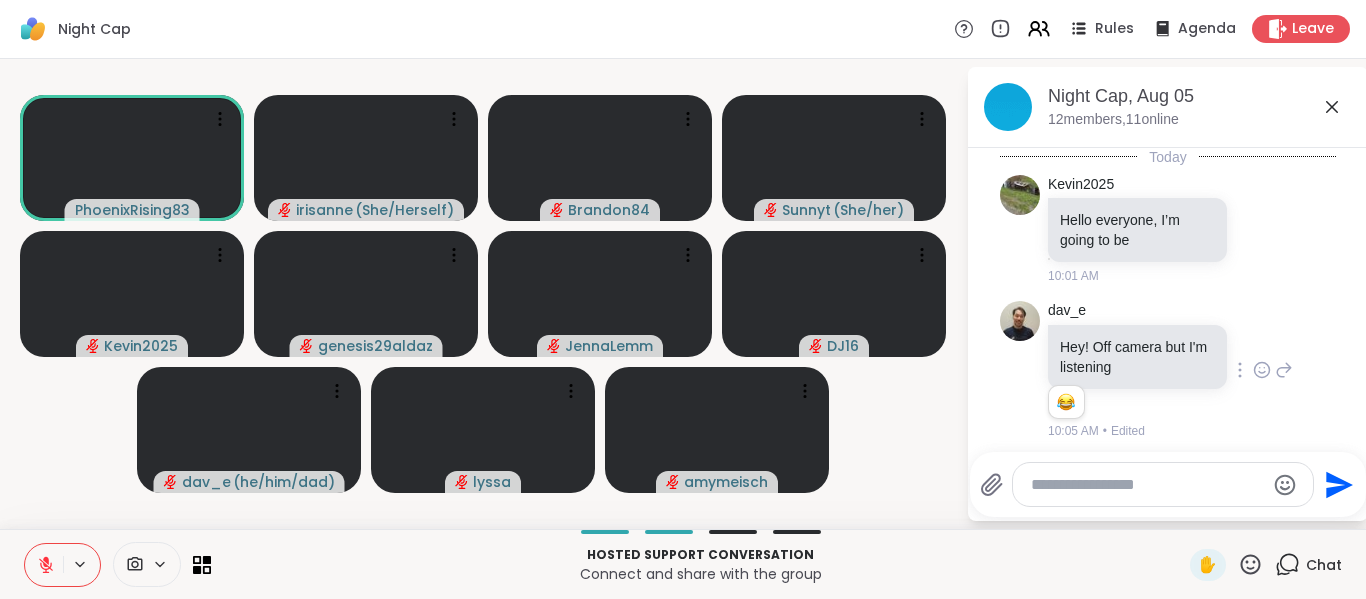 scroll, scrollTop: 0, scrollLeft: 0, axis: both 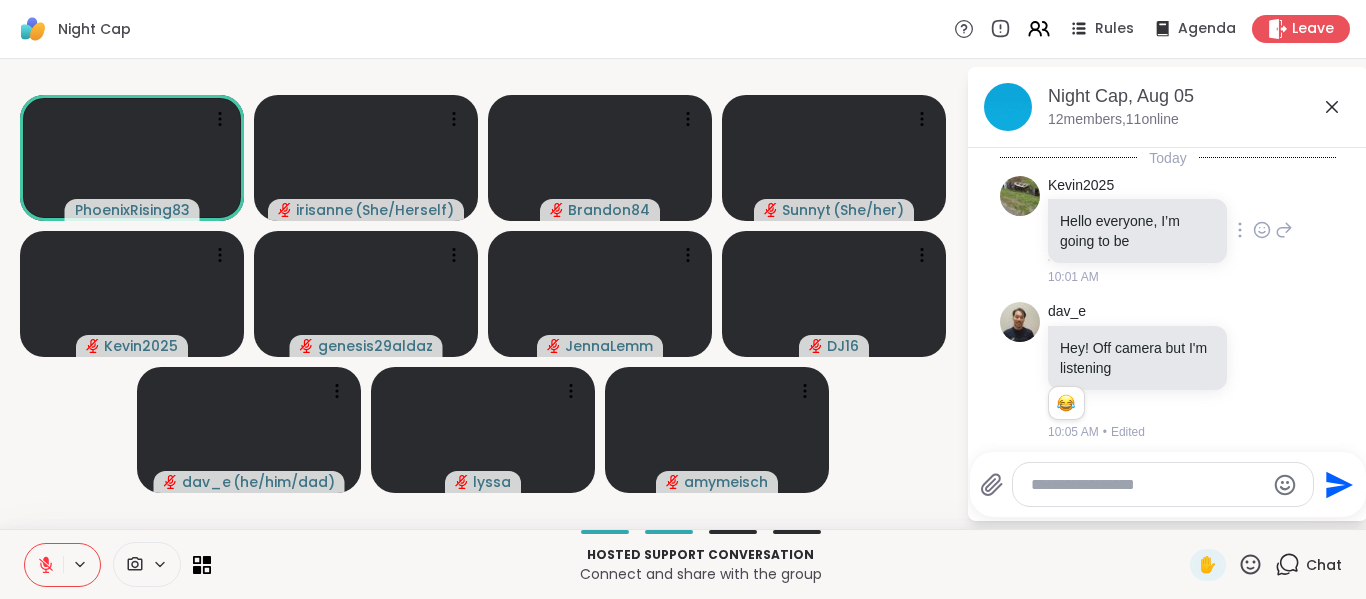 click 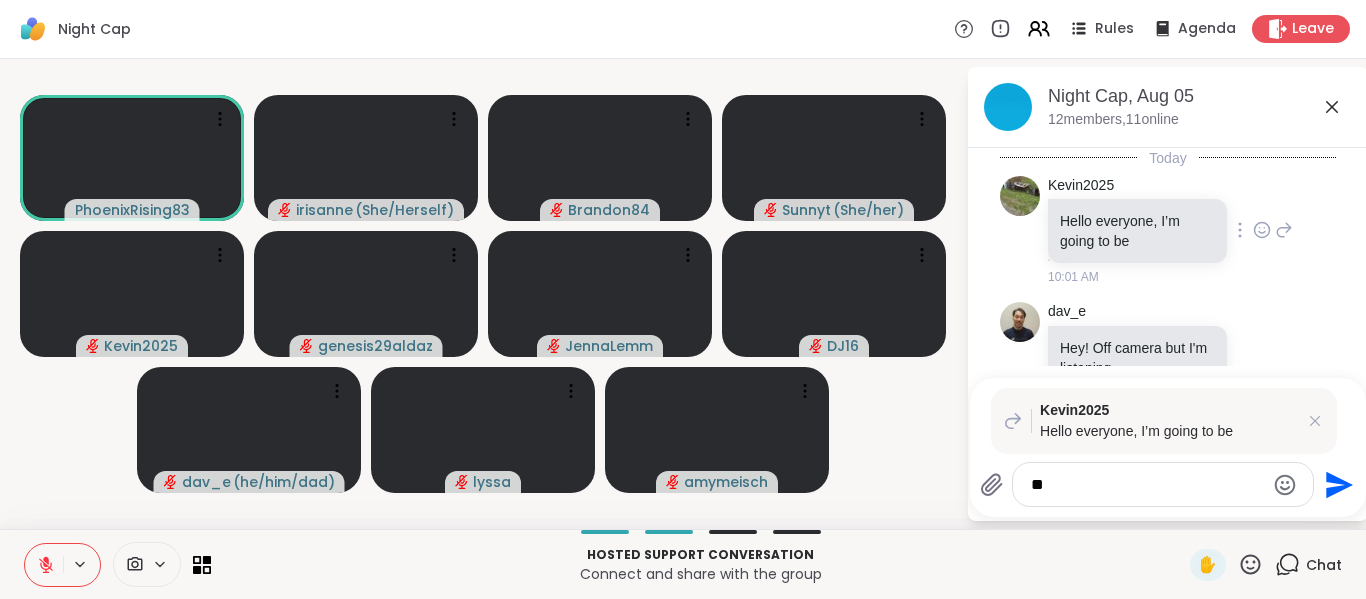 type on "*" 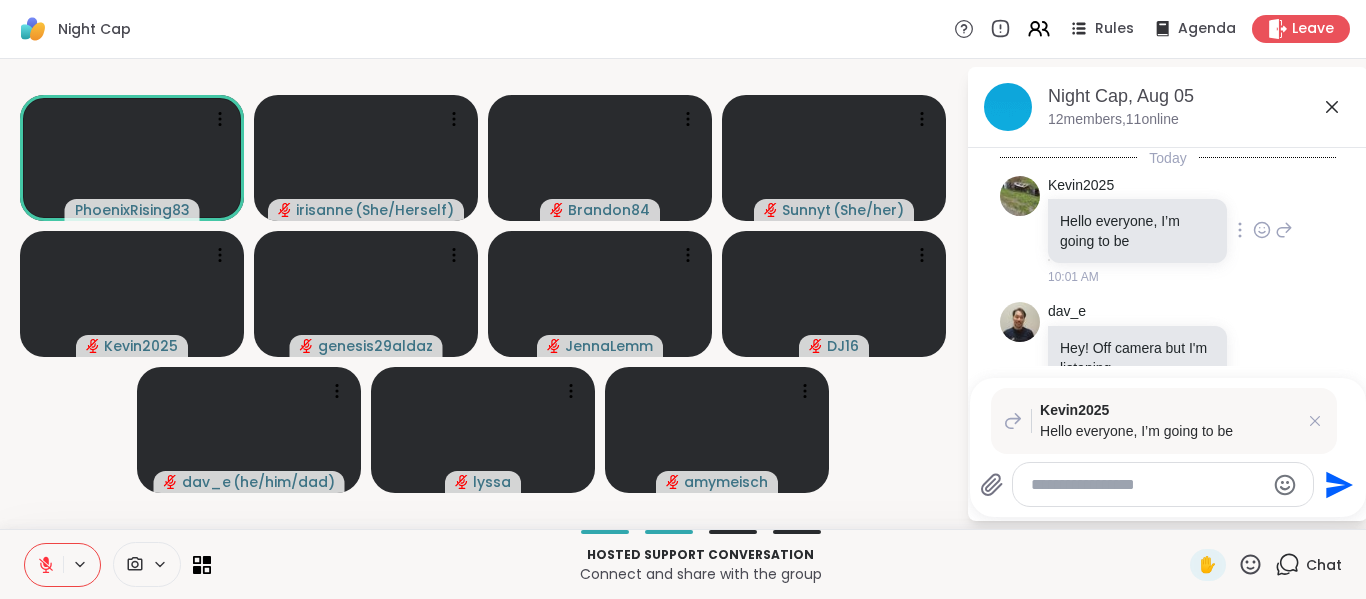 type on "*" 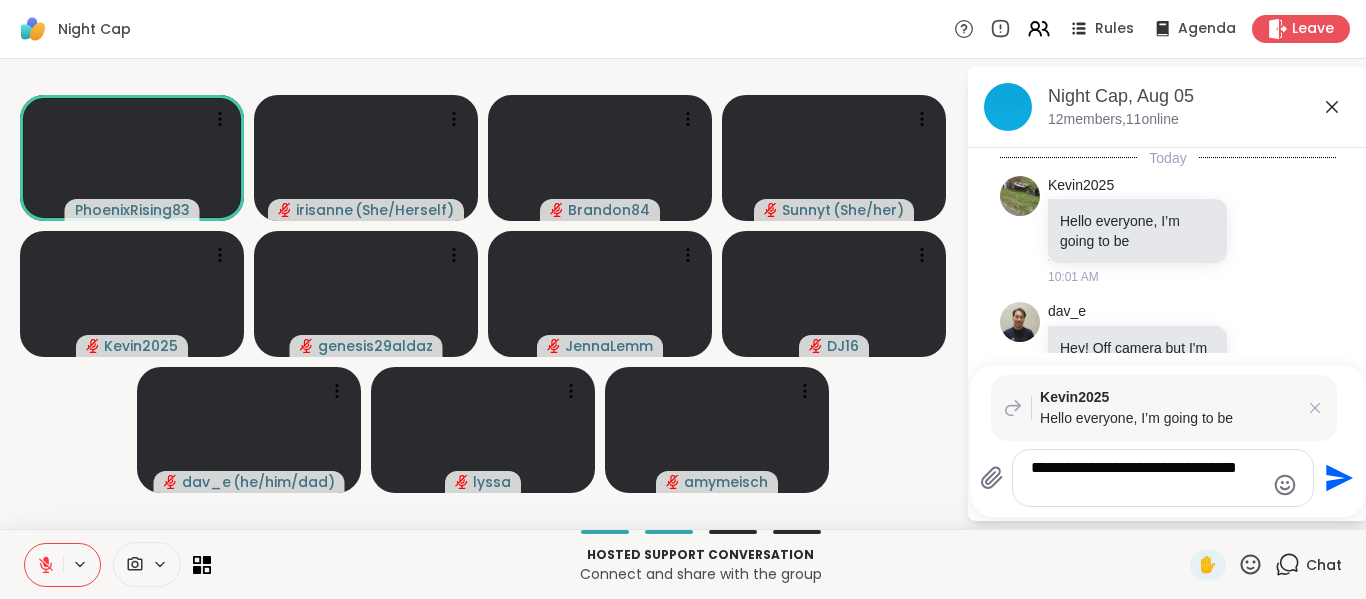 click 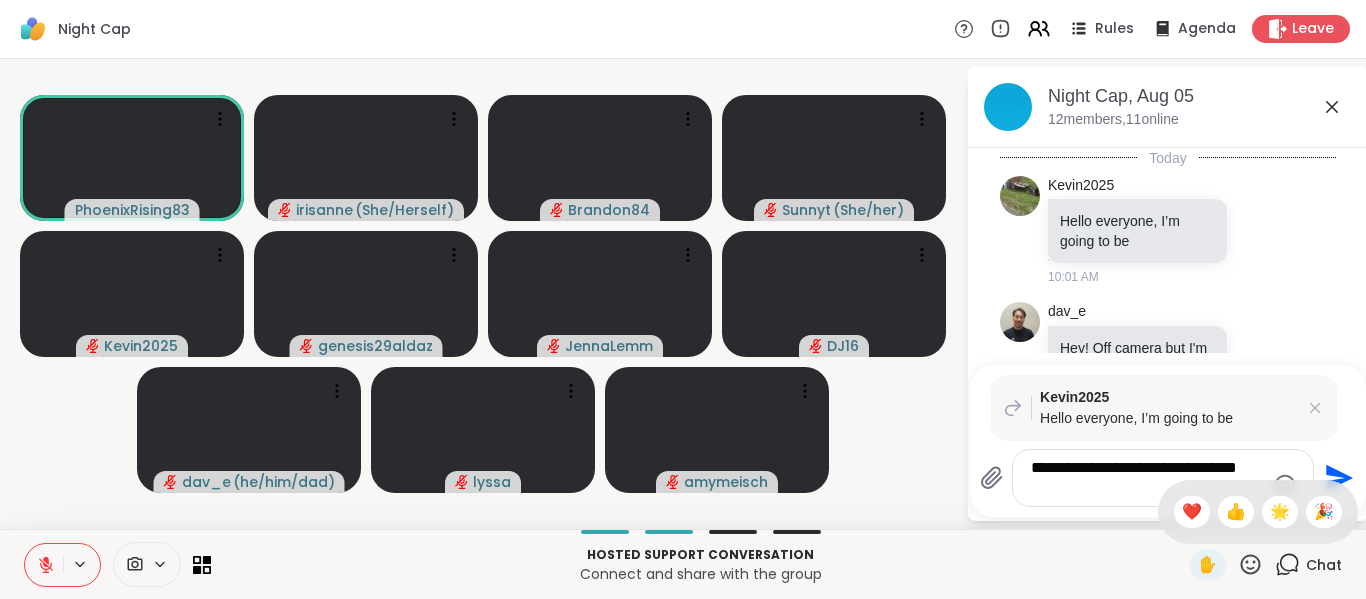 click on "**********" at bounding box center (1147, 478) 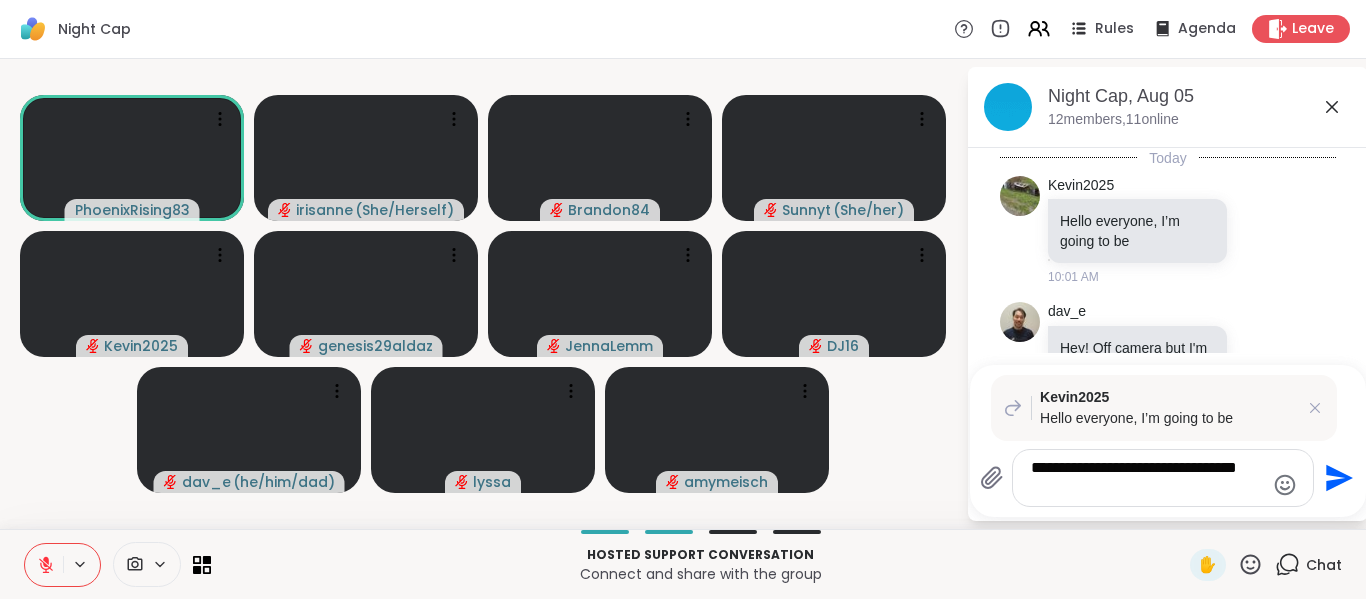 click 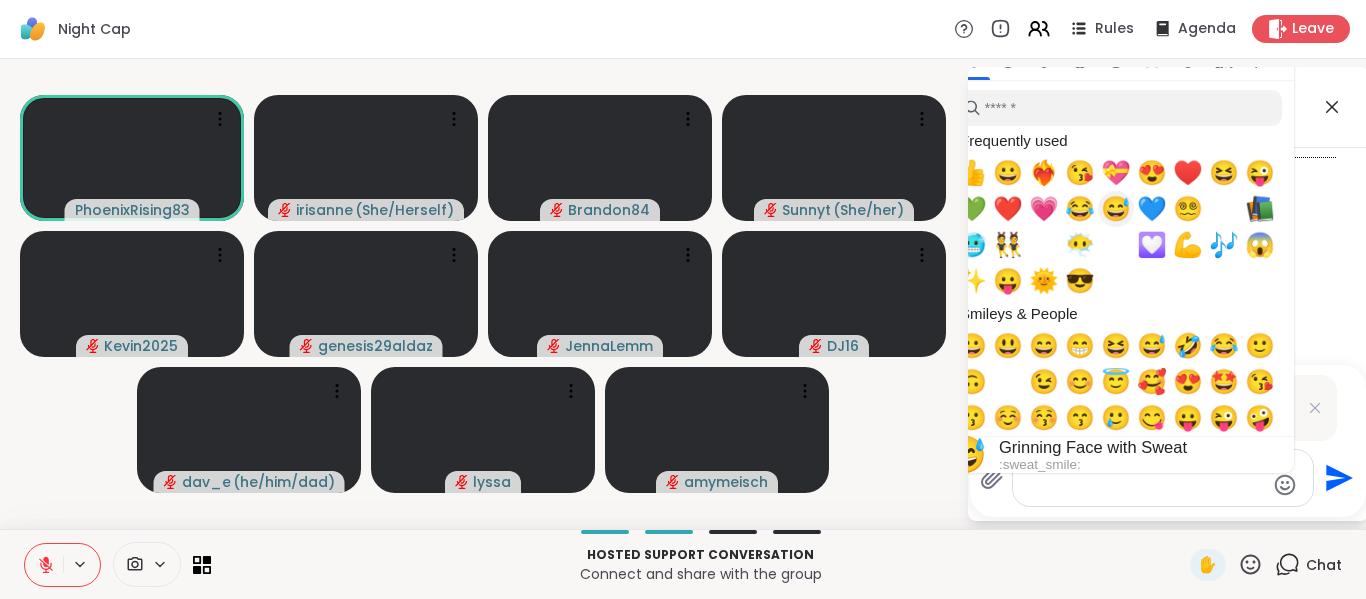 click on "😅" at bounding box center (1116, 209) 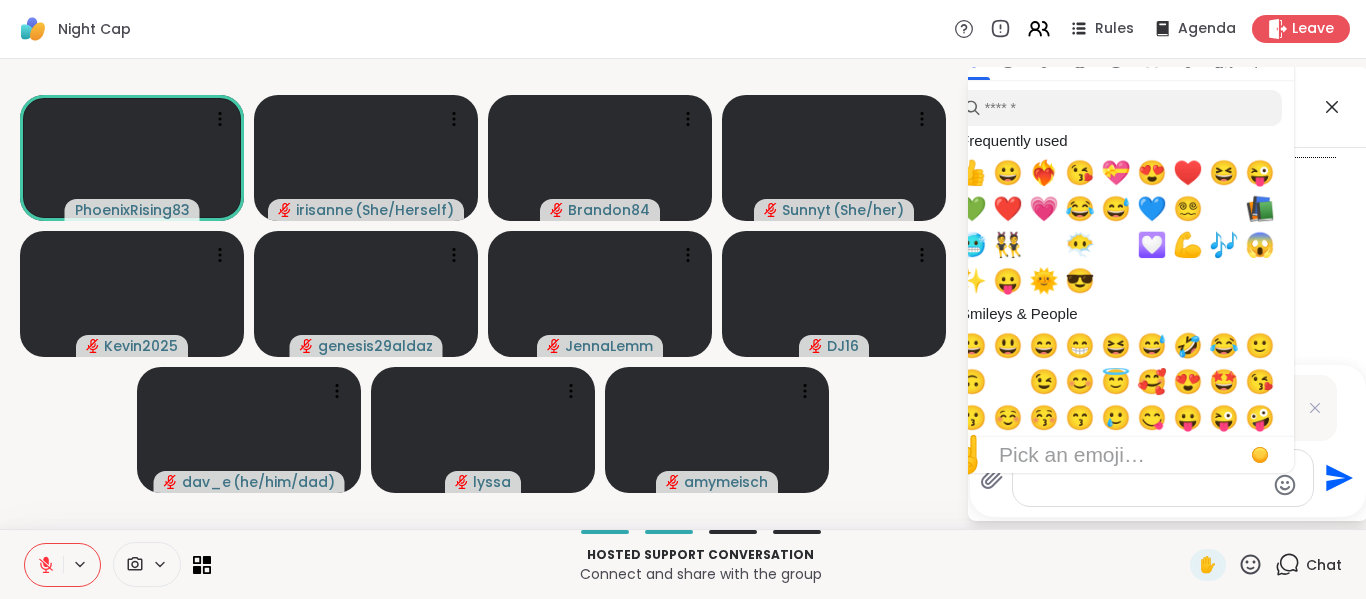 type 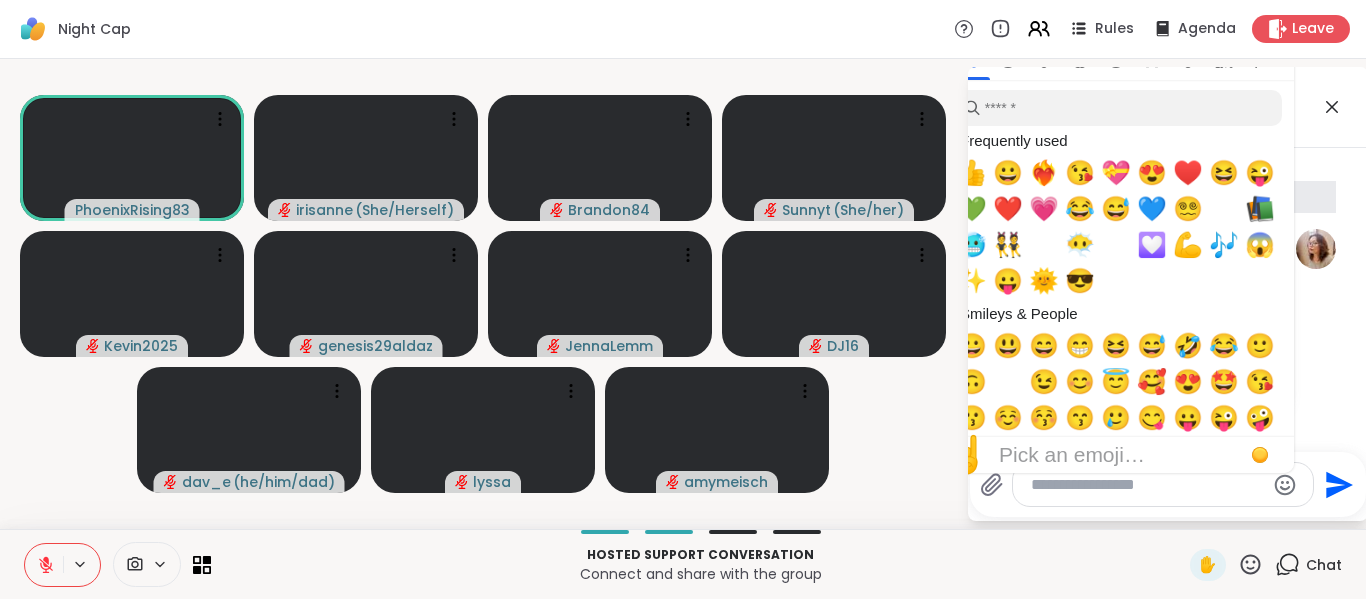 scroll, scrollTop: 1710, scrollLeft: 0, axis: vertical 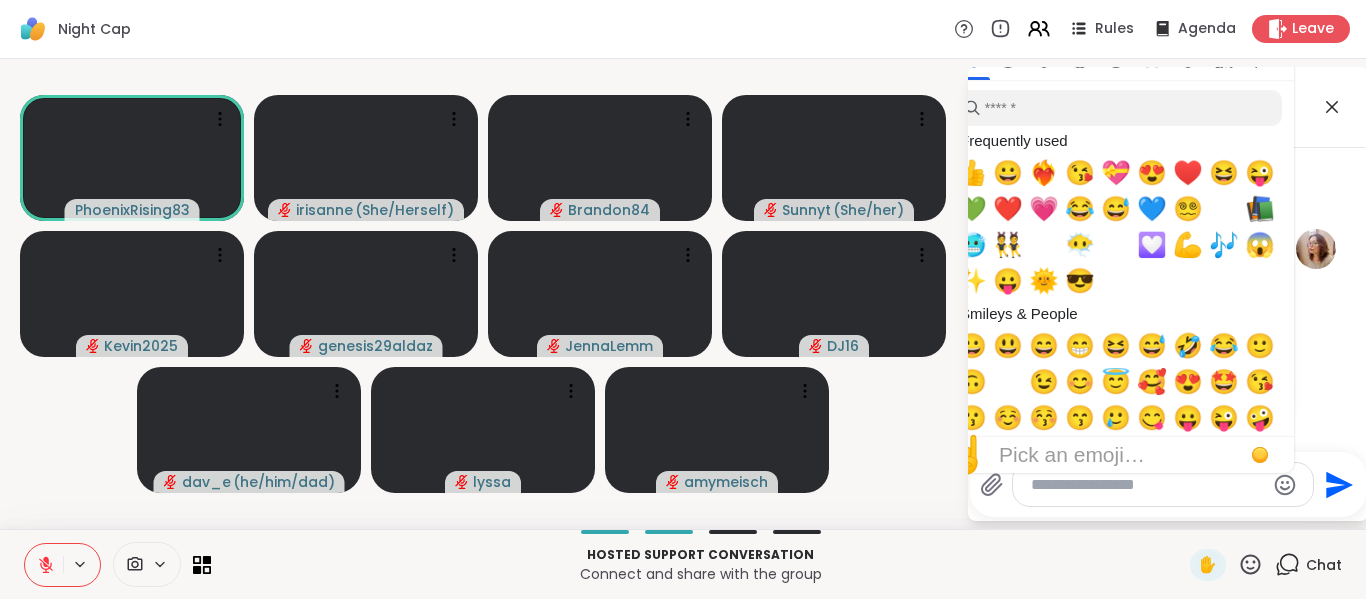 click 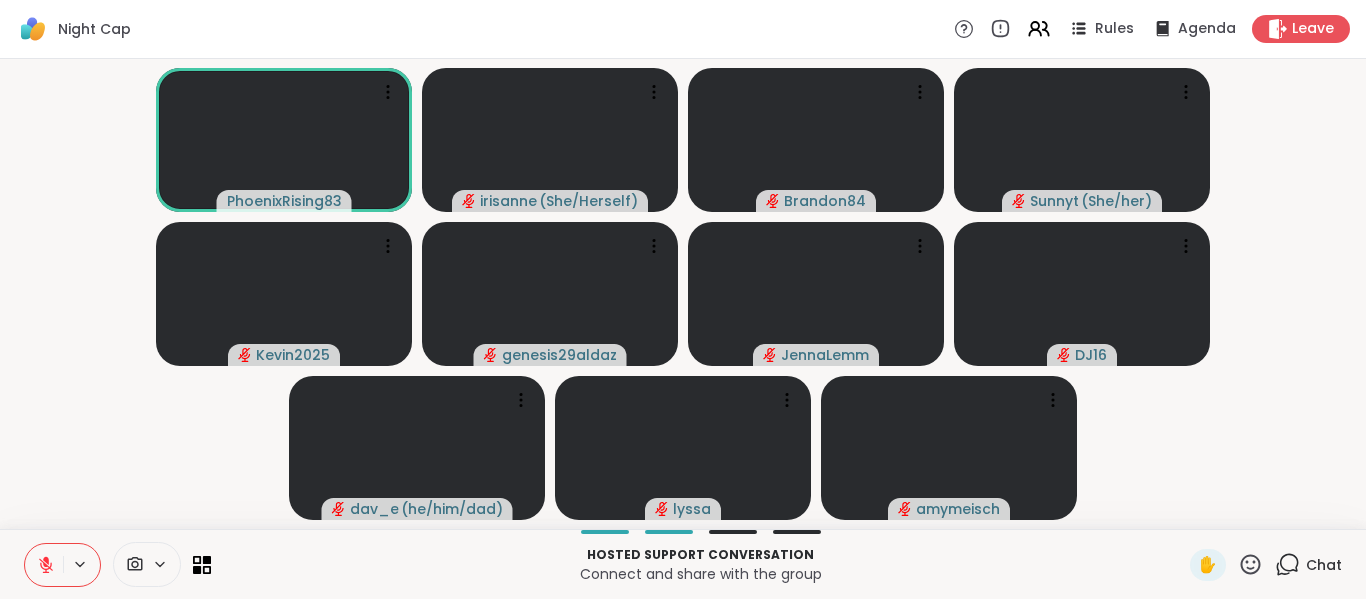 click 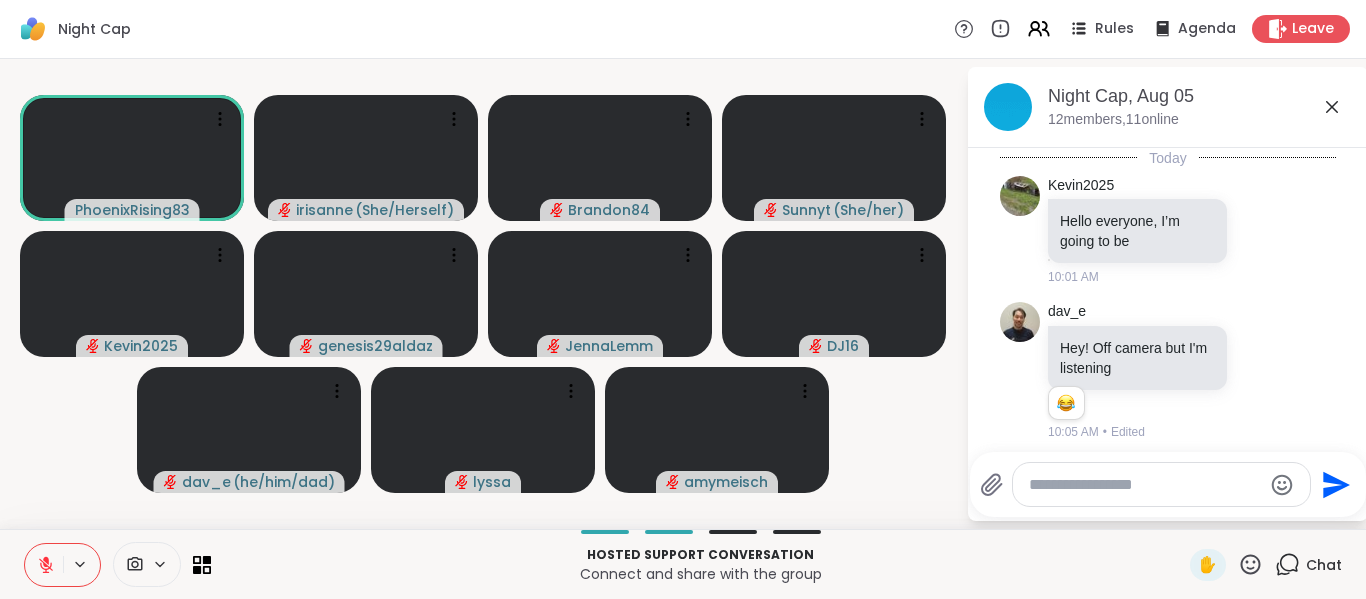 scroll, scrollTop: 1690, scrollLeft: 0, axis: vertical 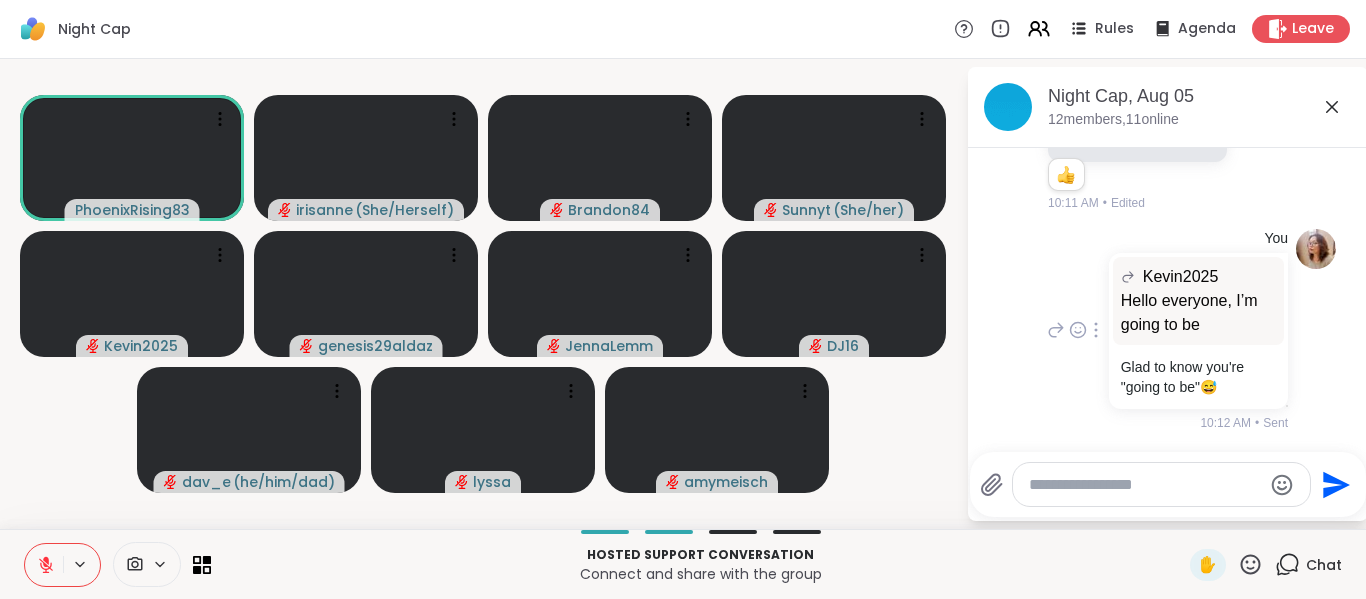 click on "You [USERNAME] Hello everyone, I’m going to be  Hello everyone, I’m going to be Glad to know you're "going to be"  😅 10:12 AM • Sent" at bounding box center (1168, 330) 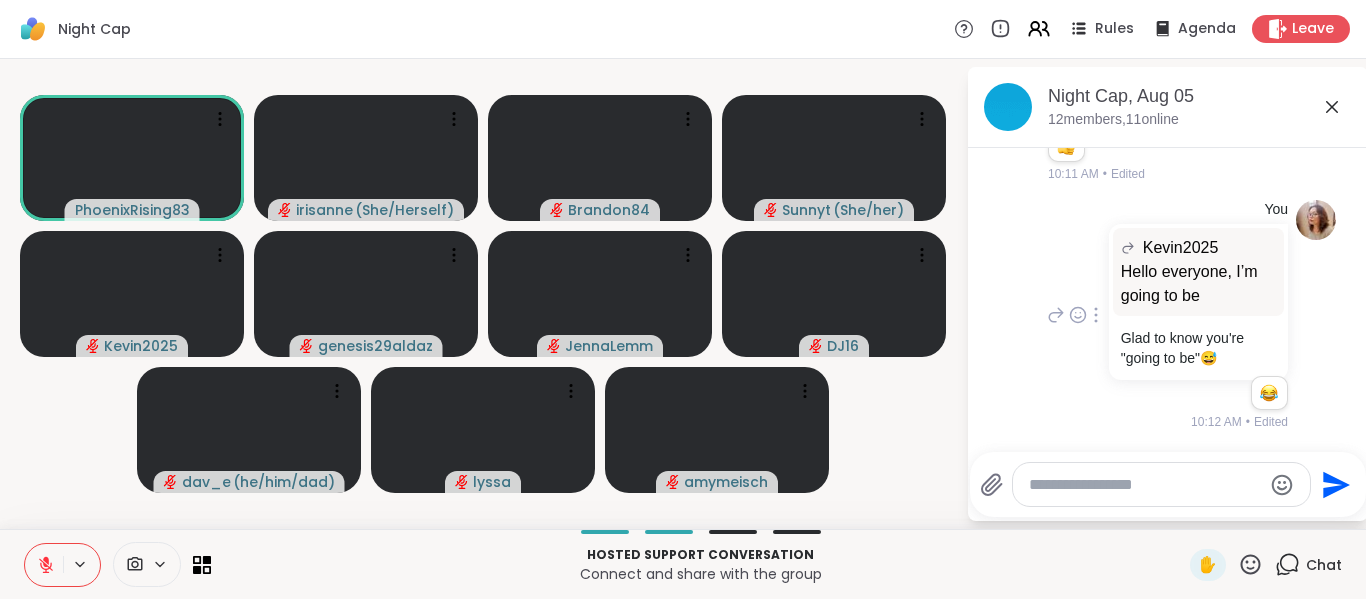 click on "You [USERNAME] Hello everyone, I’m going to be  Hello everyone, I’m going to be Glad to know you're "going to be"  😅   1 1 10:12 AM • Edited" at bounding box center [1168, 315] 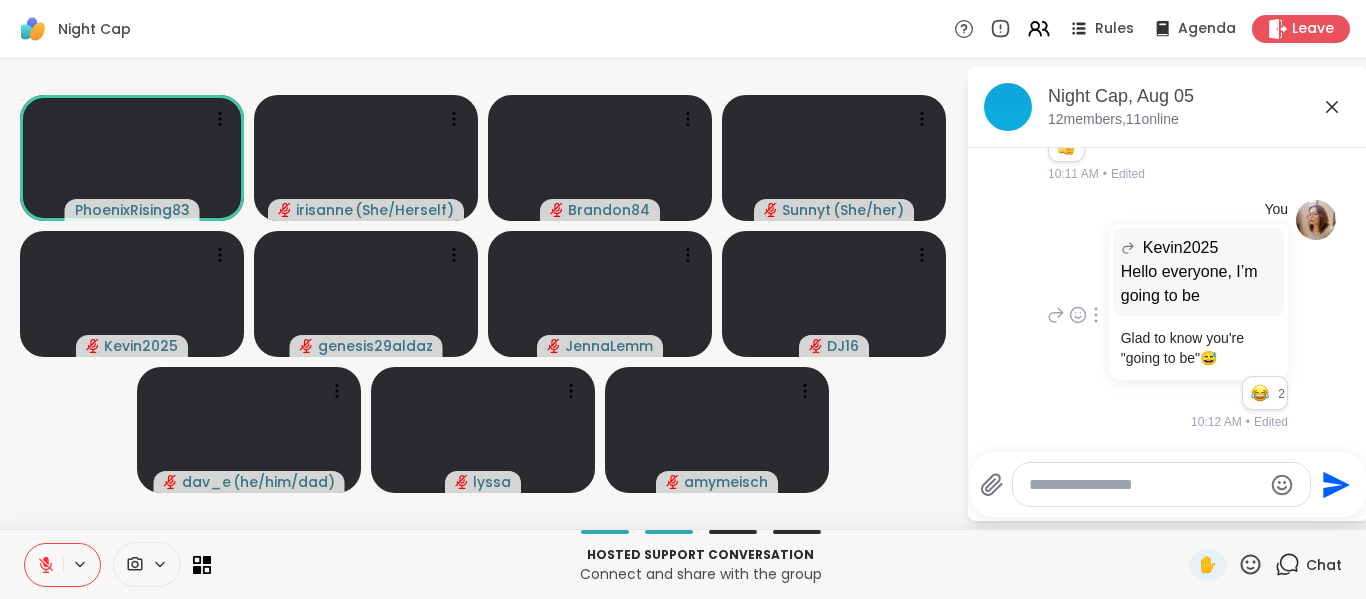 click on "You [USERNAME] Hello everyone, I’m going to be  Hello everyone, I’m going to be Glad to know you're "going to be"  😅   2 2 2 10:12 AM • Edited" at bounding box center (1168, 315) 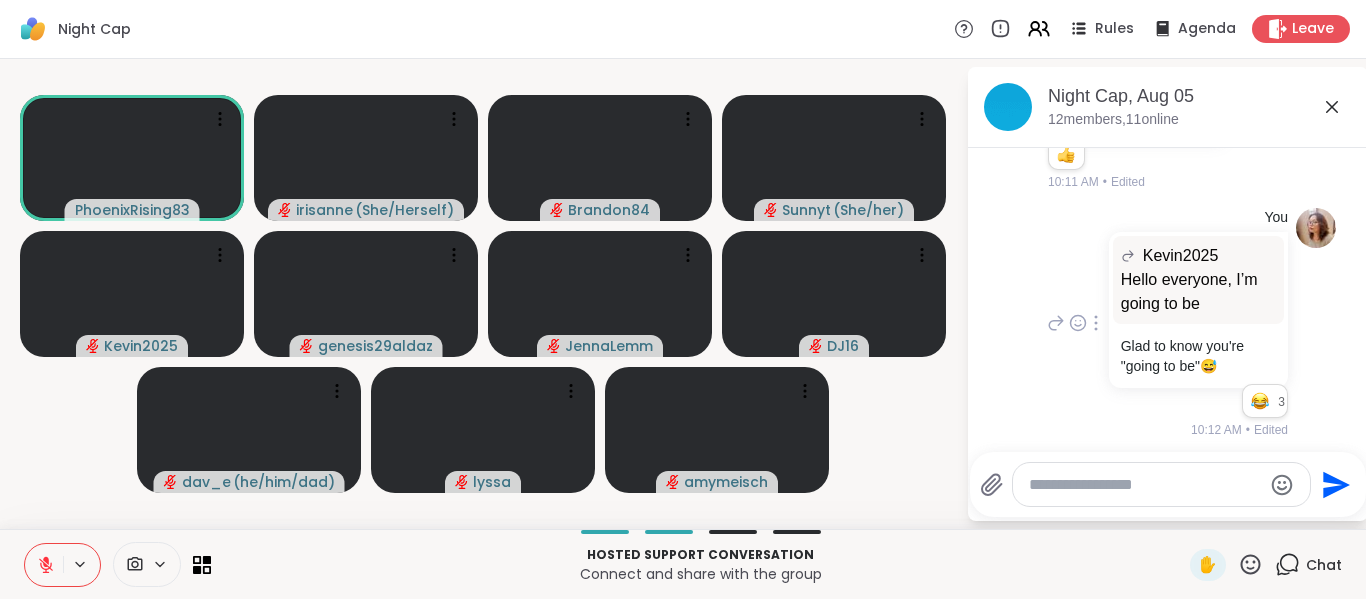 scroll, scrollTop: 1719, scrollLeft: 0, axis: vertical 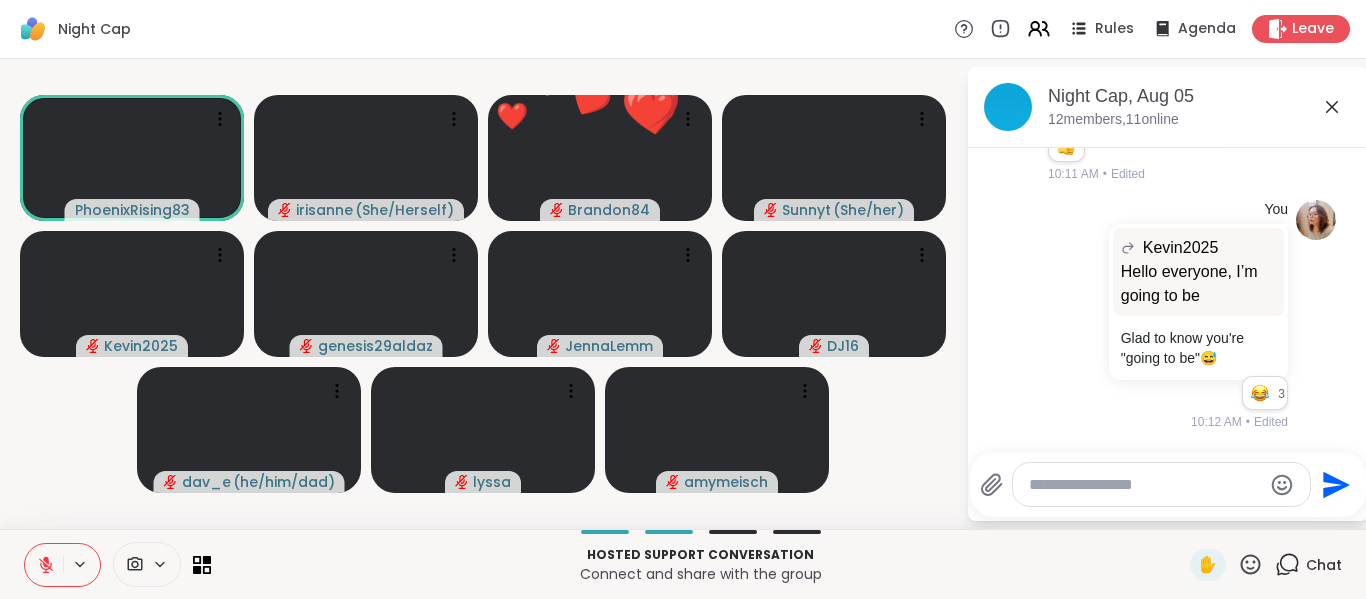 click on "You [USERNAME] Hello everyone, I’m going to be  Hello everyone, I’m going to be Glad to know you're "going to be"  😅   3 3 3 10:12 AM • Edited" at bounding box center (1168, 315) 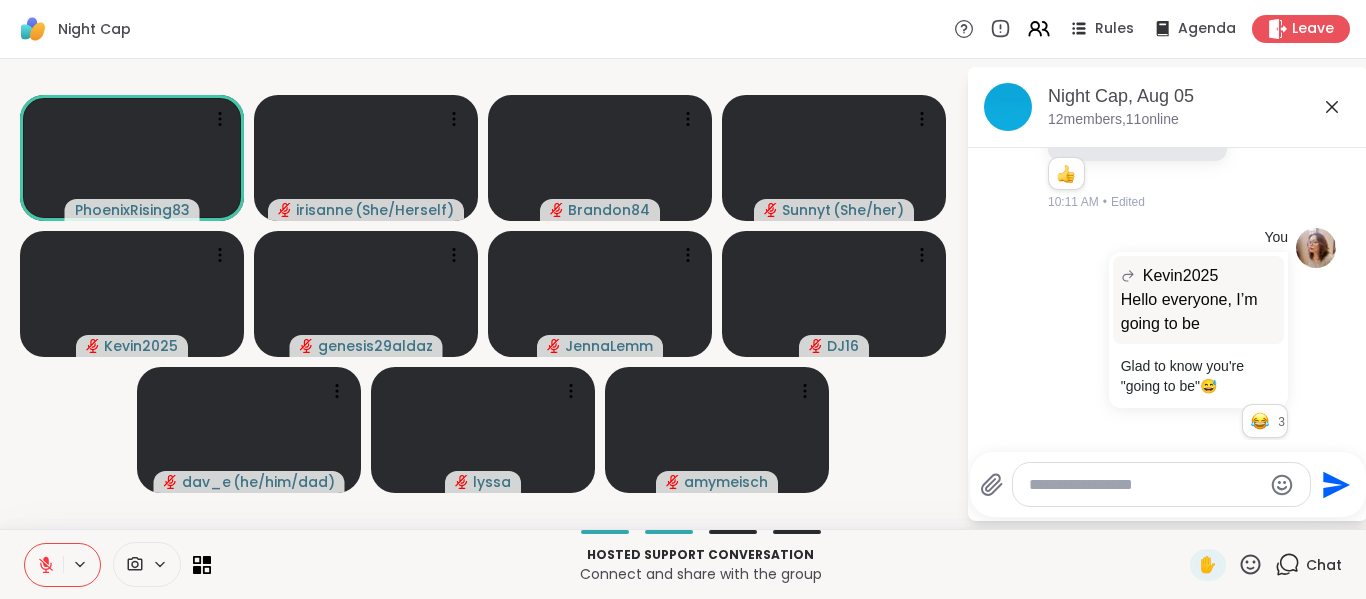 scroll, scrollTop: 1700, scrollLeft: 0, axis: vertical 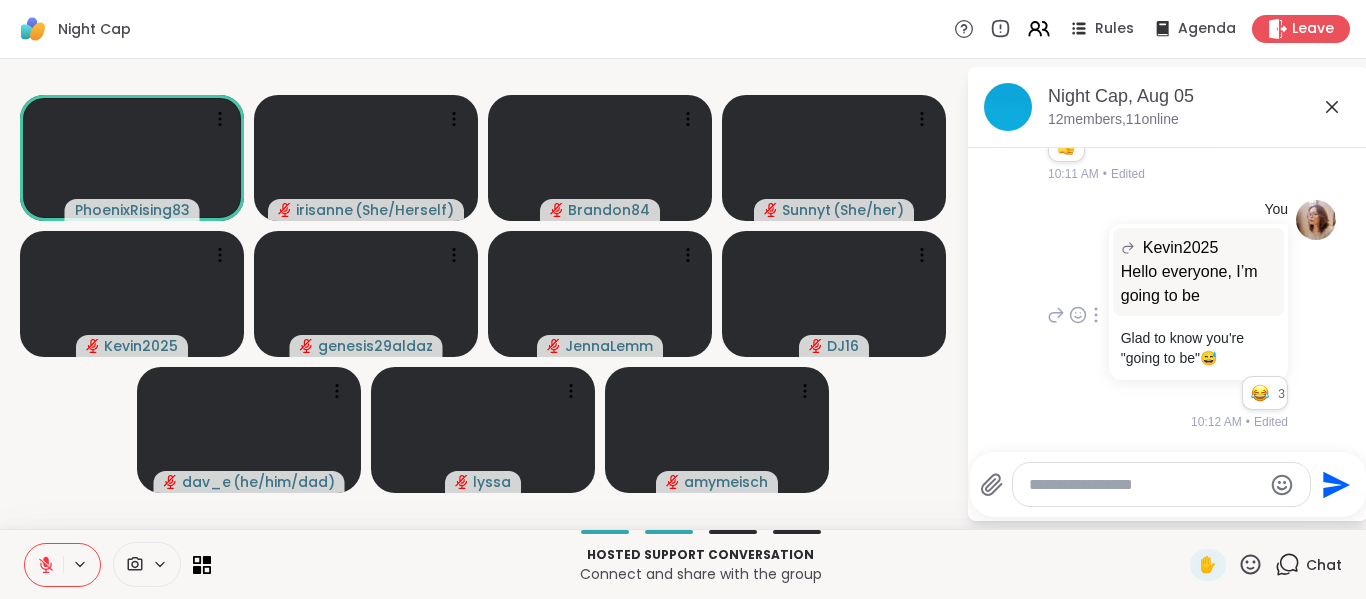 click on "You [USERNAME] Hello everyone, I’m going to be  Hello everyone, I’m going to be Glad to know you're "going to be"  😅   3 3 3 10:12 AM • Edited" at bounding box center [1165, 315] 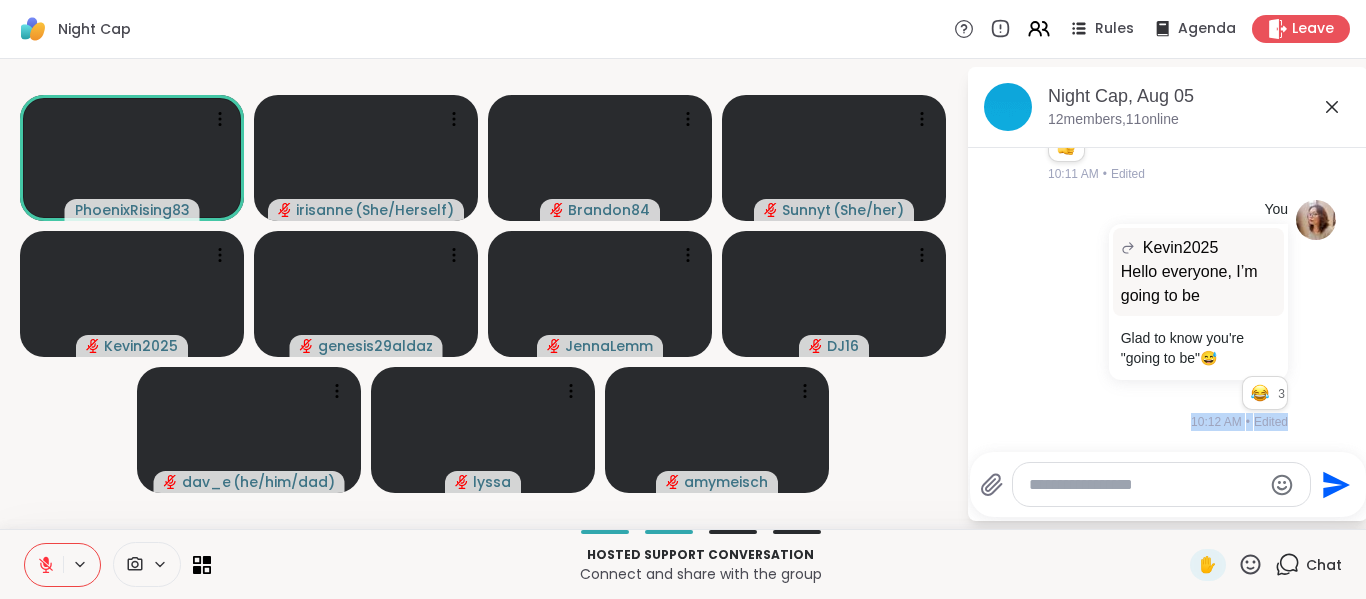 drag, startPoint x: 1353, startPoint y: 396, endPoint x: 1349, endPoint y: 421, distance: 25.317978 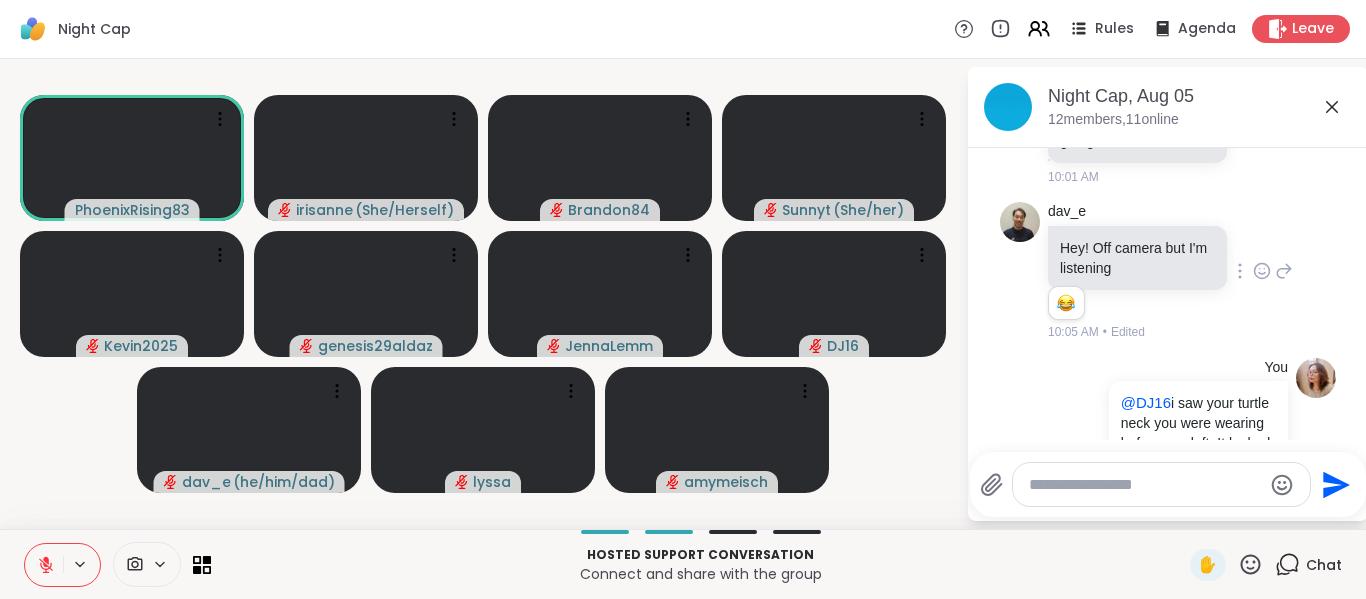 scroll, scrollTop: 0, scrollLeft: 0, axis: both 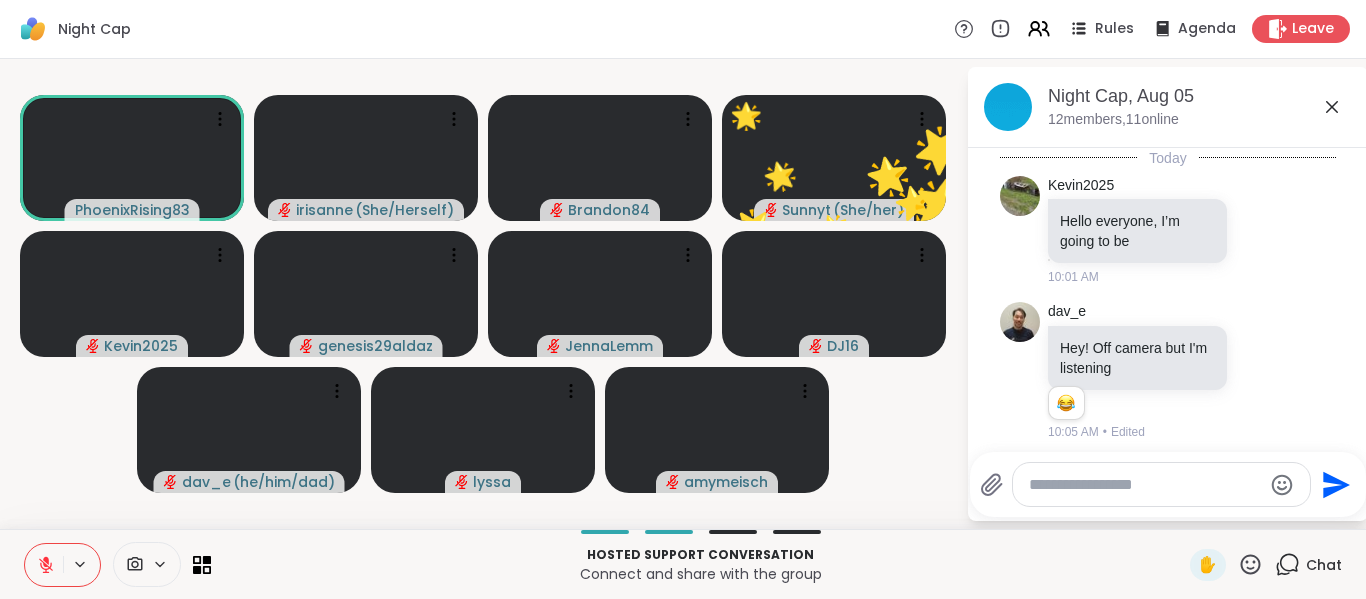 click on "Night Cap Rules Agenda Leave" at bounding box center [683, 29] 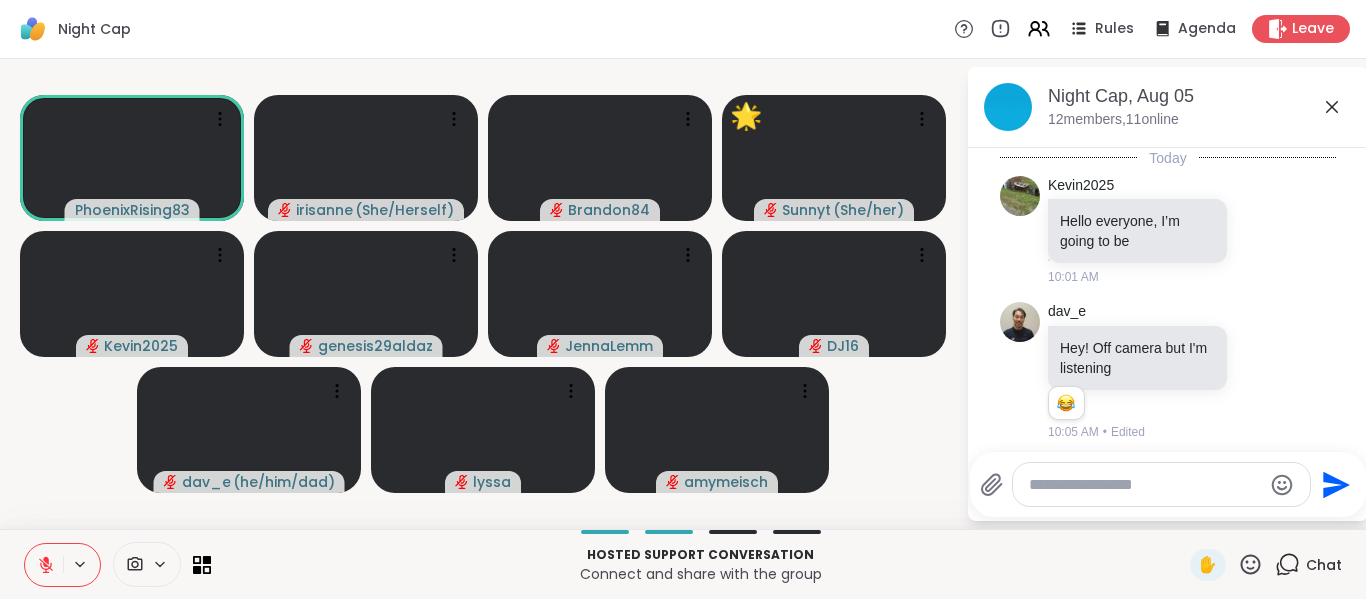 click 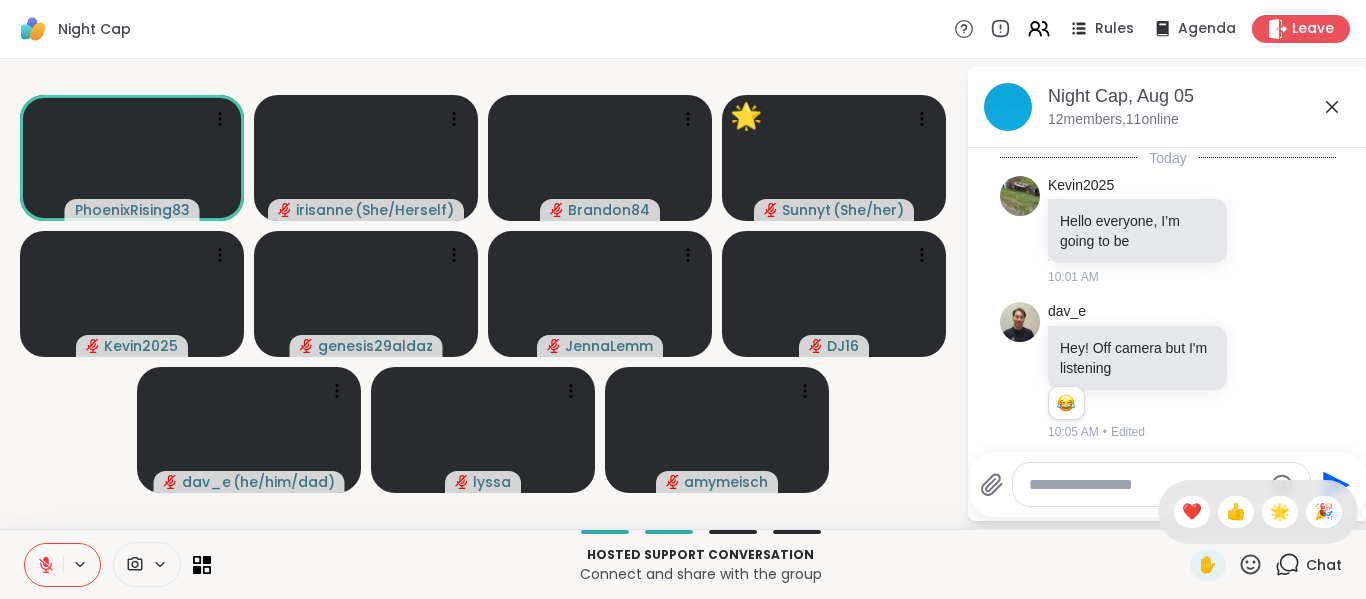 click on "👍" at bounding box center (1236, 512) 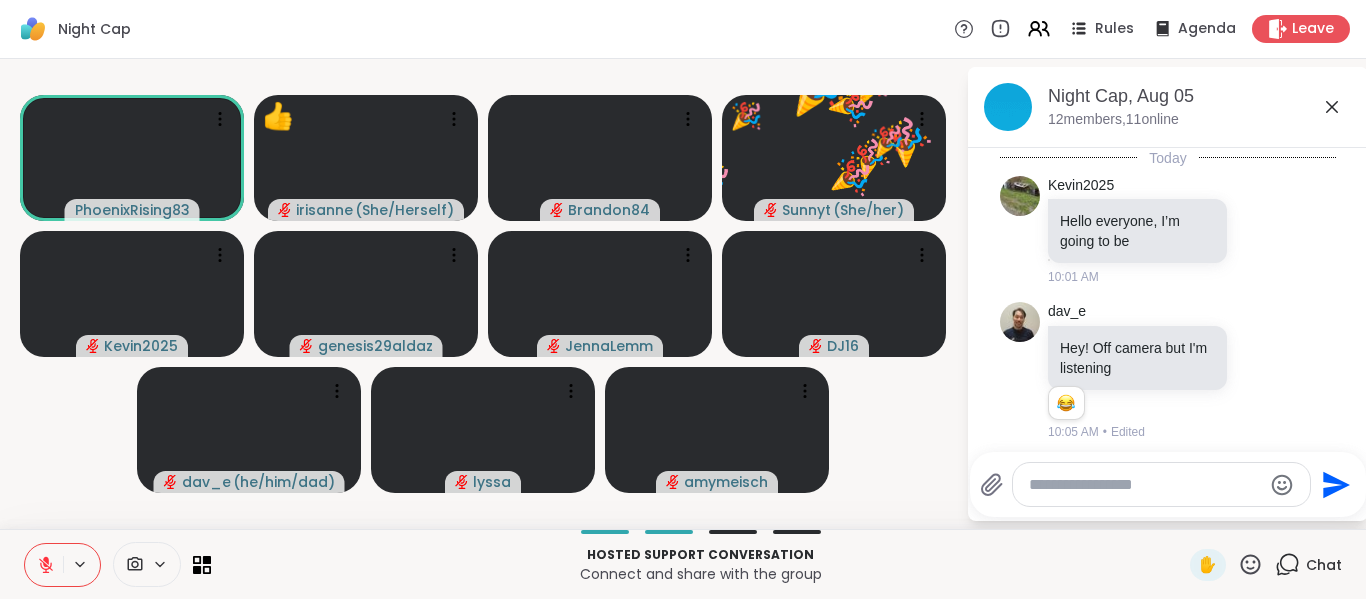 click 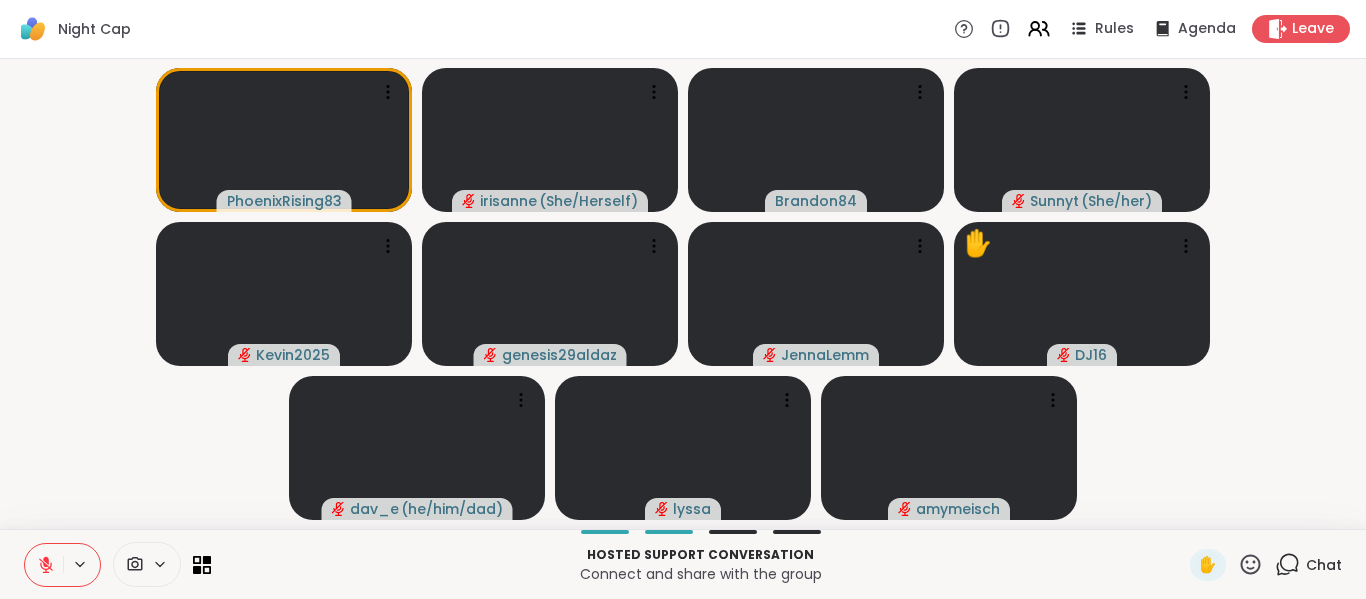 click 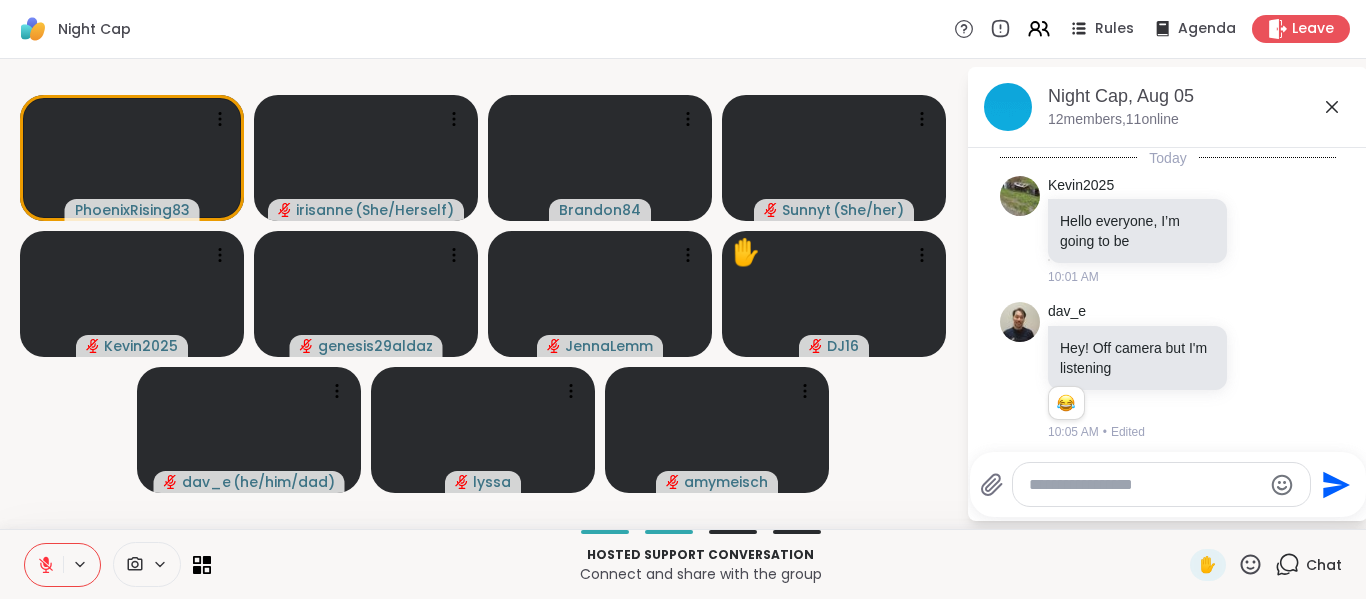 click at bounding box center (1145, 485) 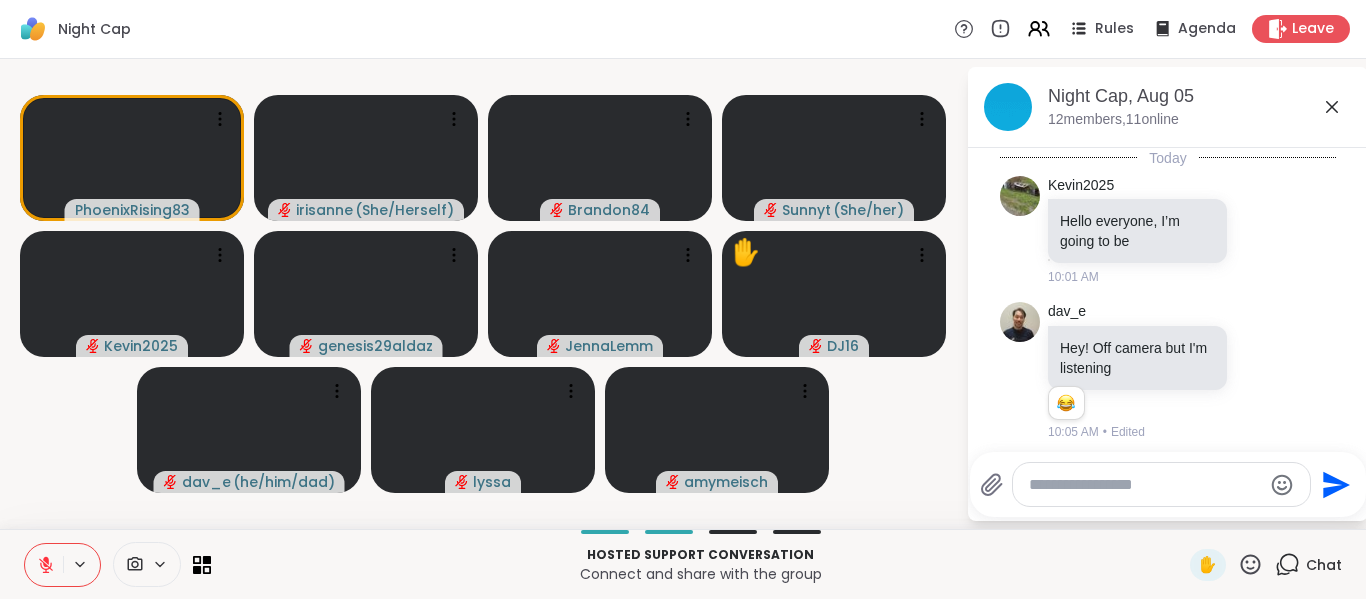 scroll, scrollTop: 1719, scrollLeft: 0, axis: vertical 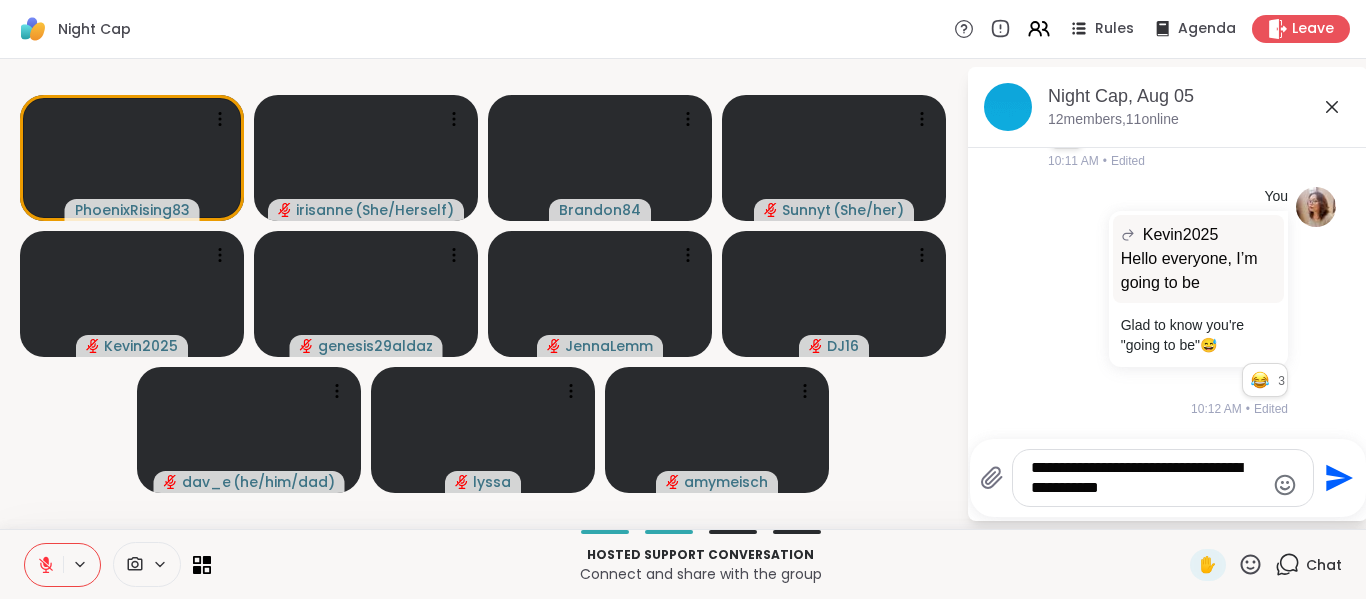 type on "**********" 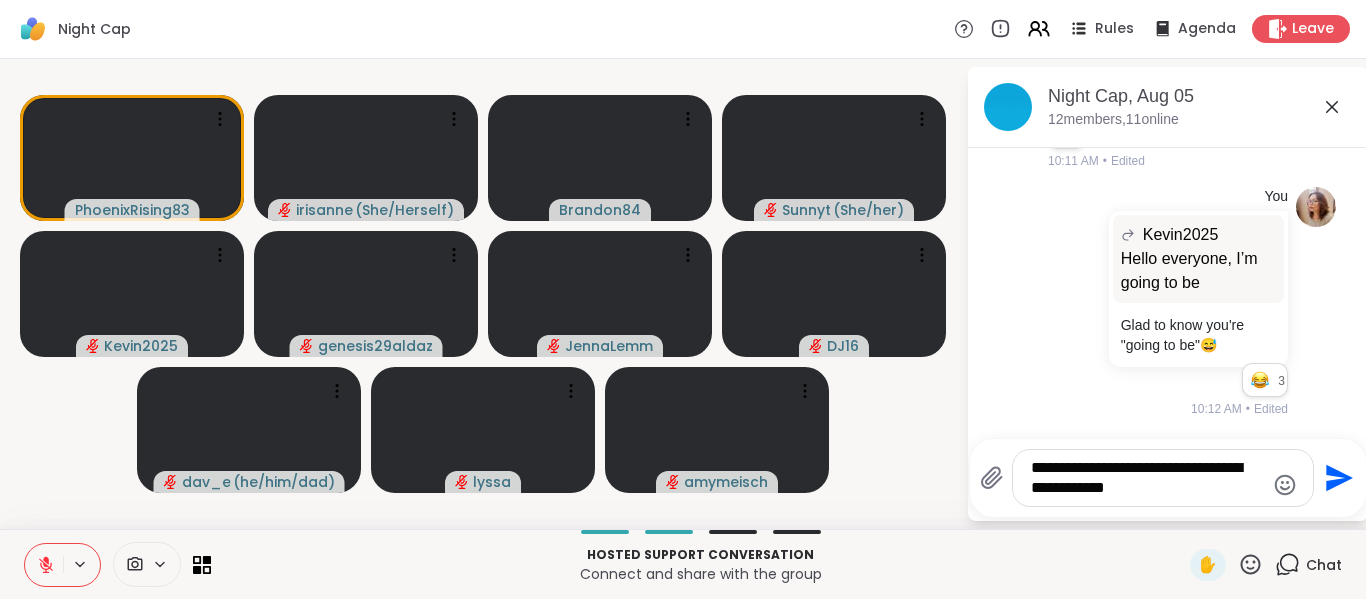 type 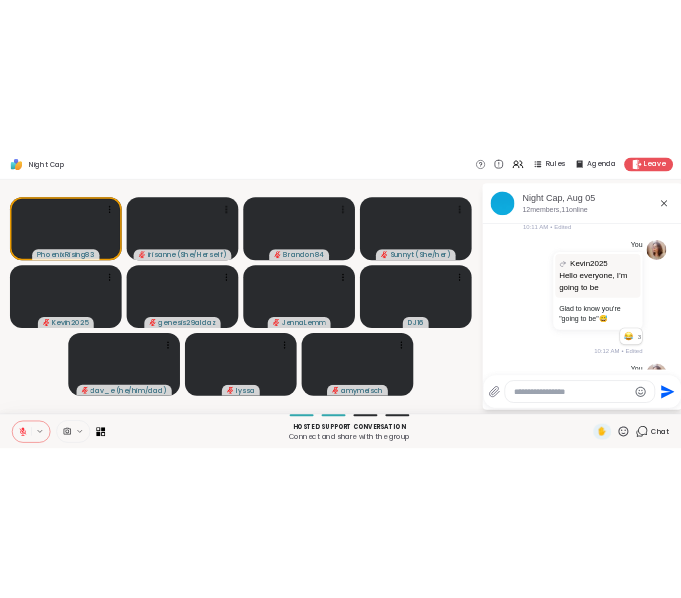 scroll, scrollTop: 1865, scrollLeft: 0, axis: vertical 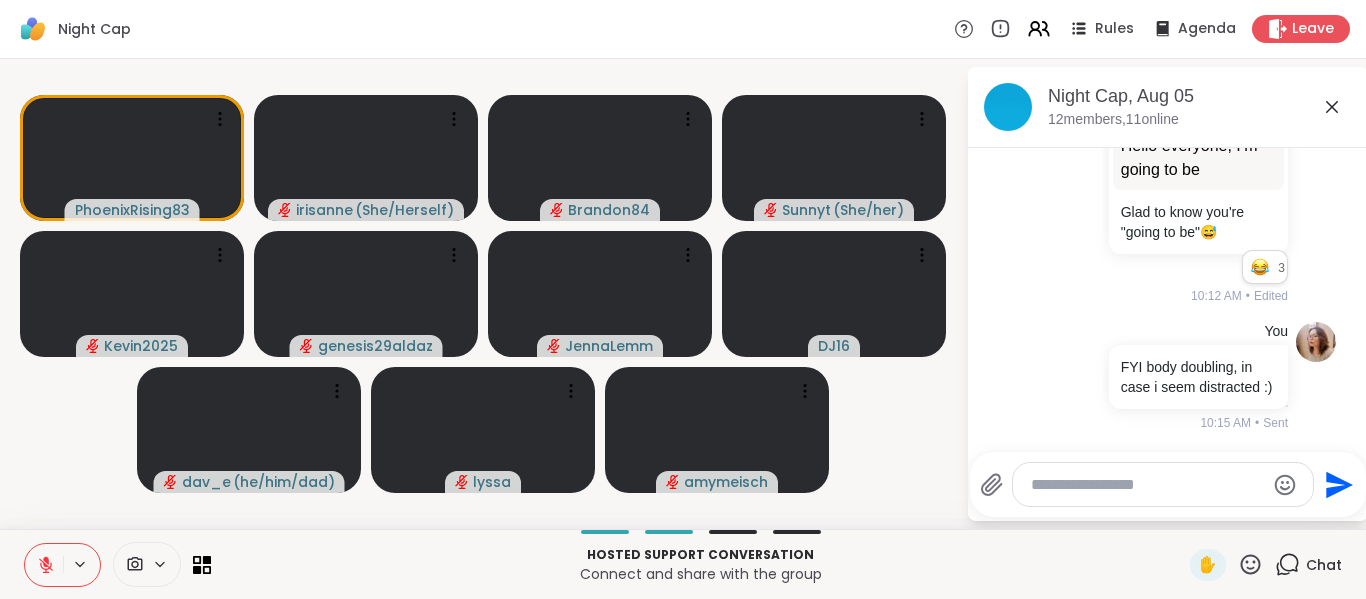 click 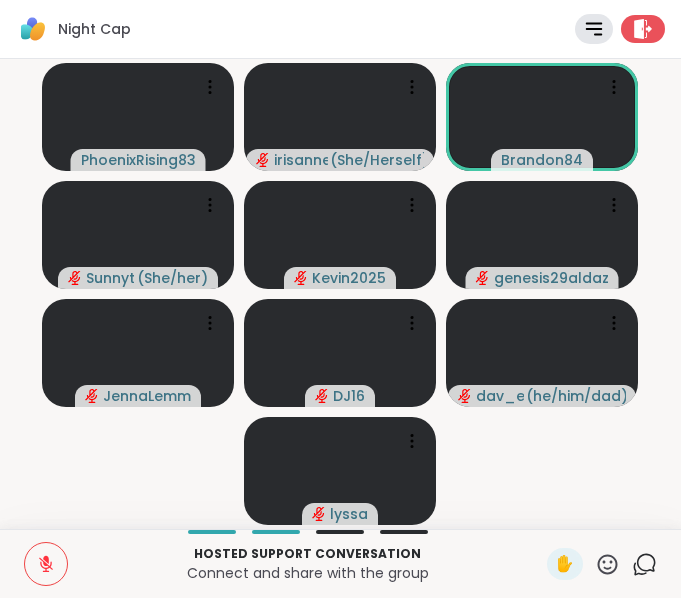 click on "[USERNAME] [USERNAME] ( She/Herself ) [USERNAME] [USERNAME] ( She/her ) [USERNAME] [USERNAME] [USERNAME] [USERNAME] ( he/him/dad ) [USERNAME]" at bounding box center [340, 294] 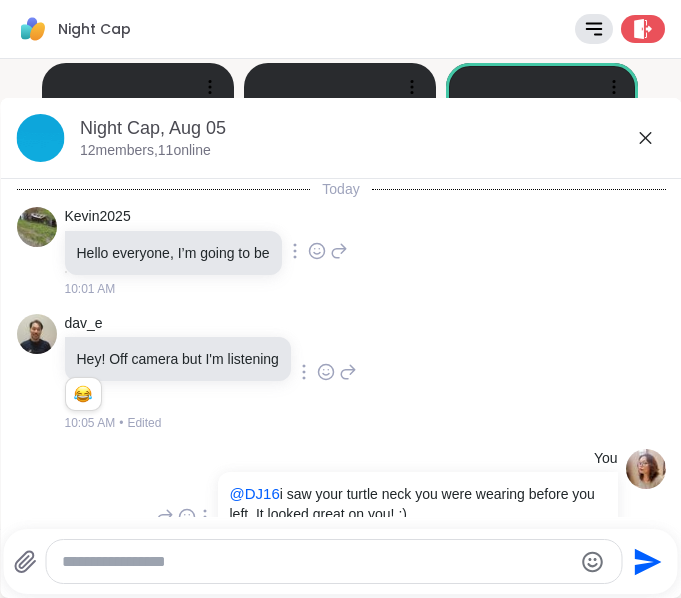 scroll, scrollTop: 1560, scrollLeft: 0, axis: vertical 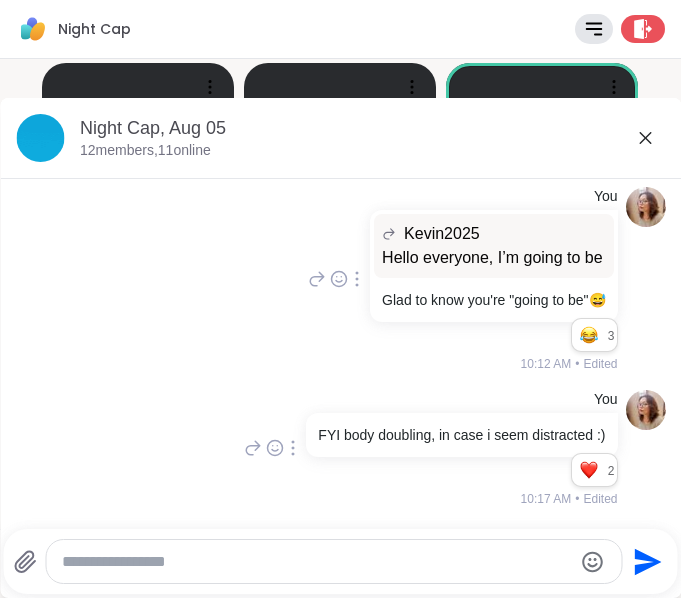 click on "You [USERNAME] Hello everyone, I’m going to be  Hello everyone, I’m going to be Glad to know you're "going to be"  😅   3 3 3 10:12 AM • Edited" at bounding box center [340, 280] 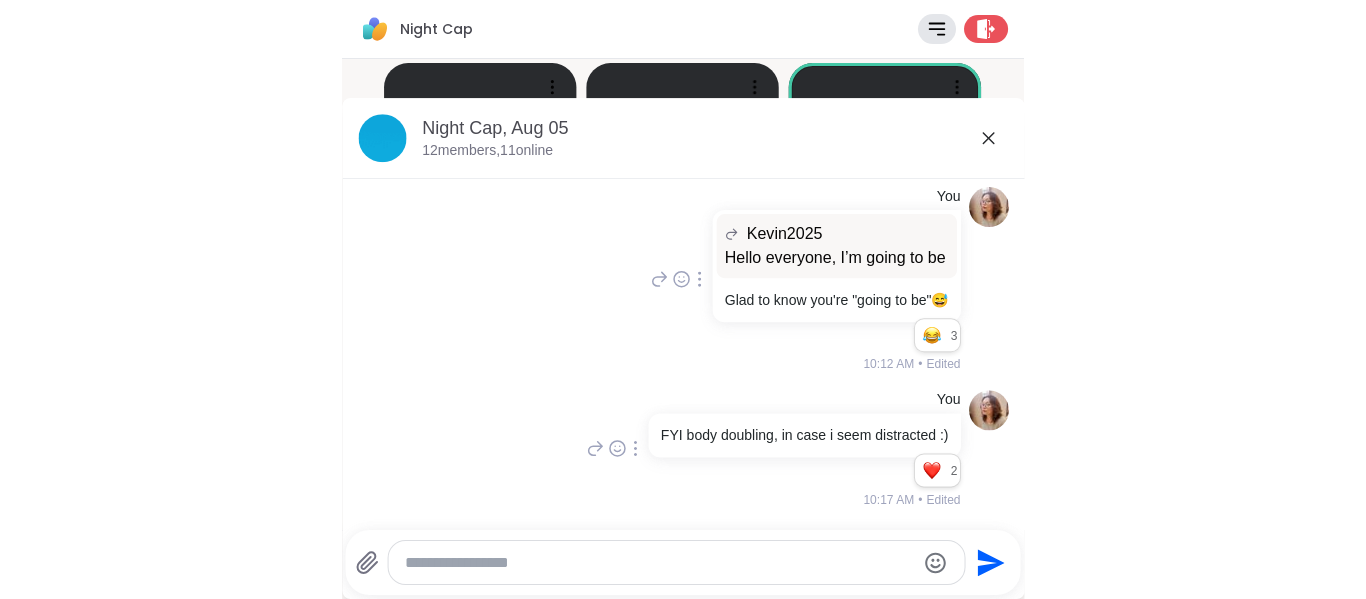 scroll, scrollTop: 1460, scrollLeft: 0, axis: vertical 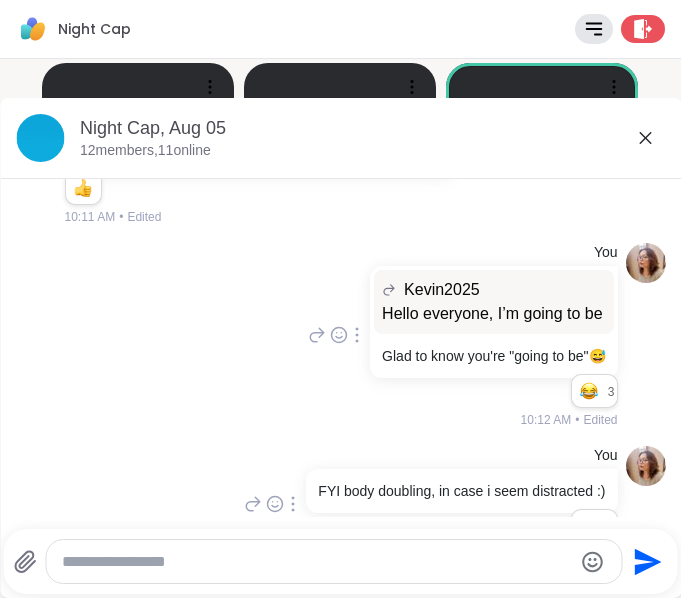 click 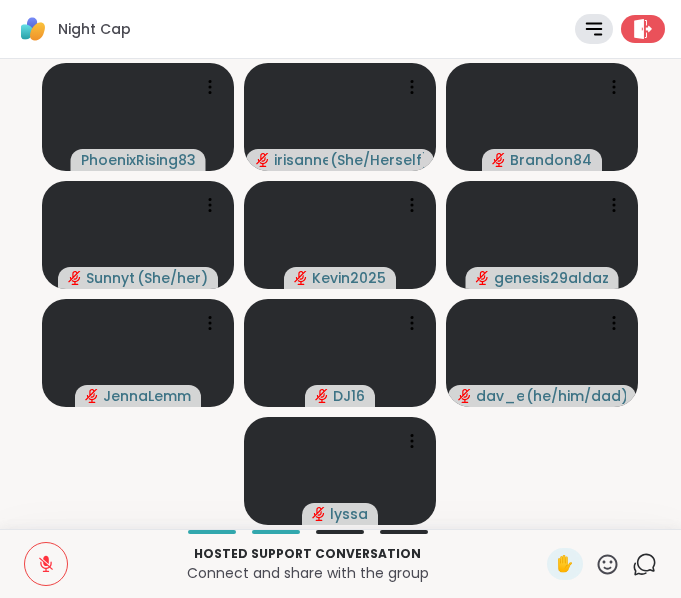 click 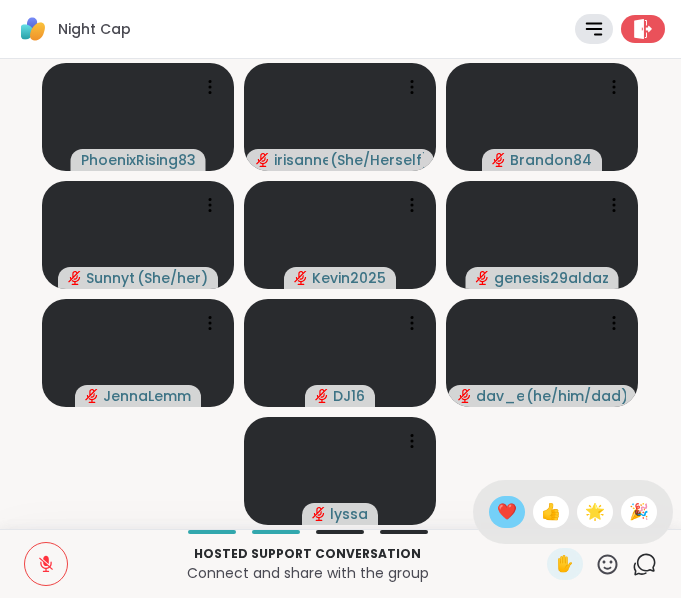 click on "❤️" at bounding box center [507, 512] 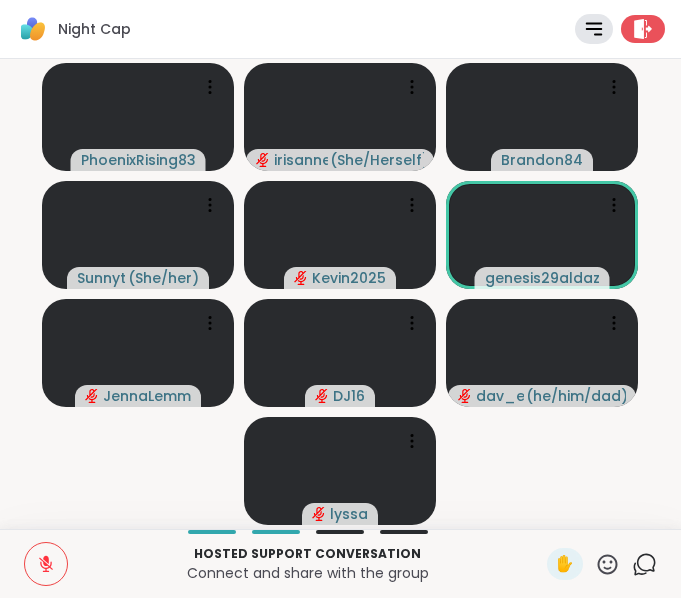 click on "[USERNAME] [USERNAME] ( She/Herself ) [USERNAME] [USERNAME] ( She/her ) [USERNAME] [USERNAME] [USERNAME] [USERNAME] ( he/him/dad ) [USERNAME]" at bounding box center [340, 294] 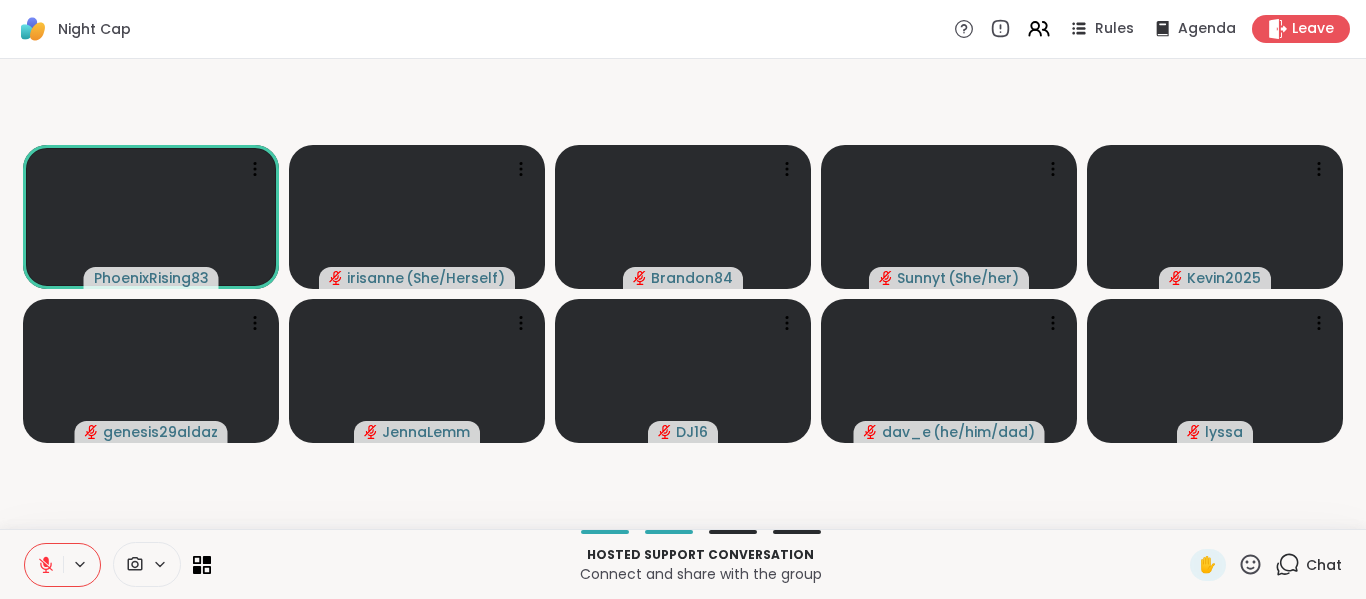 click on "[USERNAME] [USERNAME] ( She/Herself ) [USERNAME] [USERNAME] ( She/her ) [USERNAME] [USERNAME] [USERNAME] [USERNAME] ( he/him/dad ) [USERNAME]" at bounding box center [683, 294] 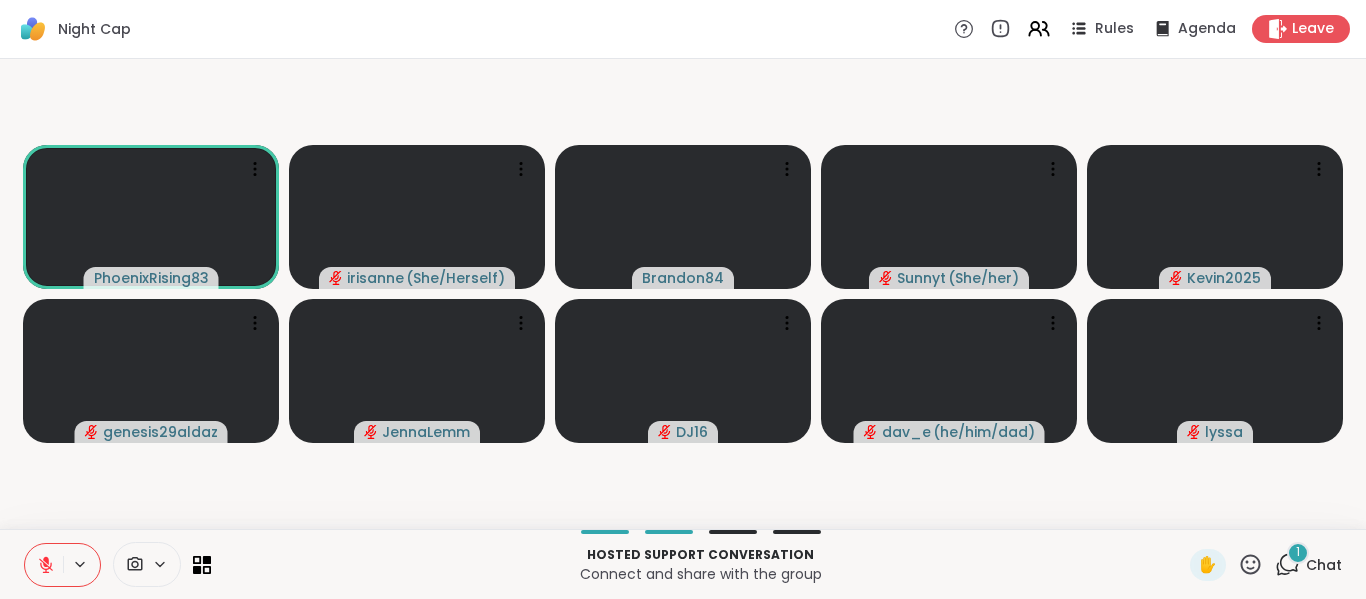 click 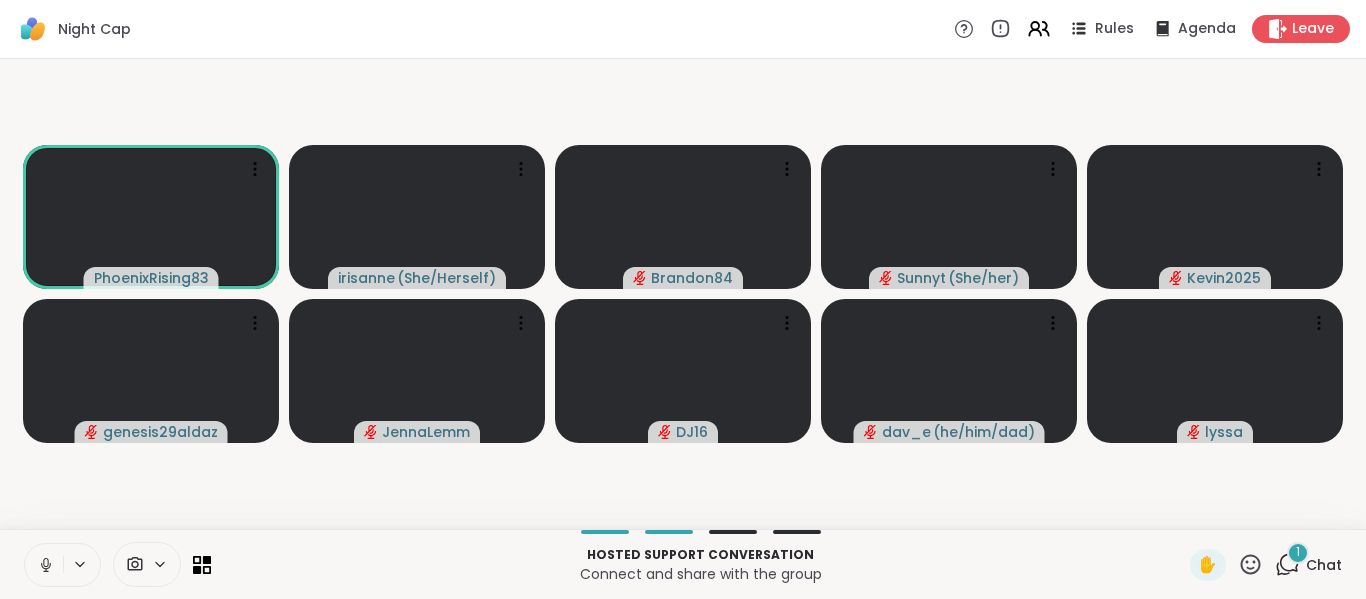 click 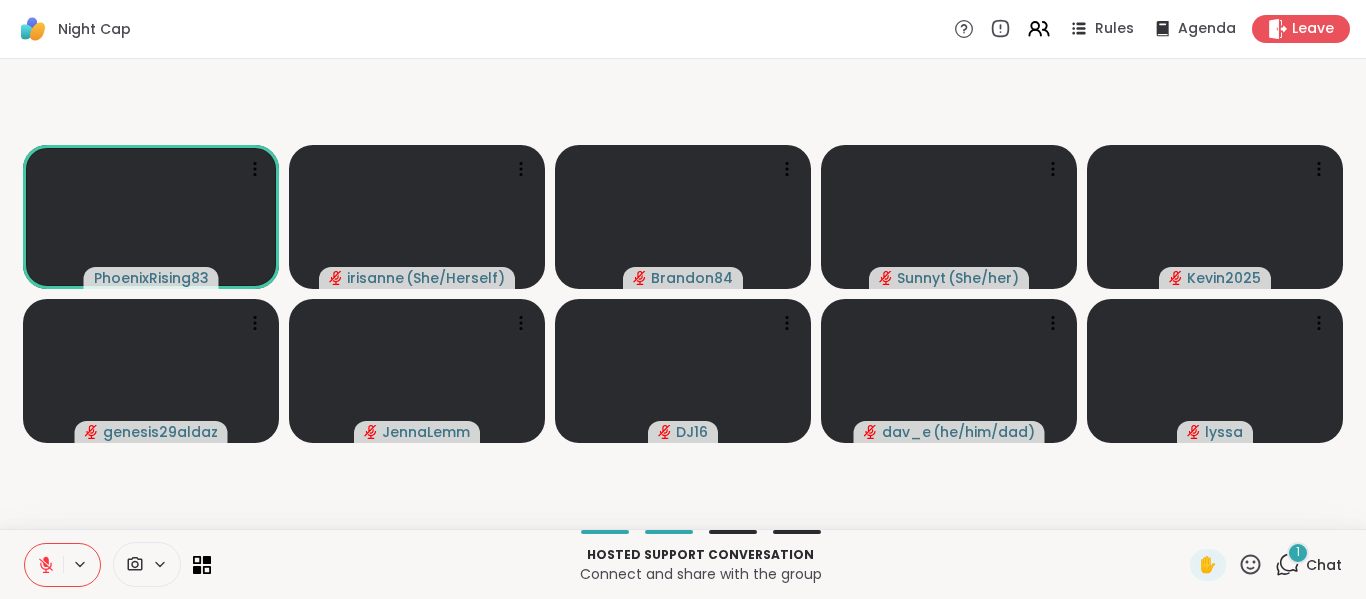 click 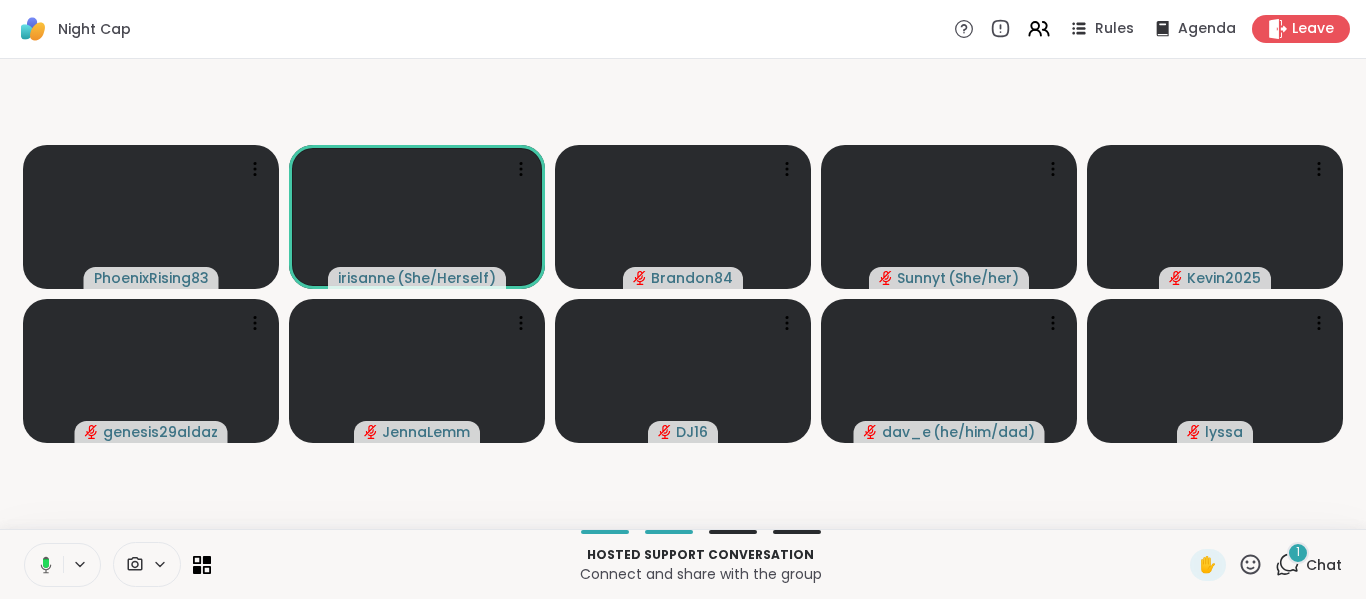 click 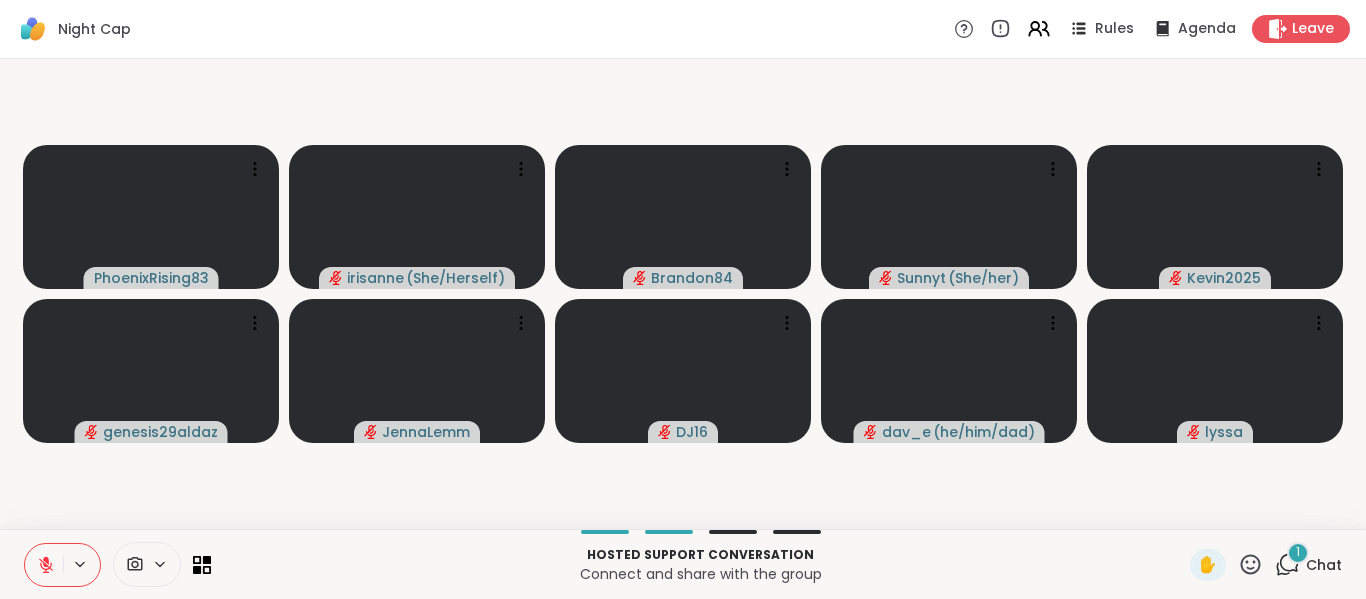 click 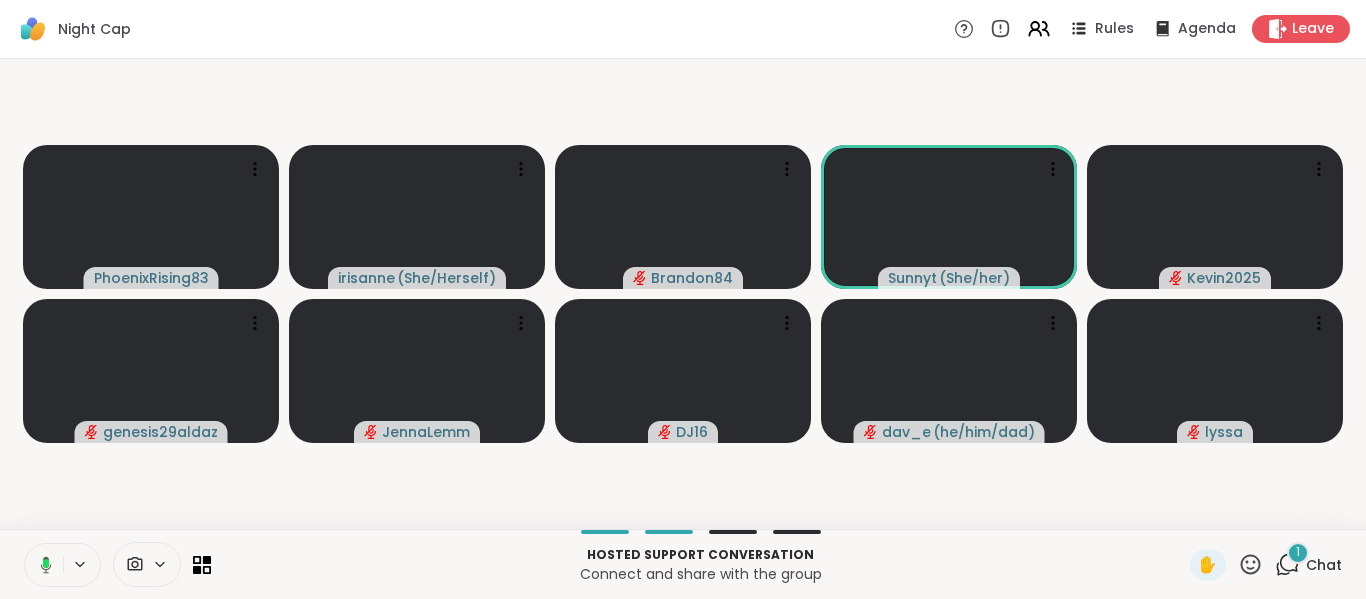click 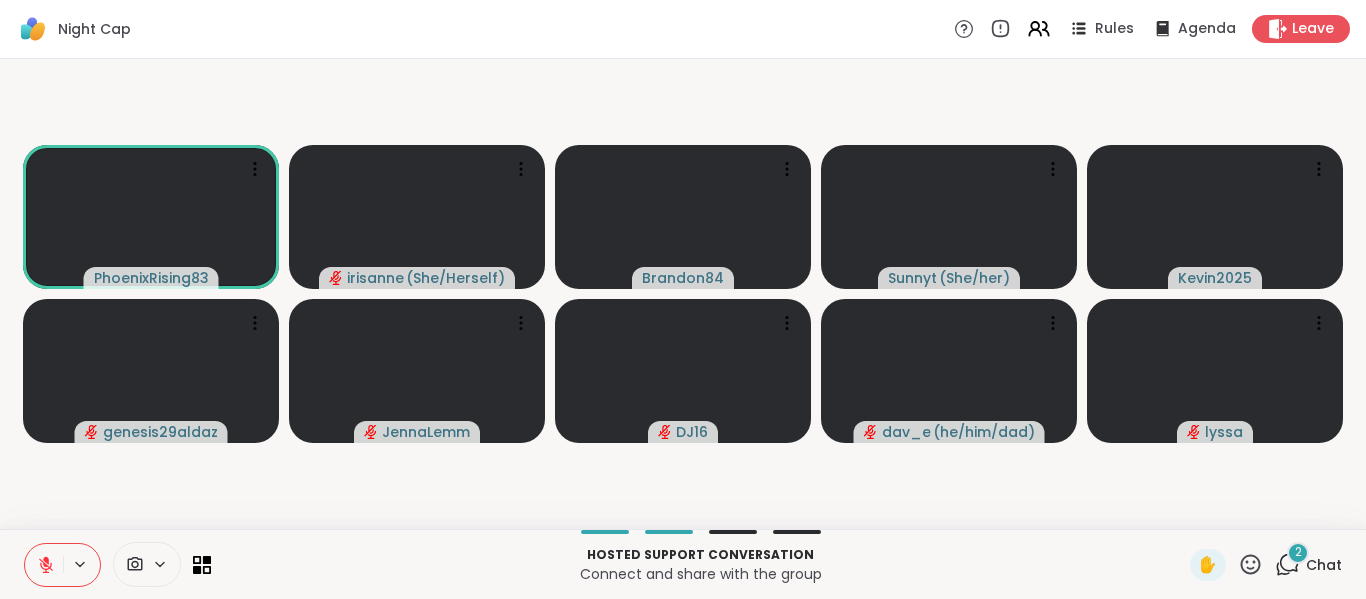 click on "[USERNAME] [USERNAME] ( She/Herself ) [USERNAME] [USERNAME] ( She/her ) [USERNAME] [USERNAME] [USERNAME] [USERNAME] ( he/him/dad ) [USERNAME]" at bounding box center (683, 294) 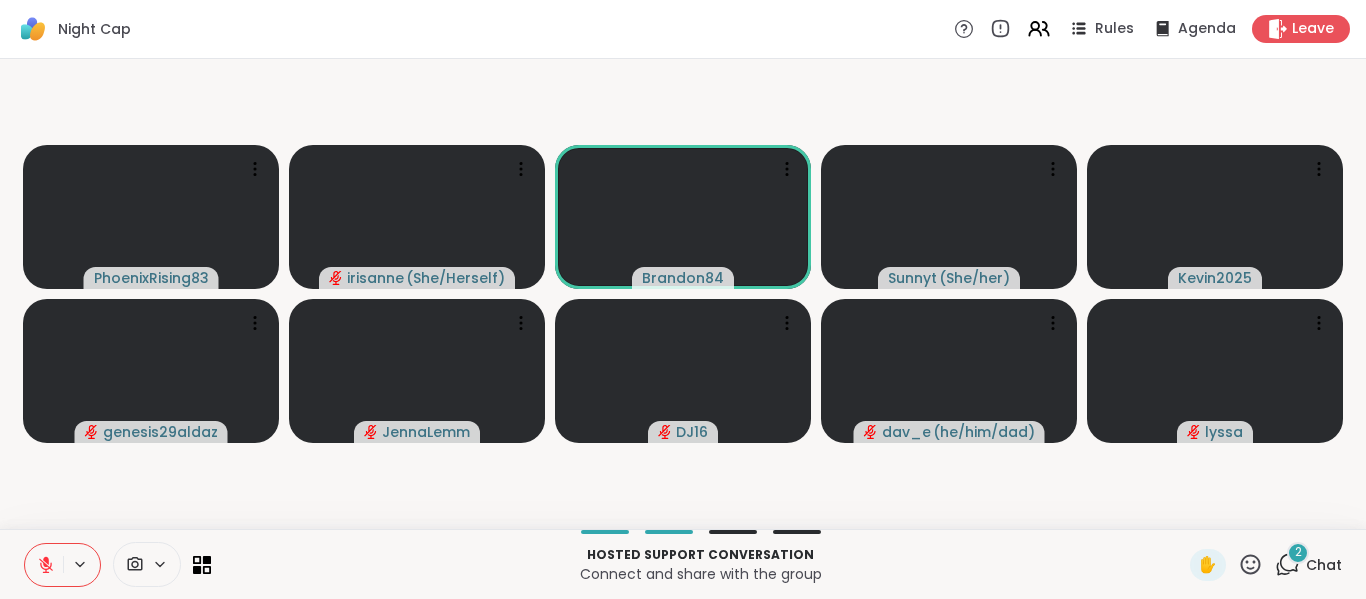 click 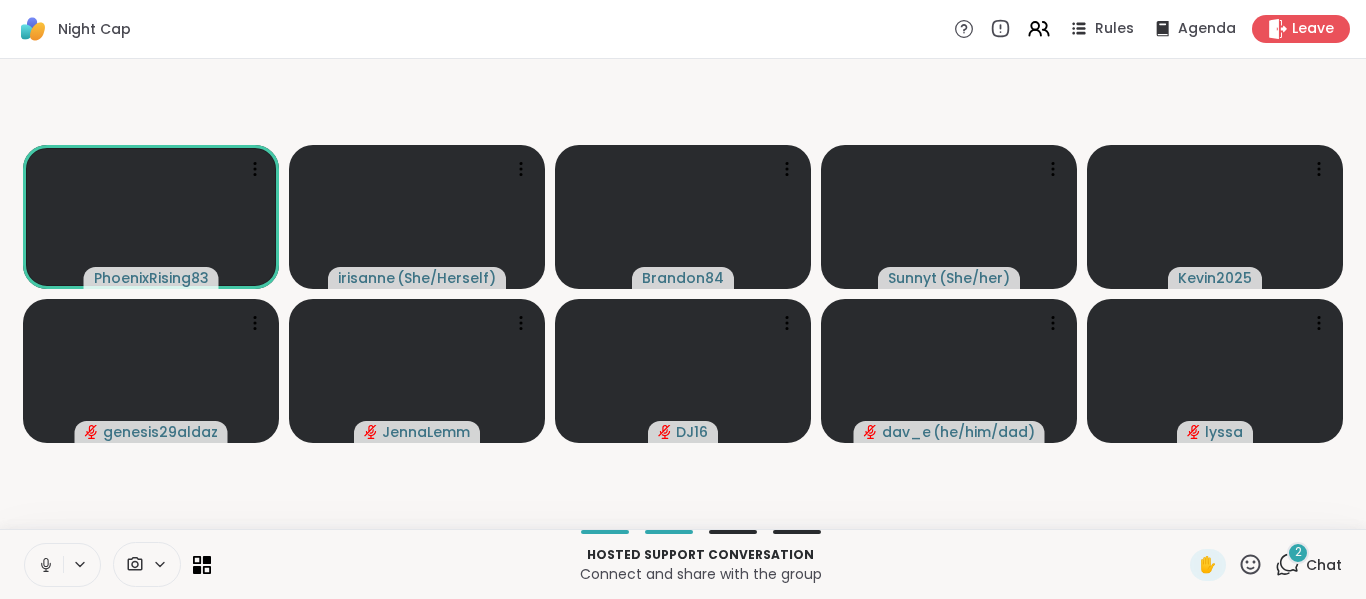 click at bounding box center [44, 565] 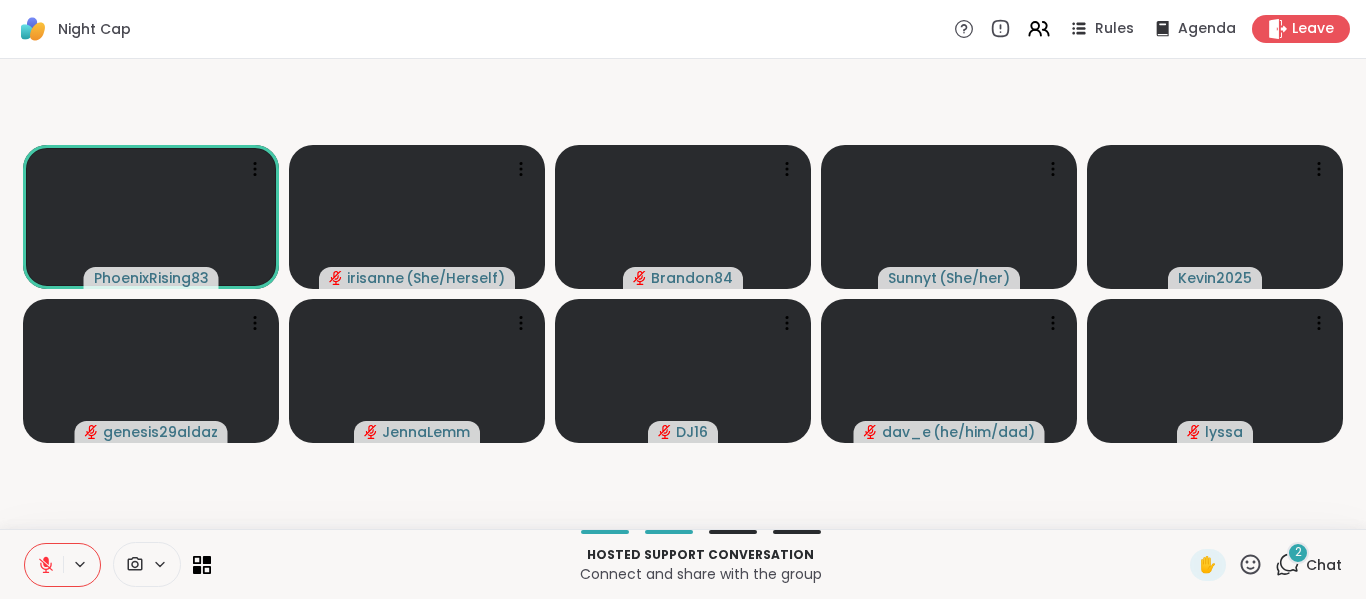 click 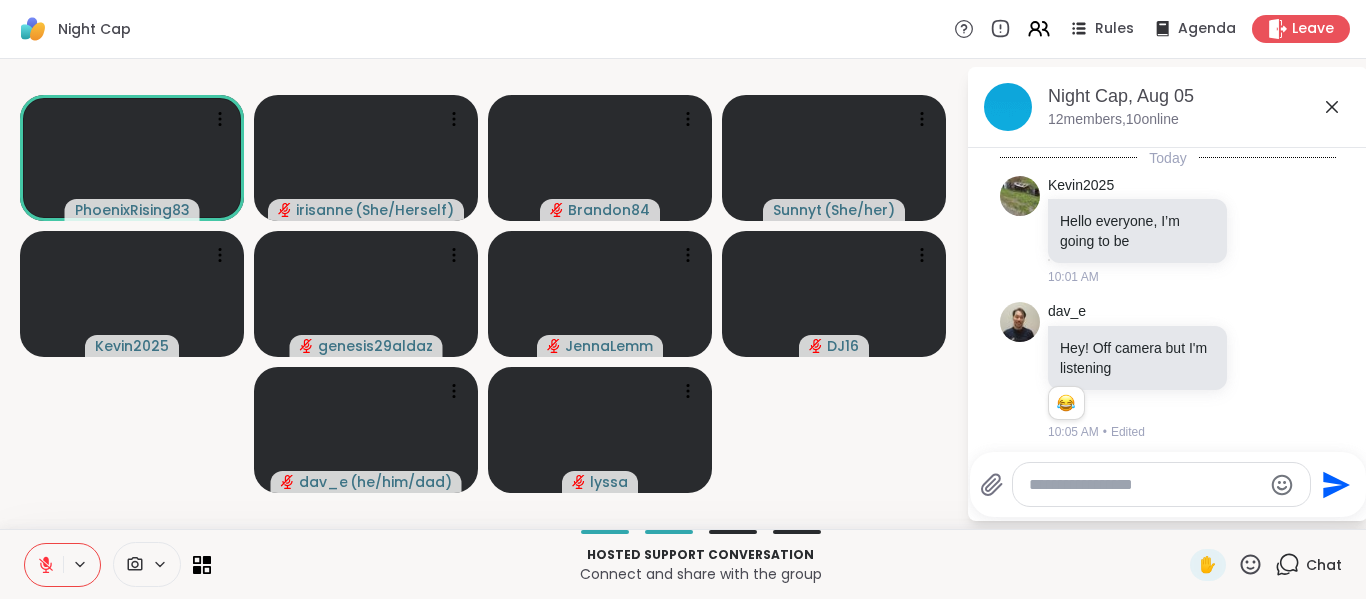 scroll, scrollTop: 2195, scrollLeft: 0, axis: vertical 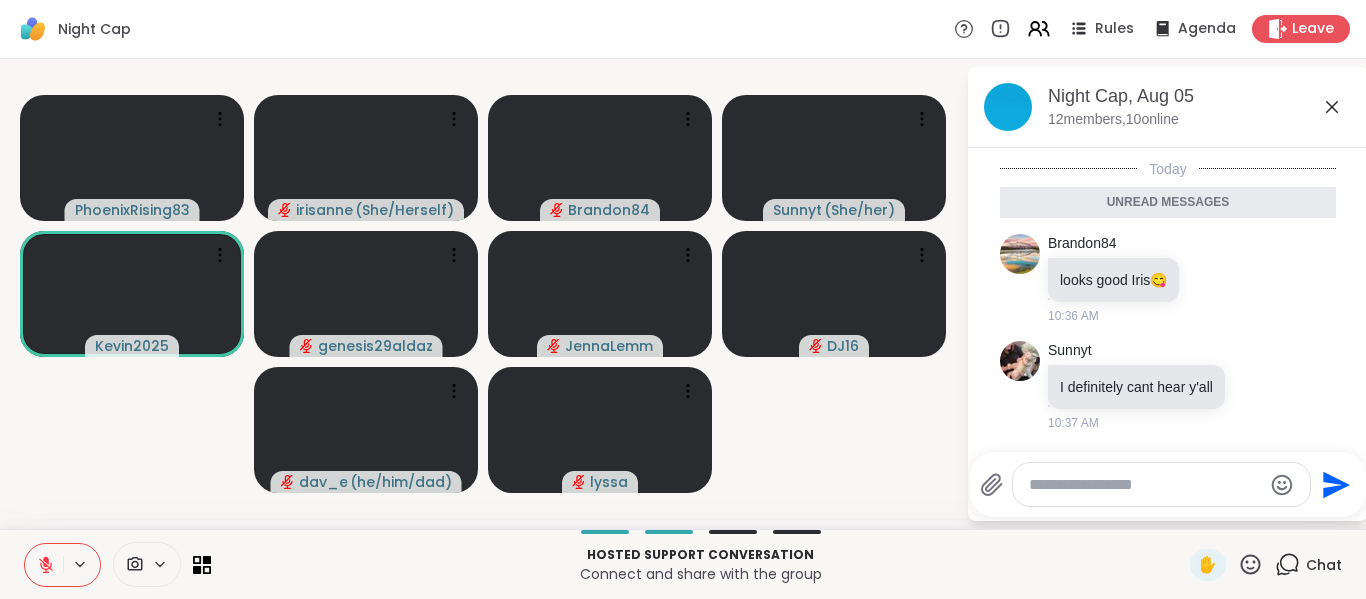 click 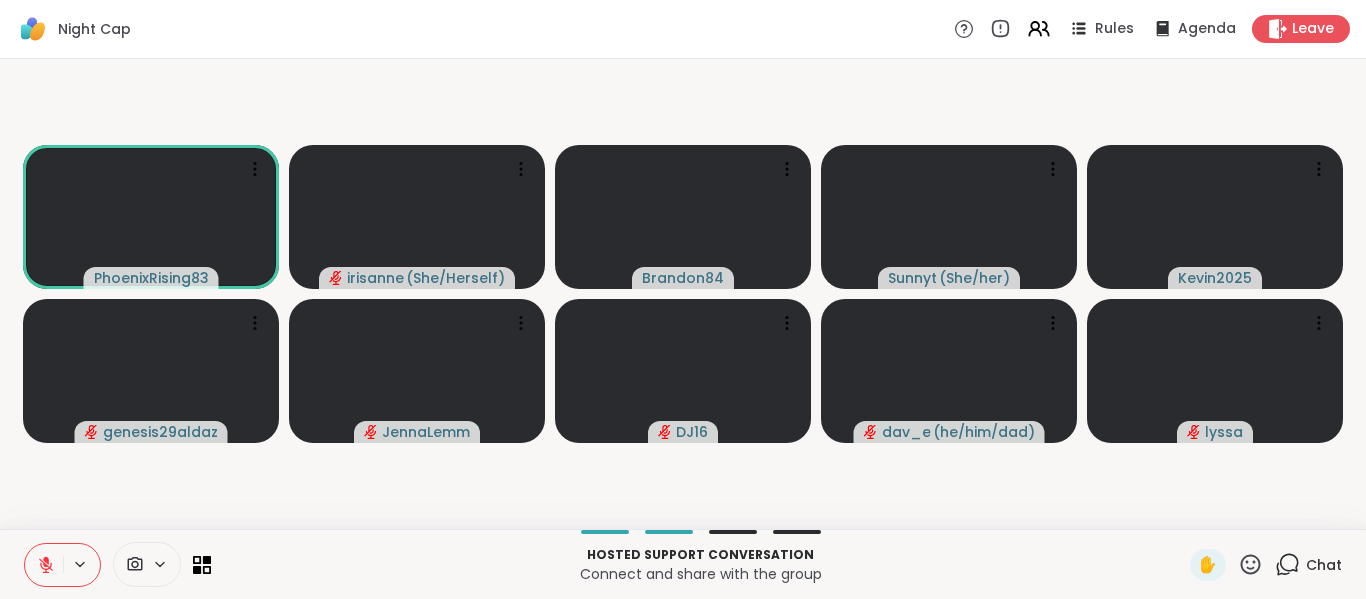 click 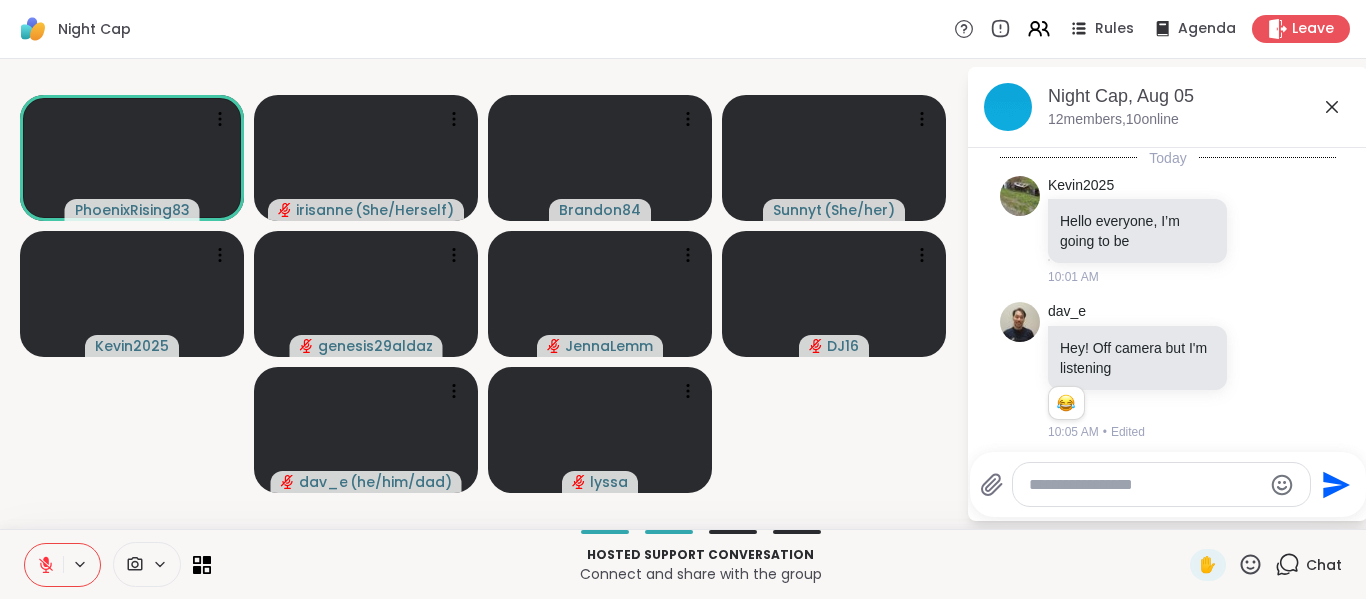 scroll, scrollTop: 2127, scrollLeft: 0, axis: vertical 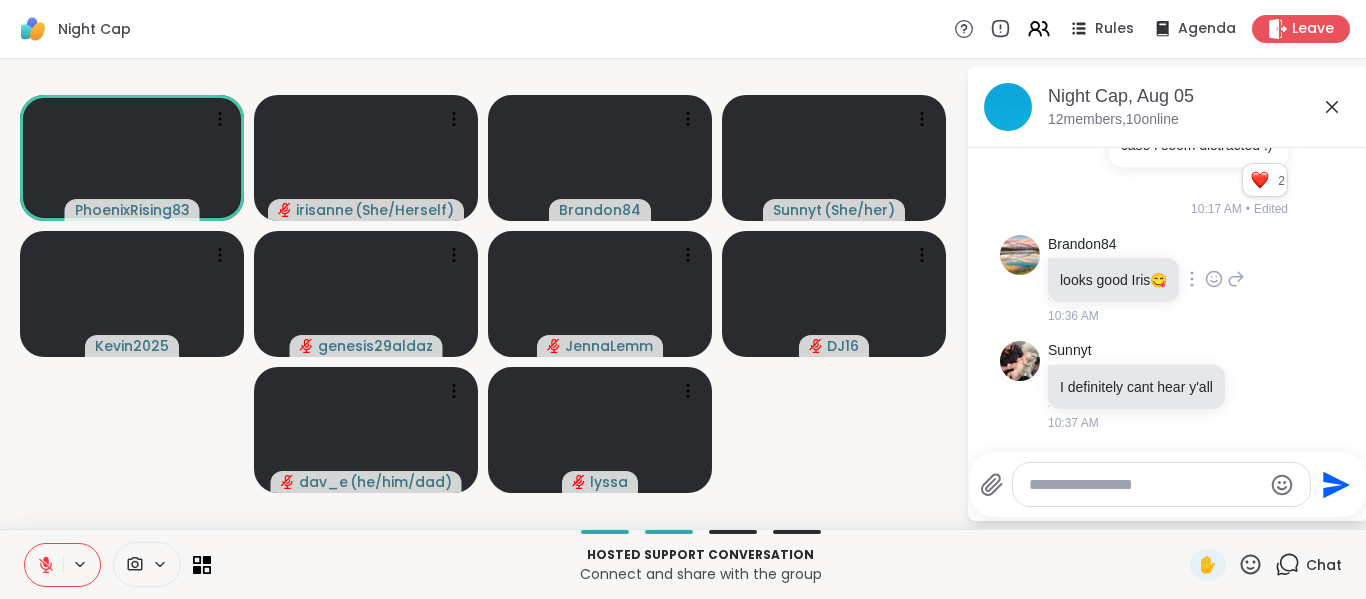 click 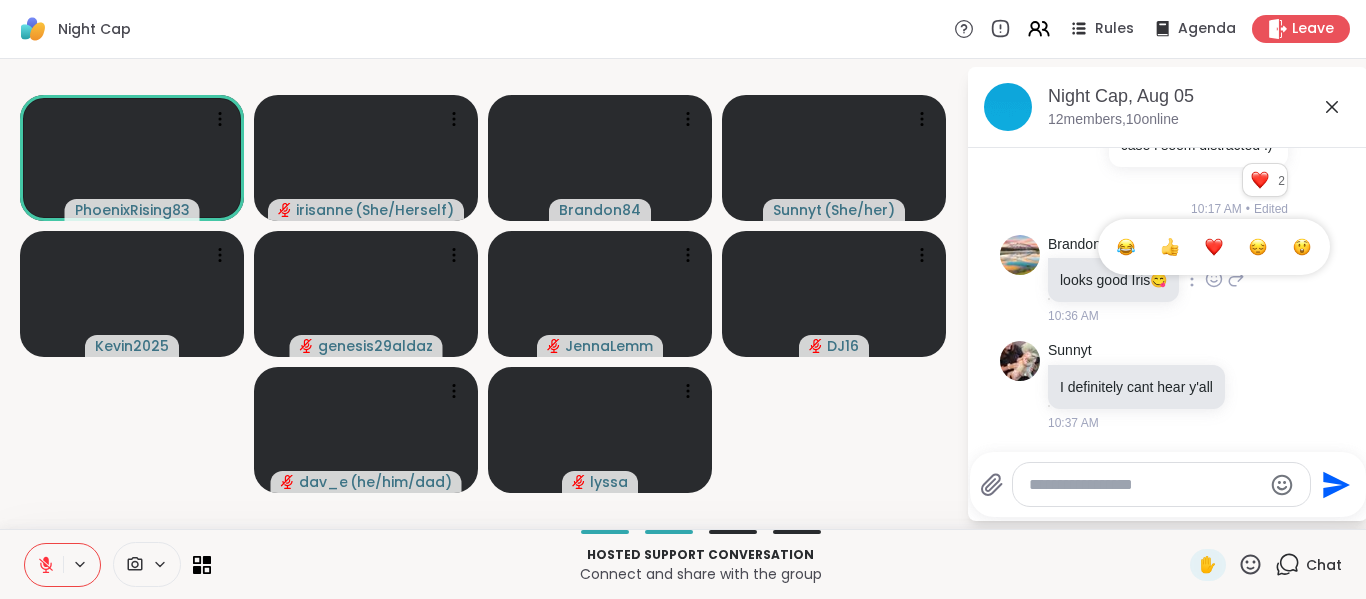 click at bounding box center [1214, 247] 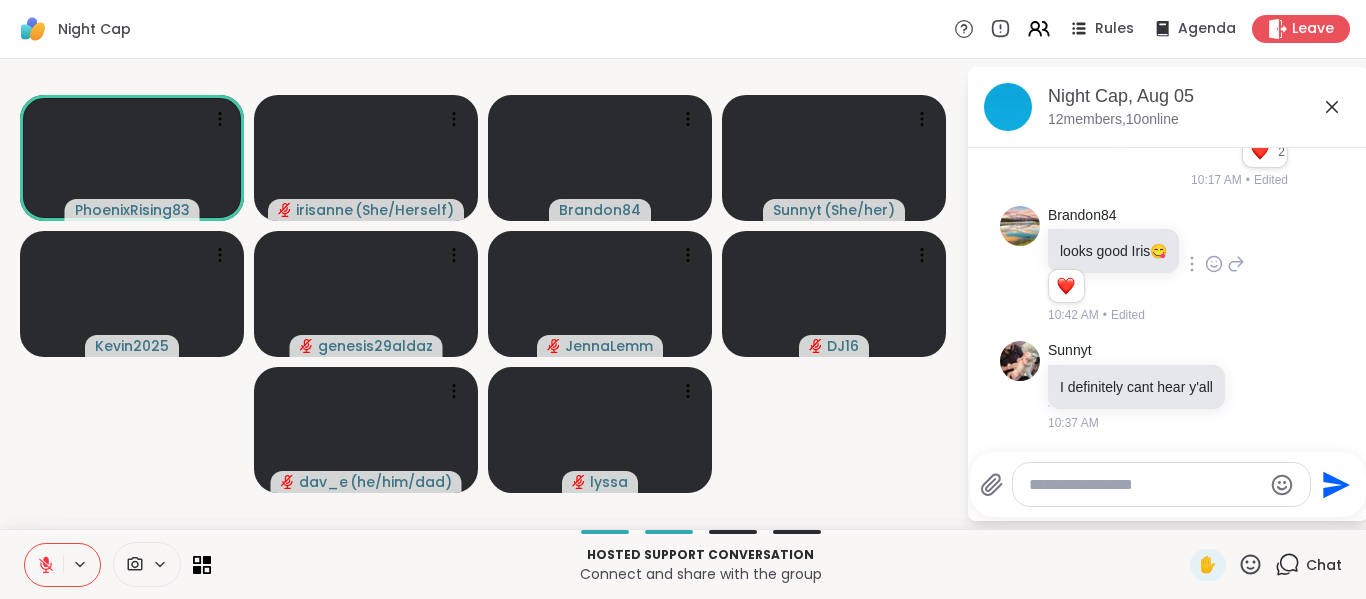 click 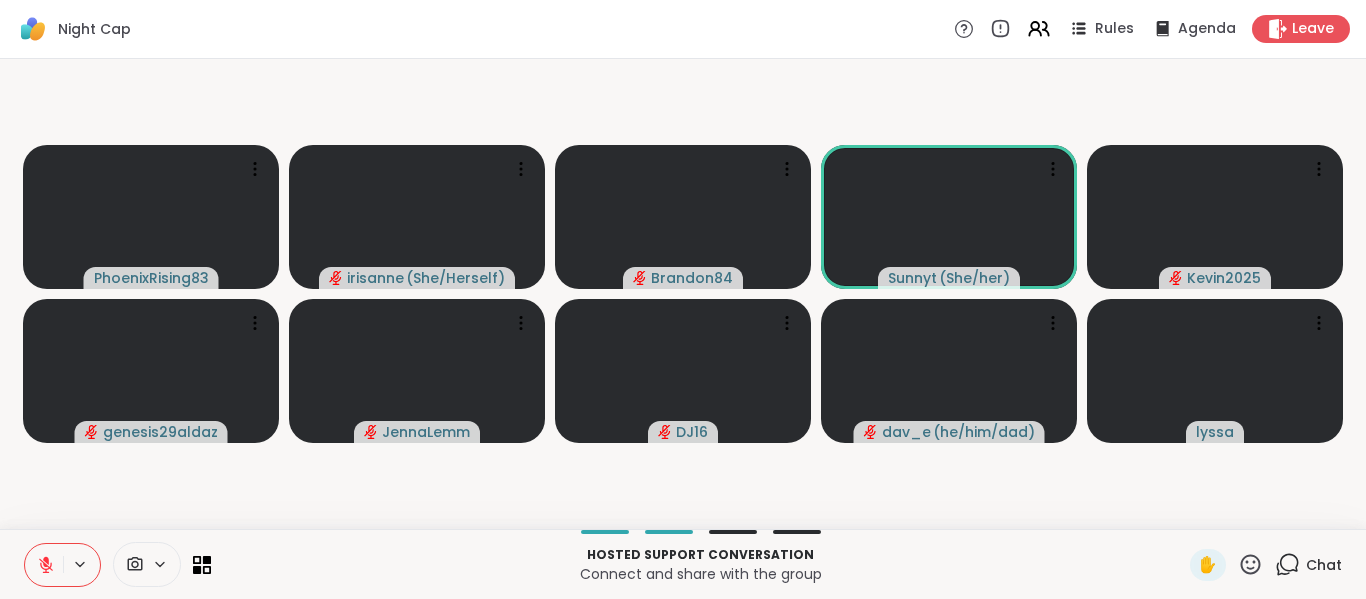 click 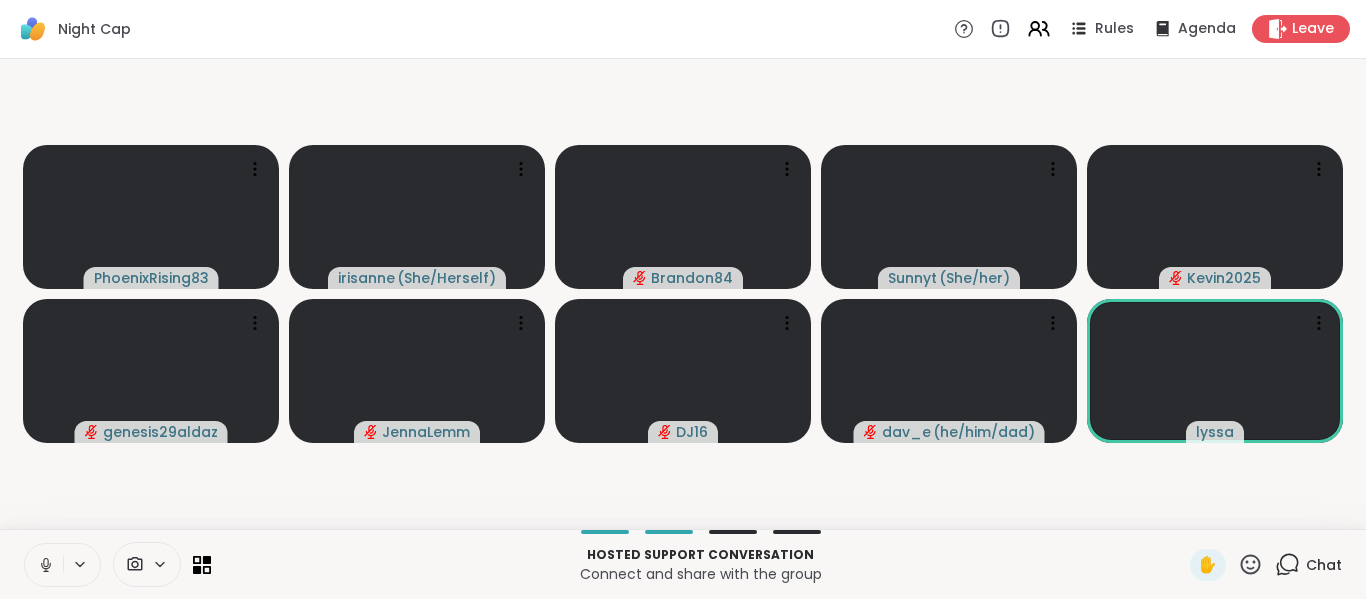 click 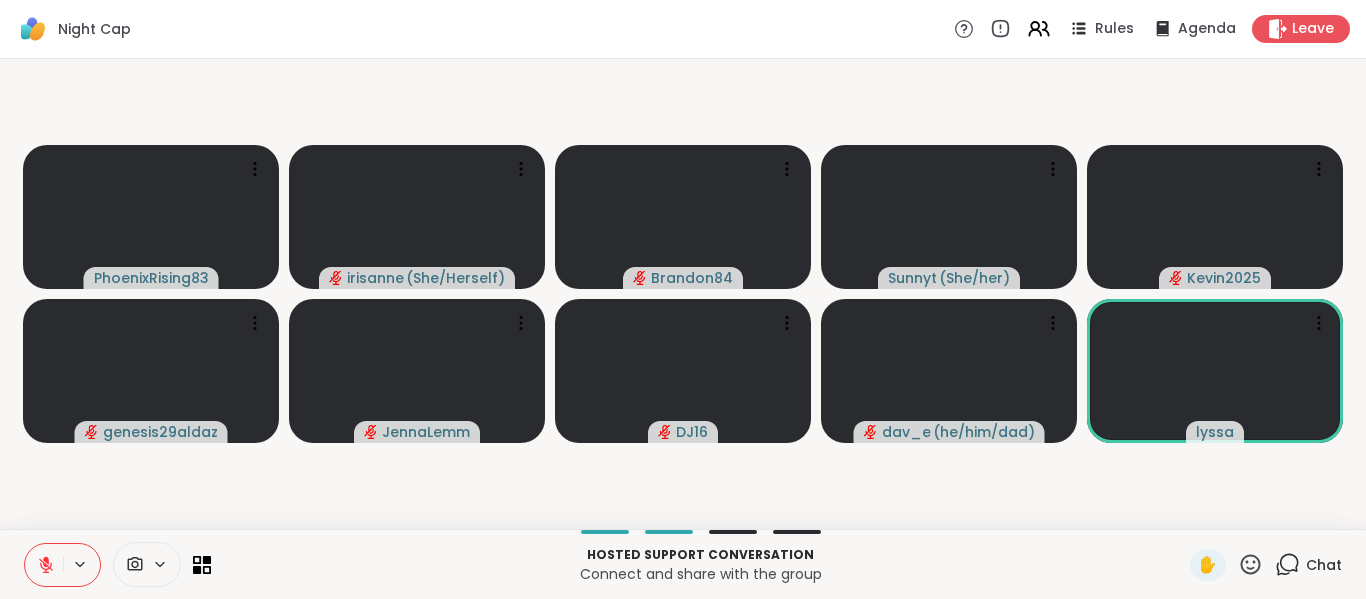 click 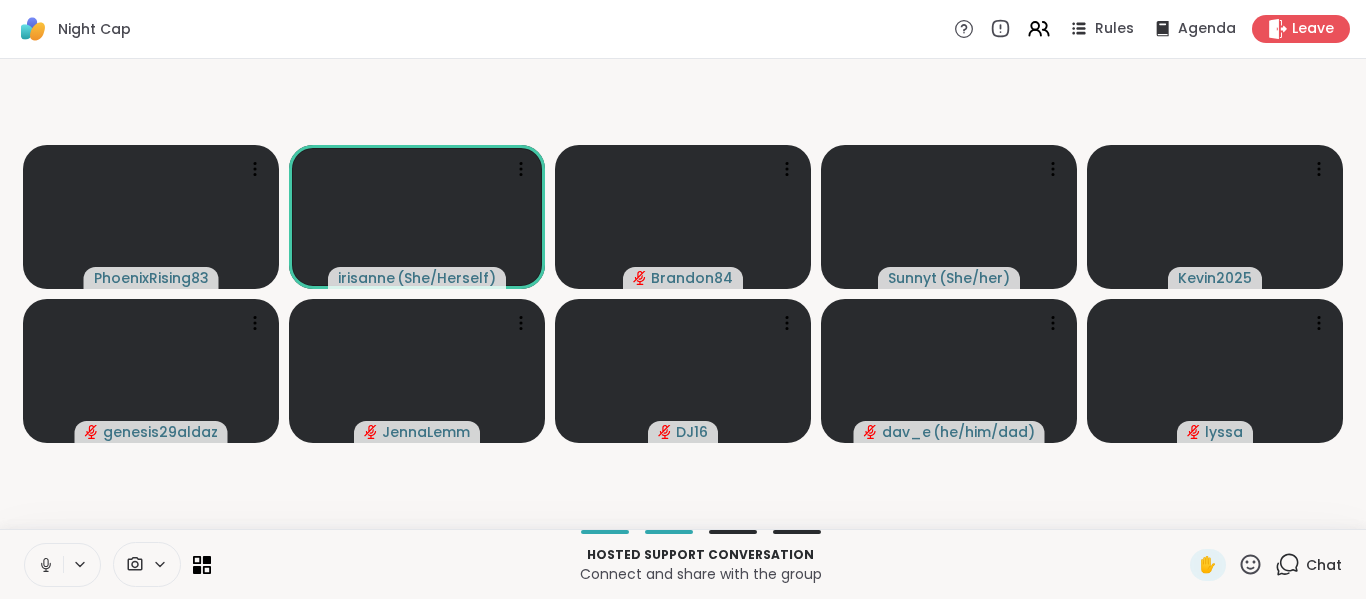 click 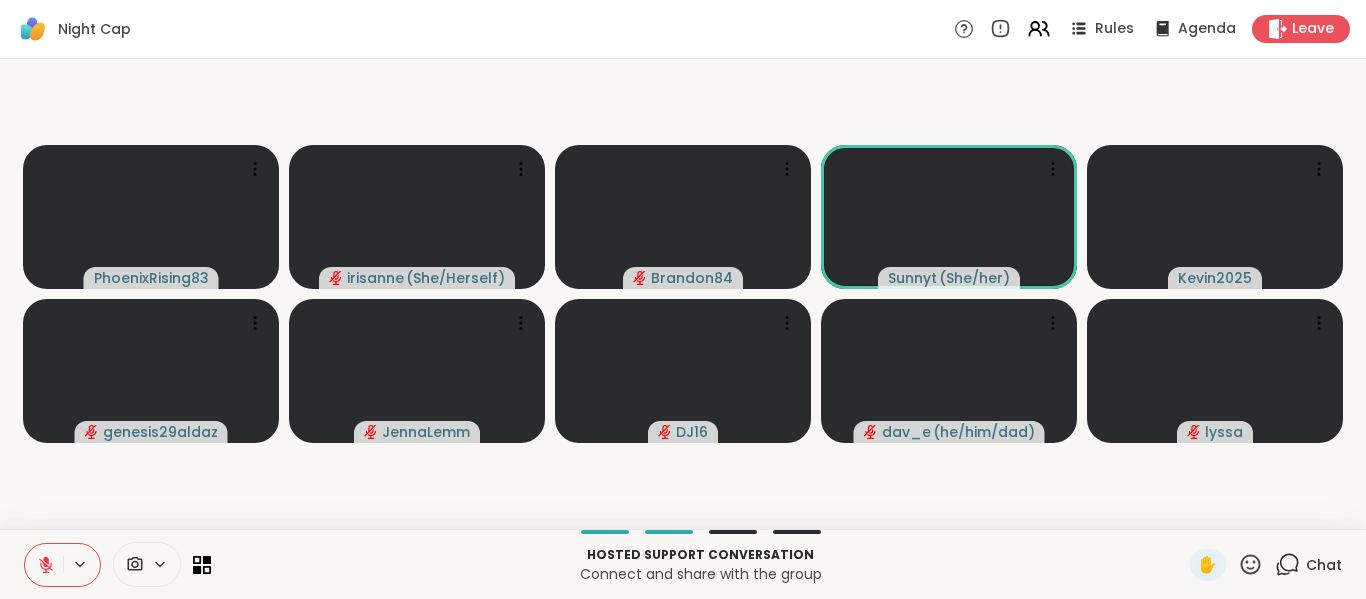 click on "[USERNAME] [USERNAME] ( She/Herself ) [USERNAME] [USERNAME] ( She/her ) [USERNAME] [USERNAME] [USERNAME] [USERNAME] ( he/him/dad ) [USERNAME]" at bounding box center (683, 294) 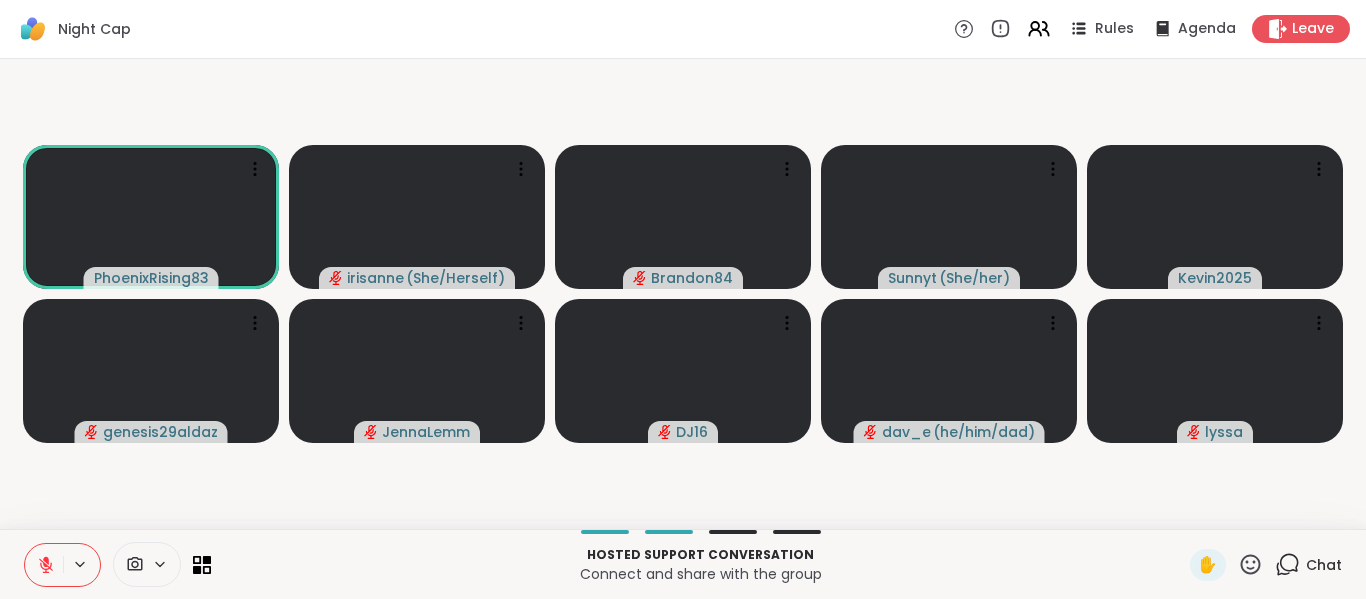 click on "[USERNAME] [USERNAME] ( She/Herself ) [USERNAME] [USERNAME] ( She/her ) [USERNAME] [USERNAME] [USERNAME] [USERNAME] ( he/him/dad ) [USERNAME]" at bounding box center [683, 294] 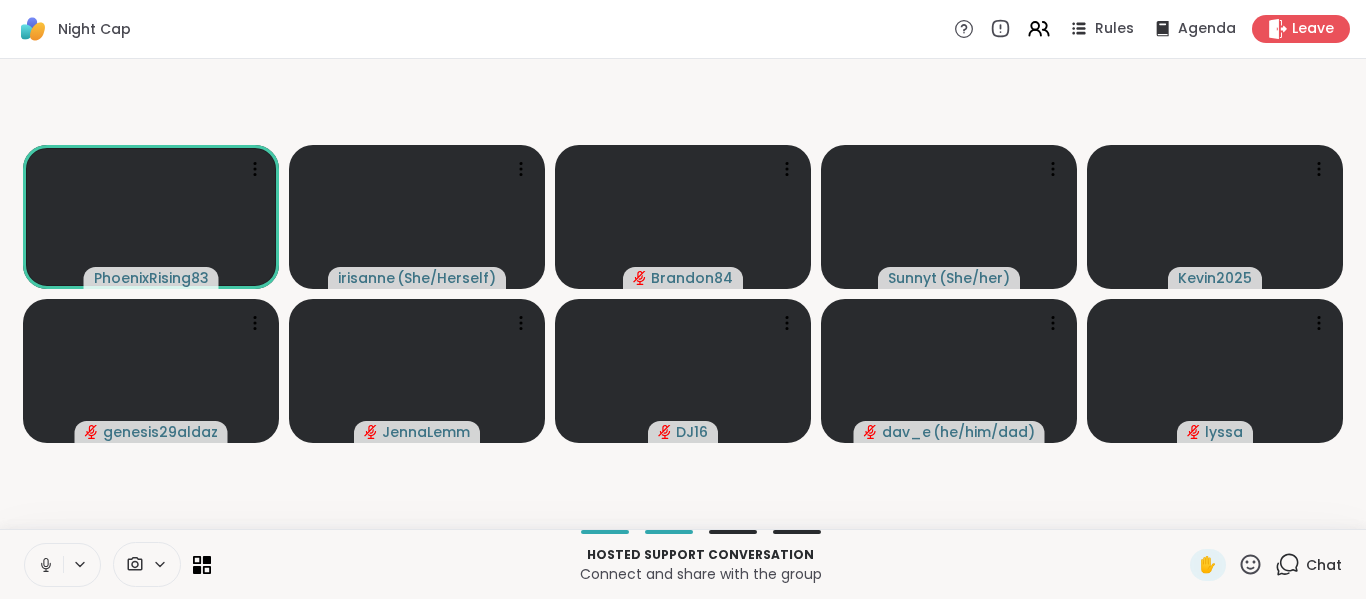 click at bounding box center [44, 565] 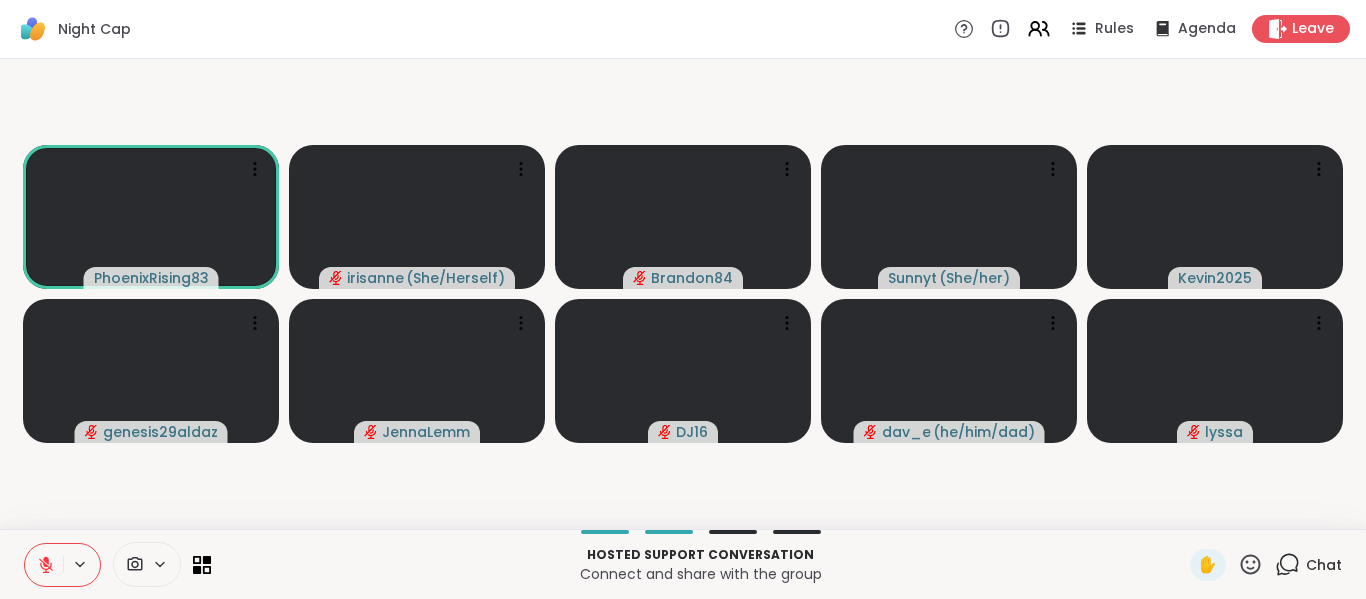 click at bounding box center [44, 565] 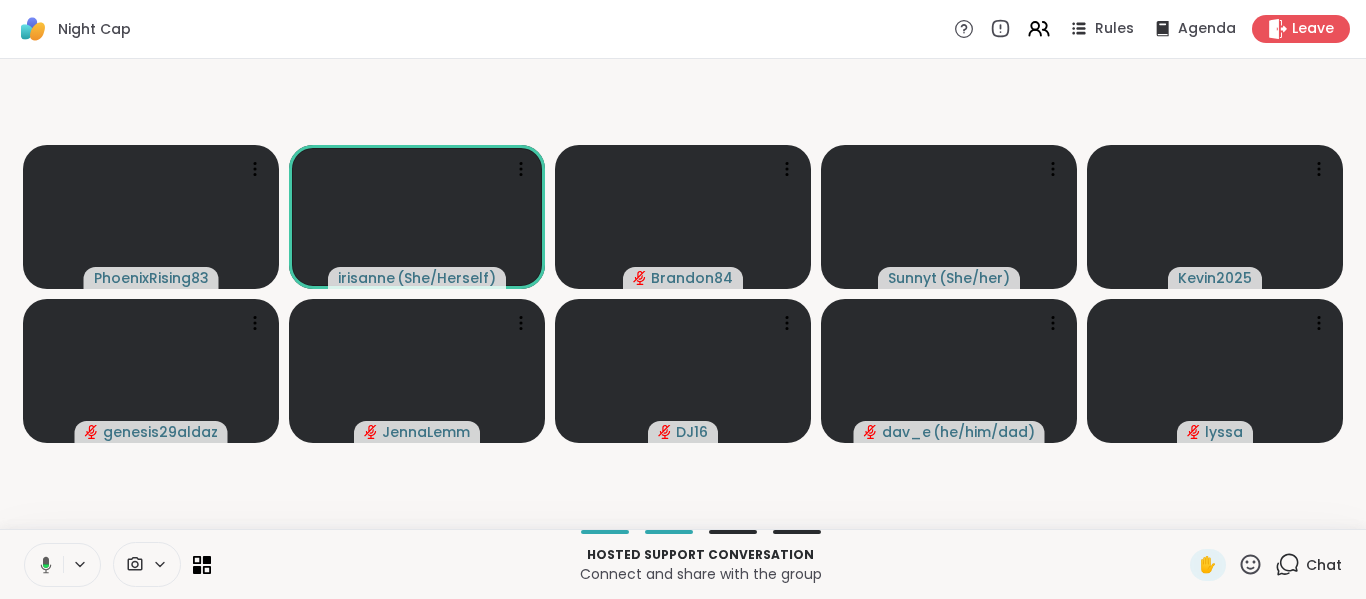 click at bounding box center (42, 565) 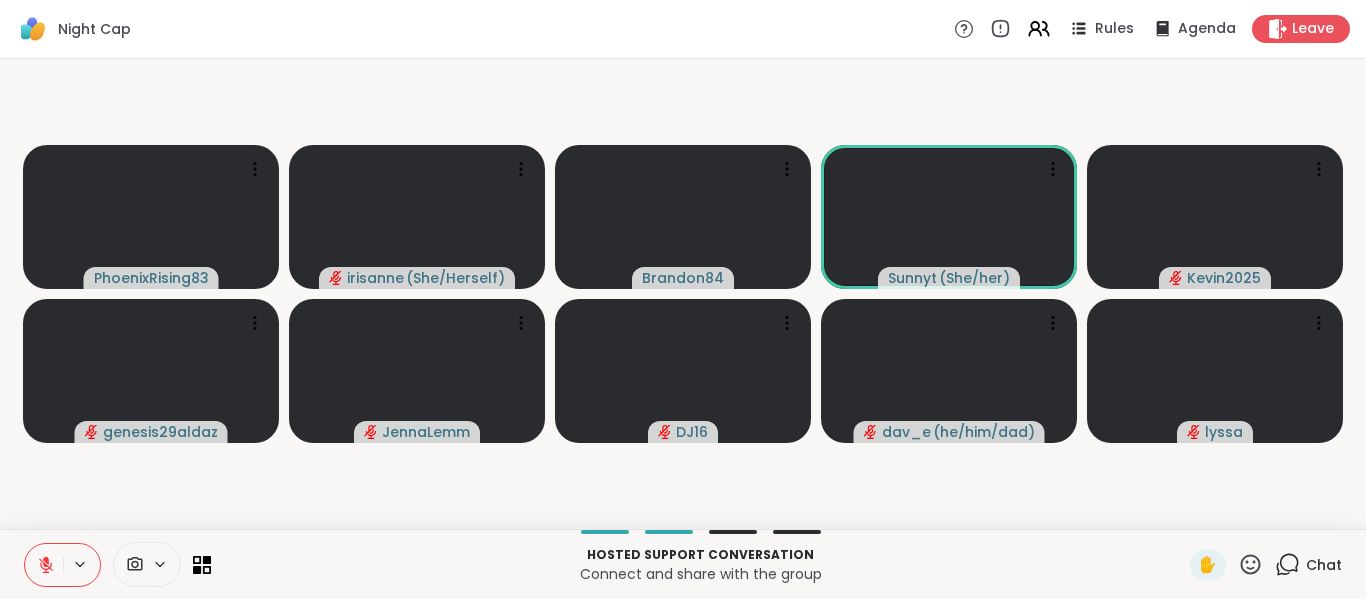 click on "[USERNAME] [USERNAME] ( She/Herself ) [USERNAME] [USERNAME] ( She/her ) [USERNAME] [USERNAME] [USERNAME] [USERNAME] ( he/him/dad ) [USERNAME]" at bounding box center [683, 294] 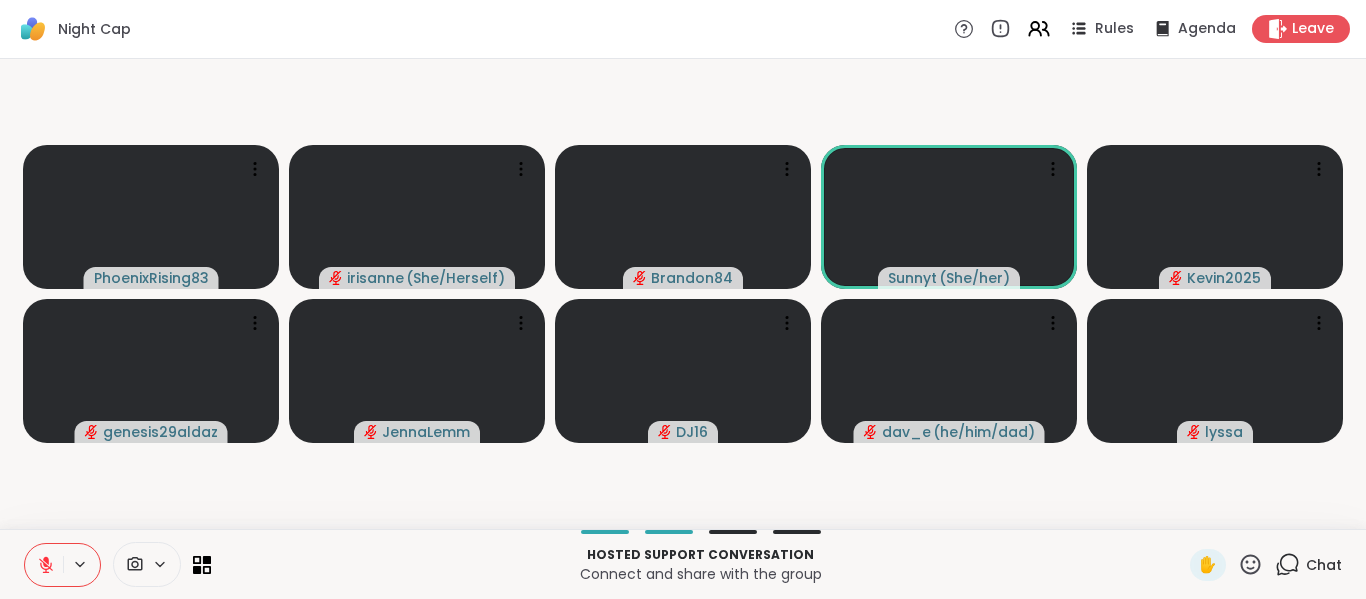 click at bounding box center (44, 565) 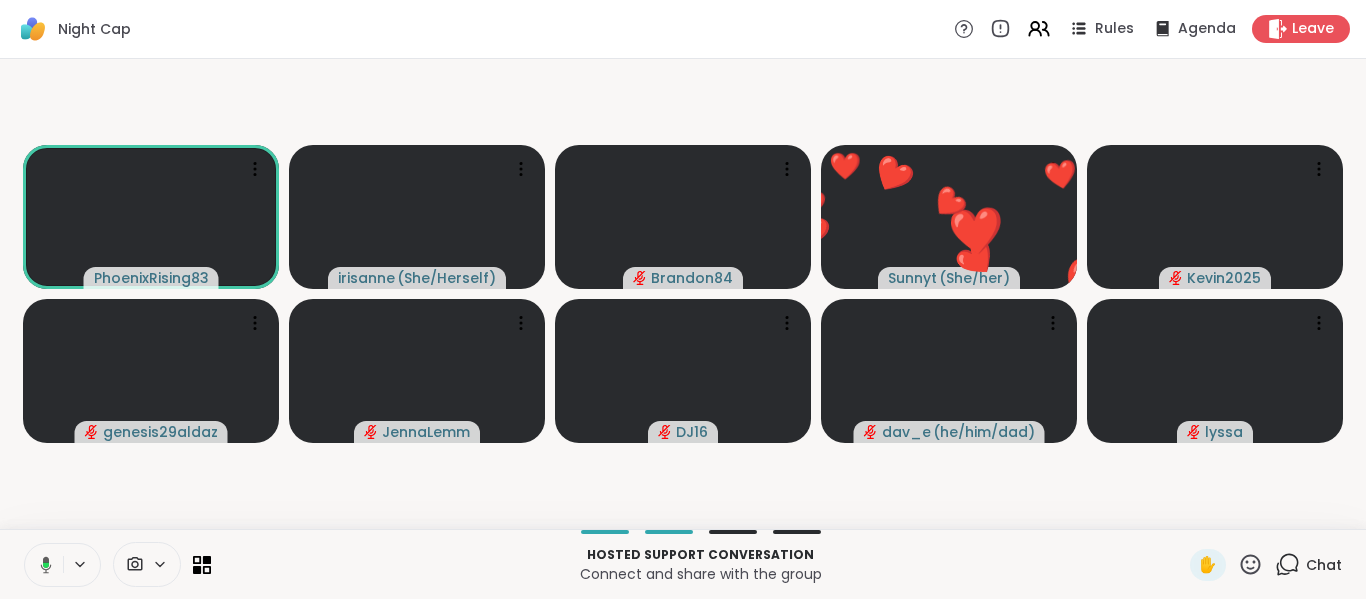 click at bounding box center [42, 565] 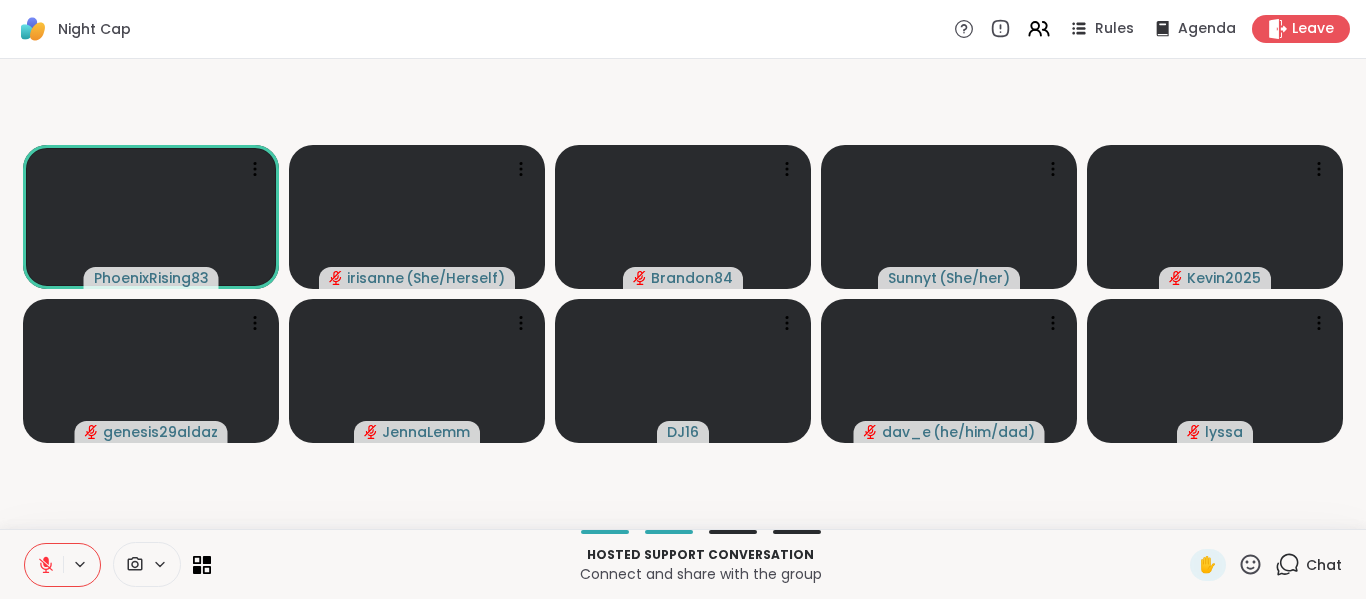 click on "[USERNAME] [USERNAME] ( She/Herself ) [USERNAME] [USERNAME] ( She/her ) [USERNAME] [USERNAME] [USERNAME] [USERNAME] ( he/him/dad ) [USERNAME]" at bounding box center (683, 294) 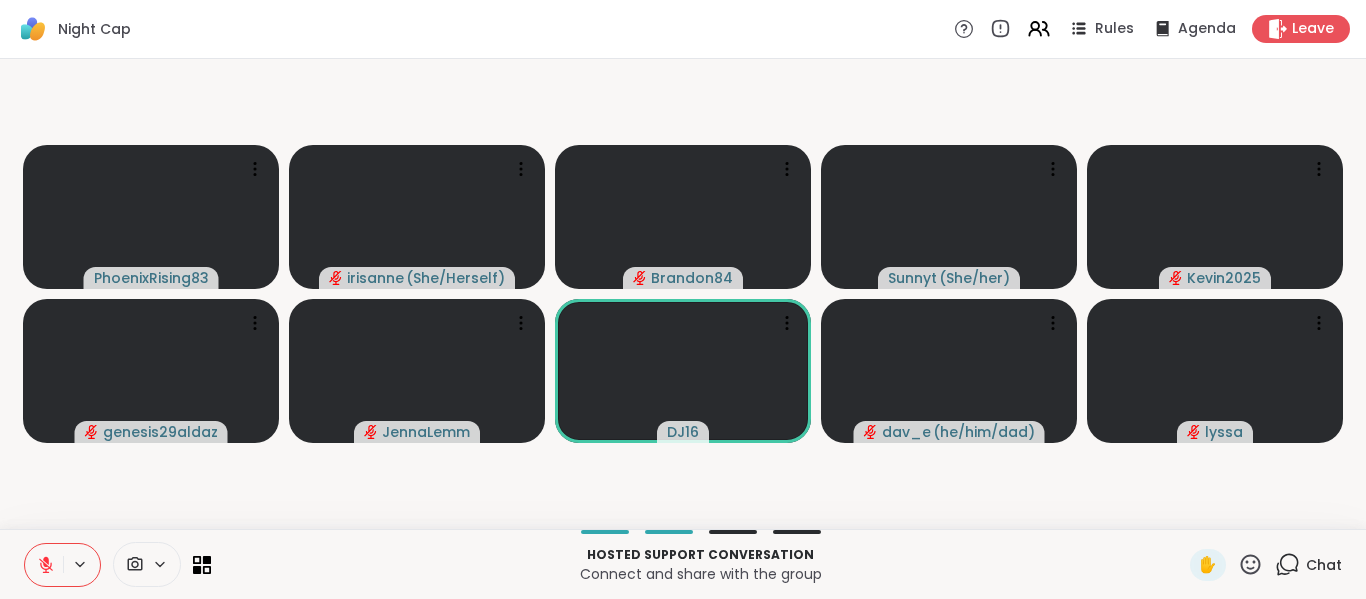 click on "✋ Chat" at bounding box center [1266, 565] 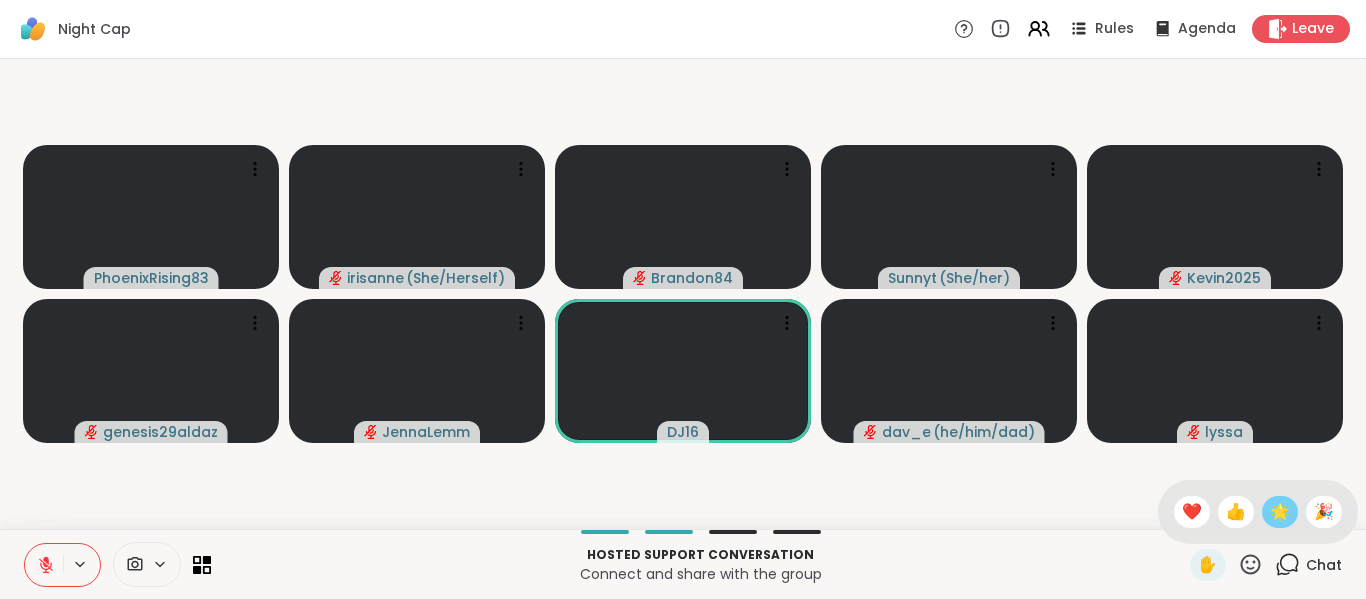 click on "🌟" at bounding box center [1280, 512] 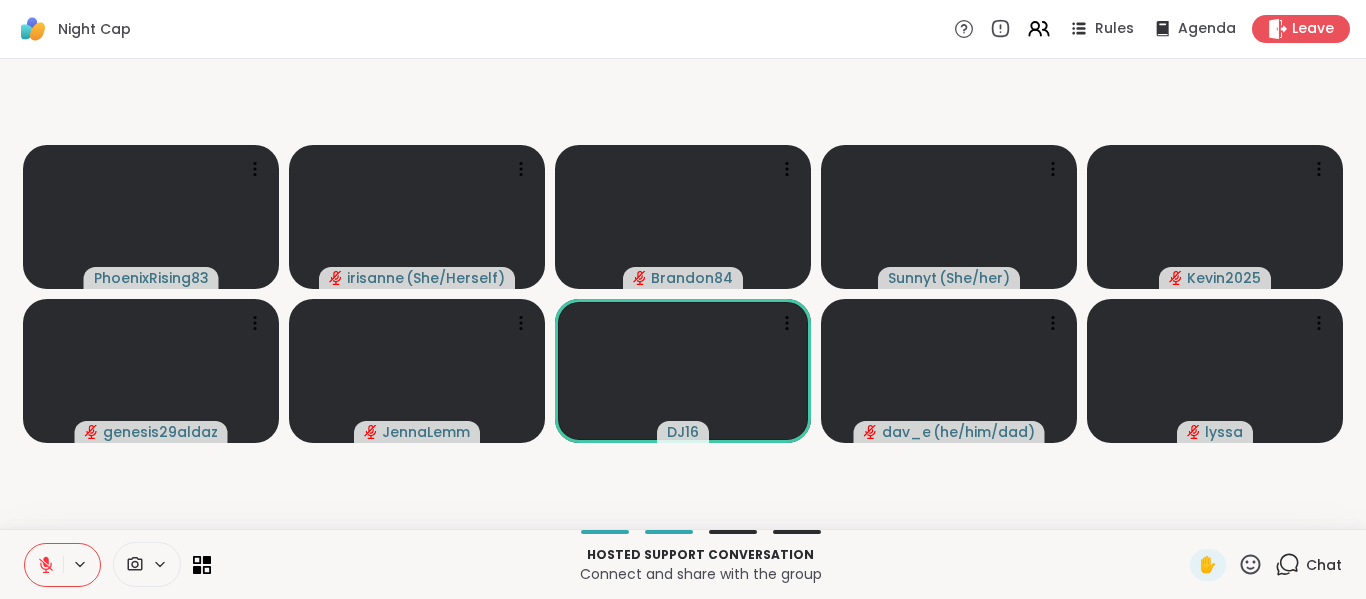 click 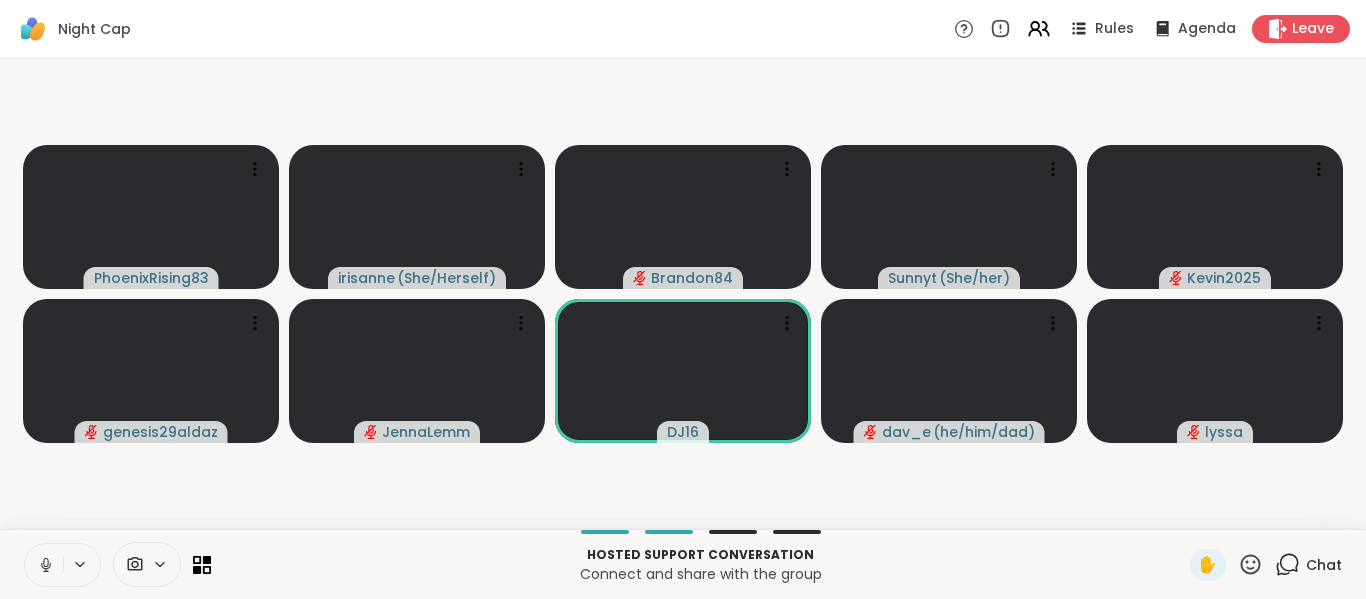 click 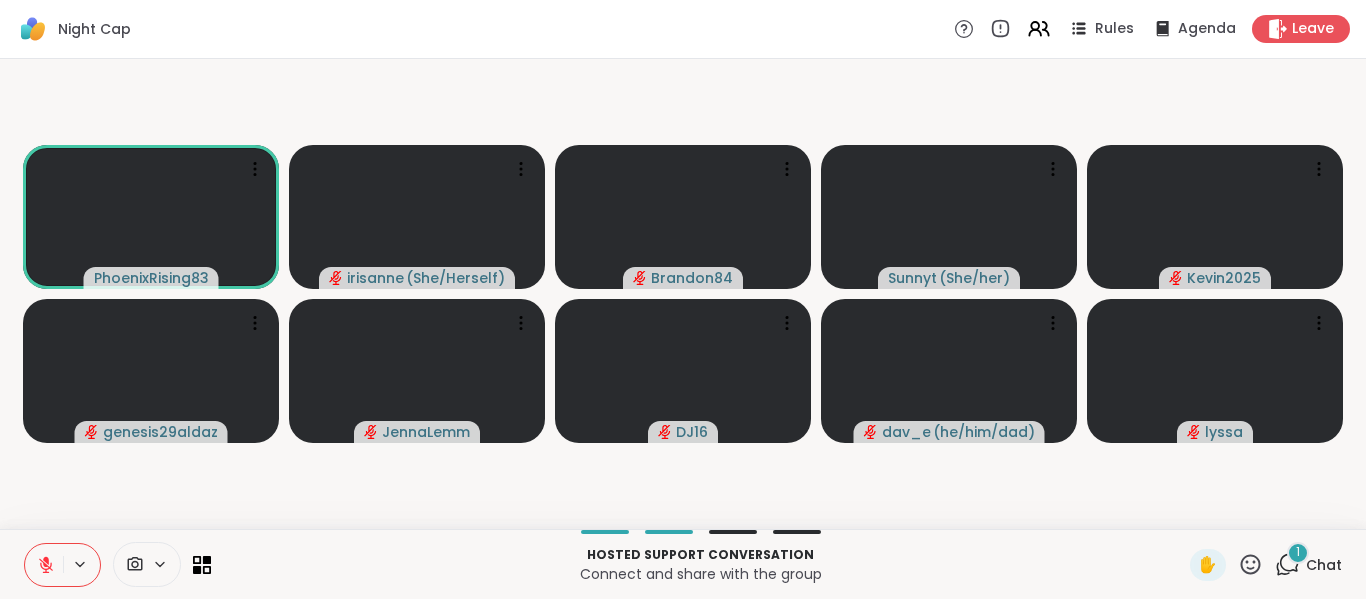 click 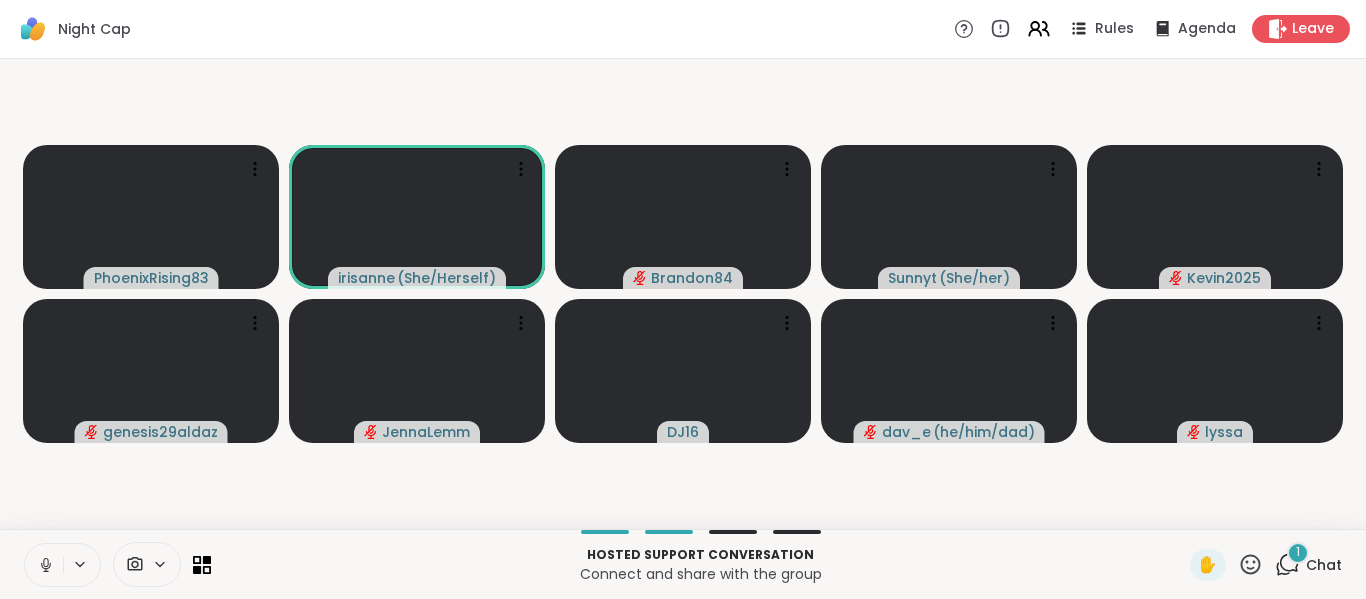 click 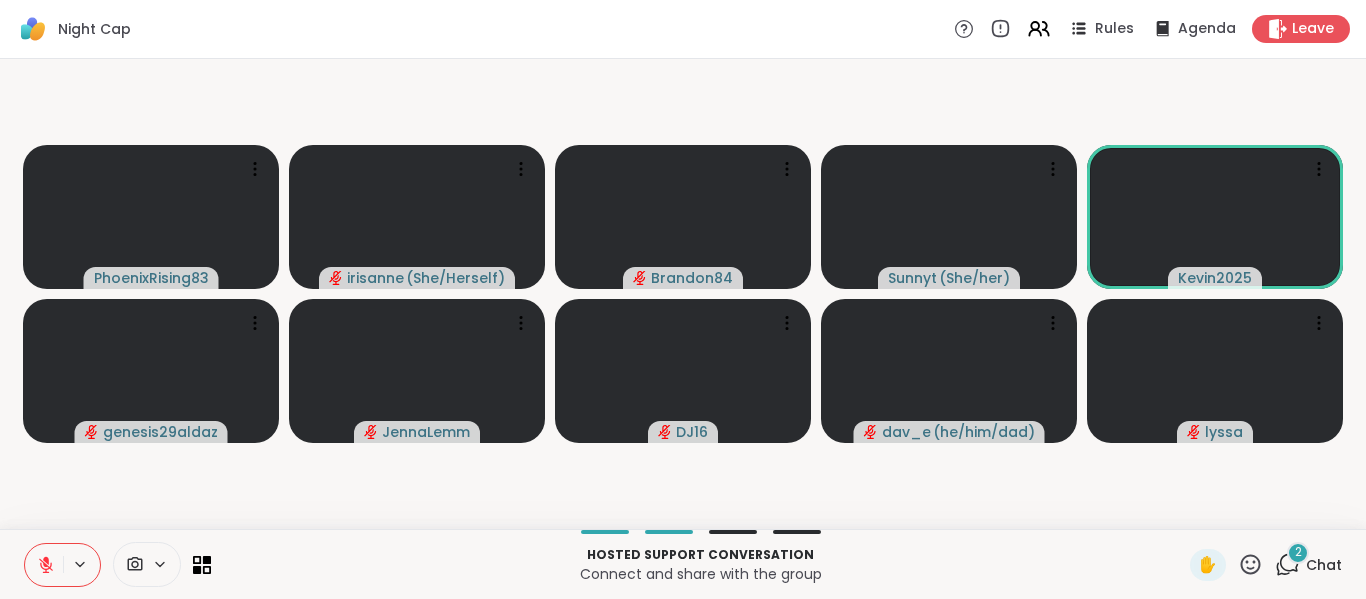 click 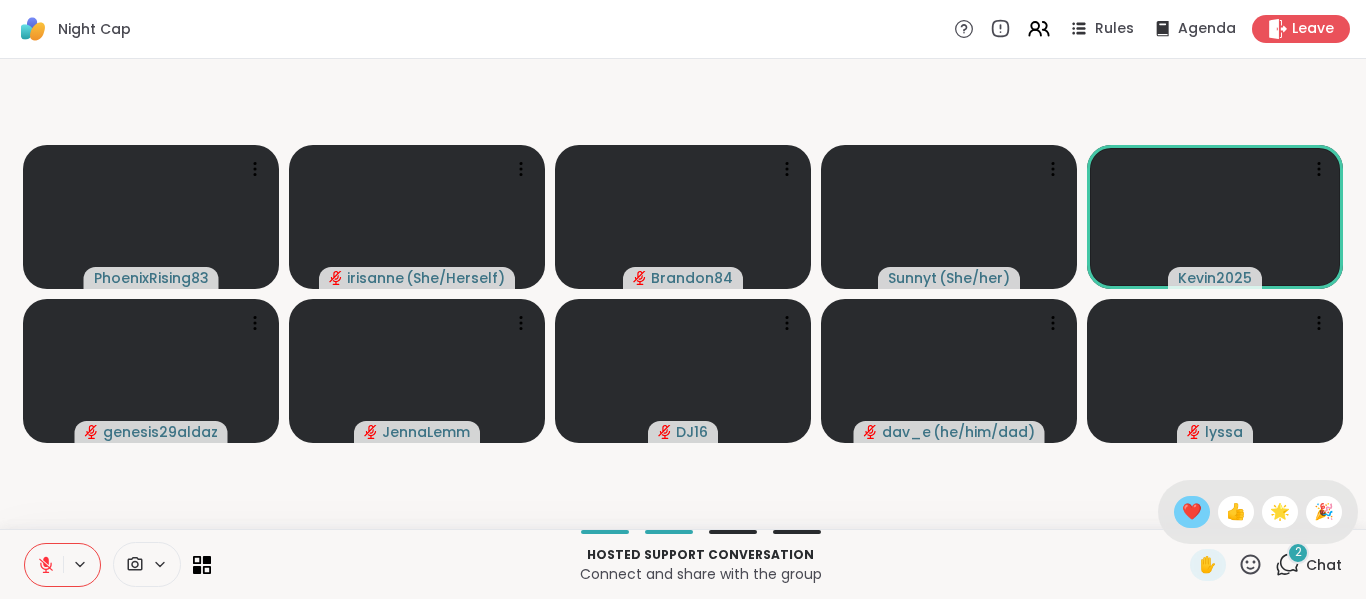 click on "❤️" at bounding box center (1192, 512) 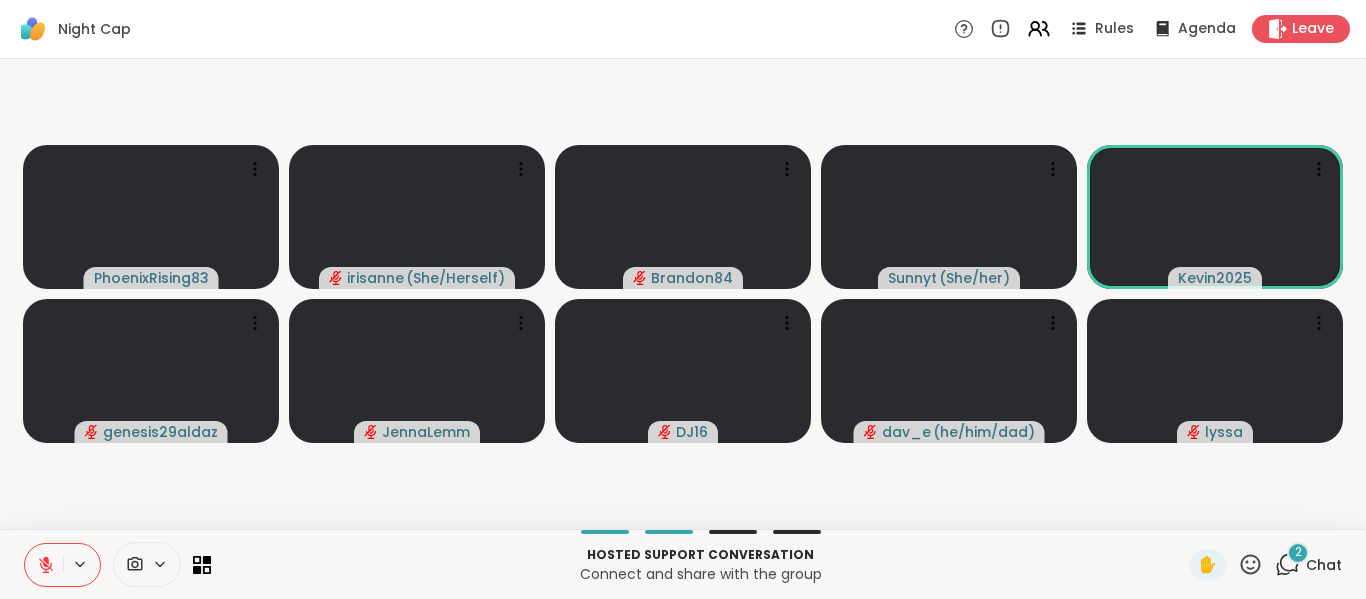 click on "Hosted support conversation Connect and share with the group ✋ 2 Chat" at bounding box center [683, 564] 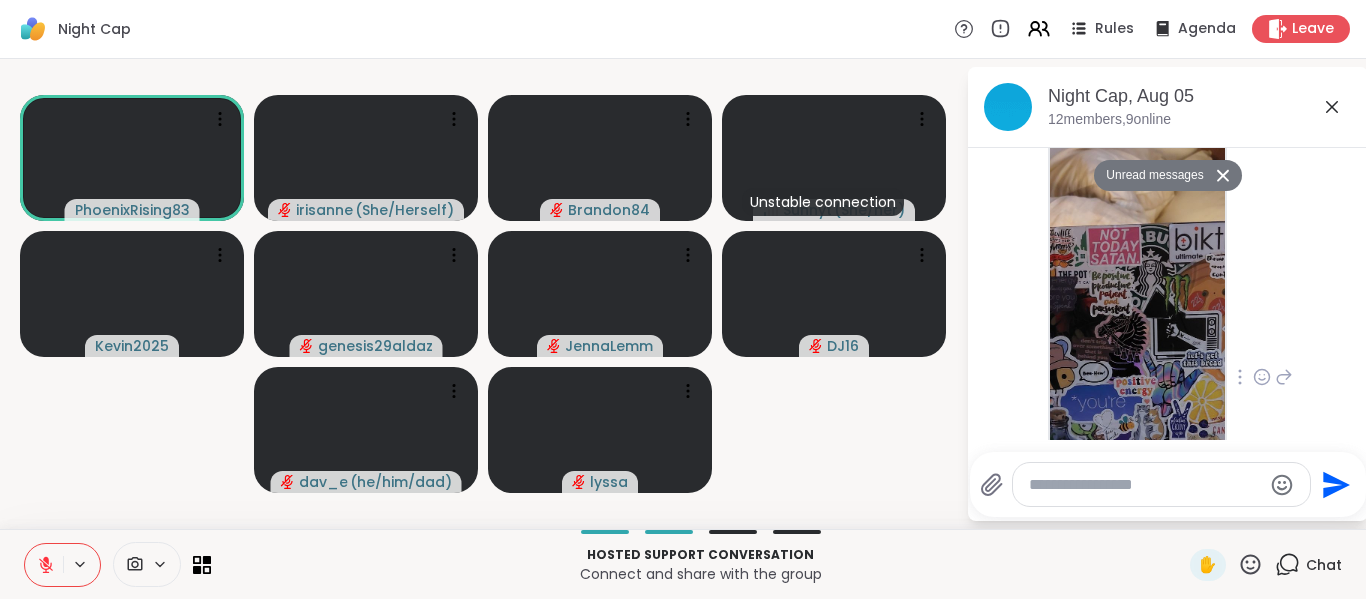 scroll, scrollTop: 2516, scrollLeft: 0, axis: vertical 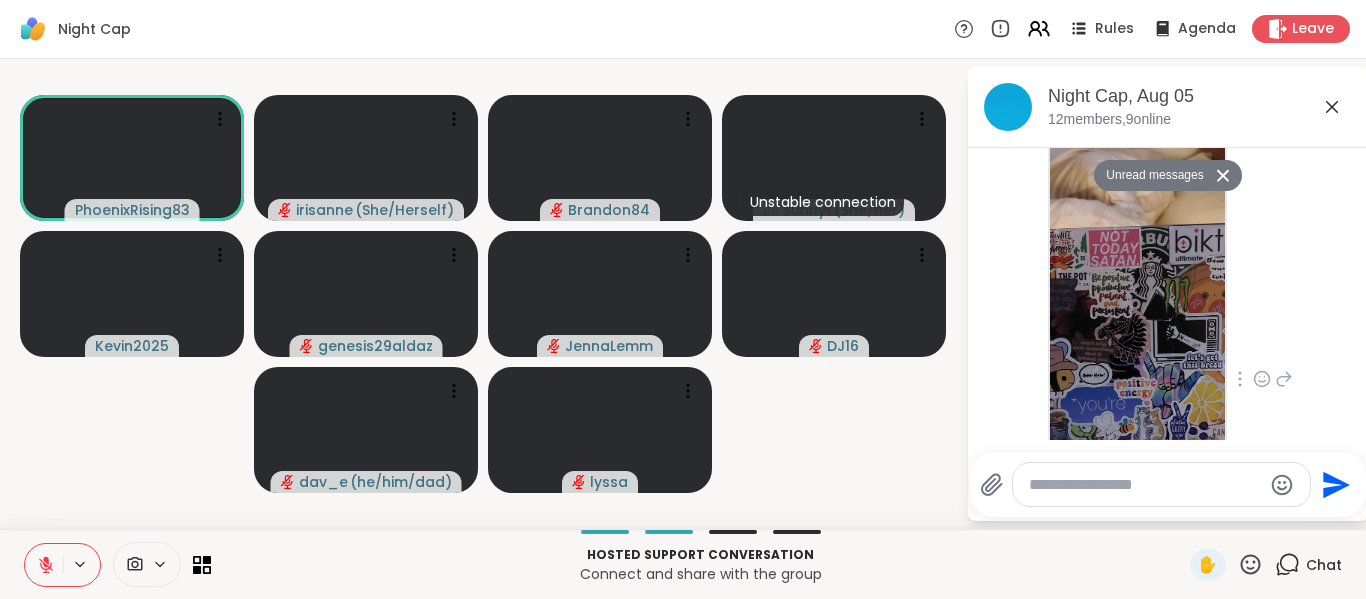 click at bounding box center (1262, 379) 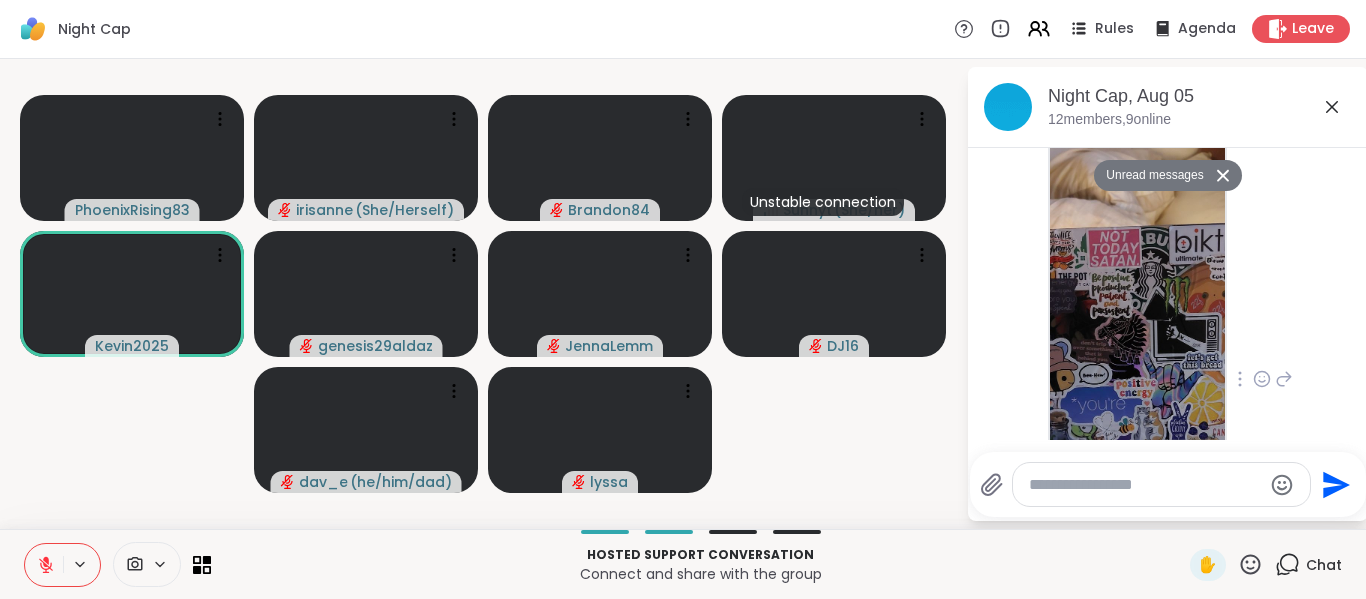click 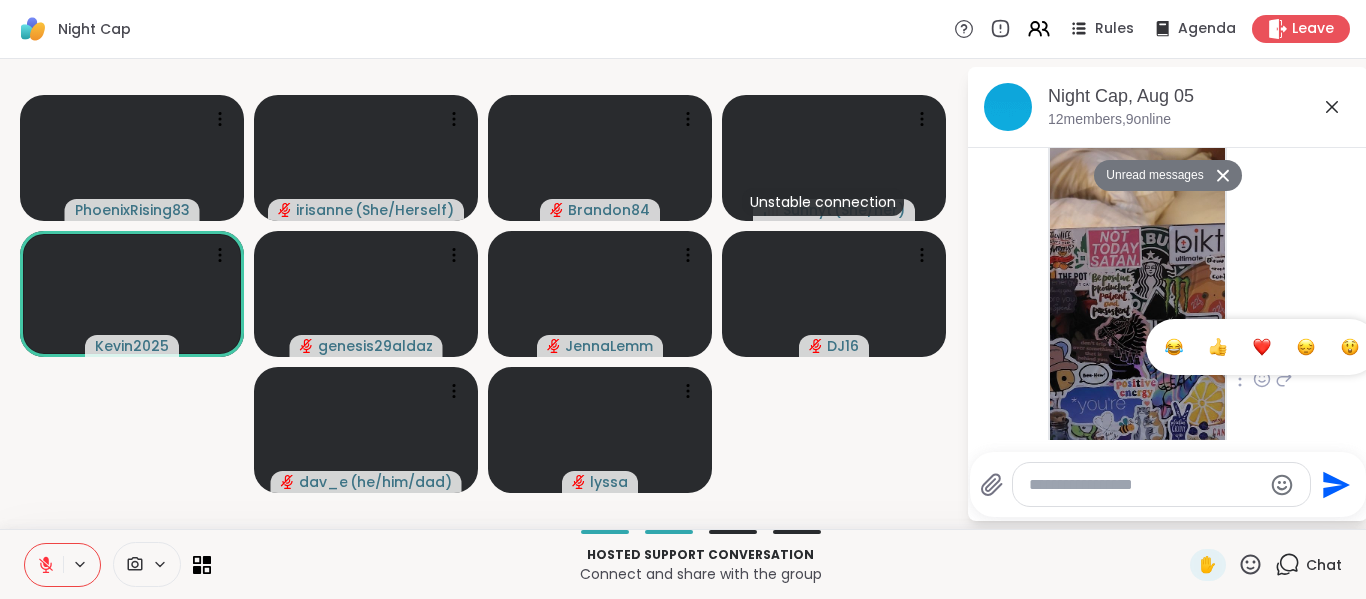 click at bounding box center [1262, 347] 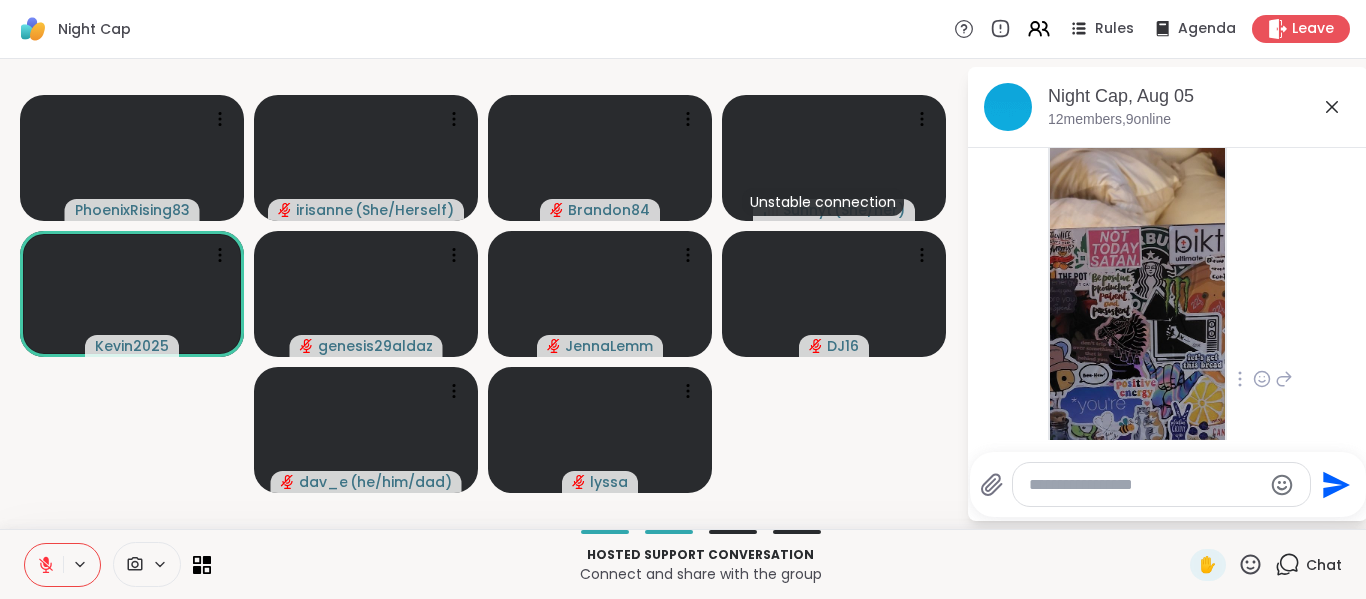 click 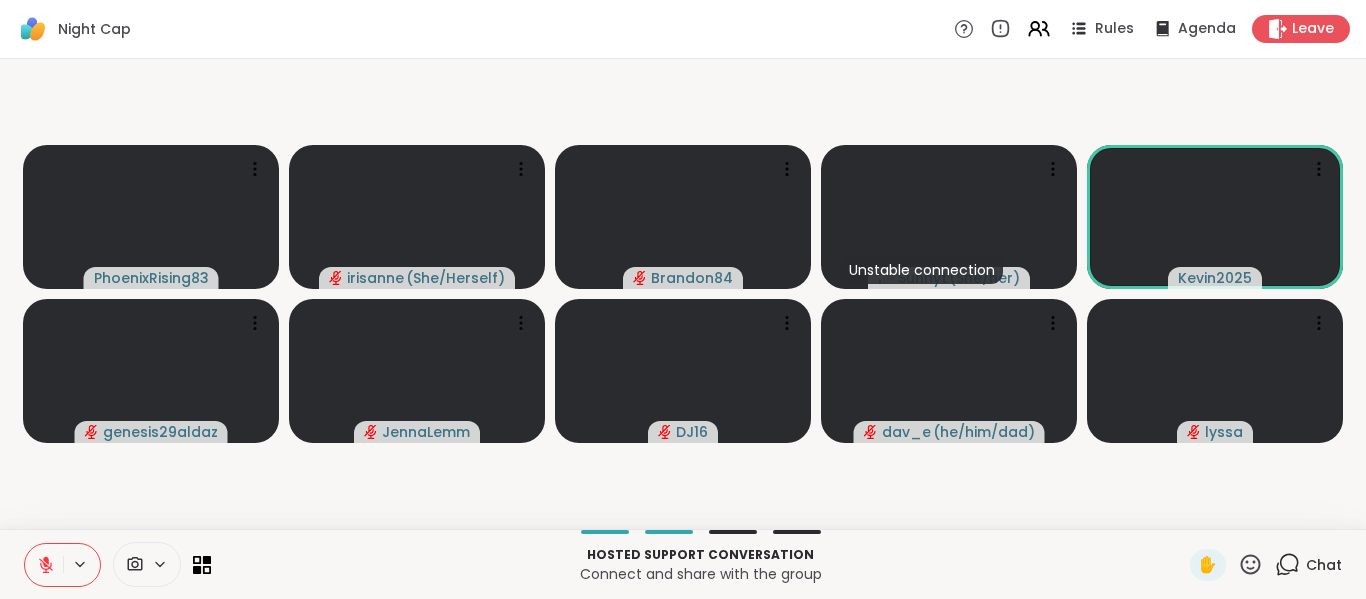 click 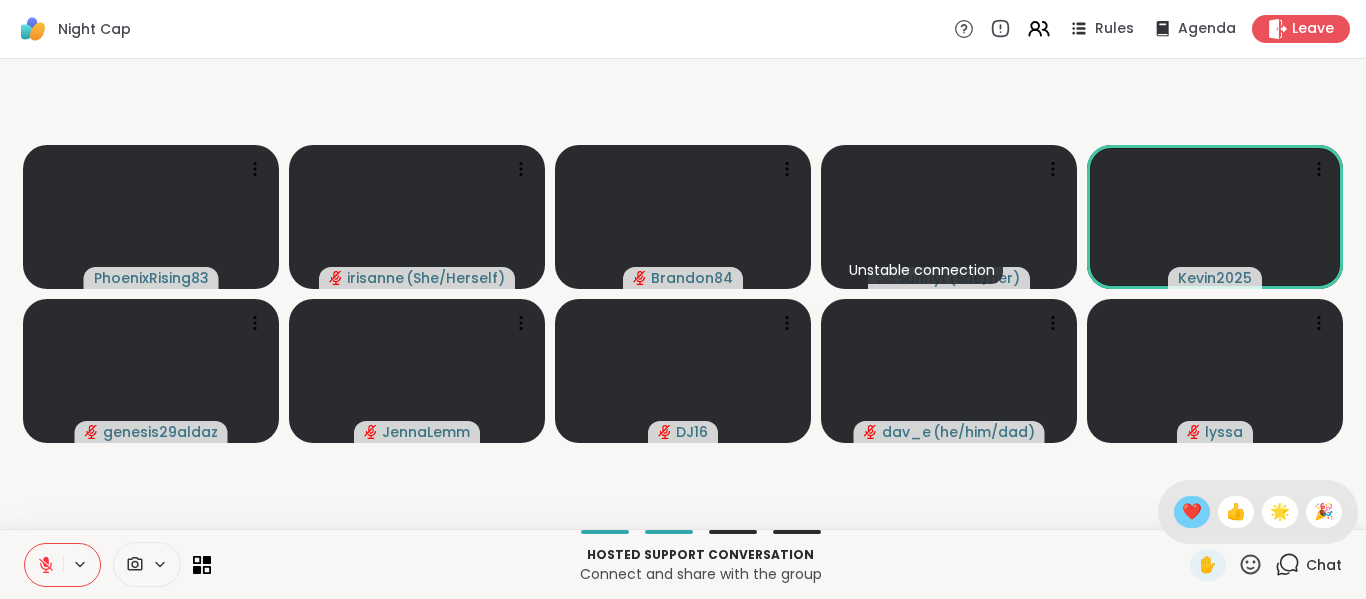 click on "❤️" at bounding box center [1192, 512] 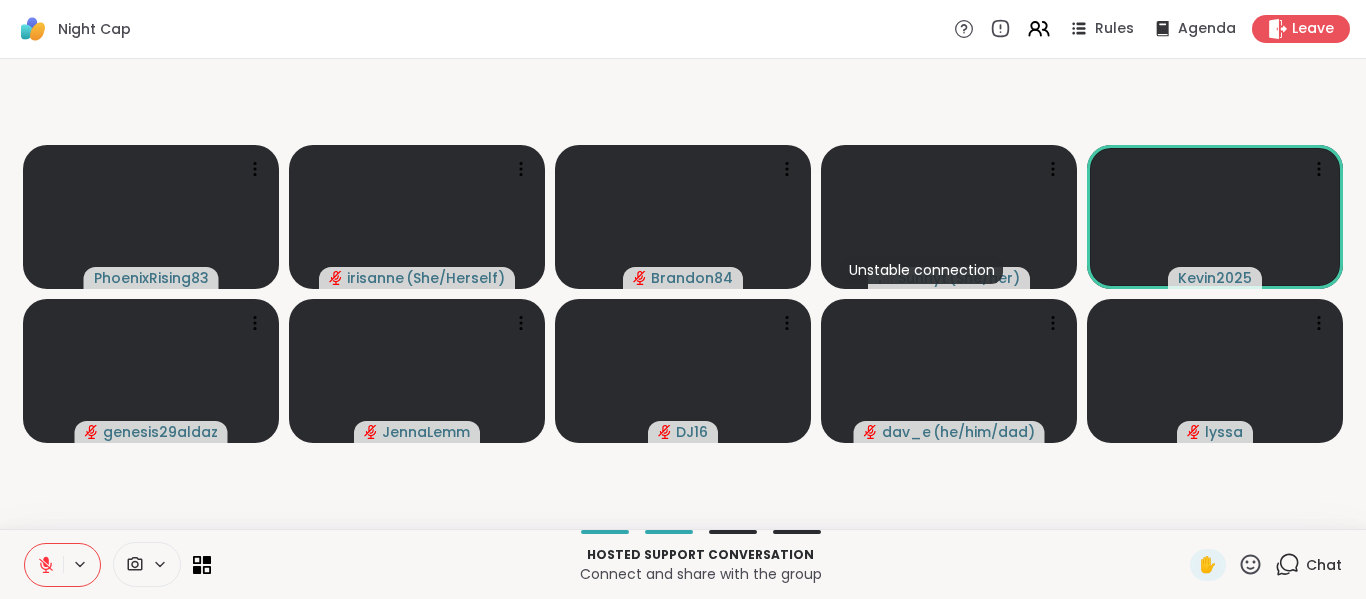 click on "[USERNAME] [USERNAME] ( She/Herself ) [USERNAME] [USERNAME] ( She/her ) [USERNAME] [USERNAME] [USERNAME] [USERNAME] ( he/him/dad ) [USERNAME]" at bounding box center [683, 294] 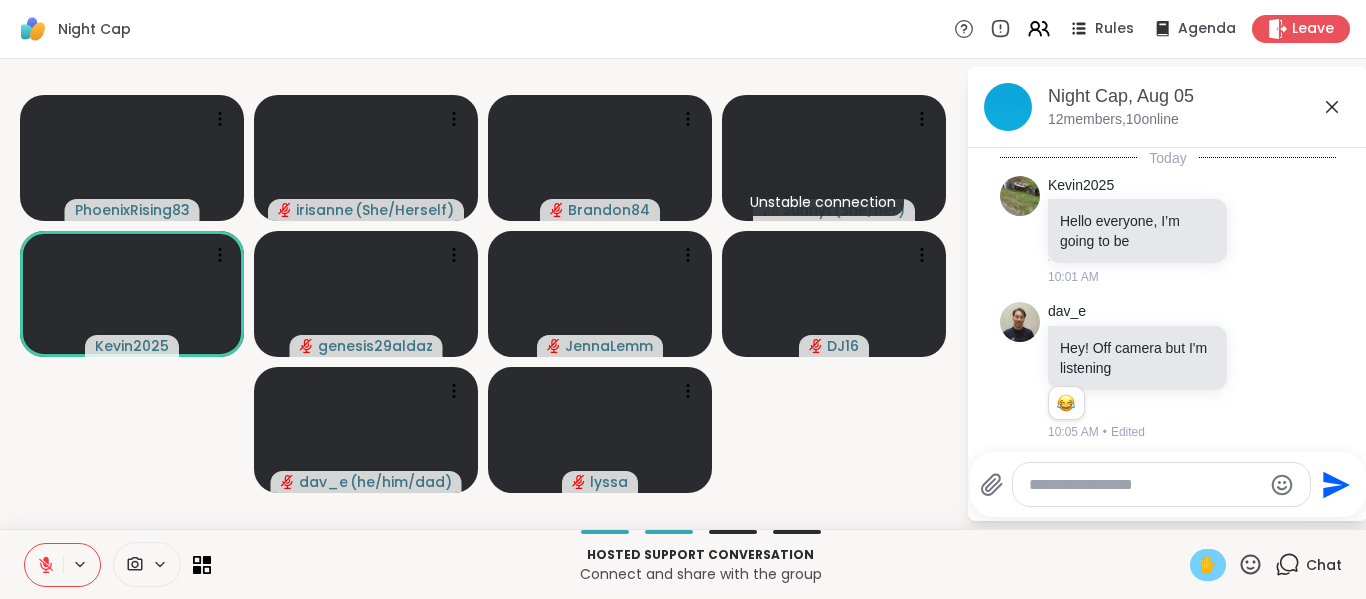 scroll, scrollTop: 2848, scrollLeft: 0, axis: vertical 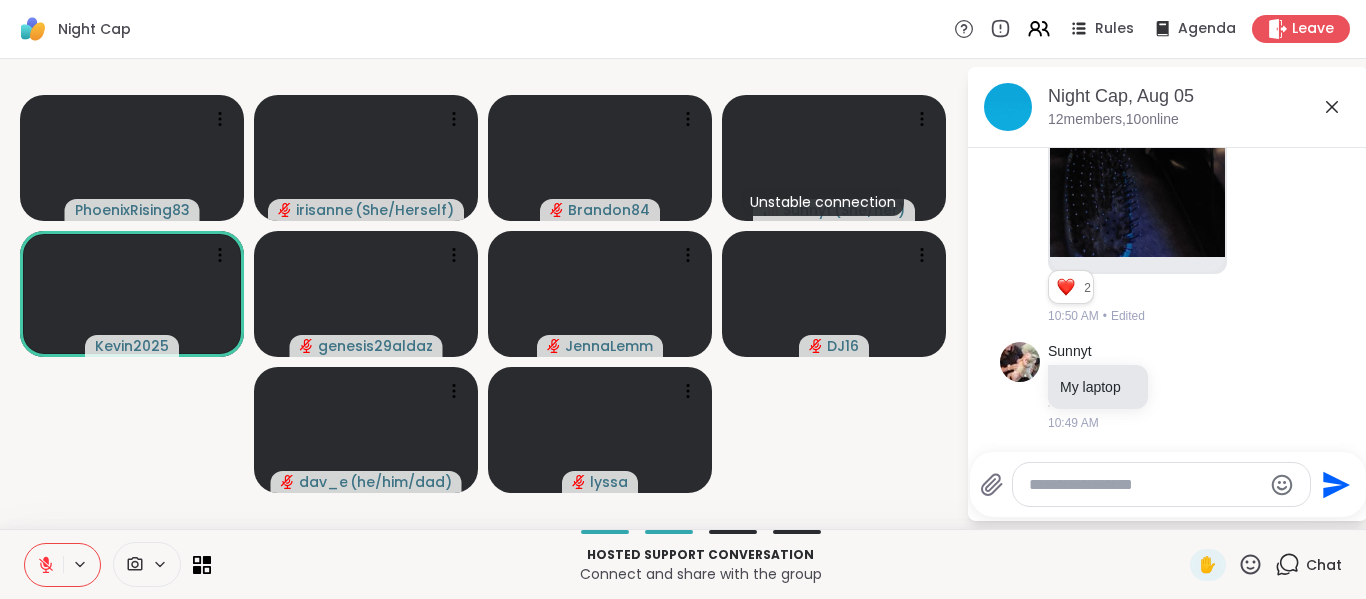 click at bounding box center (1161, 484) 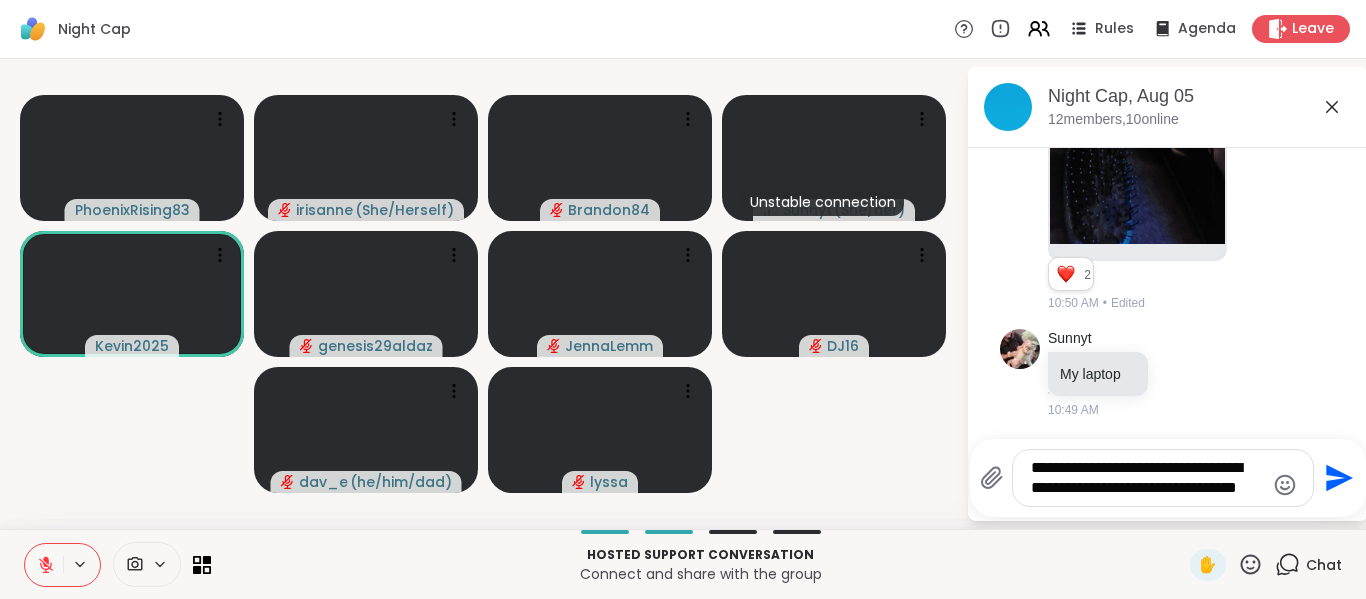 type on "**********" 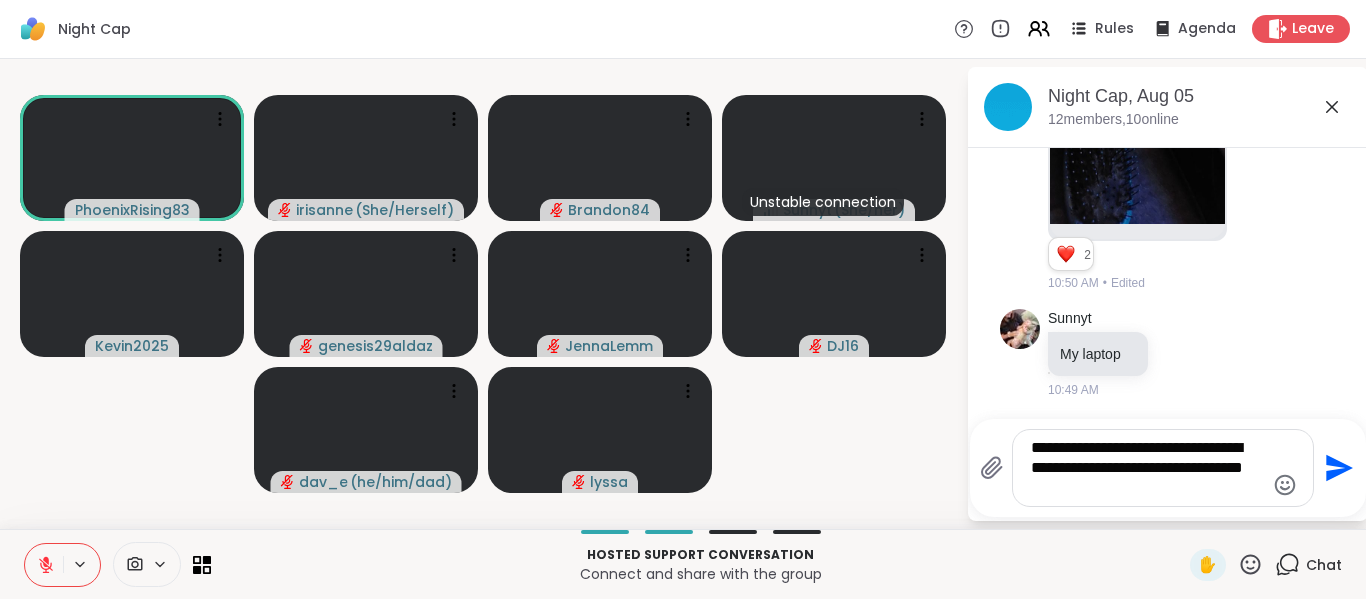 type 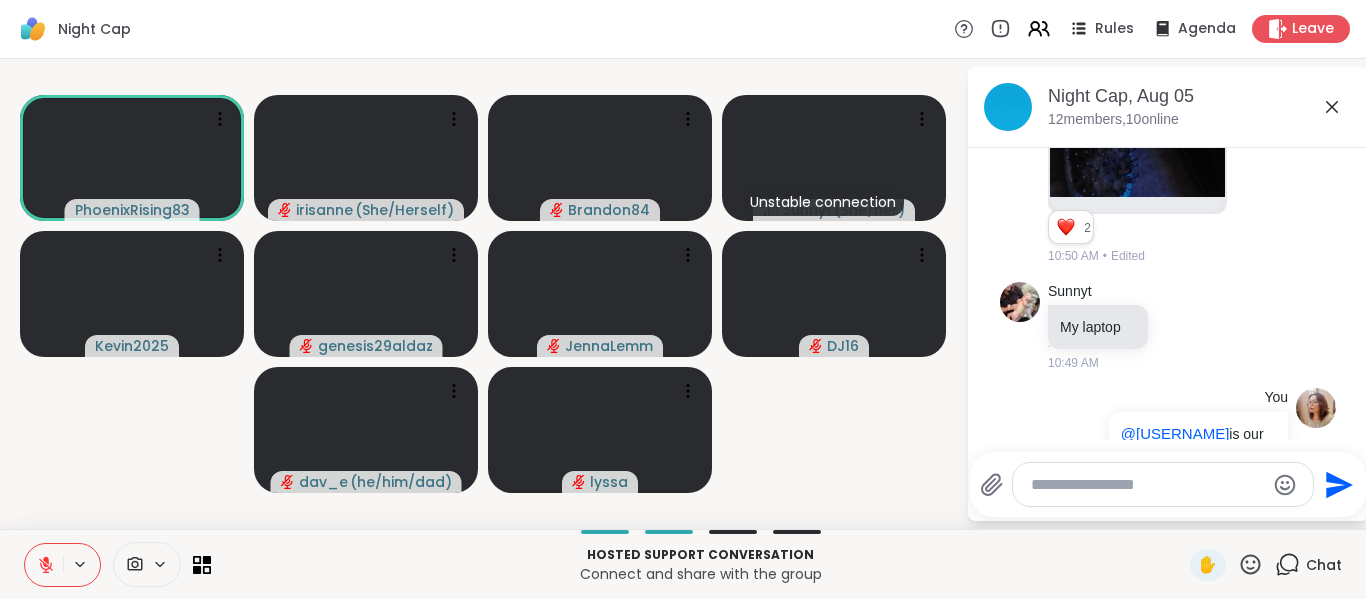 scroll, scrollTop: 3015, scrollLeft: 0, axis: vertical 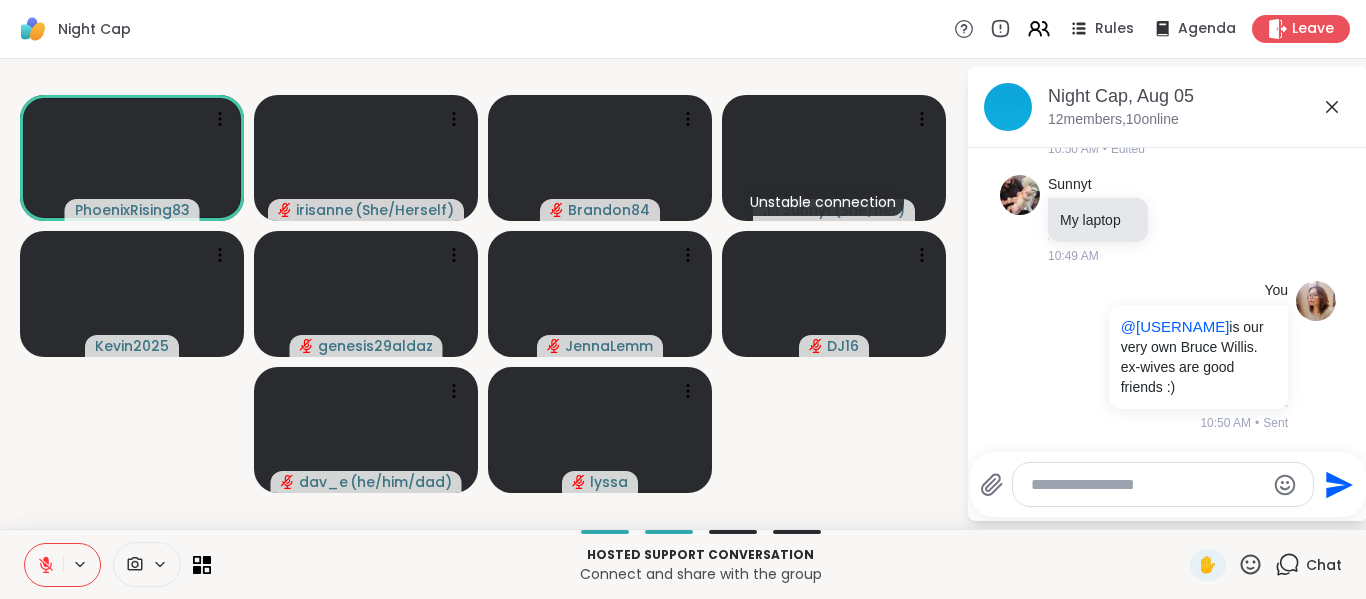 click on "[USERNAME] [USERNAME] ( She/Herself ) [USERNAME] [USERNAME] ( She/her ) [USERNAME] [USERNAME] [USERNAME] [USERNAME] ( he/him/dad ) [USERNAME]" at bounding box center (483, 294) 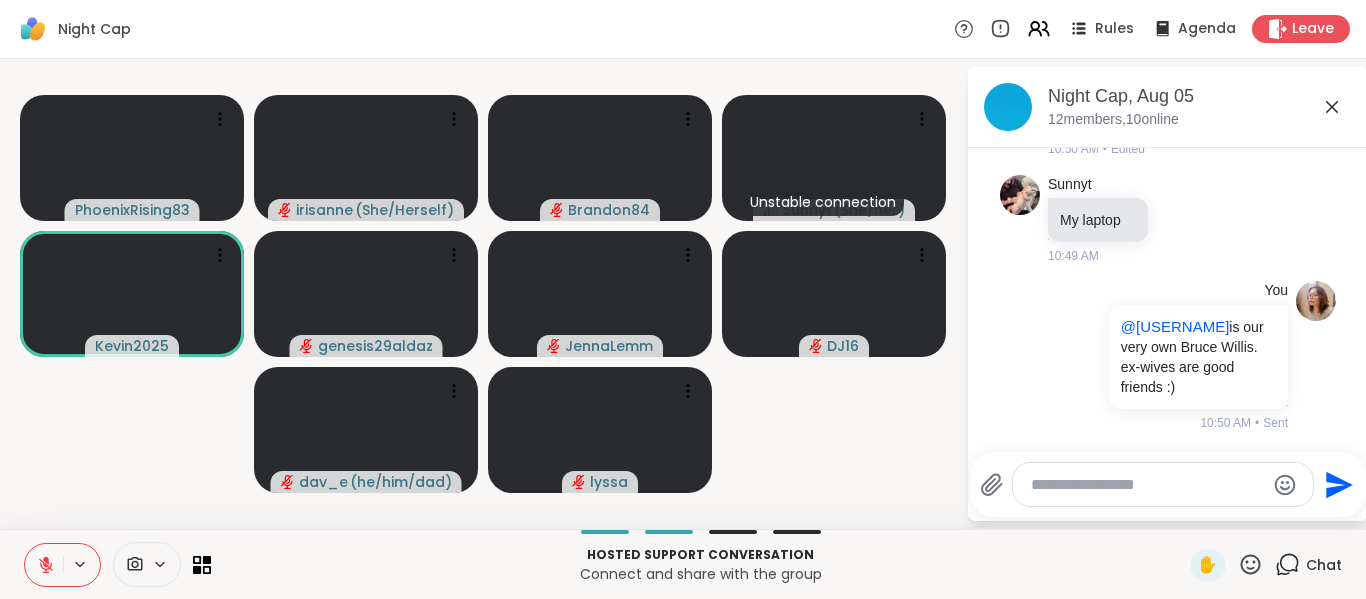 click 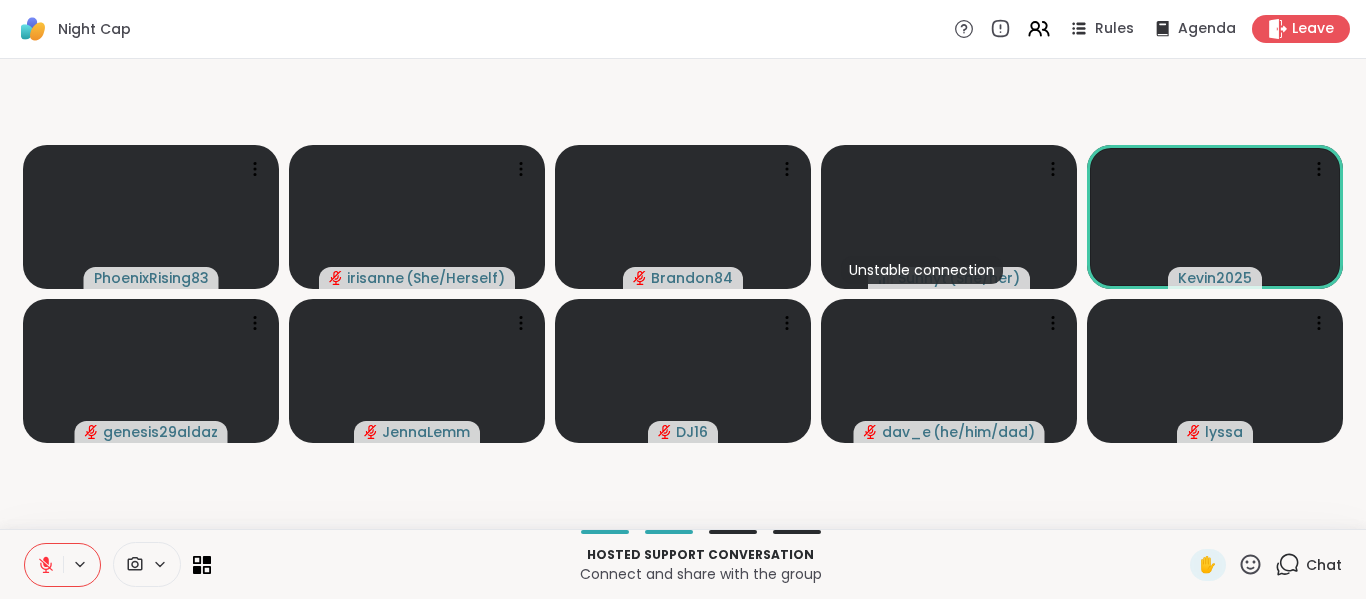 click on "[USERNAME] [USERNAME] ( She/Herself ) [USERNAME] [USERNAME] ( She/her ) [USERNAME] [USERNAME] [USERNAME] [USERNAME] ( he/him/dad ) [USERNAME]" at bounding box center [683, 294] 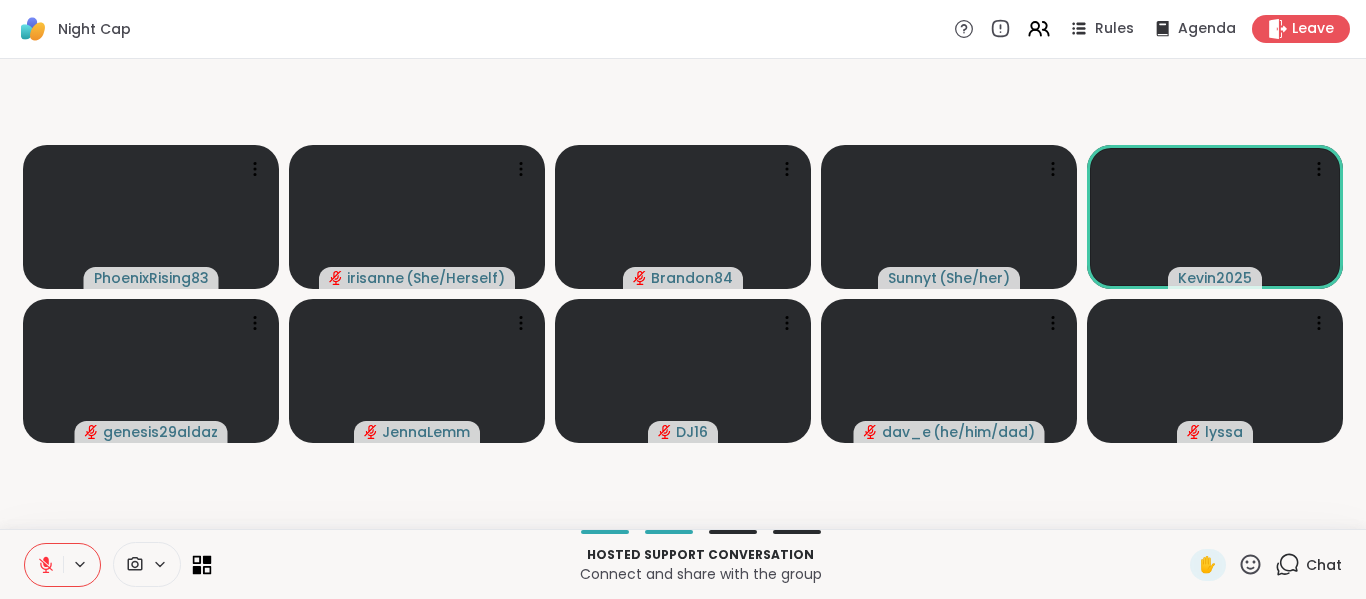 click 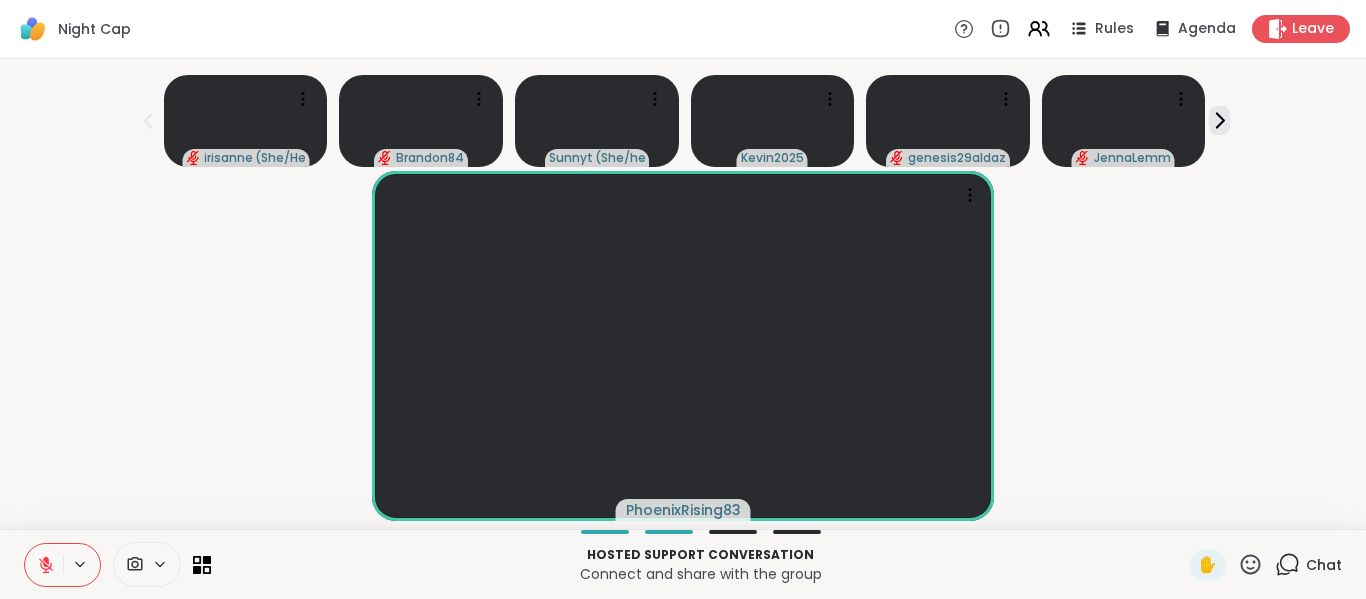 click on "PhoenixRising83" at bounding box center [683, 346] 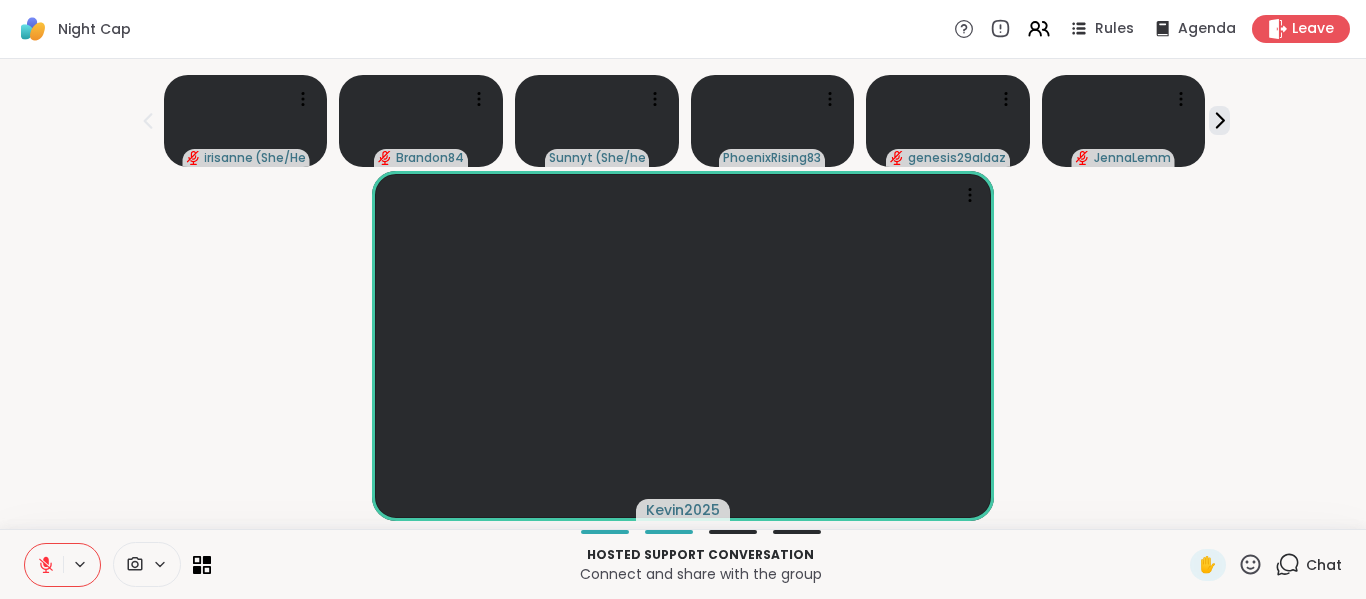 click on "Kevin2025" at bounding box center [683, 346] 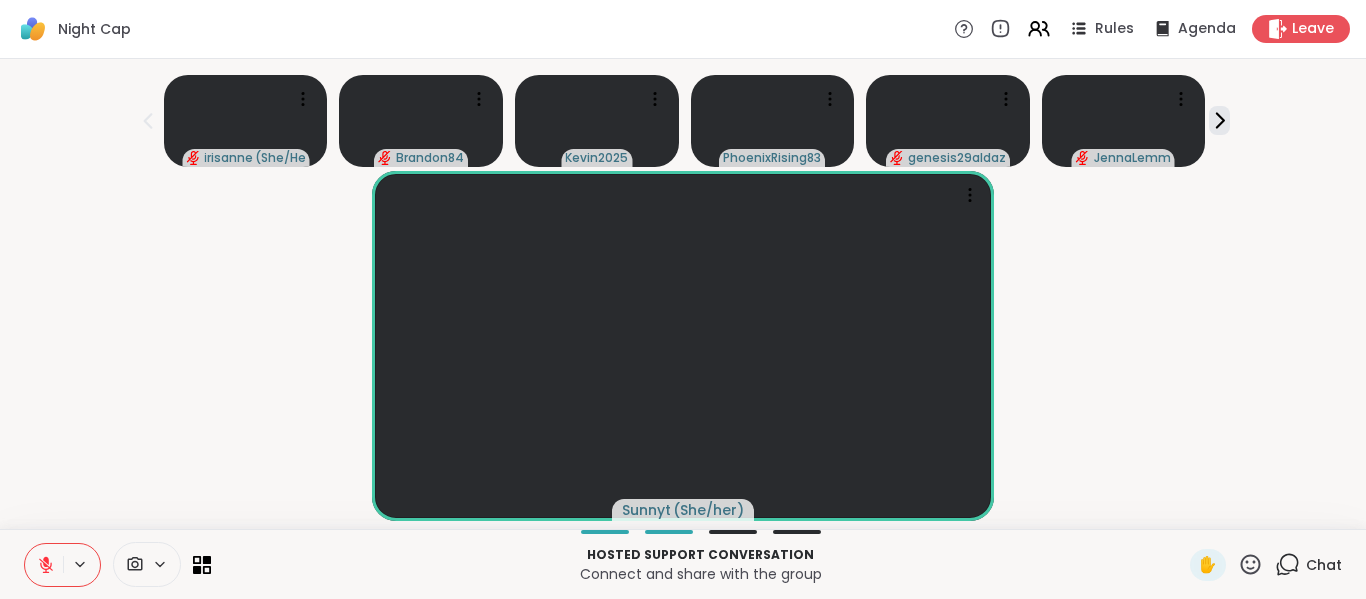 click 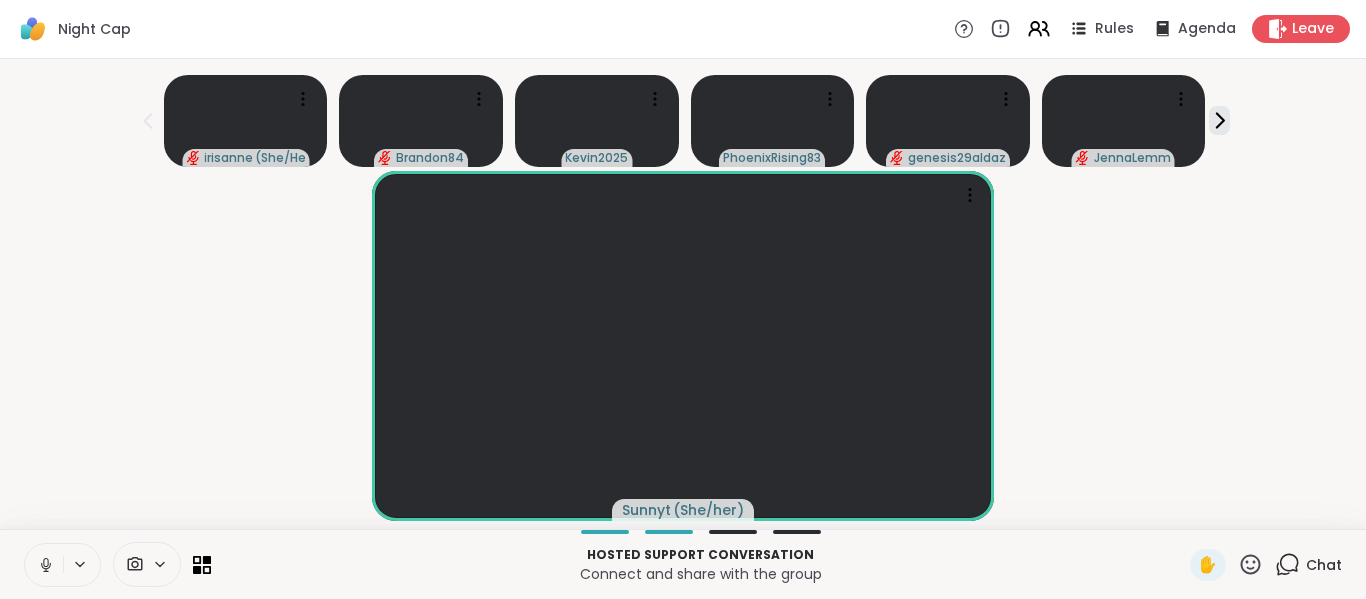 click 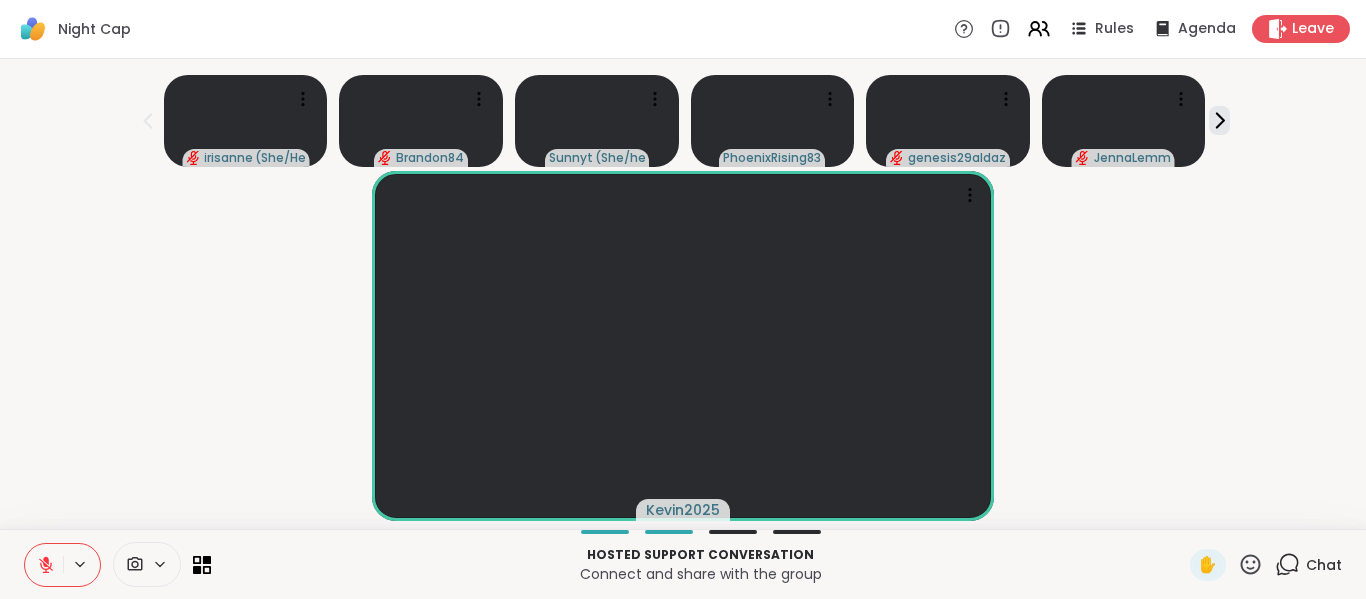 drag, startPoint x: 40, startPoint y: 570, endPoint x: 53, endPoint y: 391, distance: 179.47145 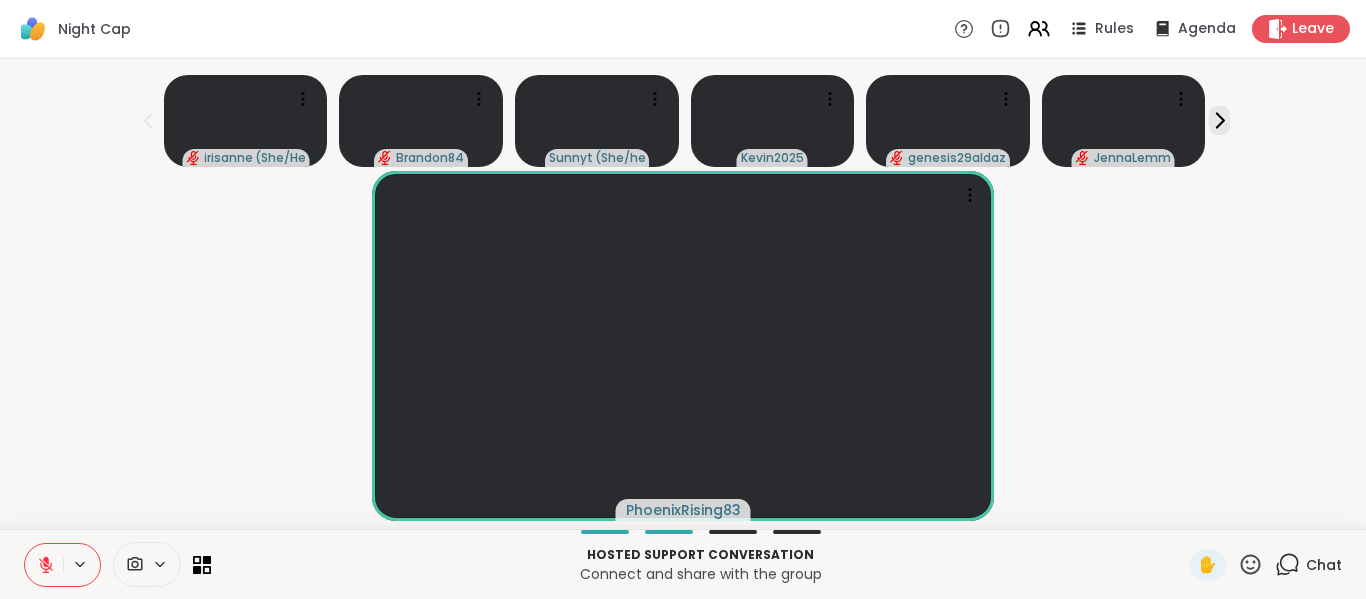 drag, startPoint x: 50, startPoint y: 569, endPoint x: 127, endPoint y: 371, distance: 212.44528 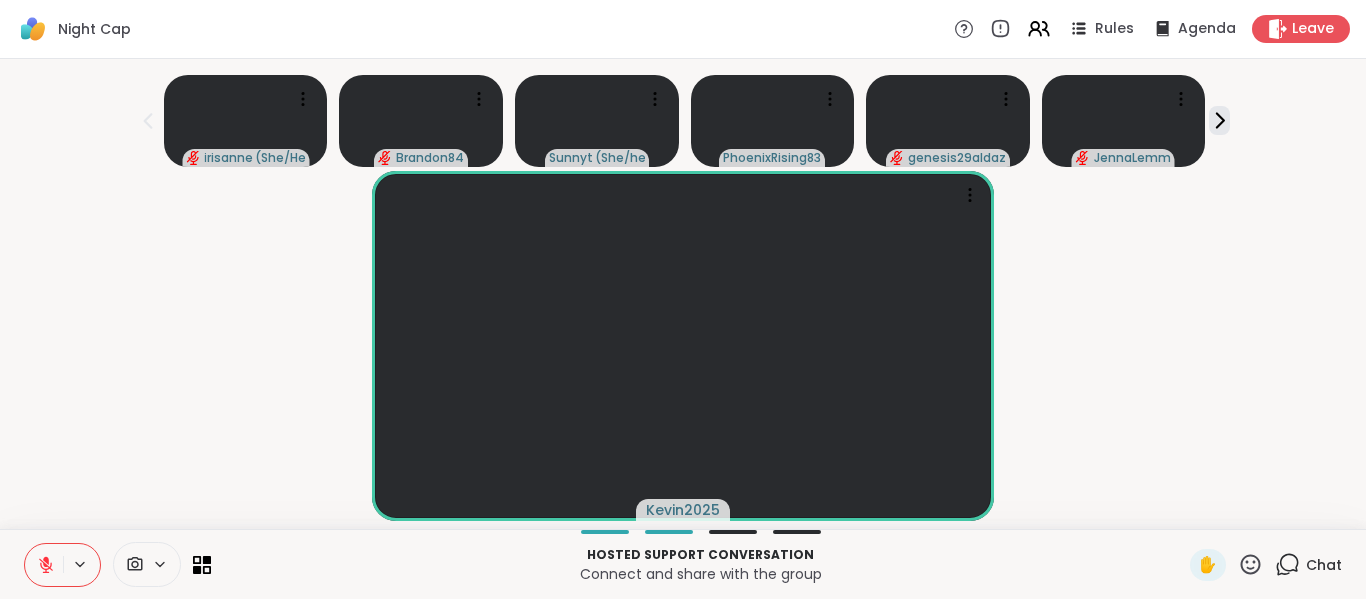 click on "Kevin2025" at bounding box center [683, 346] 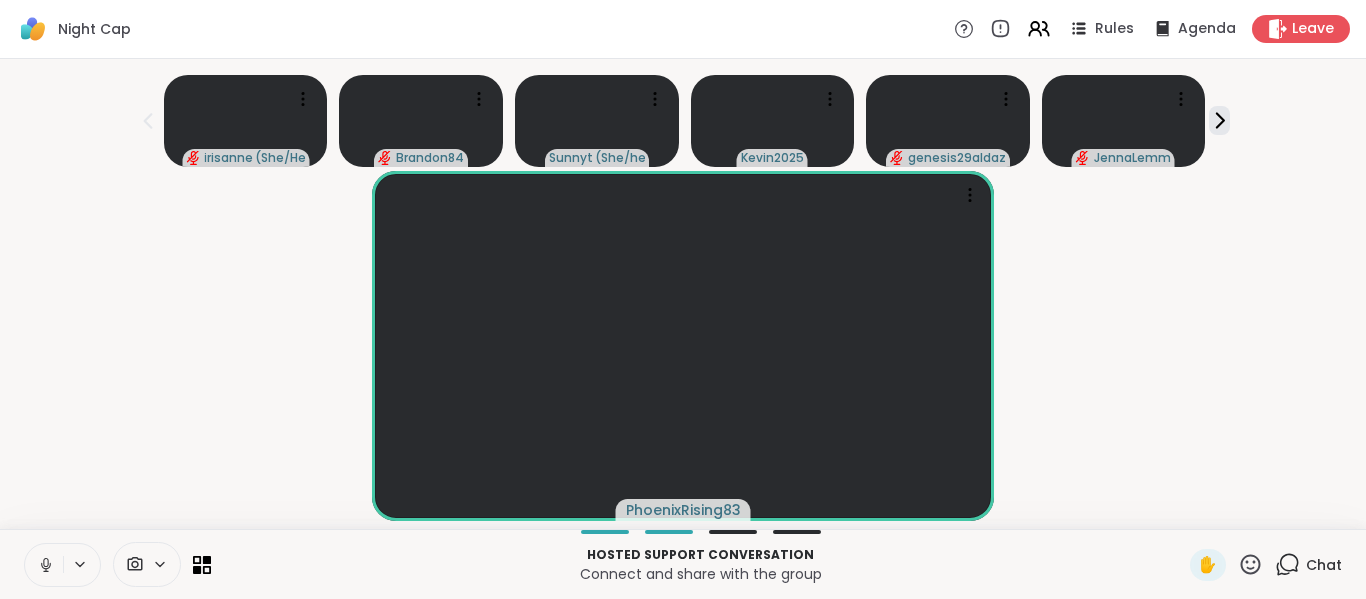 click 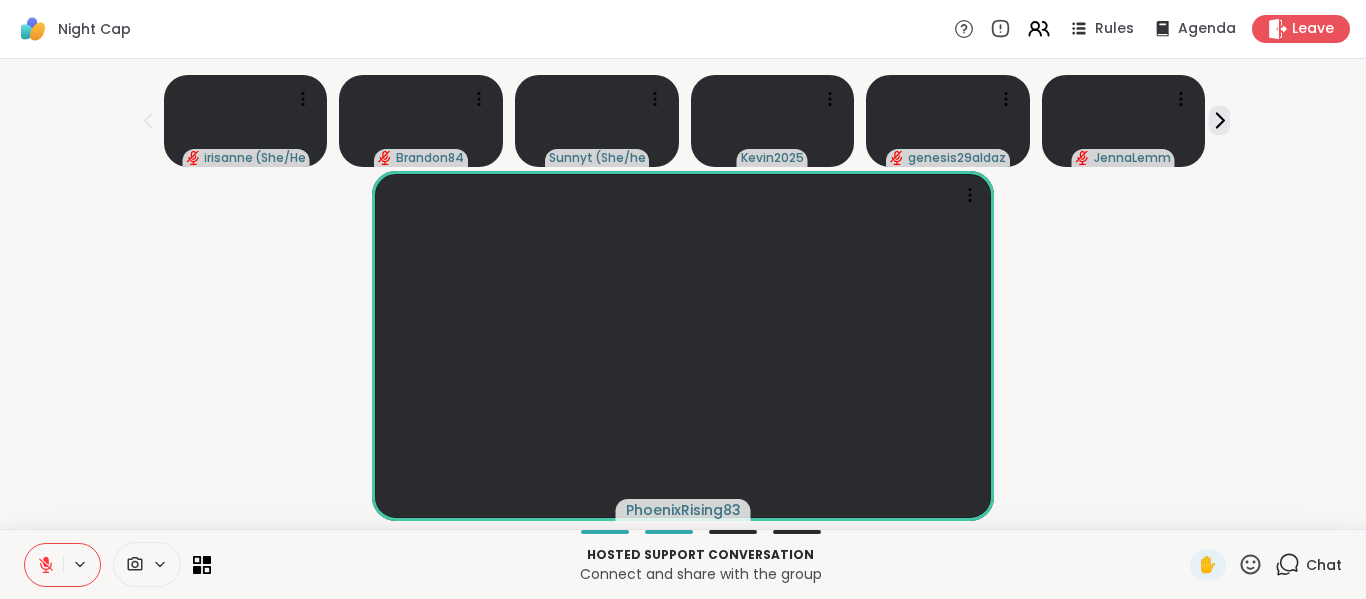 click 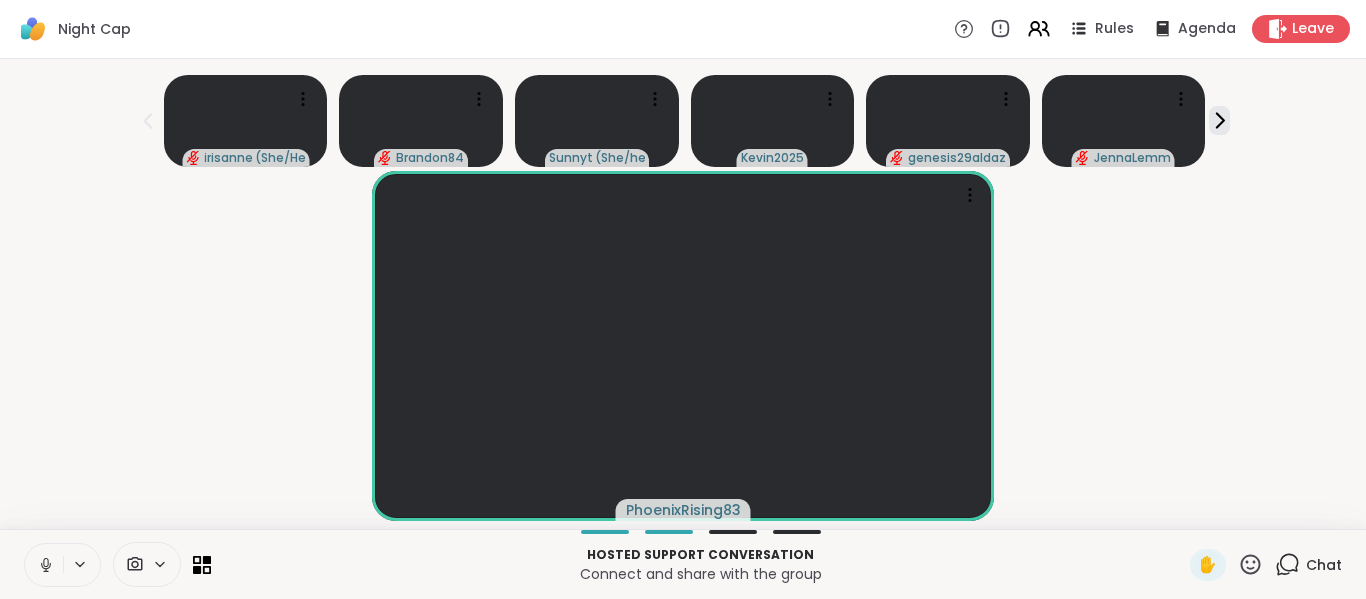 click on "PhoenixRising83" at bounding box center (683, 346) 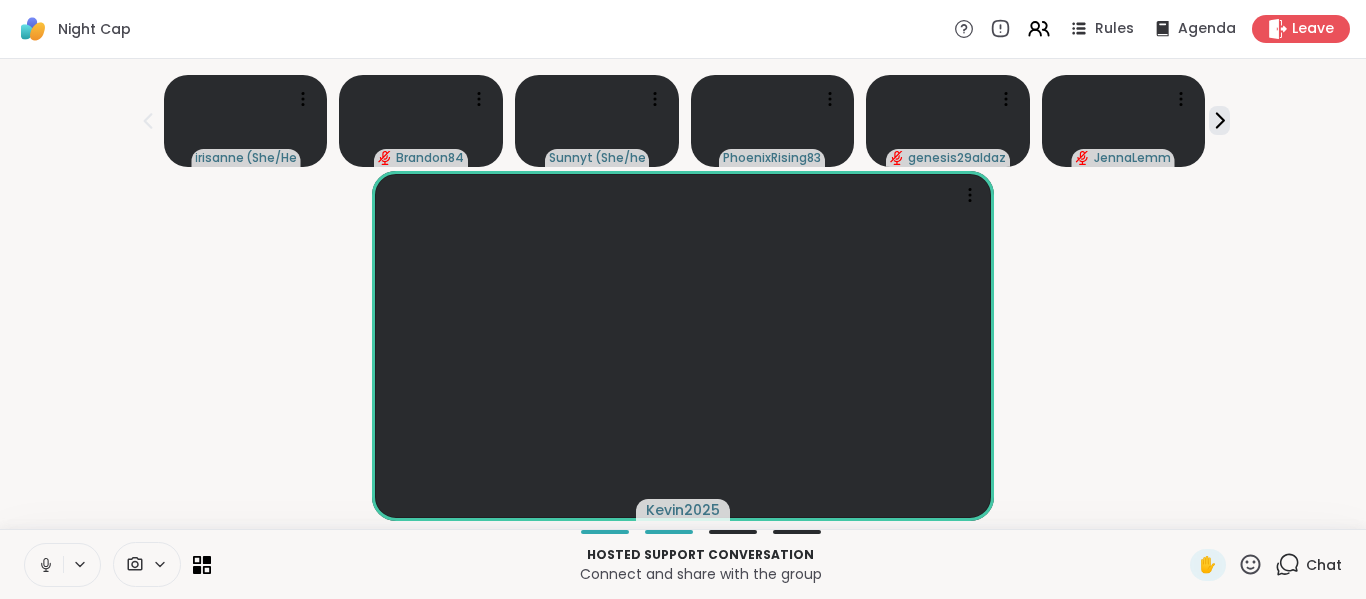 click 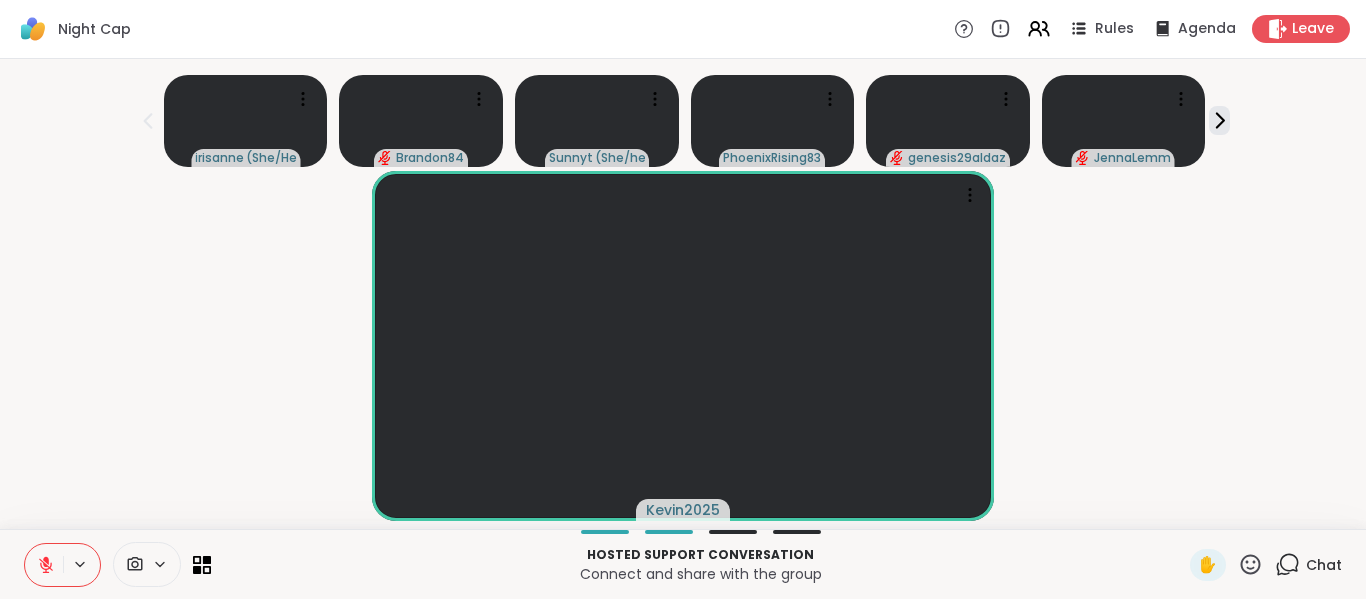 click 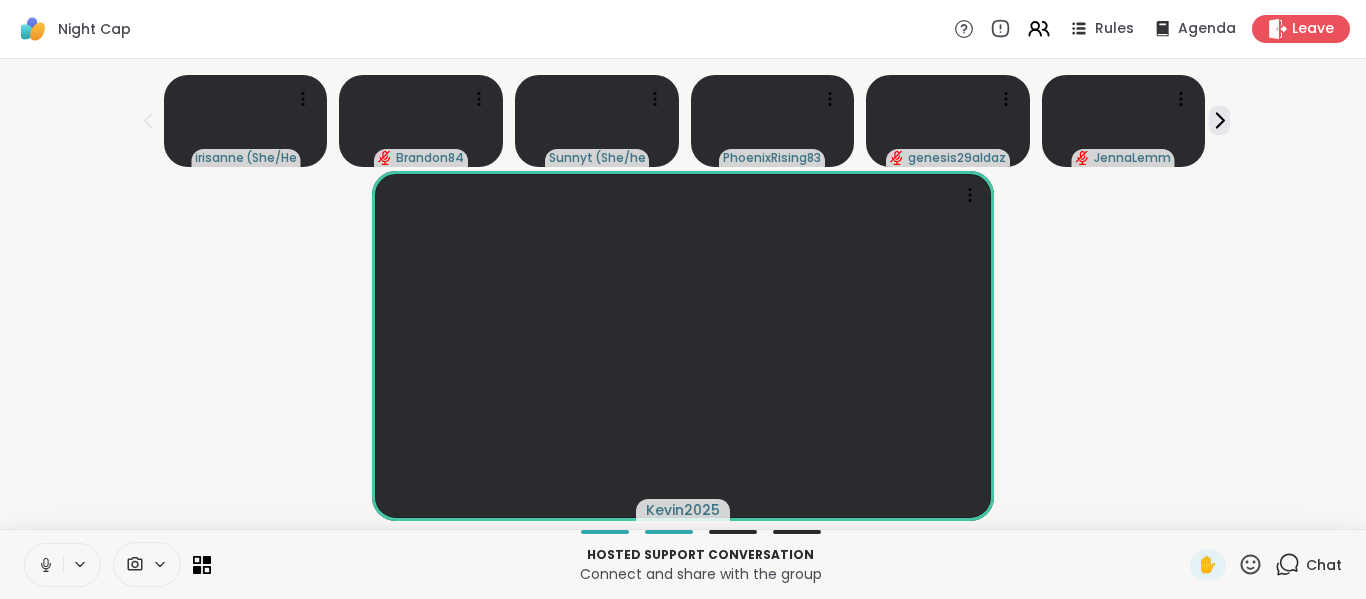 click 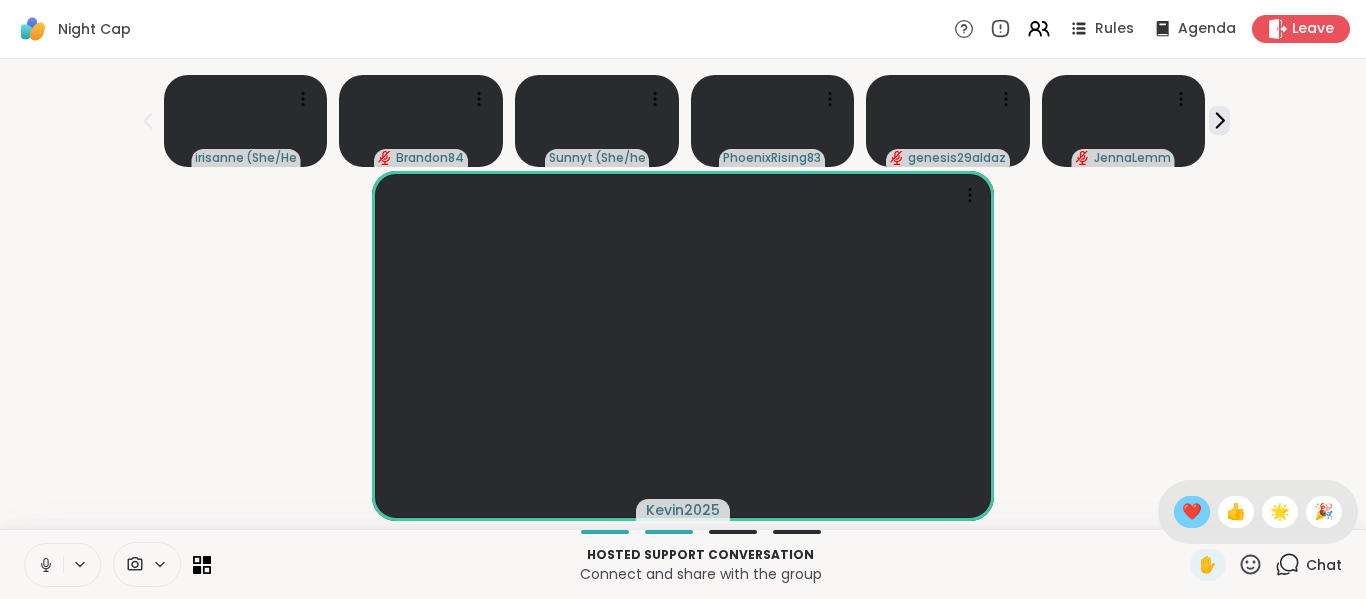 click on "❤️" at bounding box center [1192, 512] 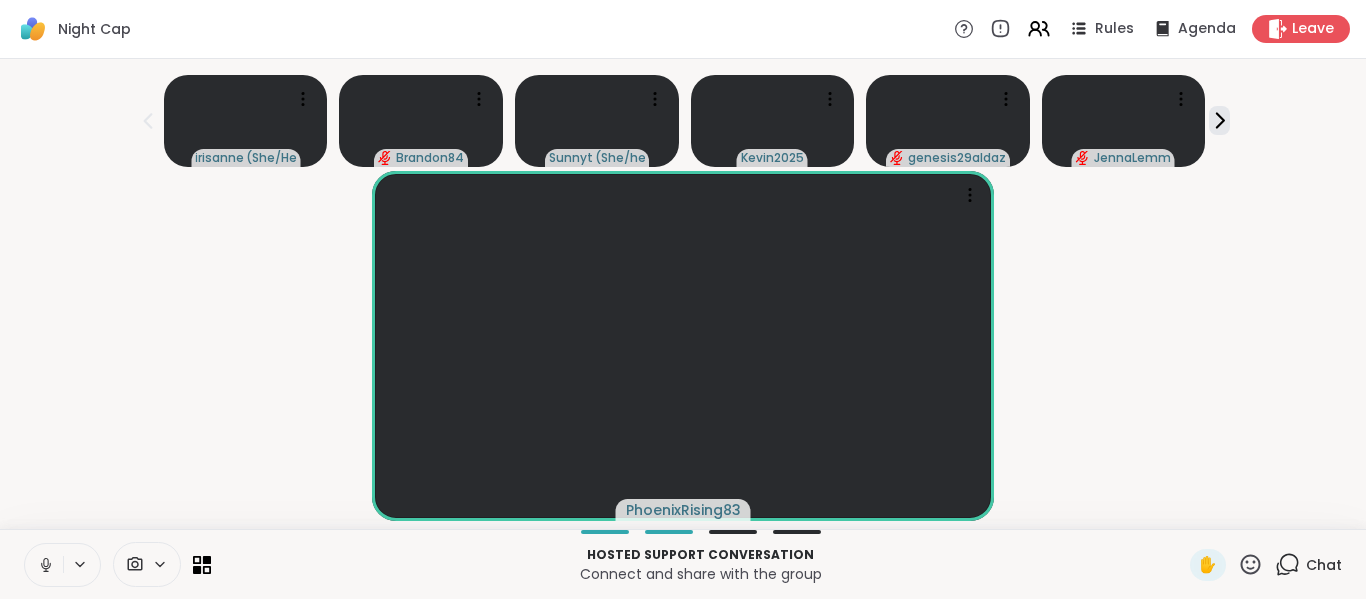 click on "[USERNAME] ( She/Herself ) [USERNAME] [USERNAME] ( She/her ) [USERNAME] [USERNAME] [USERNAME]" at bounding box center [683, 117] 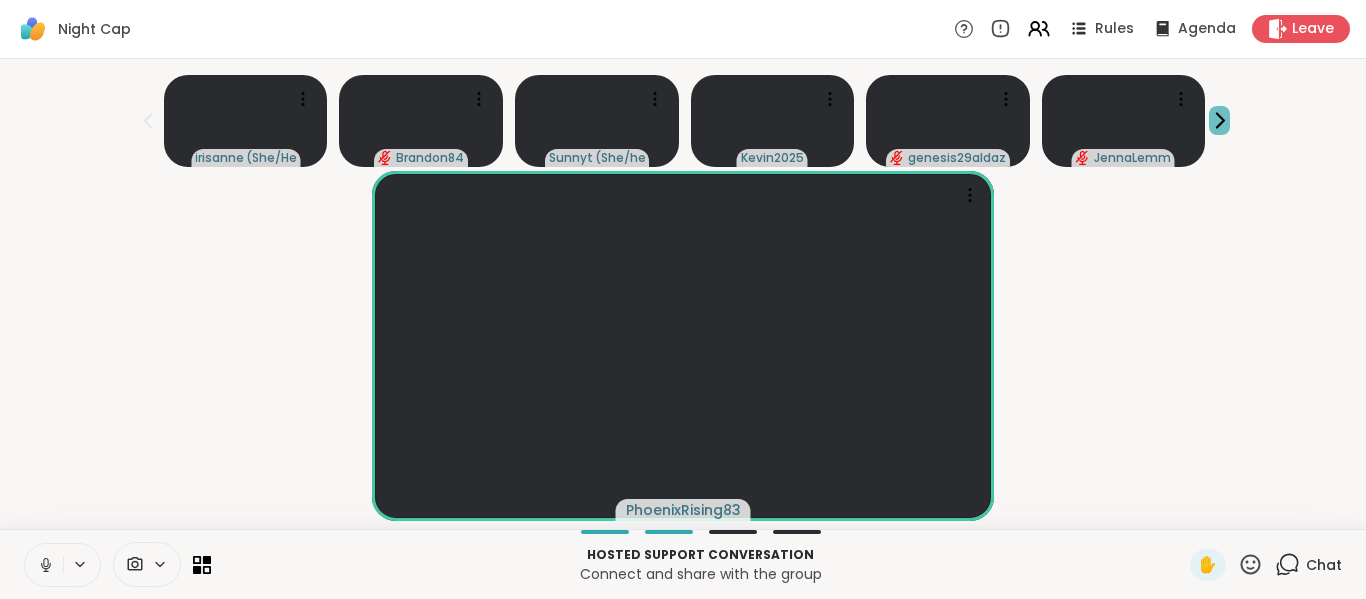 click 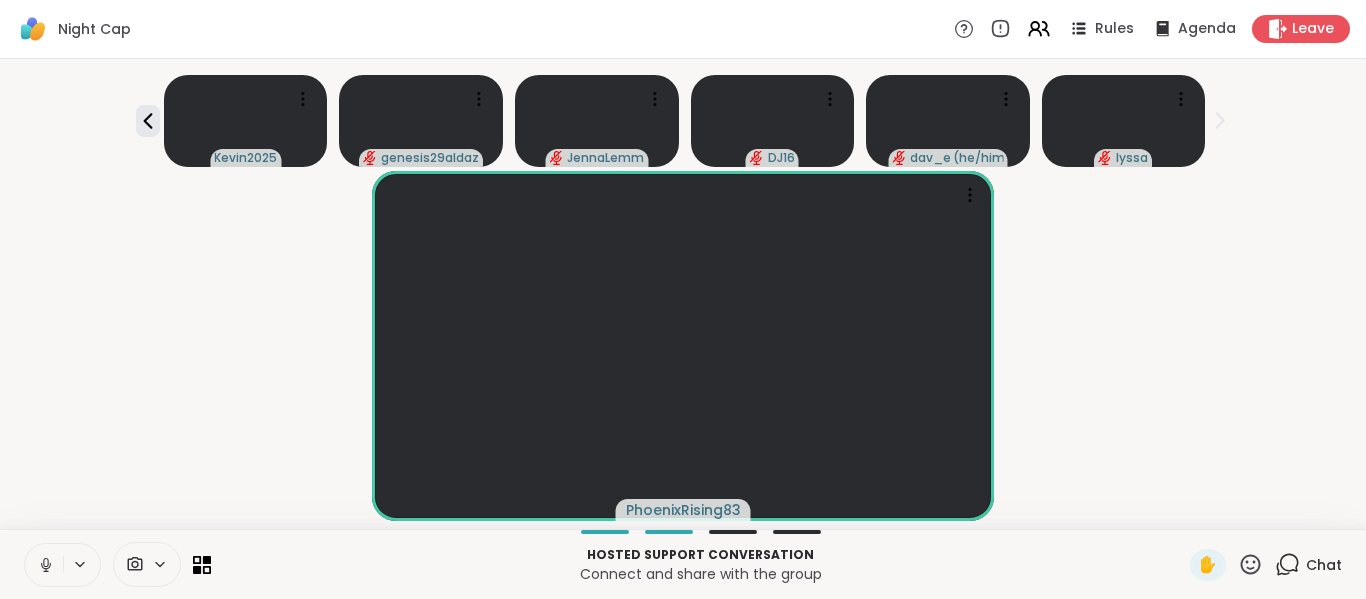click at bounding box center (44, 565) 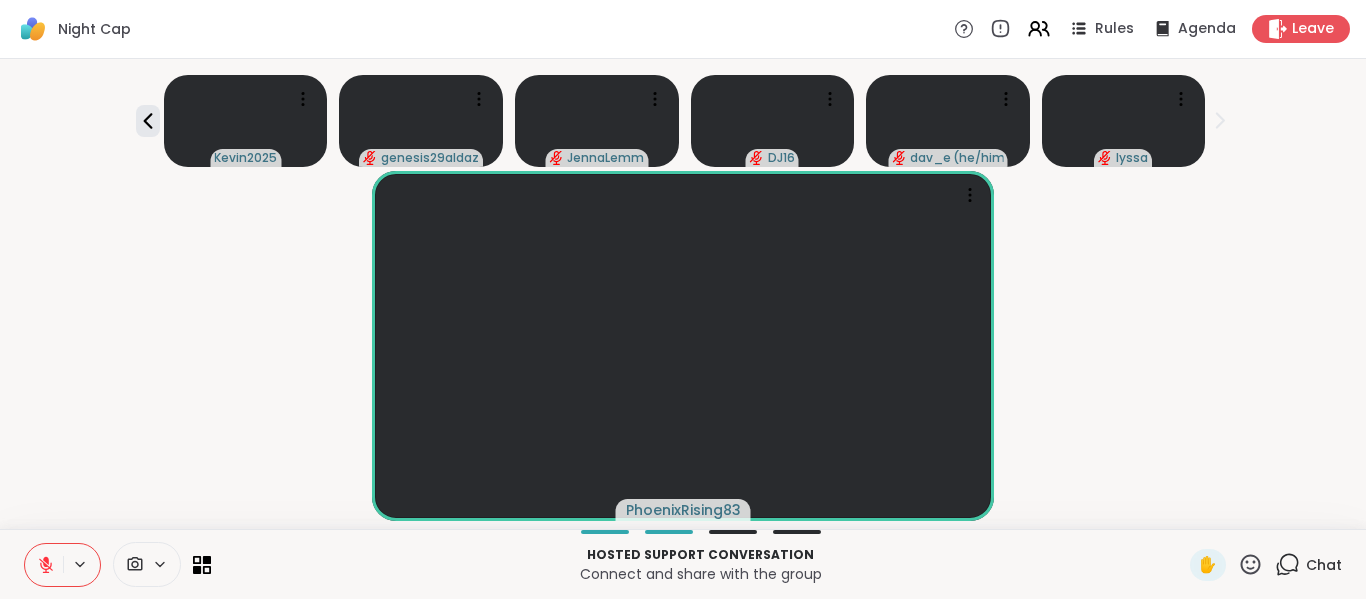 type 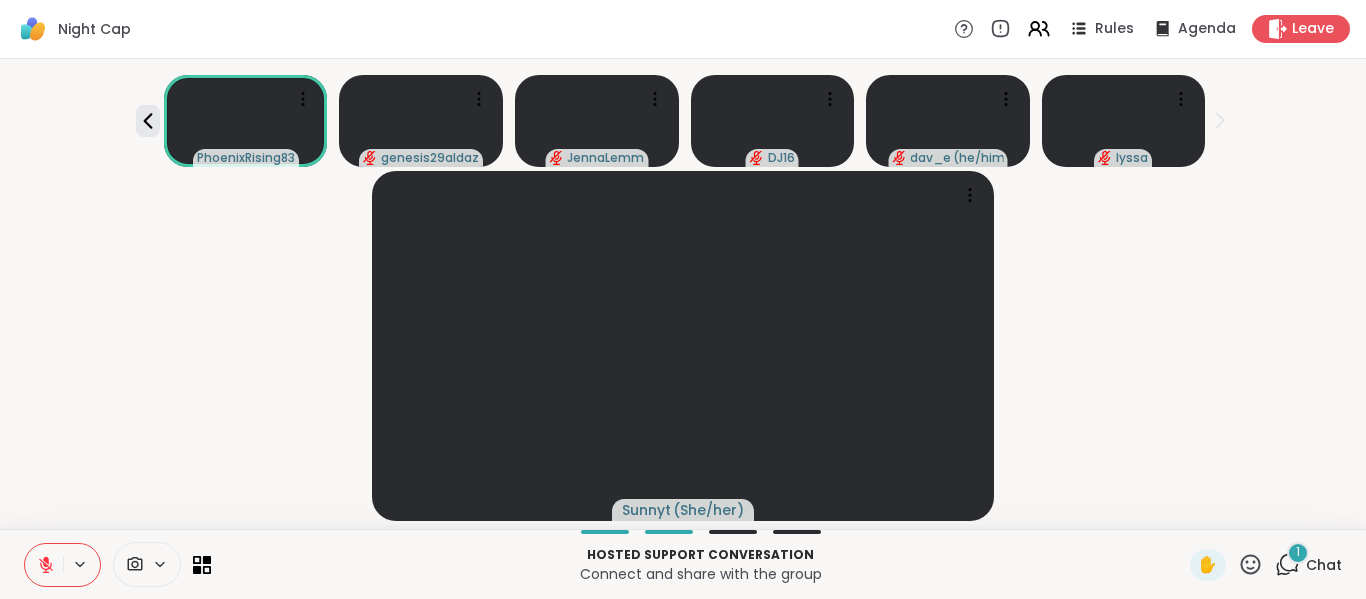 click on "1" at bounding box center (1298, 553) 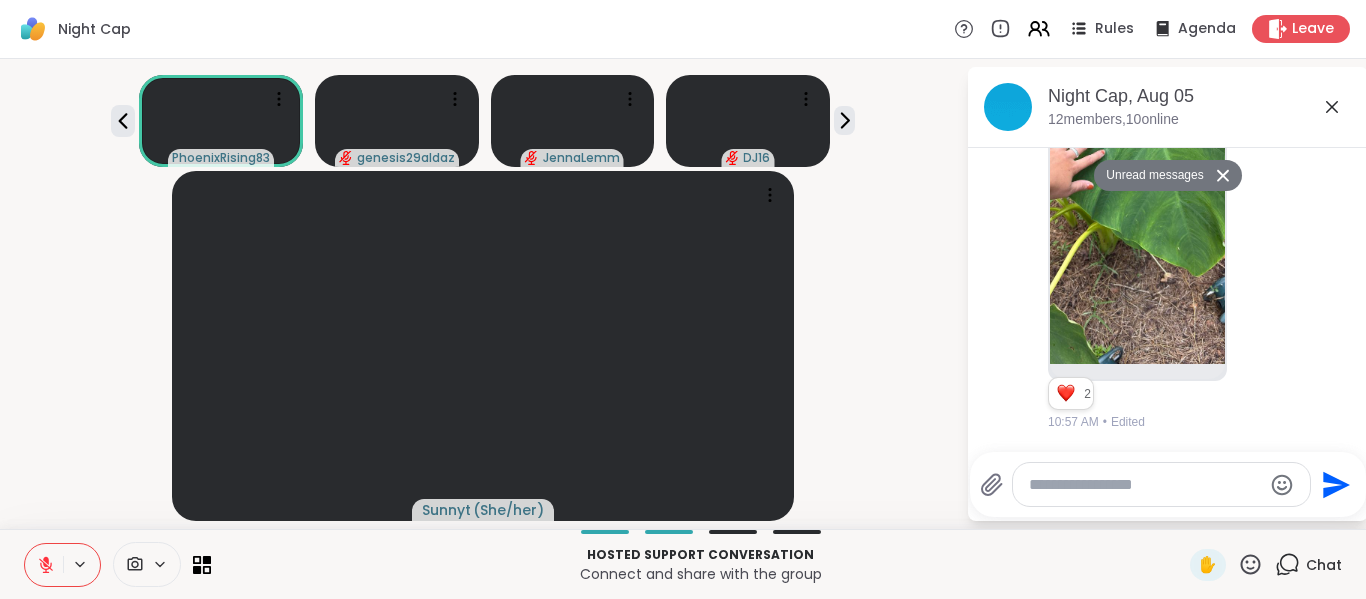 scroll, scrollTop: 3497, scrollLeft: 0, axis: vertical 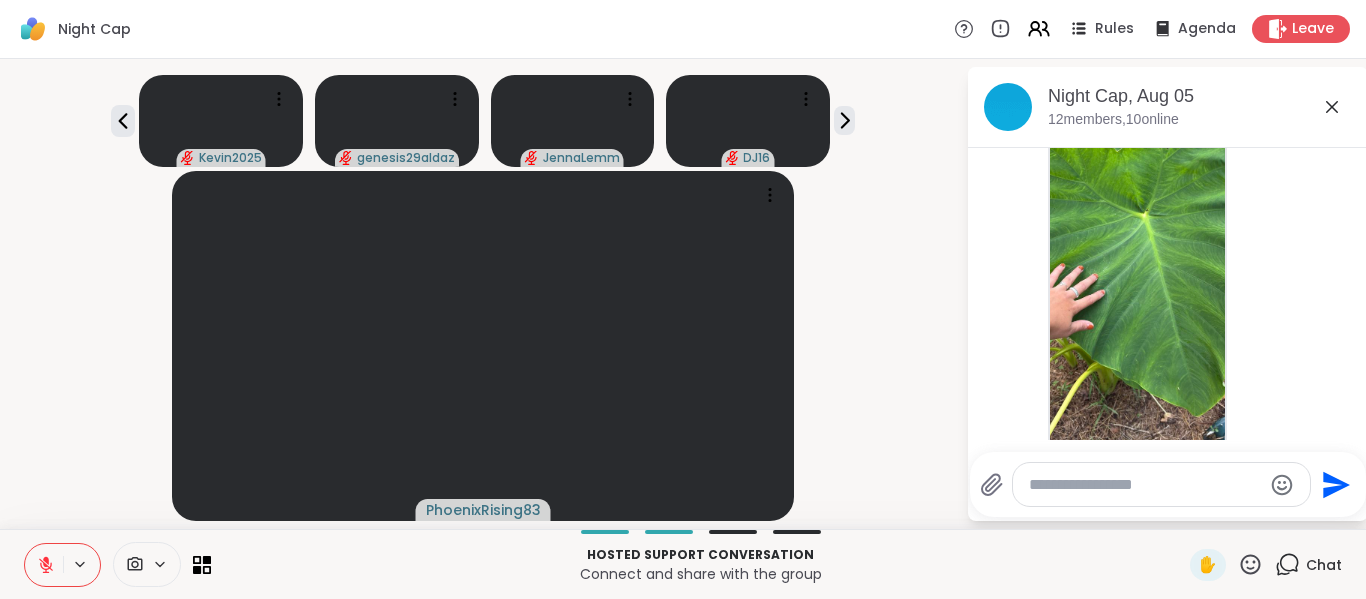 click at bounding box center (44, 565) 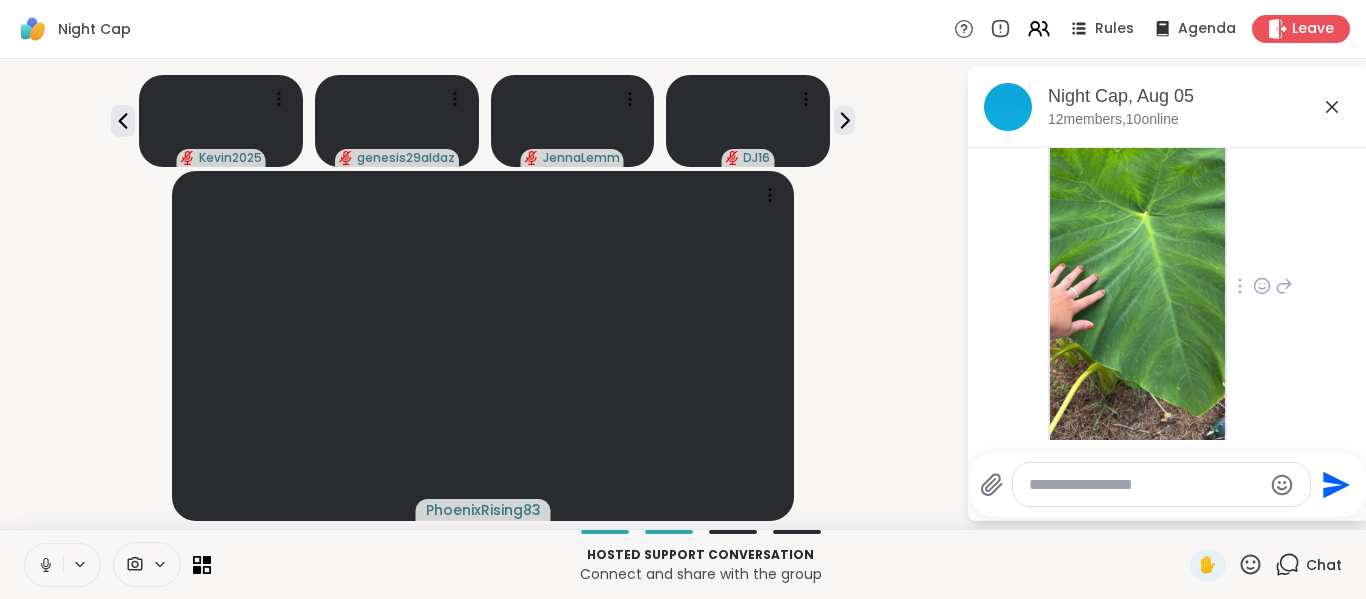 click at bounding box center [1137, 266] 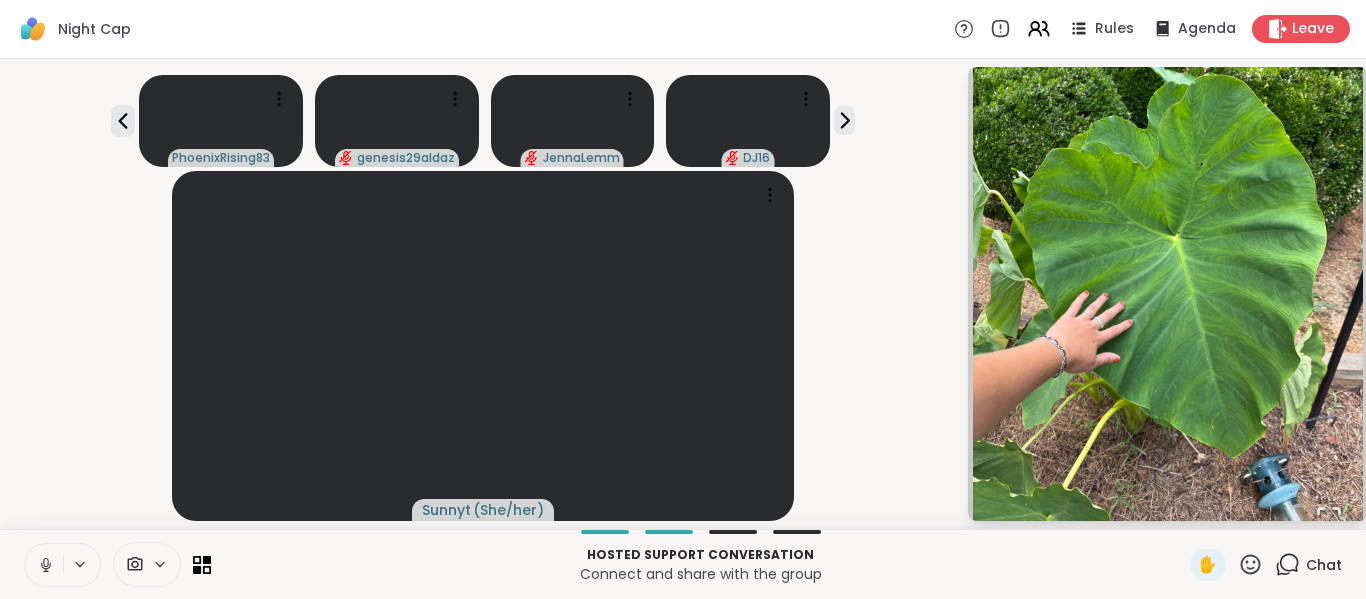 click at bounding box center [44, 565] 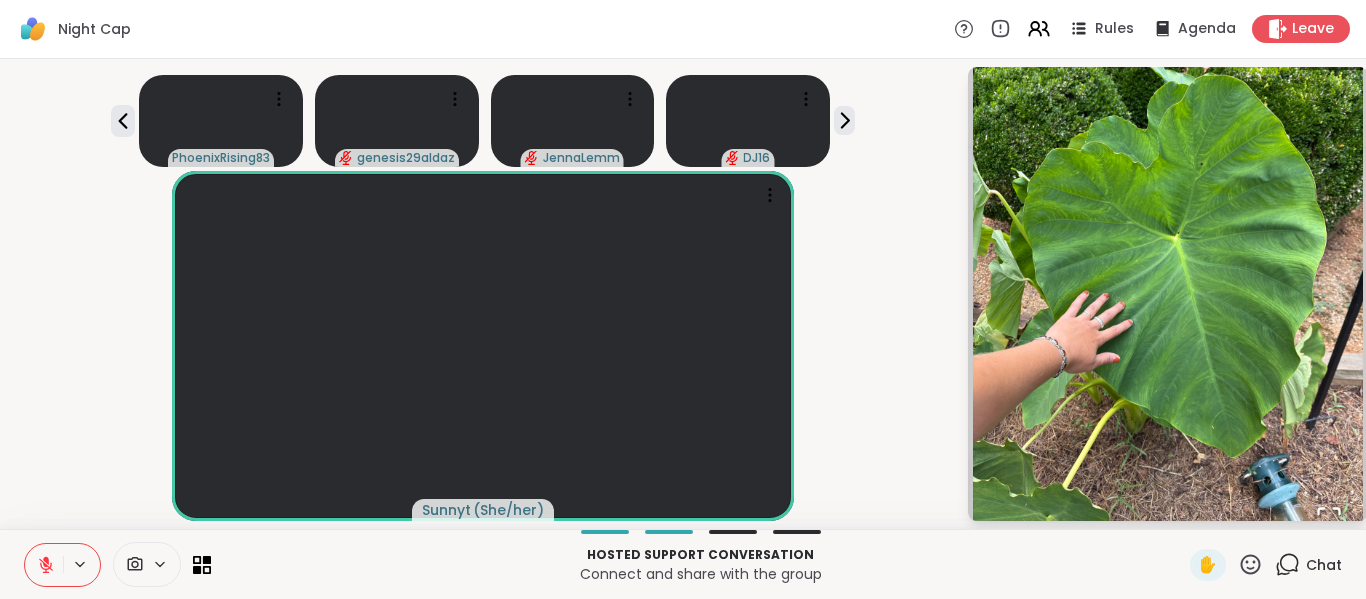 click on "[USERNAME] ( She/her )" at bounding box center [483, 346] 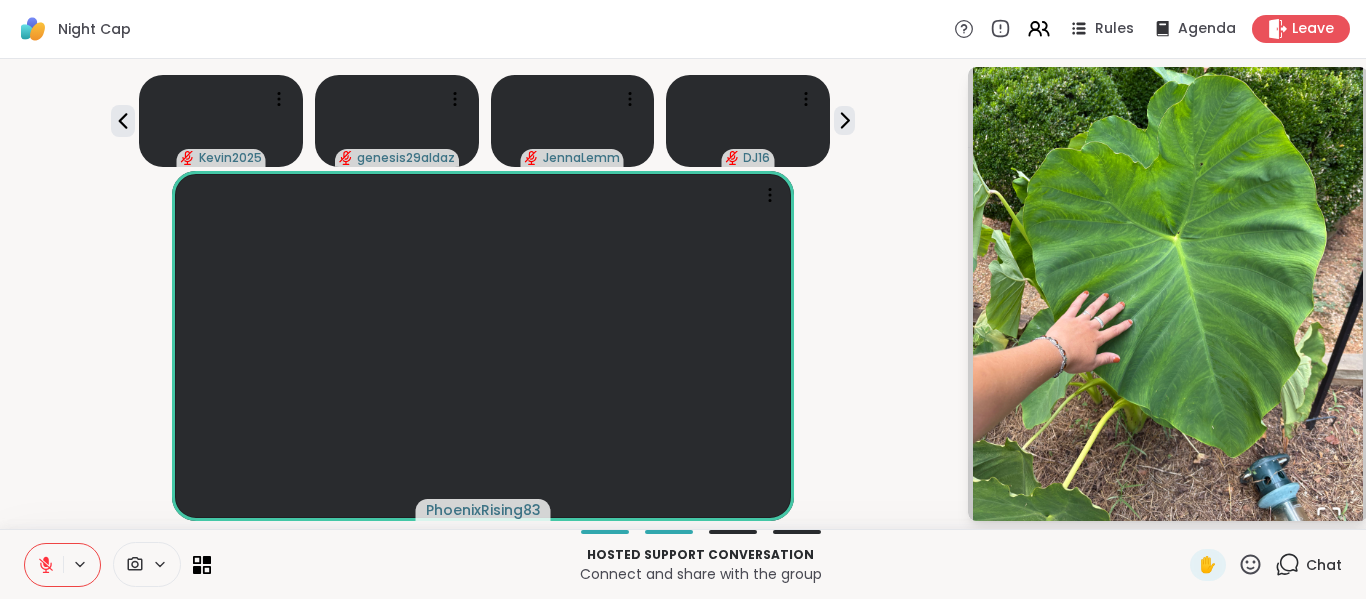 click on "Chat" at bounding box center (1324, 565) 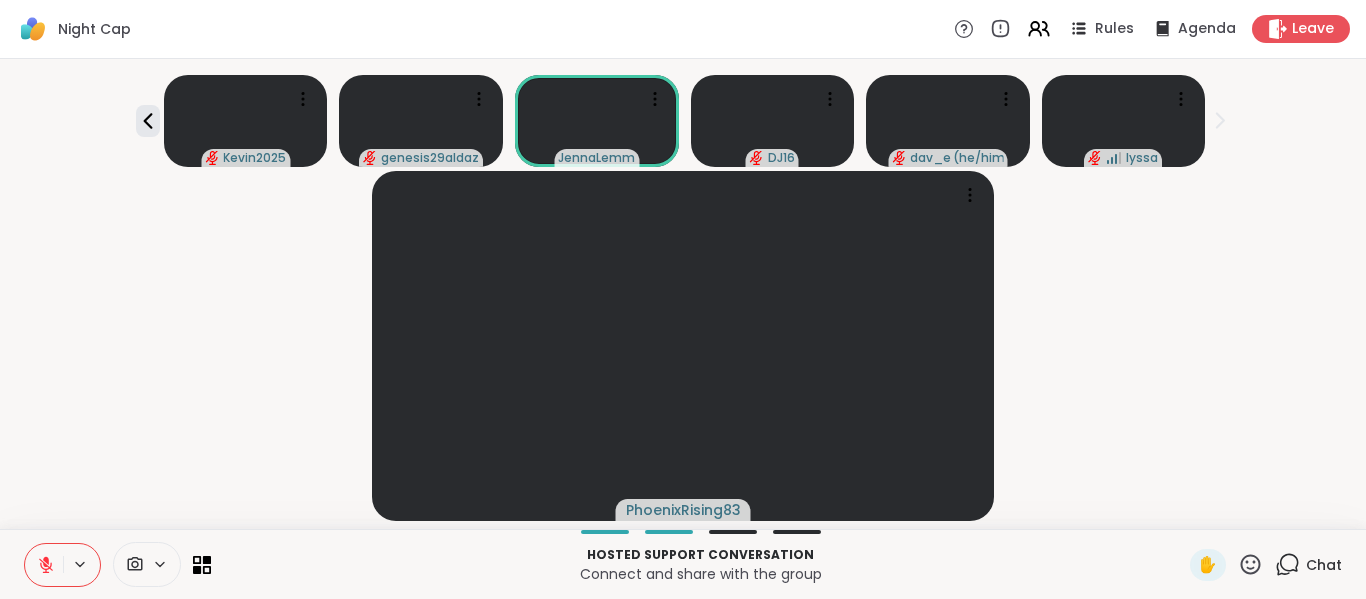 click on "PhoenixRising83" at bounding box center [683, 346] 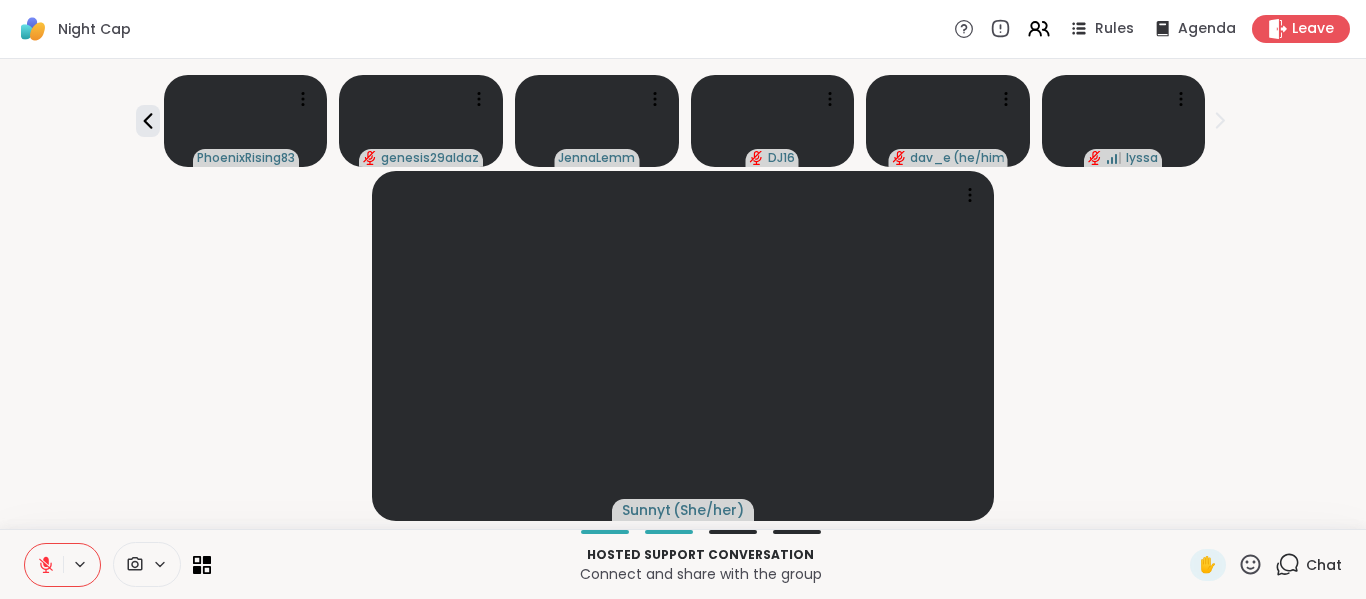 click 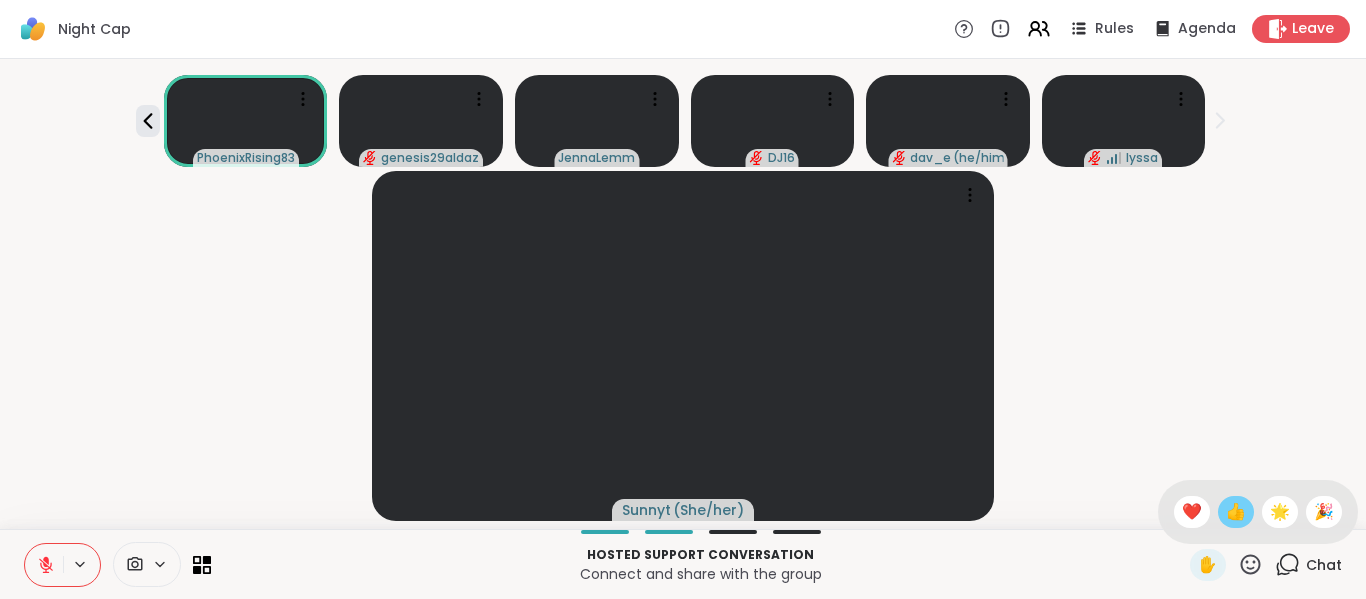 click on "👍" at bounding box center [1236, 512] 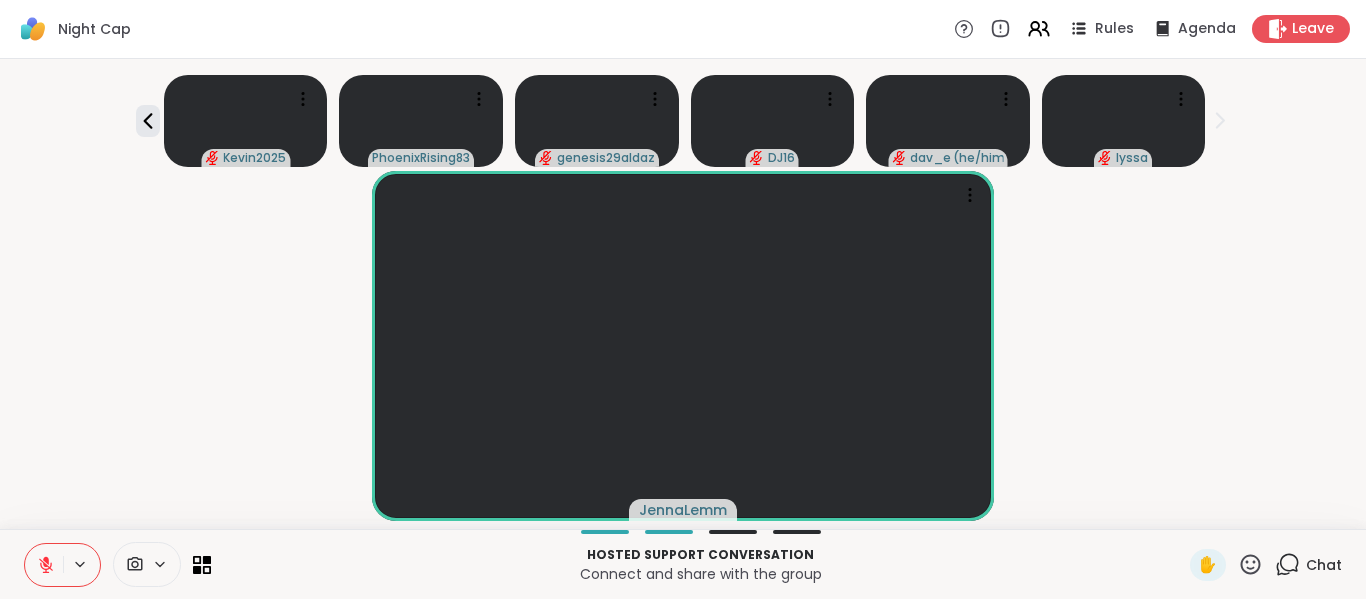 click at bounding box center (117, 564) 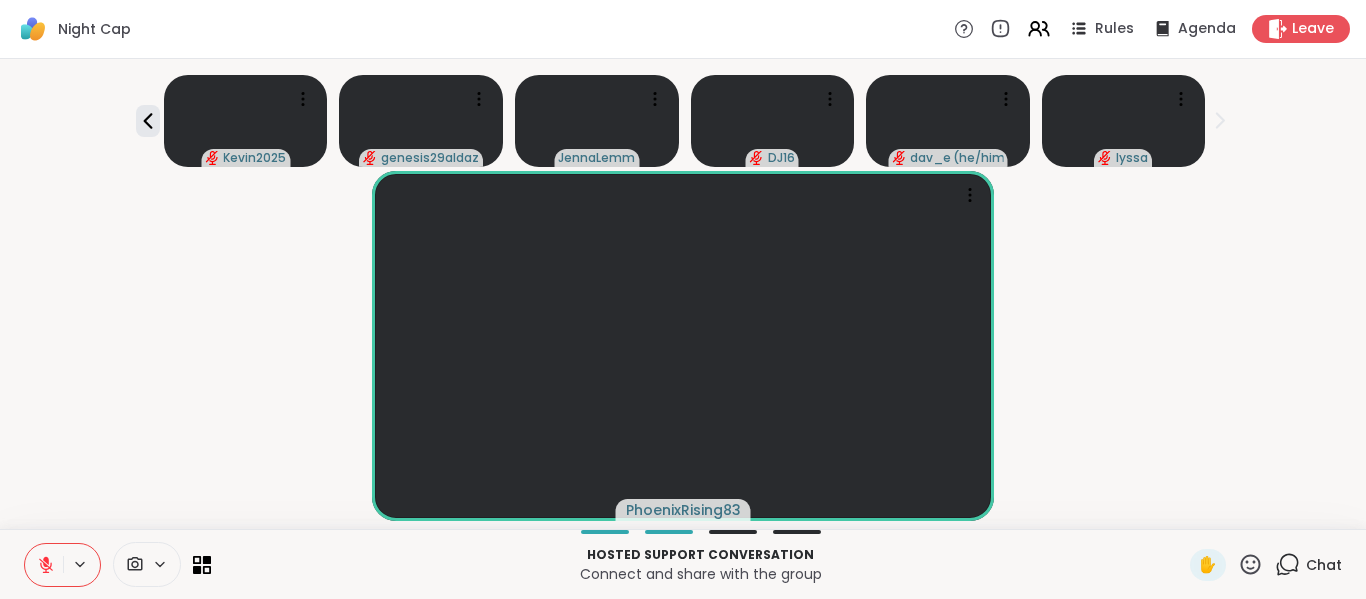 drag, startPoint x: 44, startPoint y: 560, endPoint x: 1365, endPoint y: 495, distance: 1322.5981 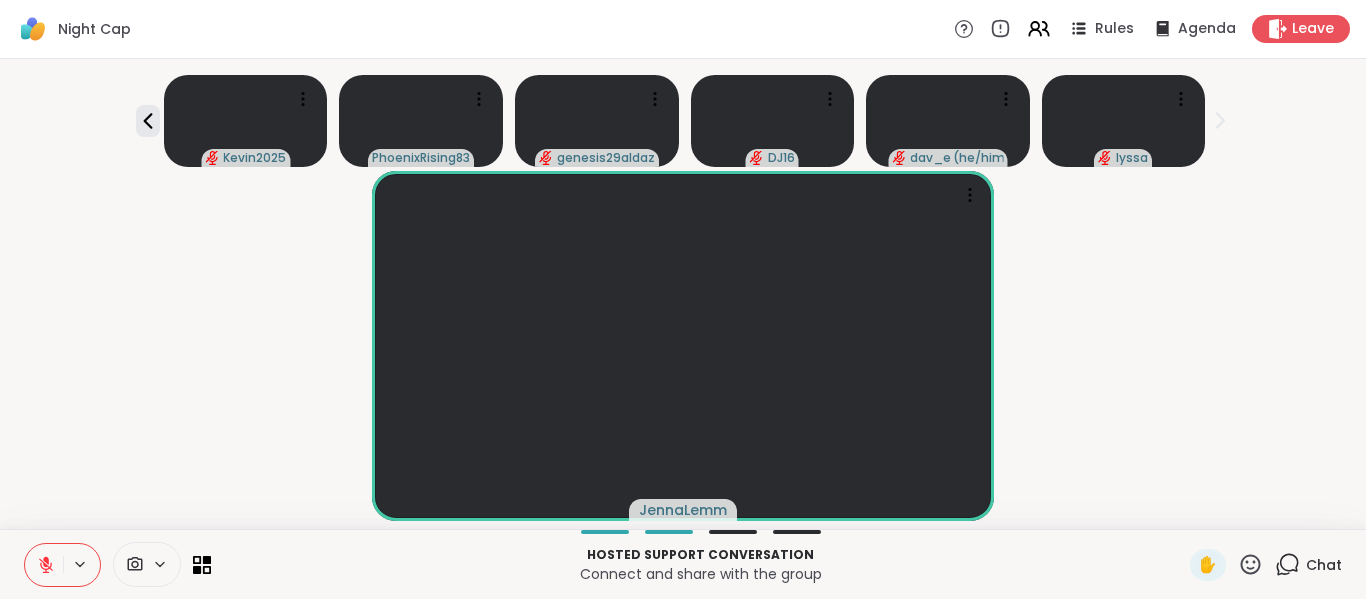 click on "JennaLemm" at bounding box center (683, 346) 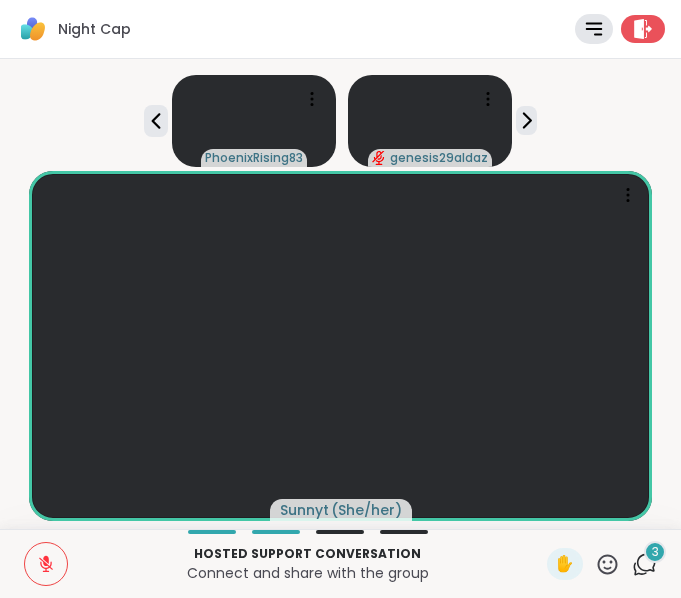 click 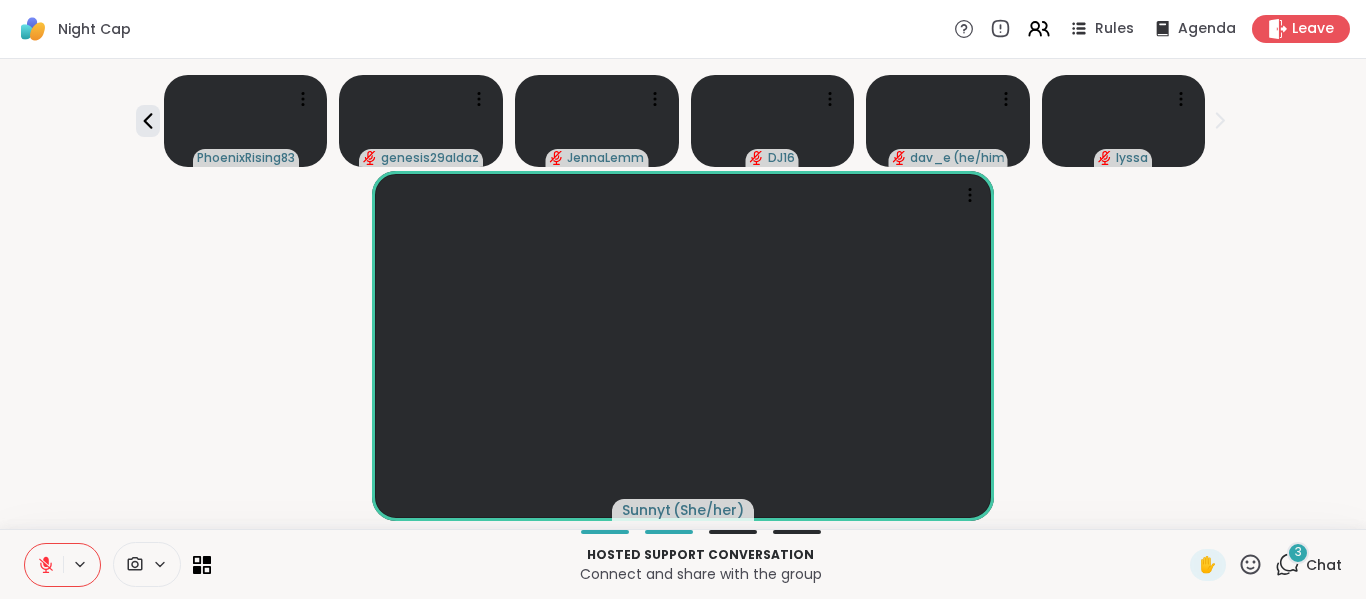 click on "[USERNAME] ( She/her )" at bounding box center [683, 346] 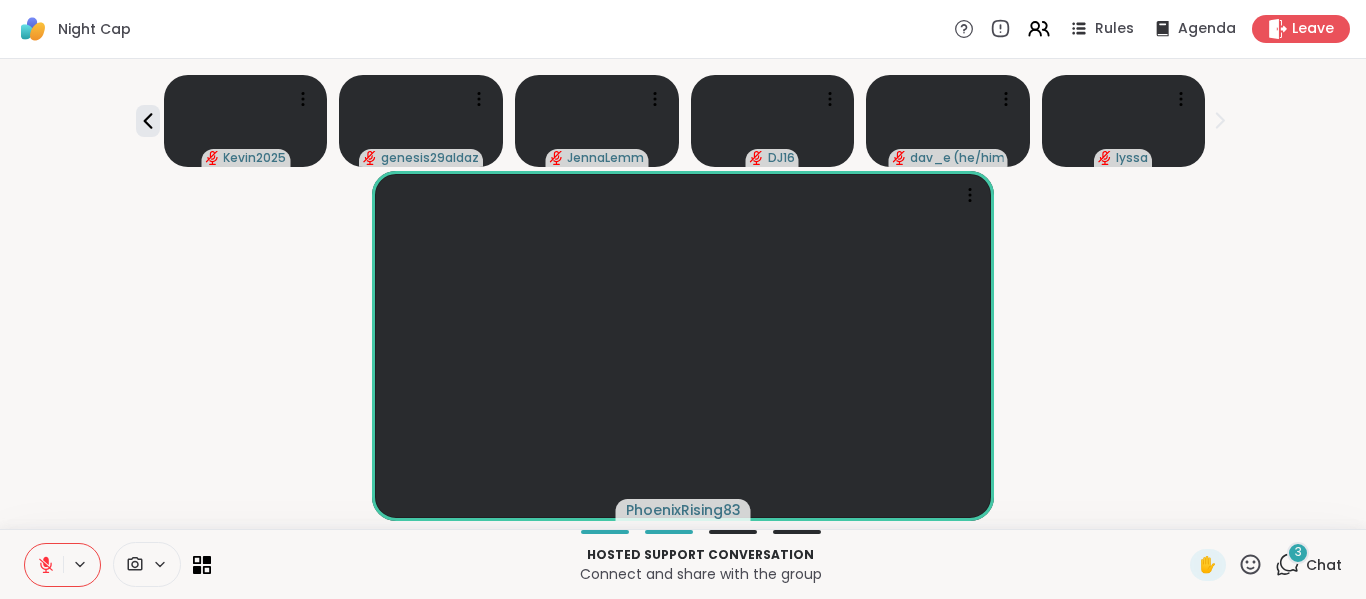click on "PhoenixRising83" at bounding box center [683, 346] 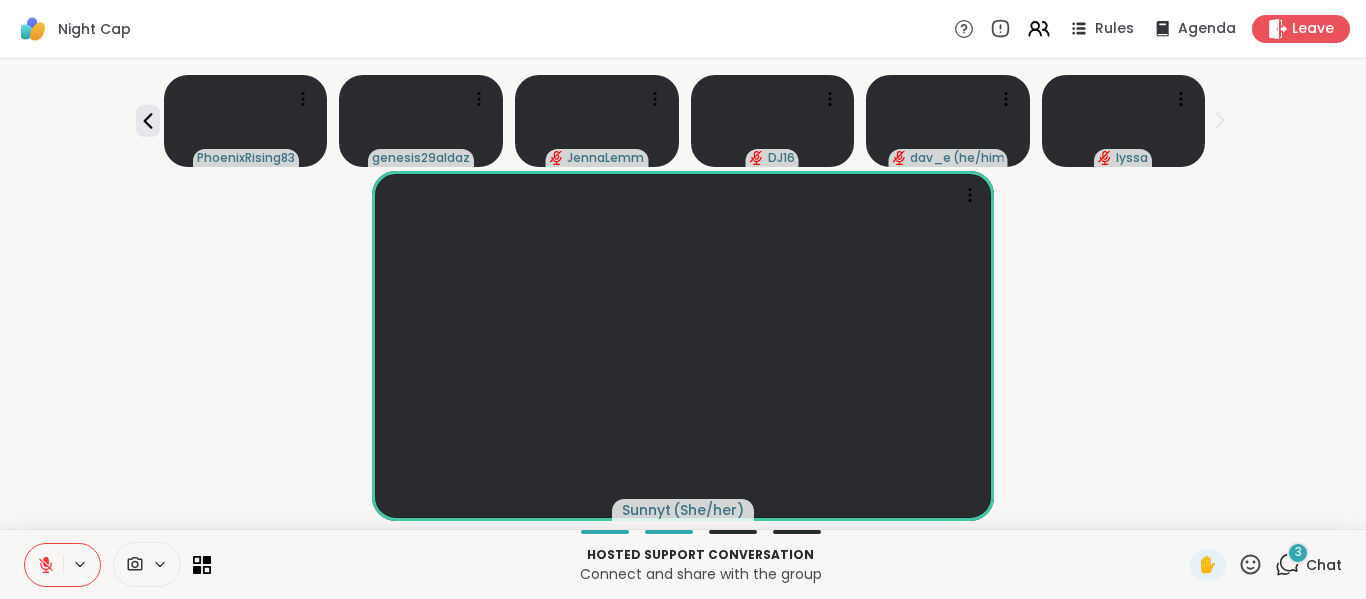 click on "Hosted support conversation Connect and share with the group ✋ 3 Chat" at bounding box center (683, 564) 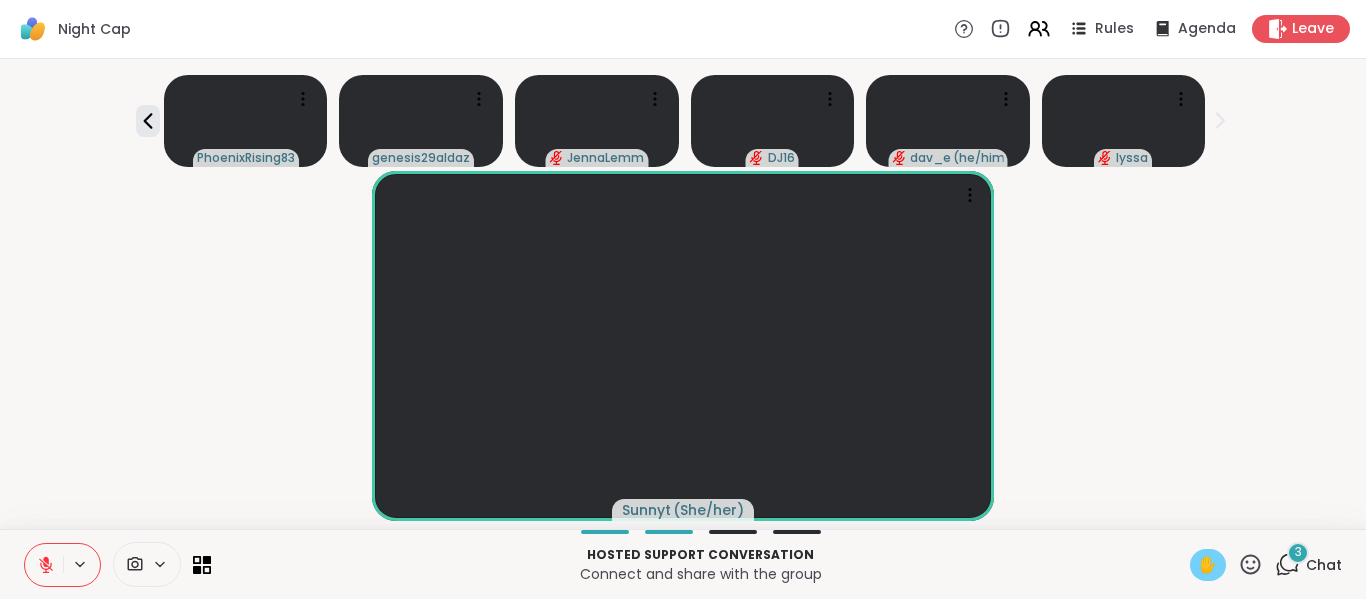 click on "✋" at bounding box center (1208, 565) 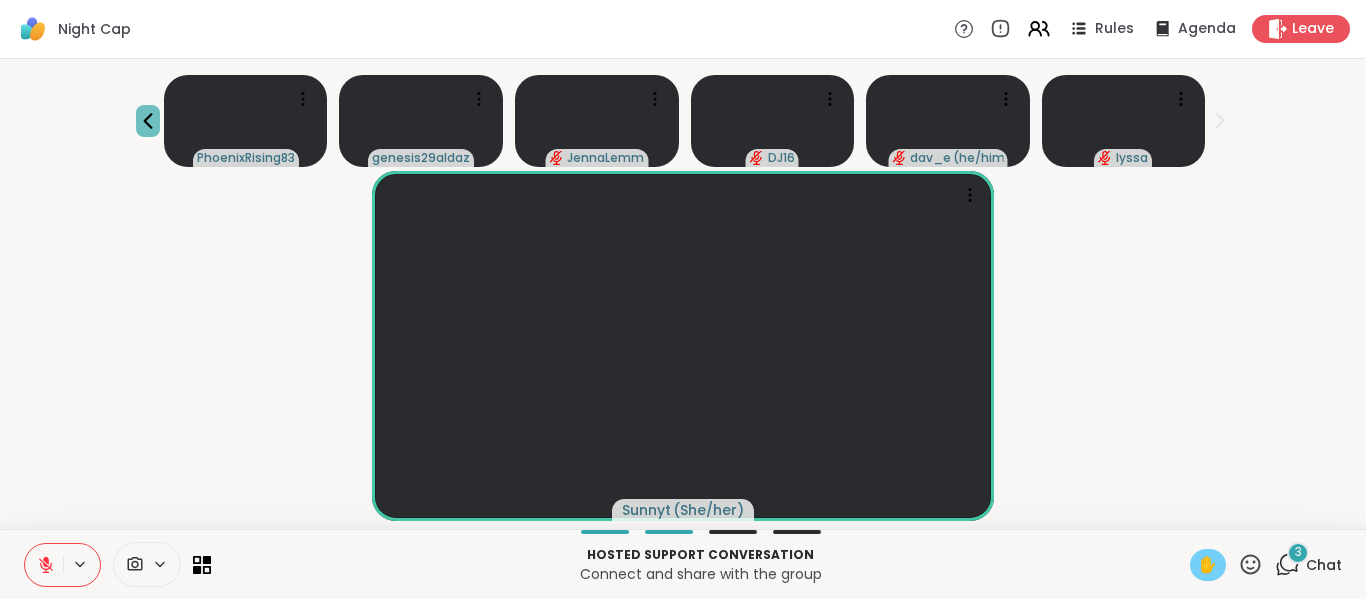 click 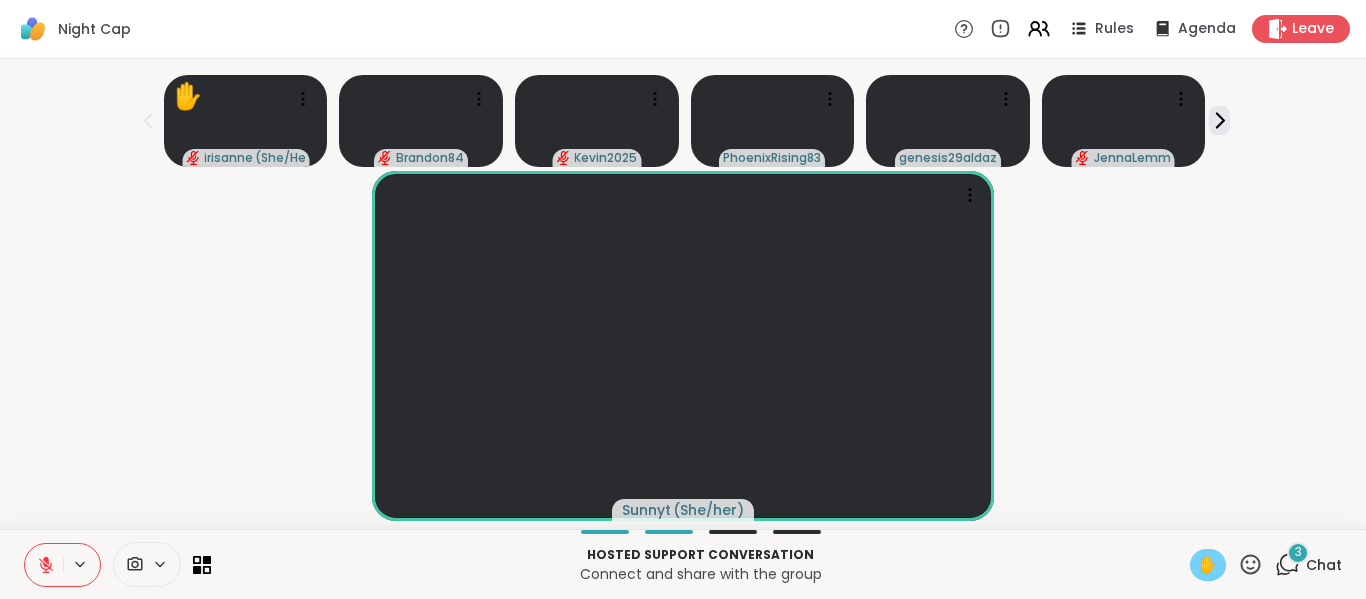 click on "[USERNAME] ( She/her )" at bounding box center [683, 346] 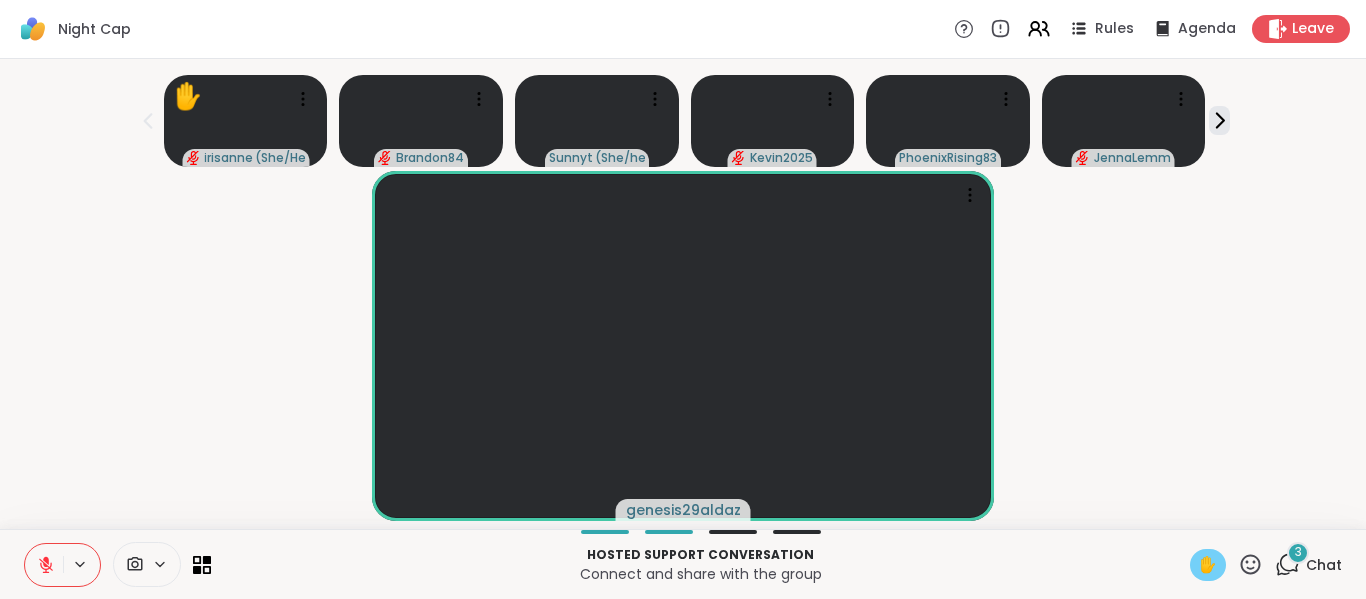 click on "genesis29aldaz" at bounding box center (683, 346) 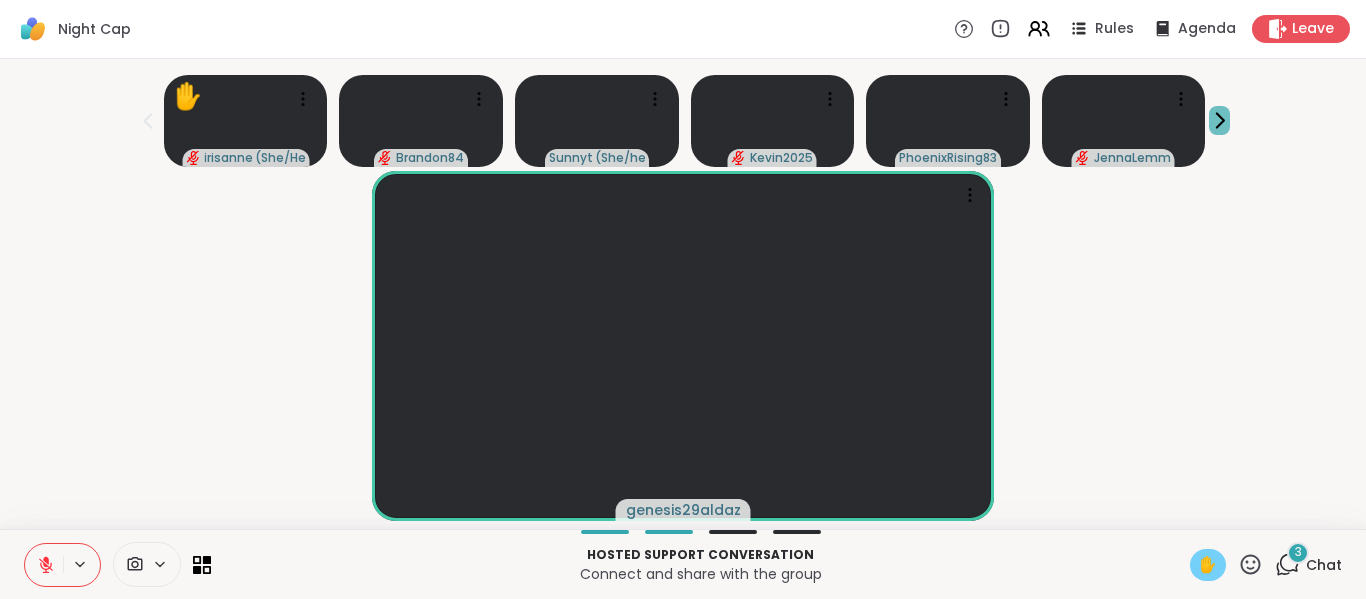 click 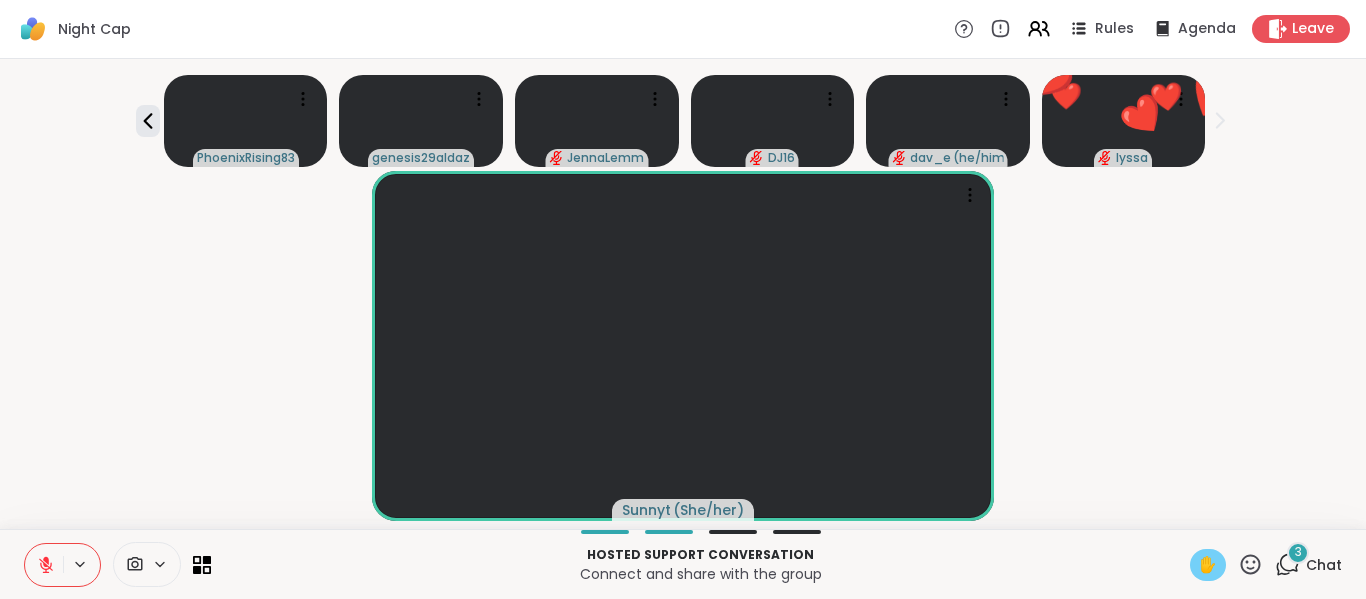 click on "[USERNAME] ( She/her )" at bounding box center (683, 346) 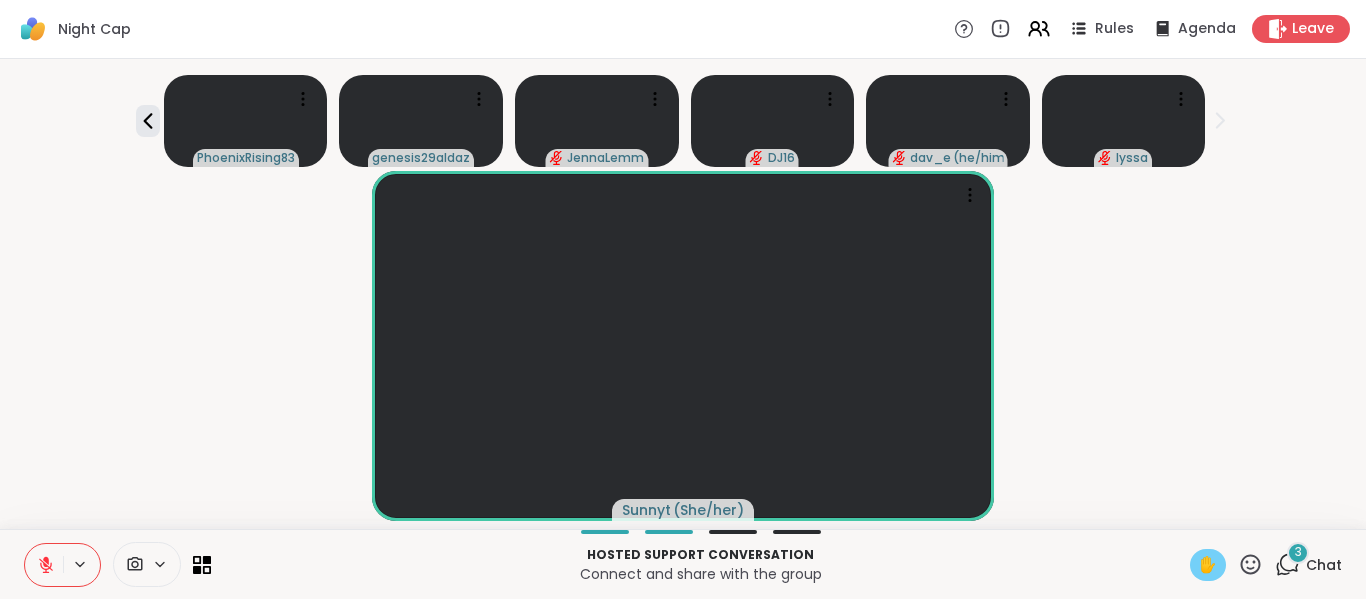 click on "[USERNAME] ( She/her )" at bounding box center (683, 346) 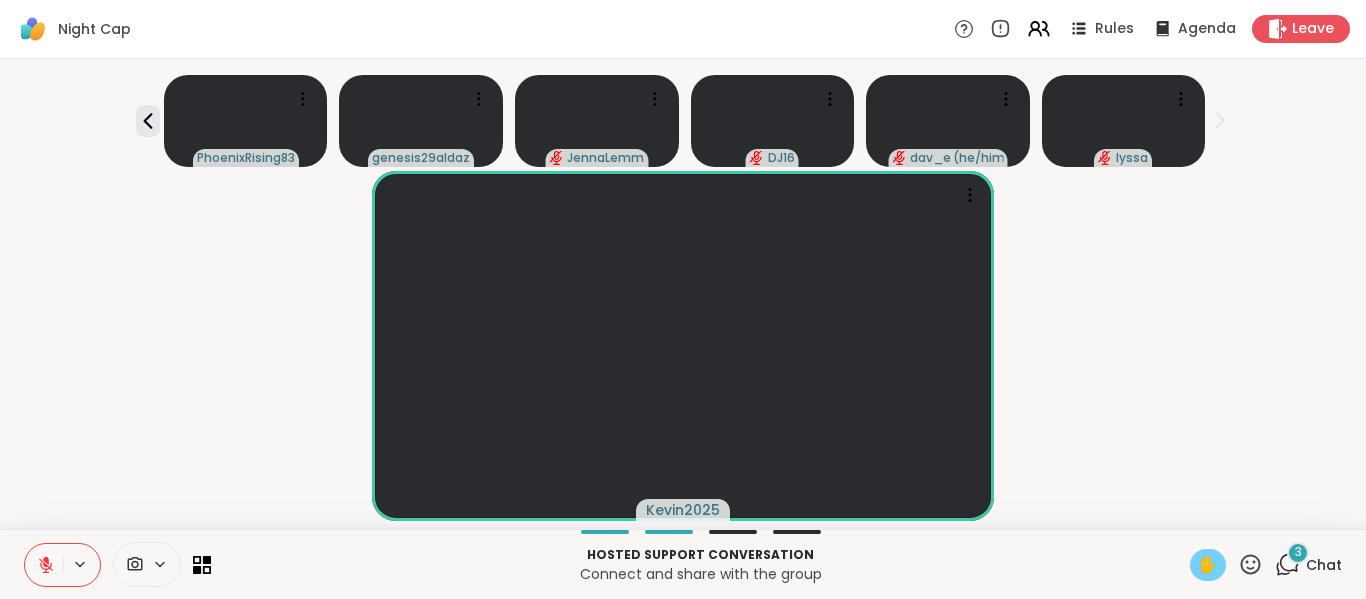 click on "Kevin2025" at bounding box center (683, 346) 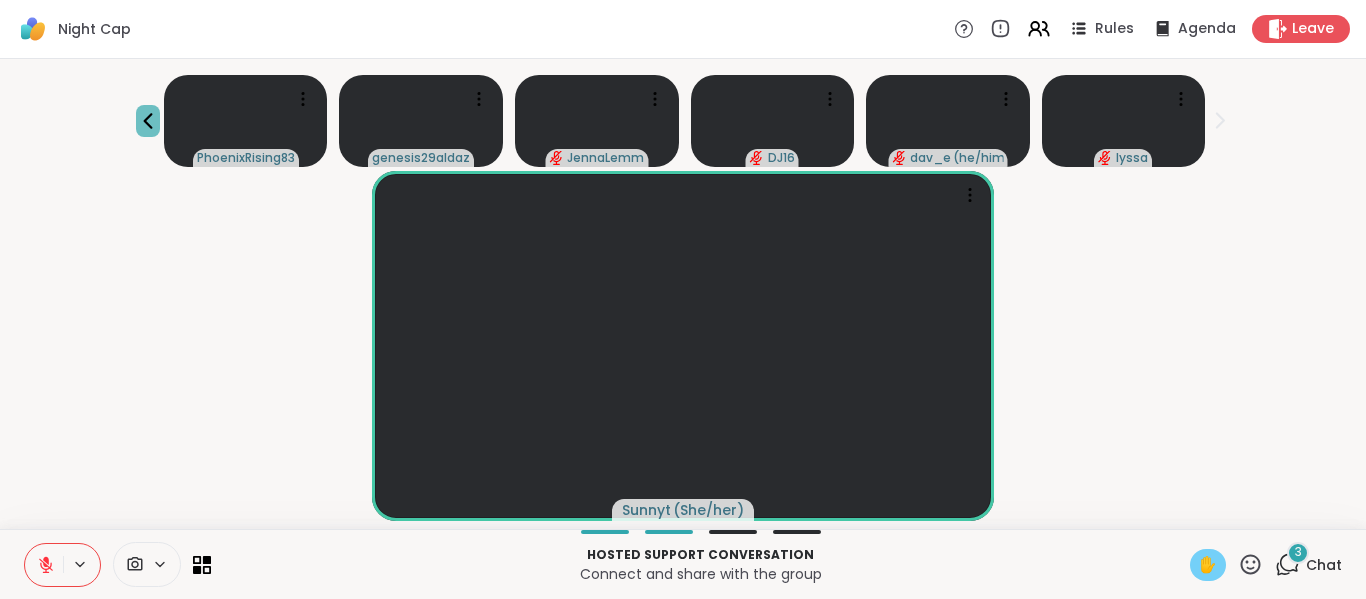 click 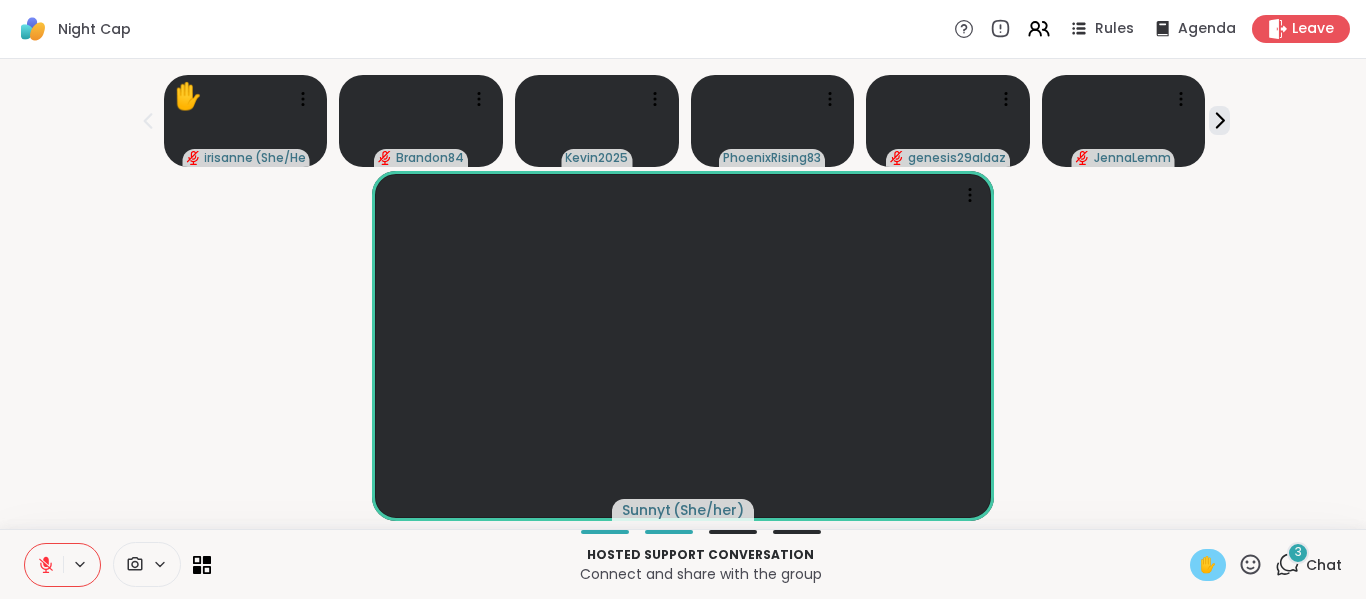 click on "[USERNAME] ( She/her )" at bounding box center [683, 346] 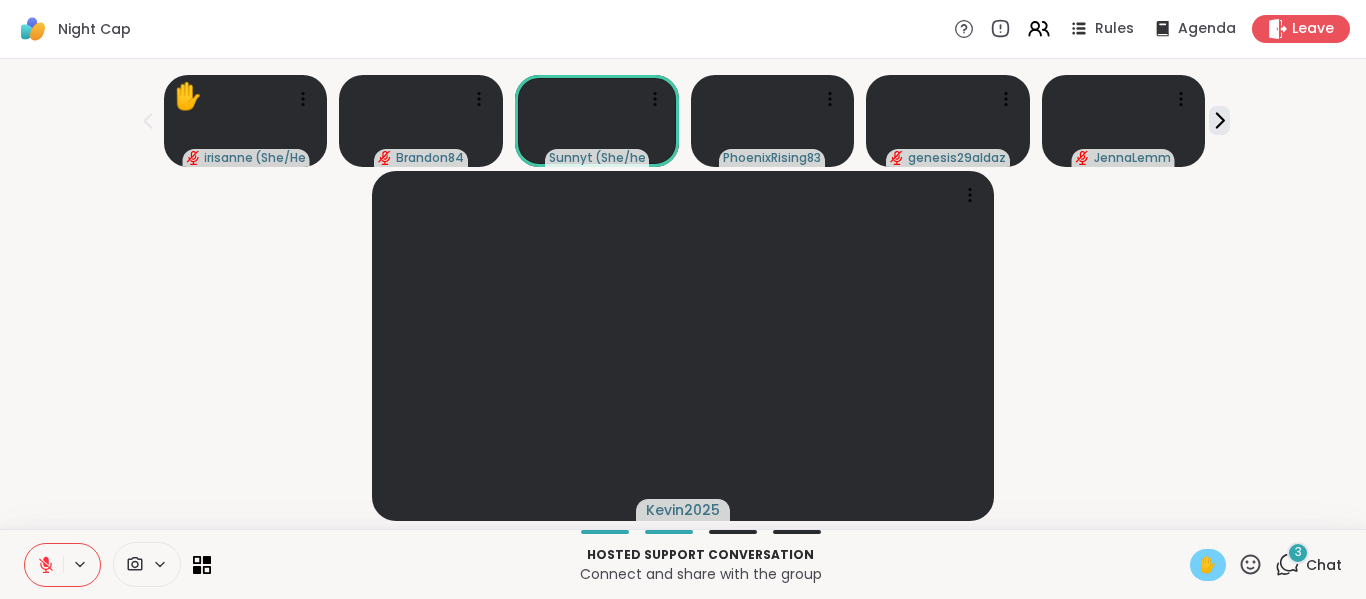 click on "Kevin2025" at bounding box center (683, 346) 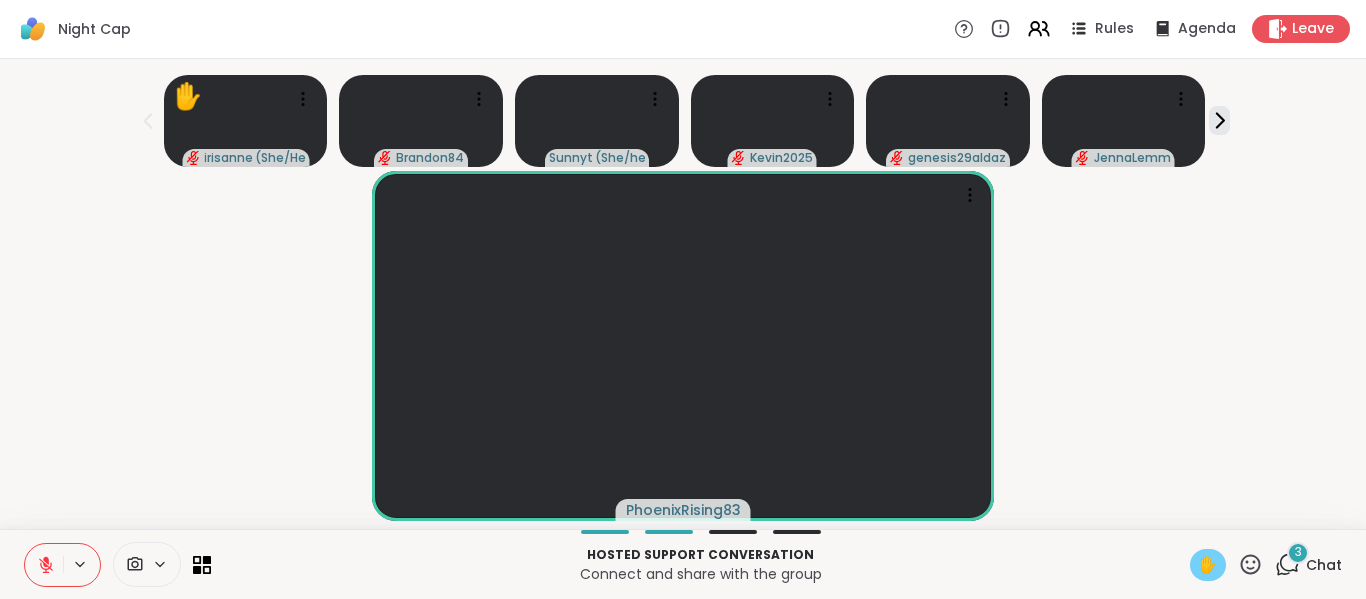 click 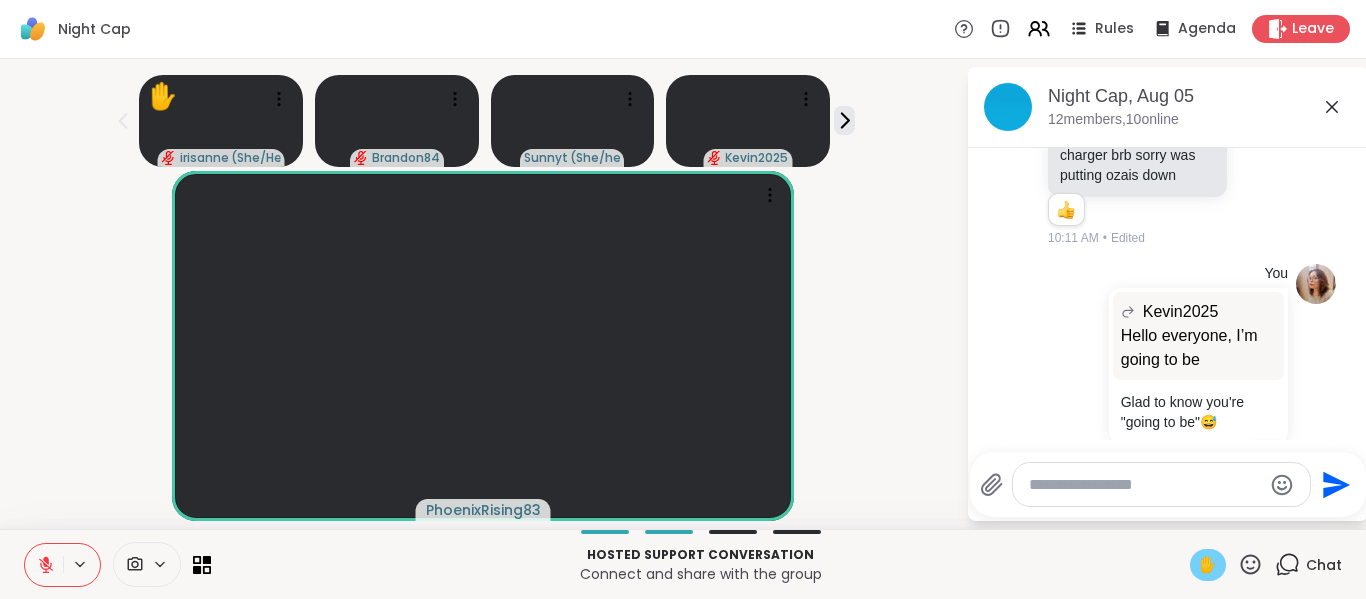 scroll, scrollTop: 1543, scrollLeft: 0, axis: vertical 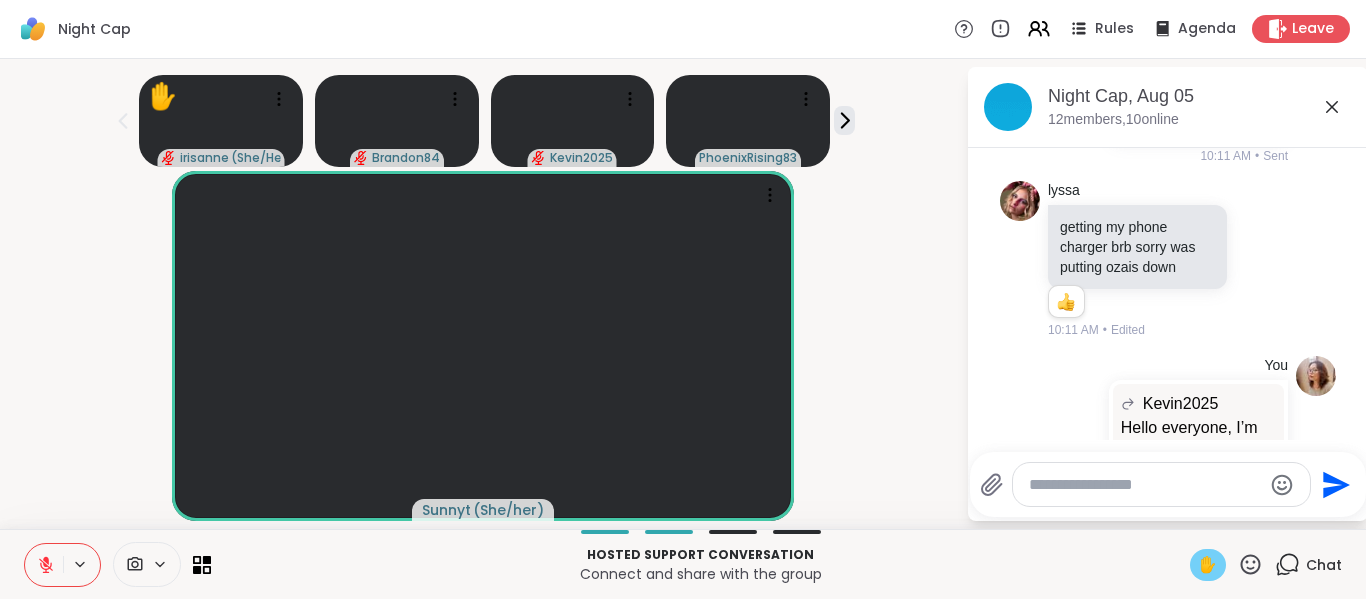 click at bounding box center (44, 565) 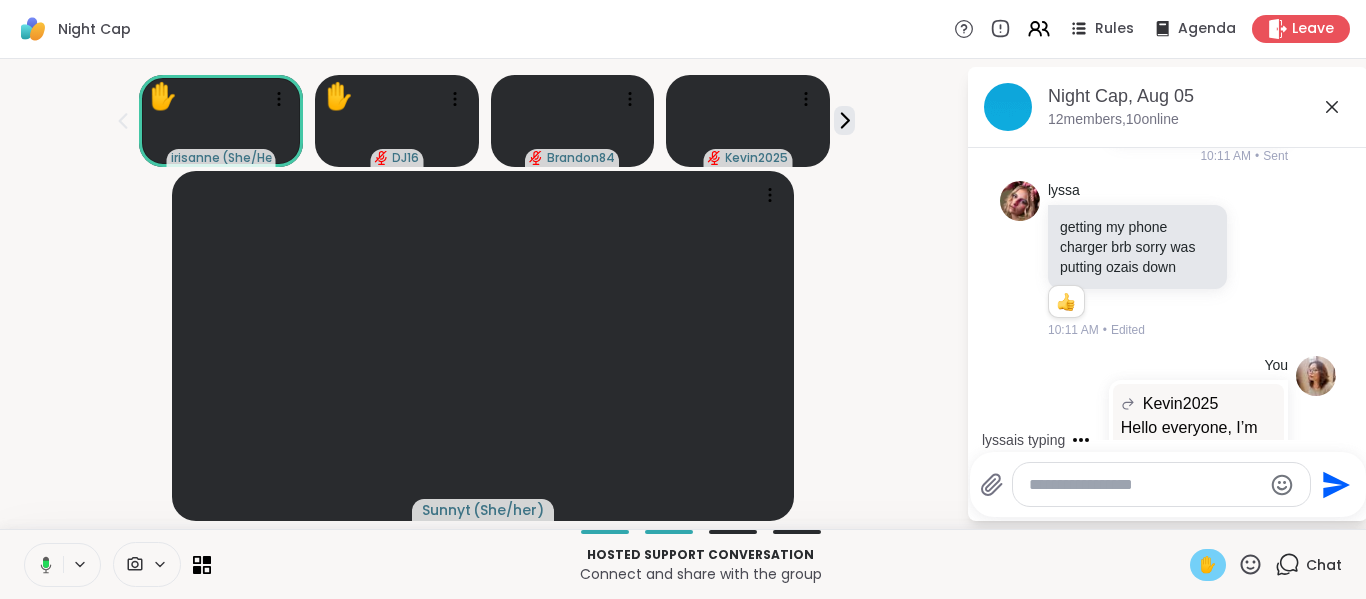 click 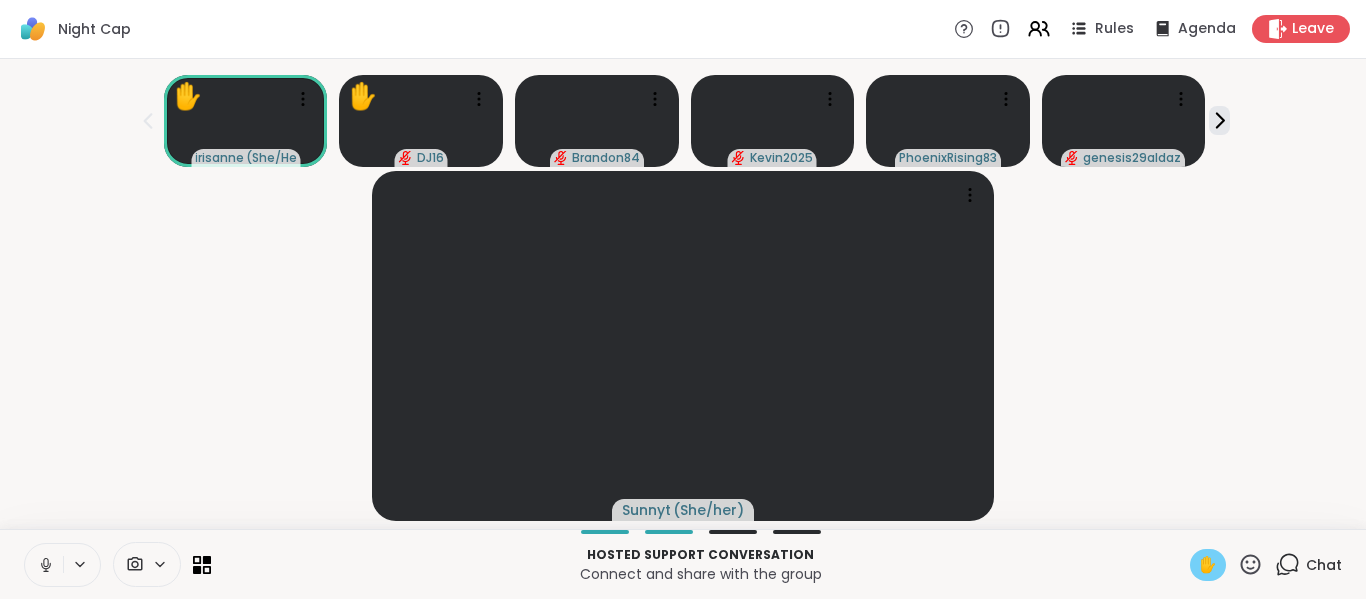 click on "[USERNAME] ( She/her )" at bounding box center [683, 346] 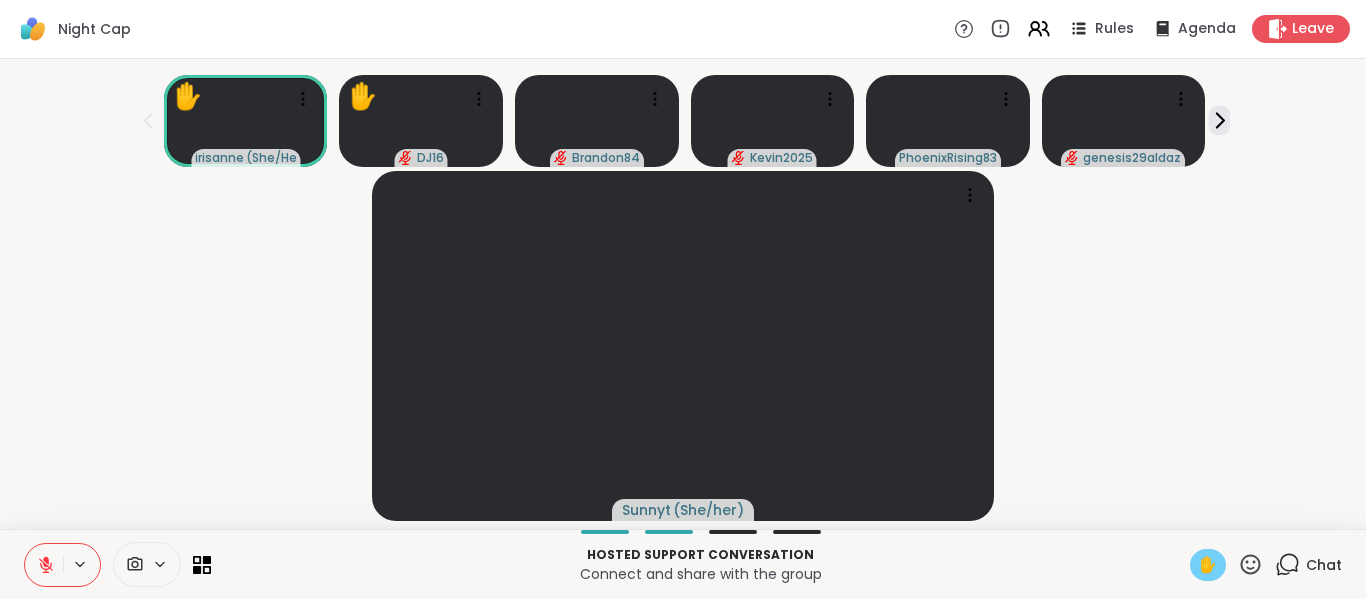 click on "✋" at bounding box center (1208, 565) 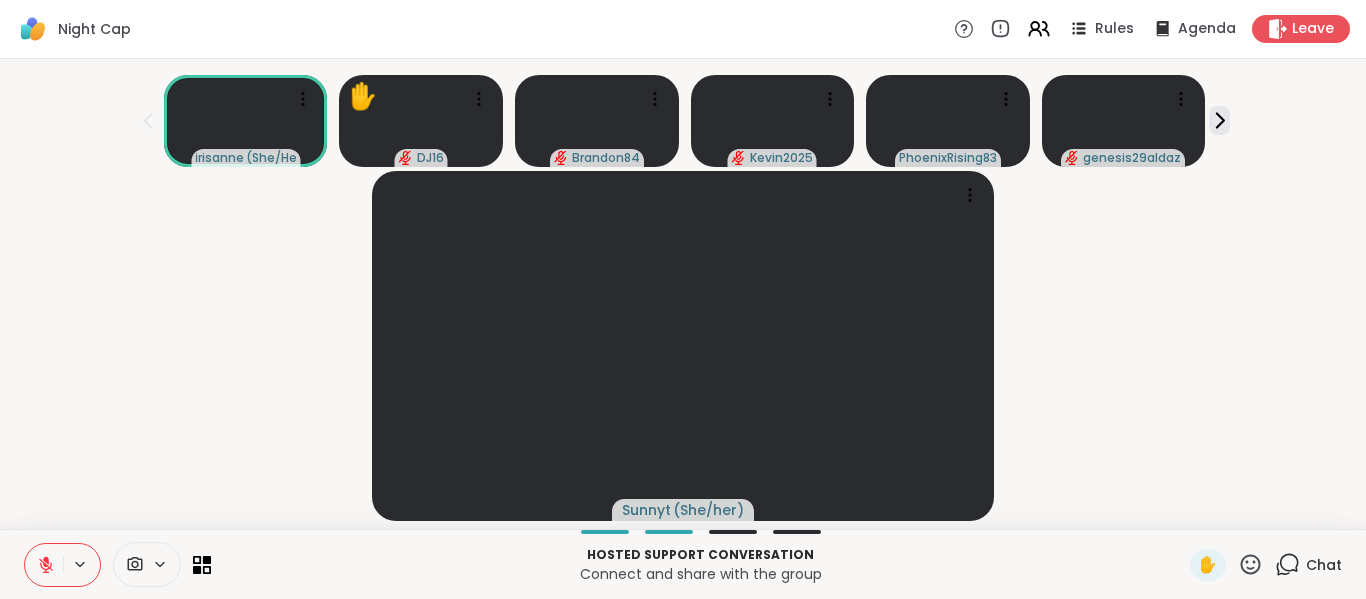 click on "[USERNAME] ( She/her )" at bounding box center [683, 346] 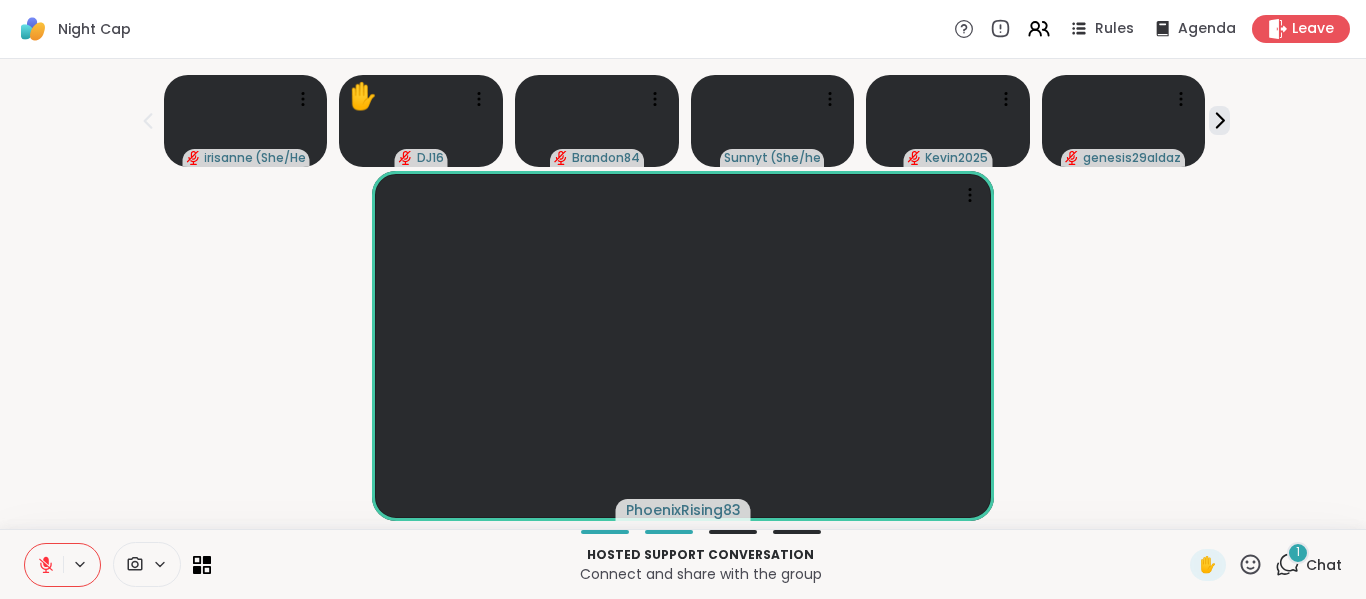 click on "PhoenixRising83" at bounding box center (683, 346) 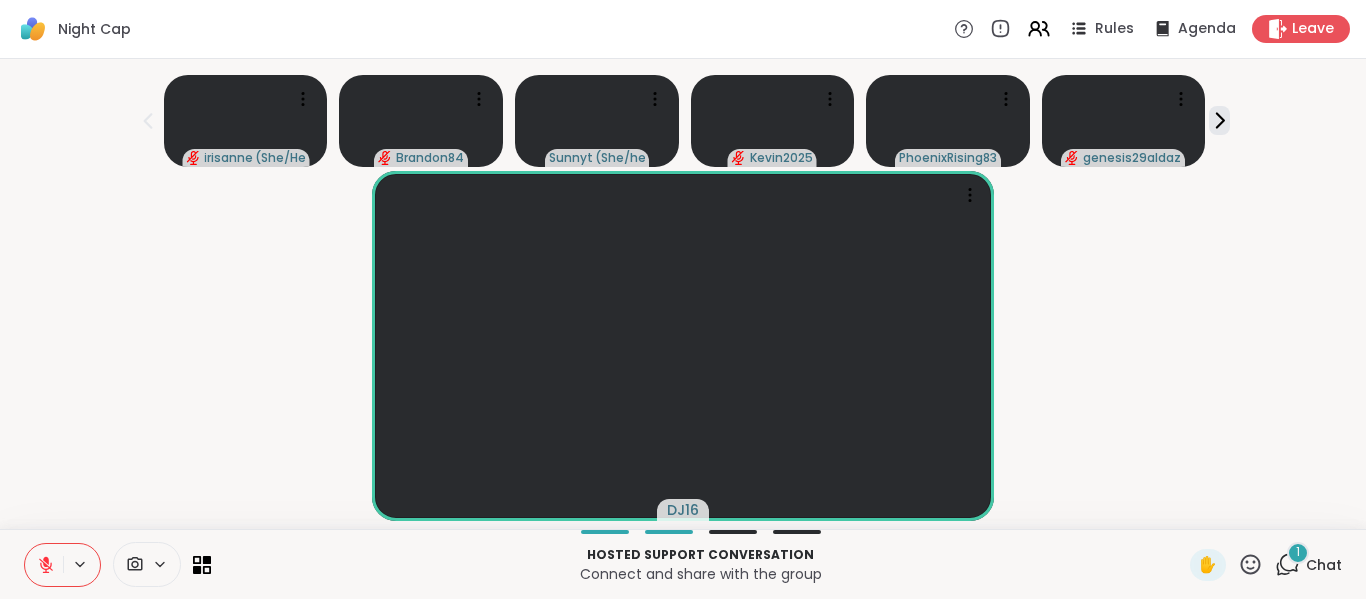 click on "DJ16" at bounding box center (683, 346) 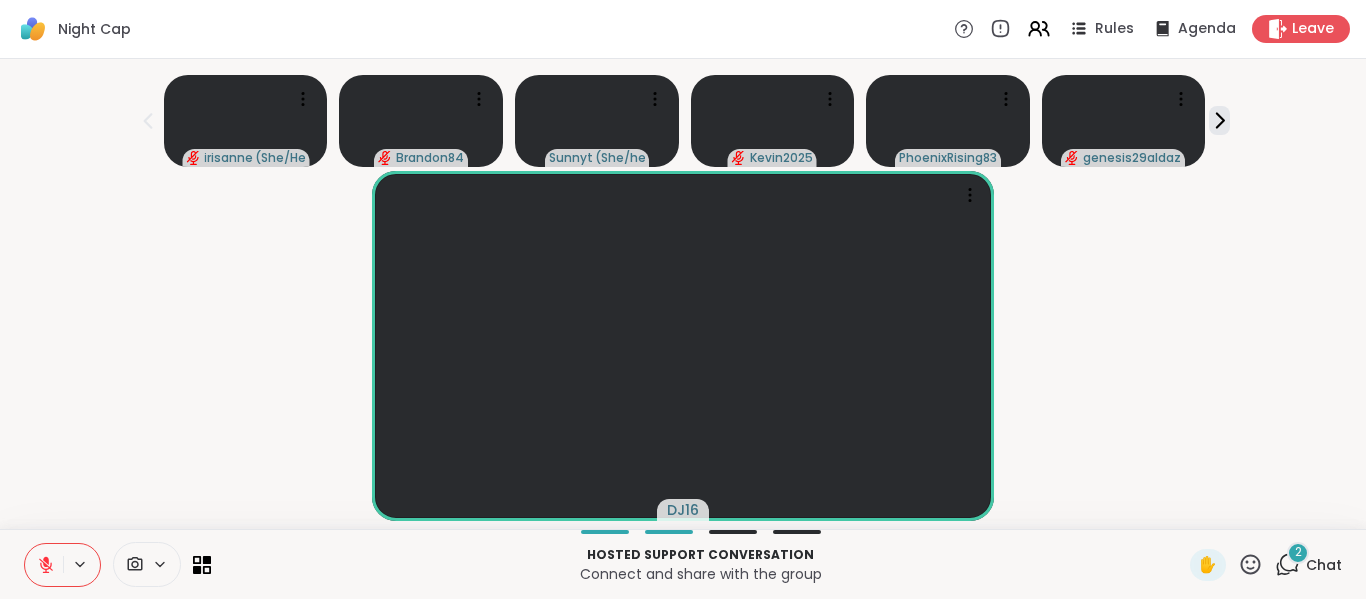 click on "2" at bounding box center (1298, 553) 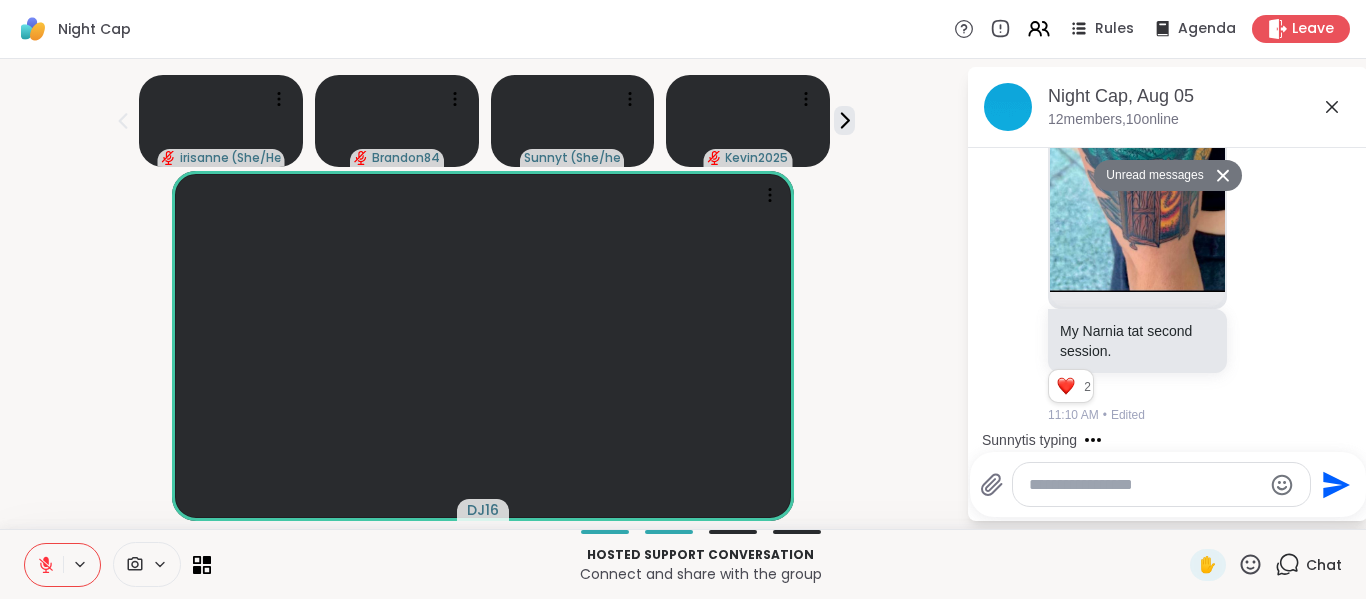 scroll, scrollTop: 4800, scrollLeft: 0, axis: vertical 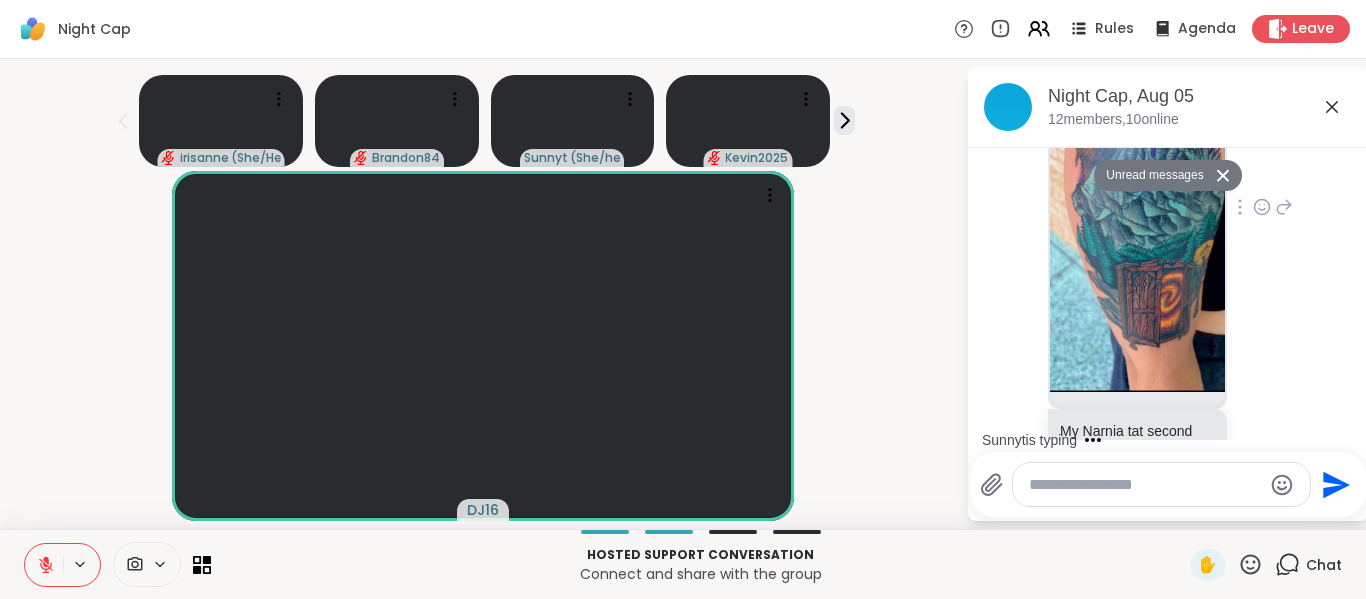 click 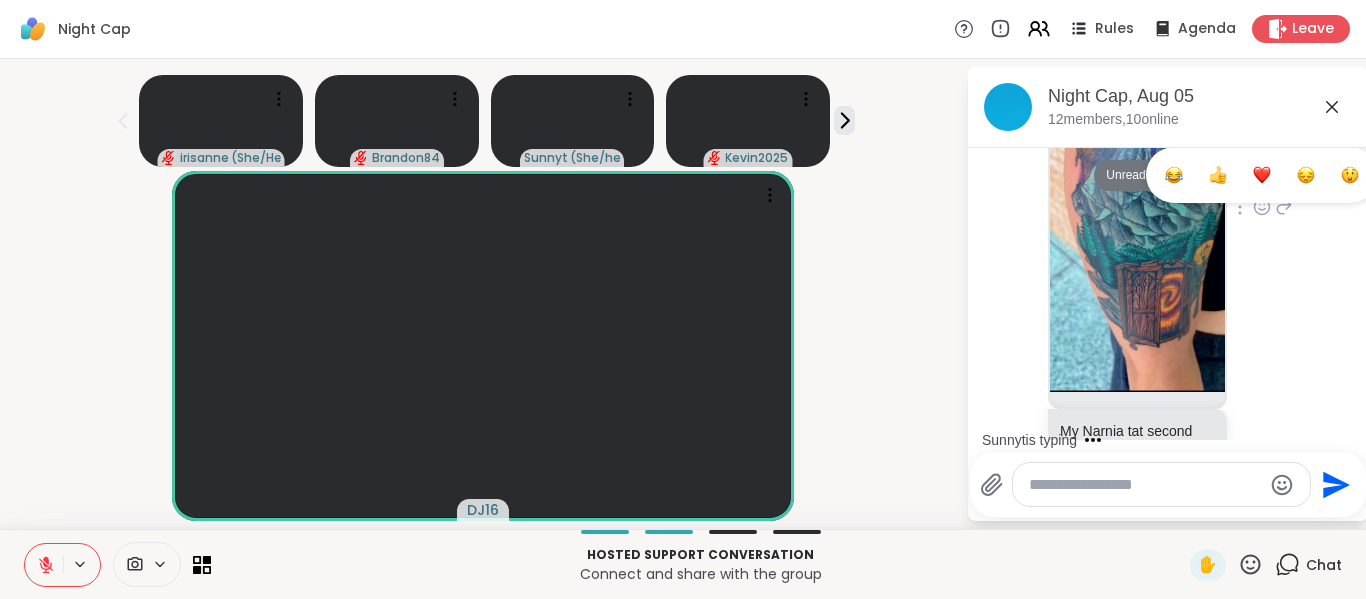 click at bounding box center [1350, 175] 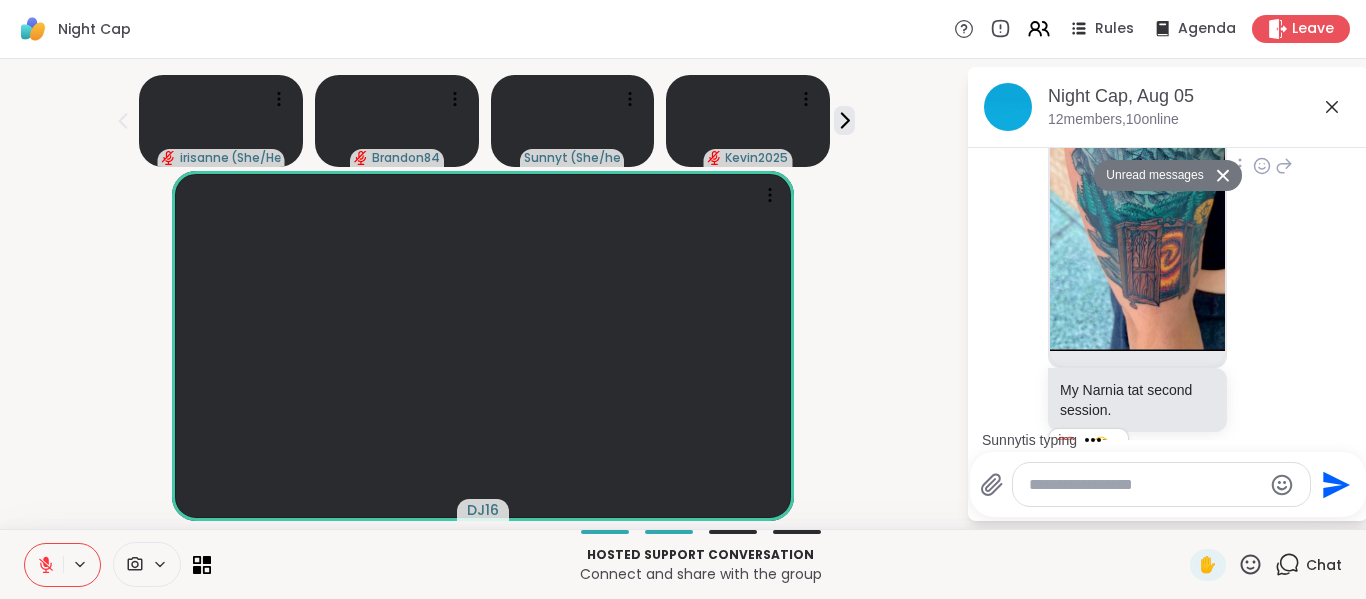 scroll, scrollTop: 4800, scrollLeft: 0, axis: vertical 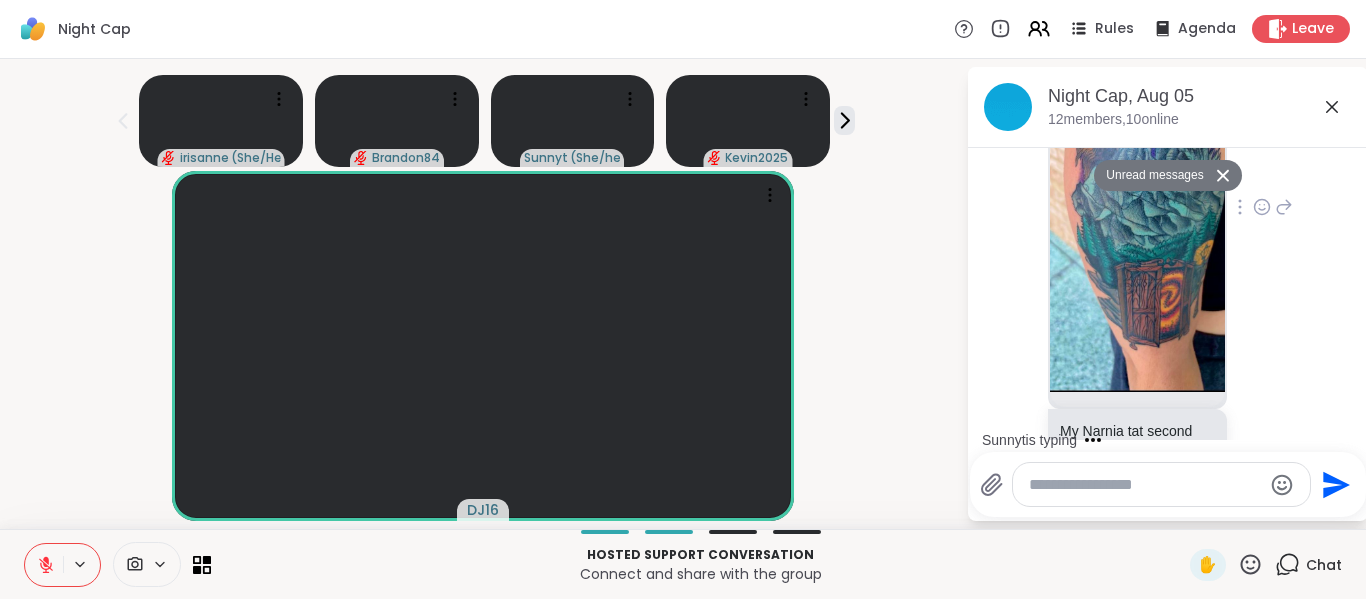 click on "[USERNAME] My Narnia tat second session.   2   1 3 3 11:11 AM • Edited" at bounding box center (1168, 208) 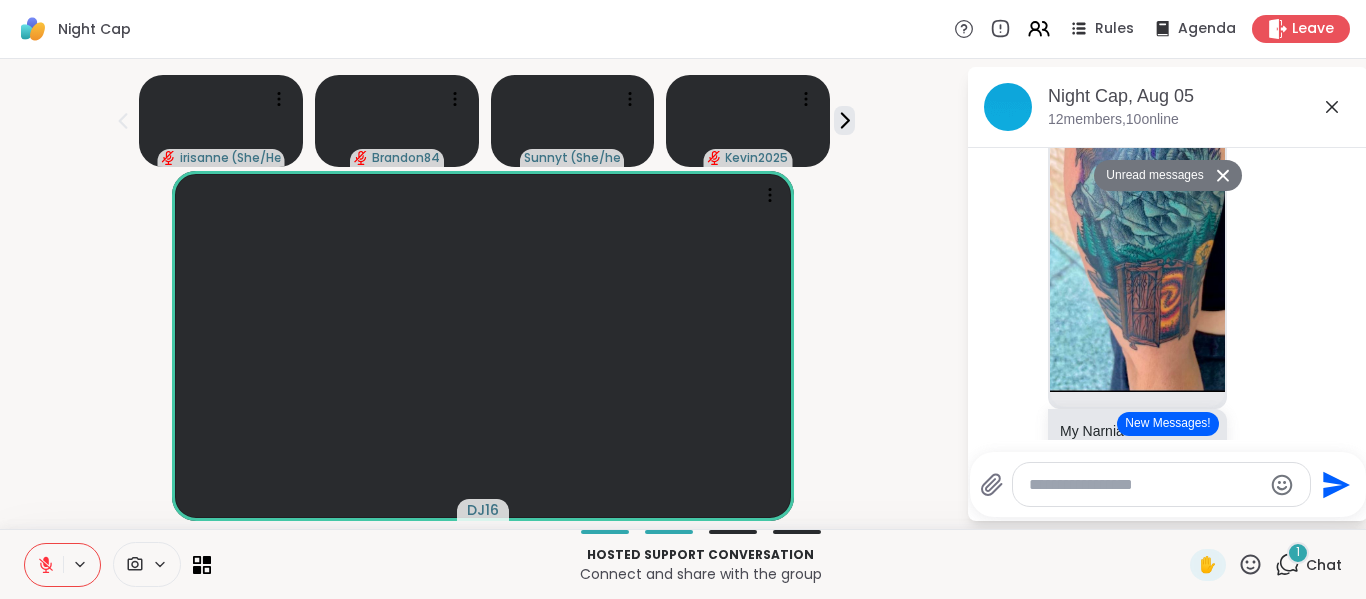 click 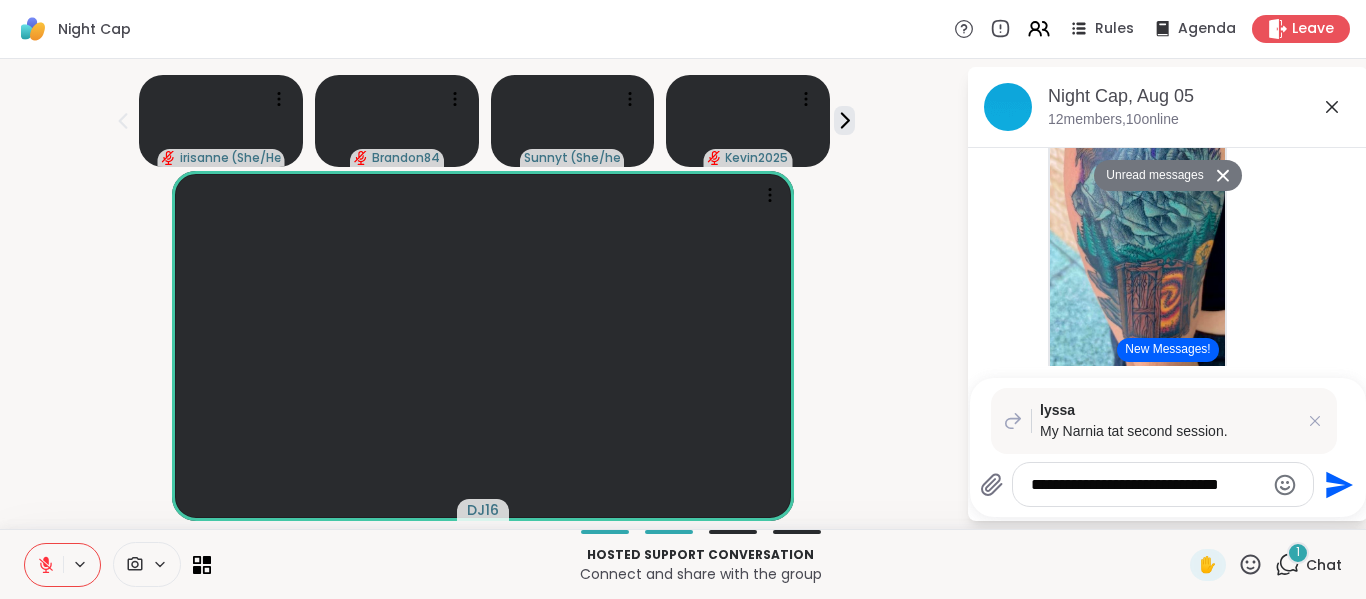 type on "**********" 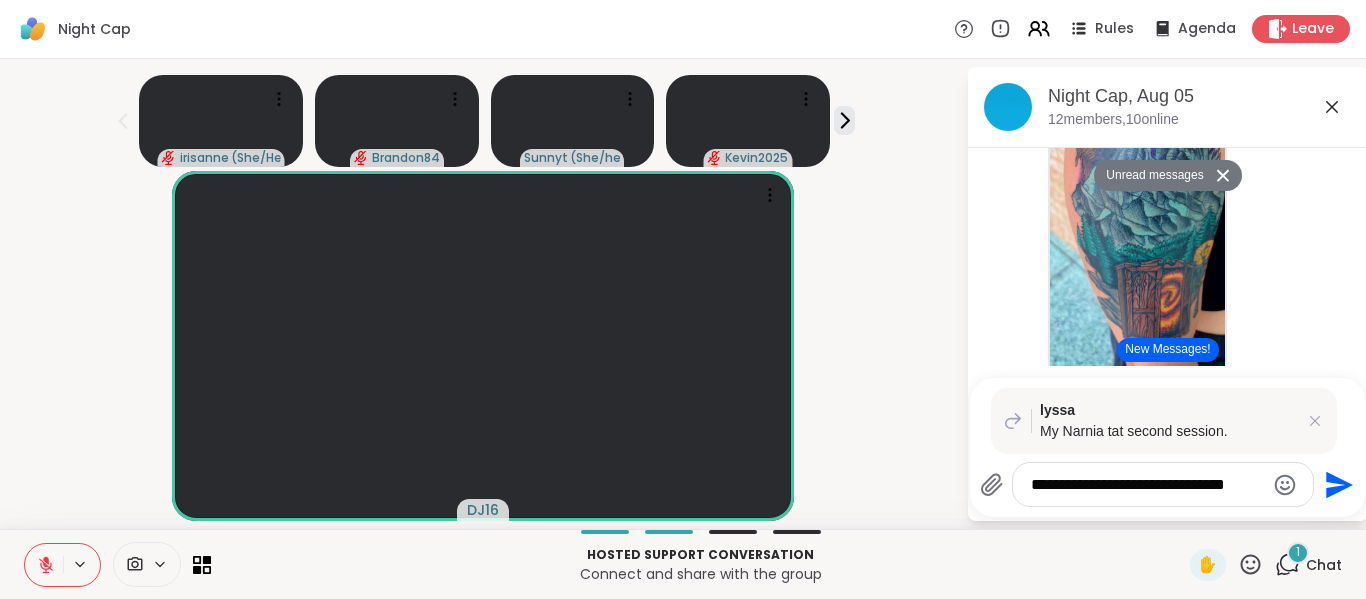 type 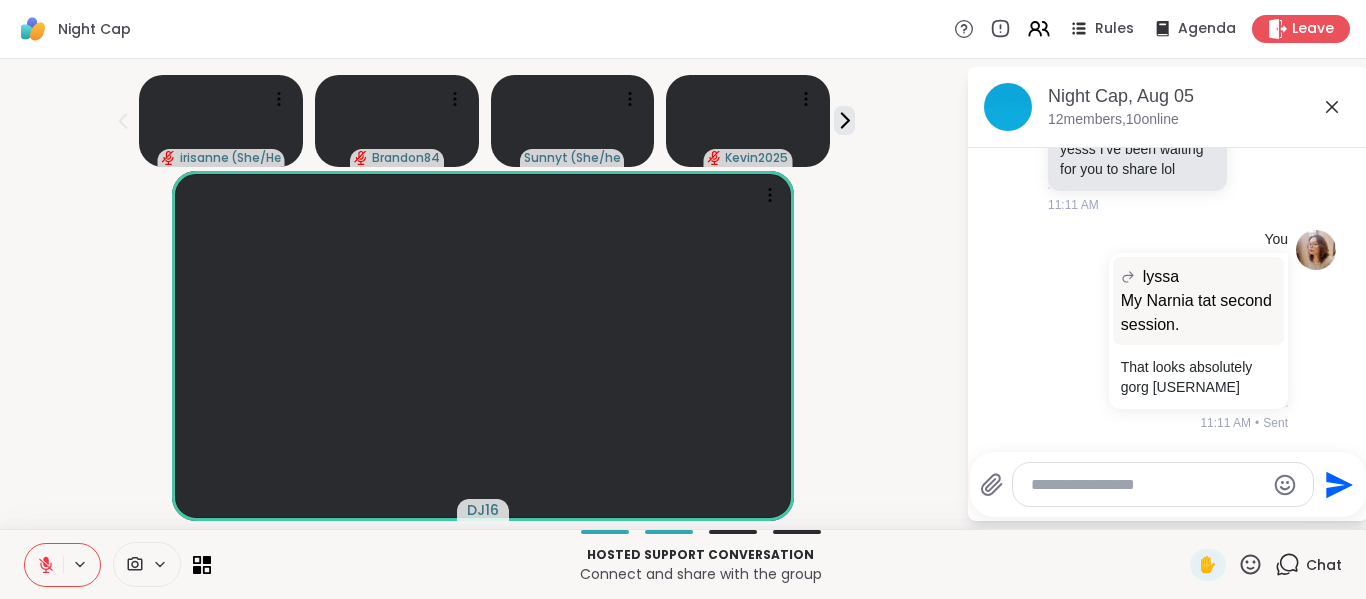 scroll, scrollTop: 5417, scrollLeft: 0, axis: vertical 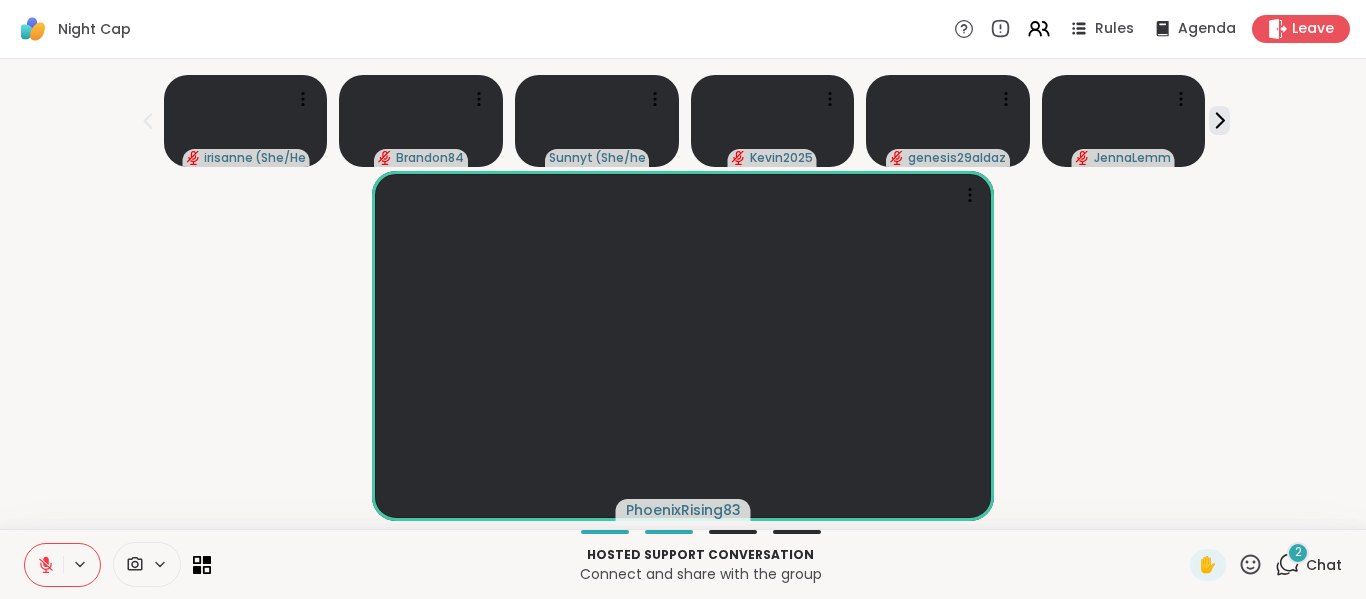 click on "PhoenixRising83" at bounding box center [683, 346] 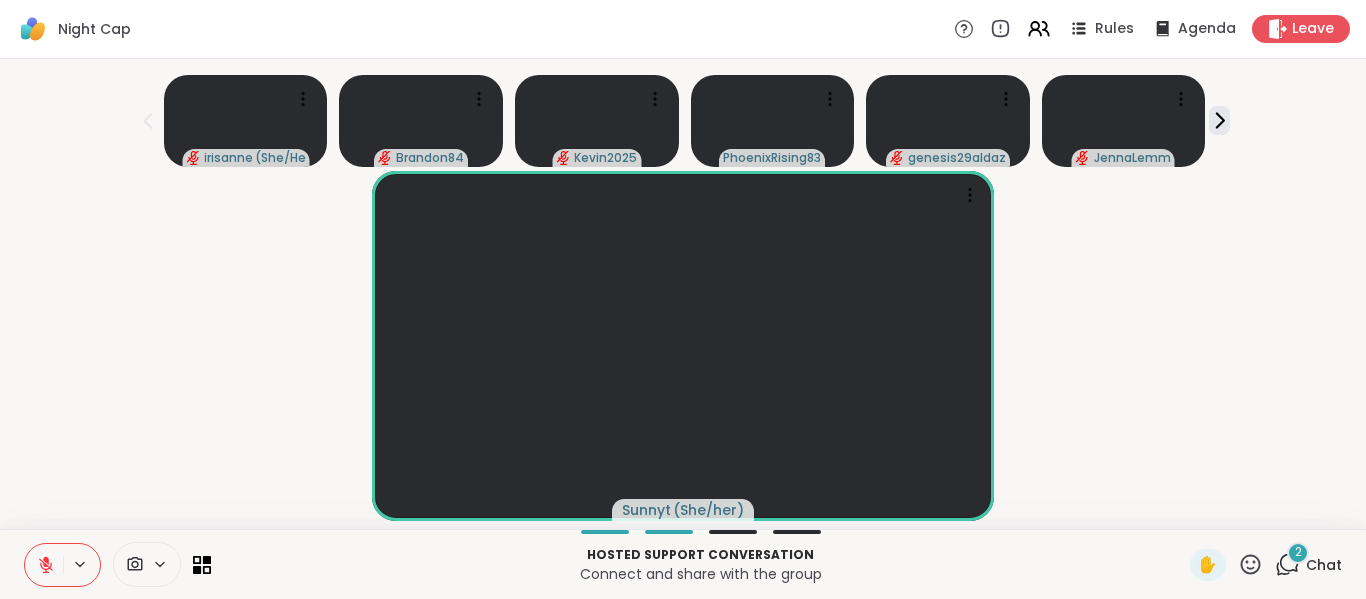 click on "[USERNAME] ( She/her )" at bounding box center (683, 346) 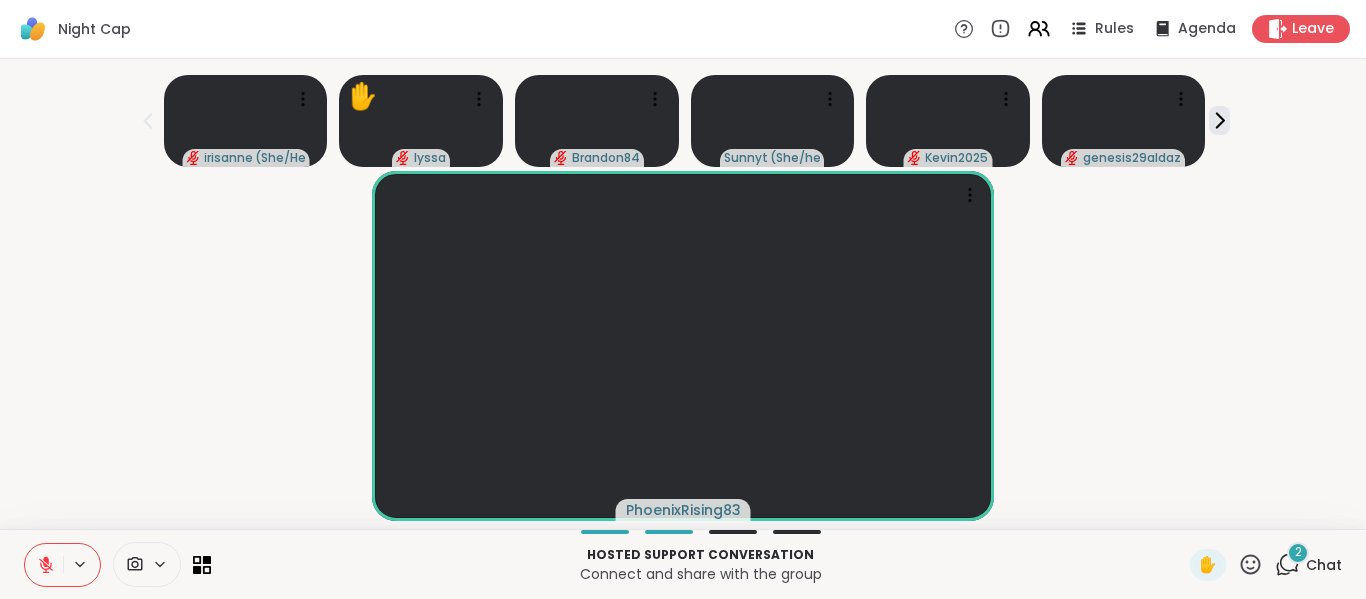 click on "PhoenixRising83" at bounding box center (683, 346) 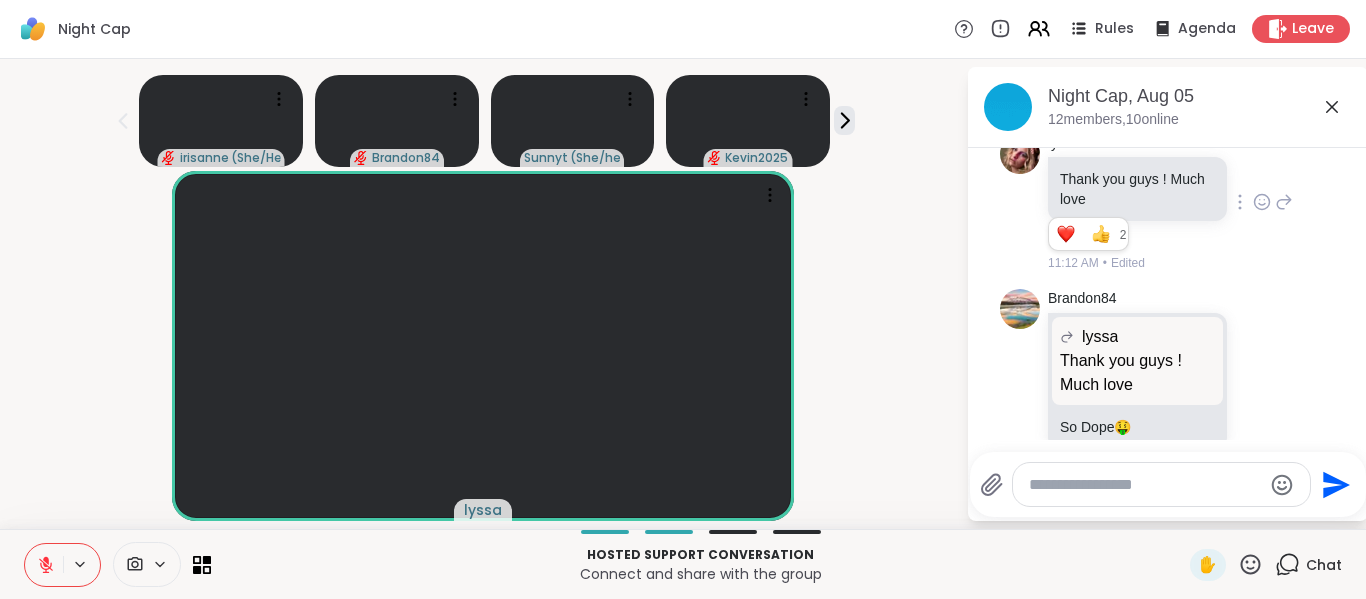 scroll, scrollTop: 5647, scrollLeft: 0, axis: vertical 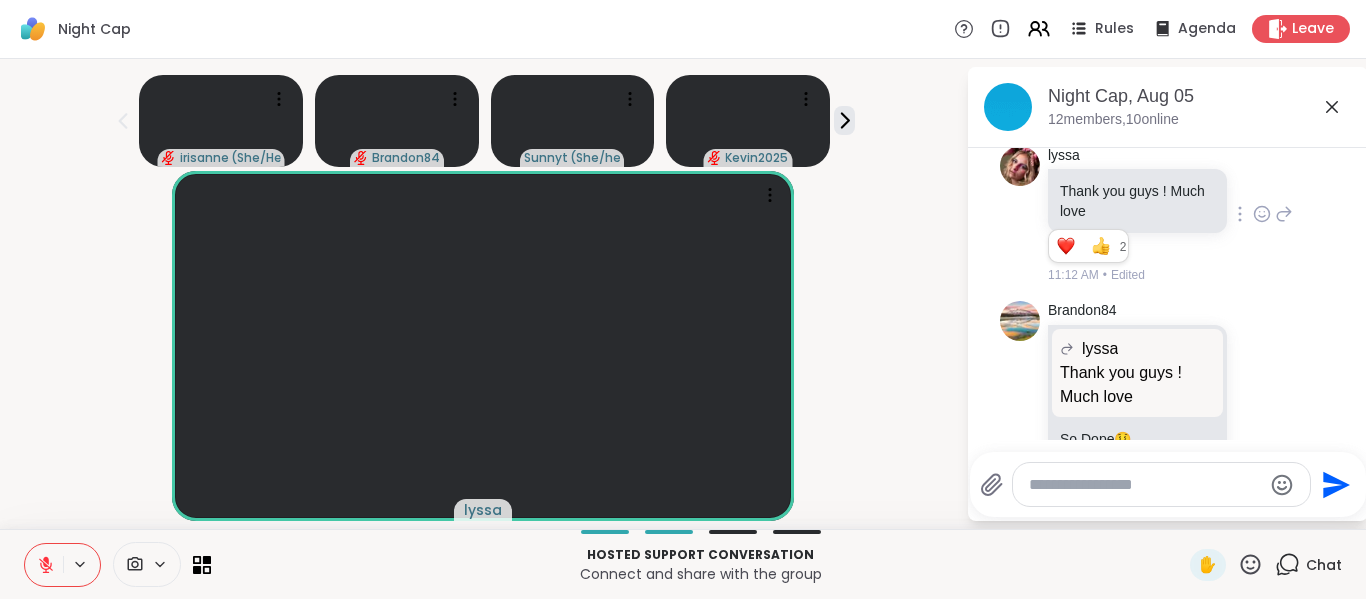click 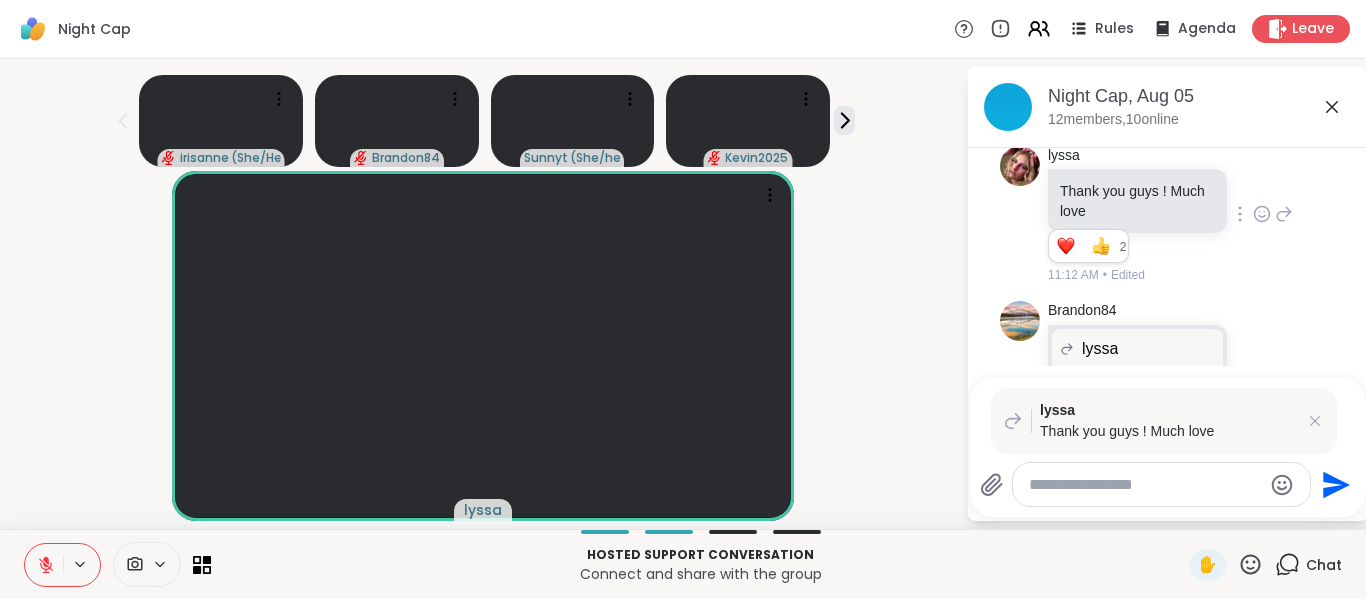click 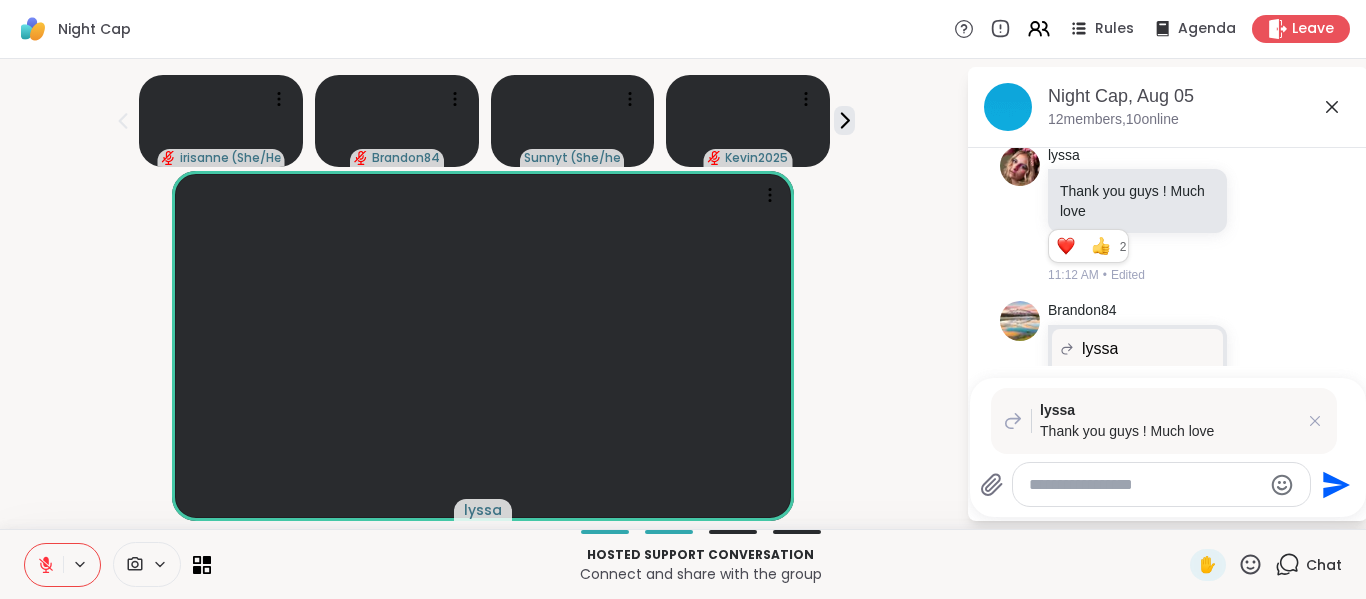 click on "[USERNAME] Thank you guys ! Much love" at bounding box center (1164, 421) 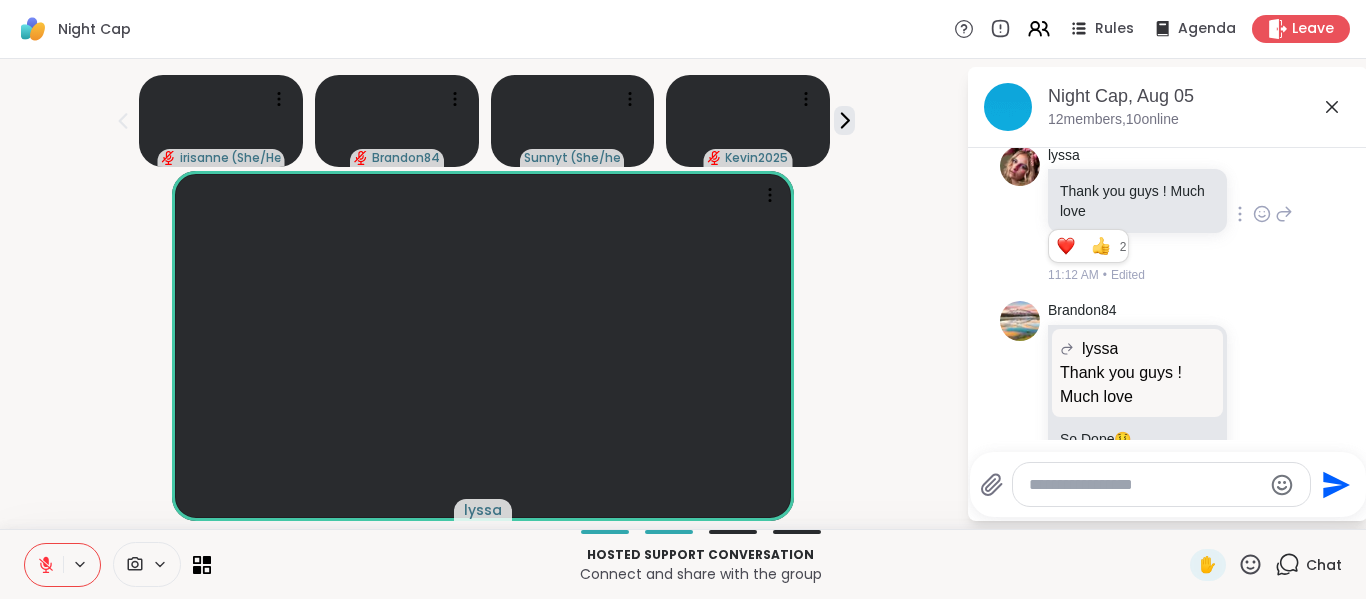 click 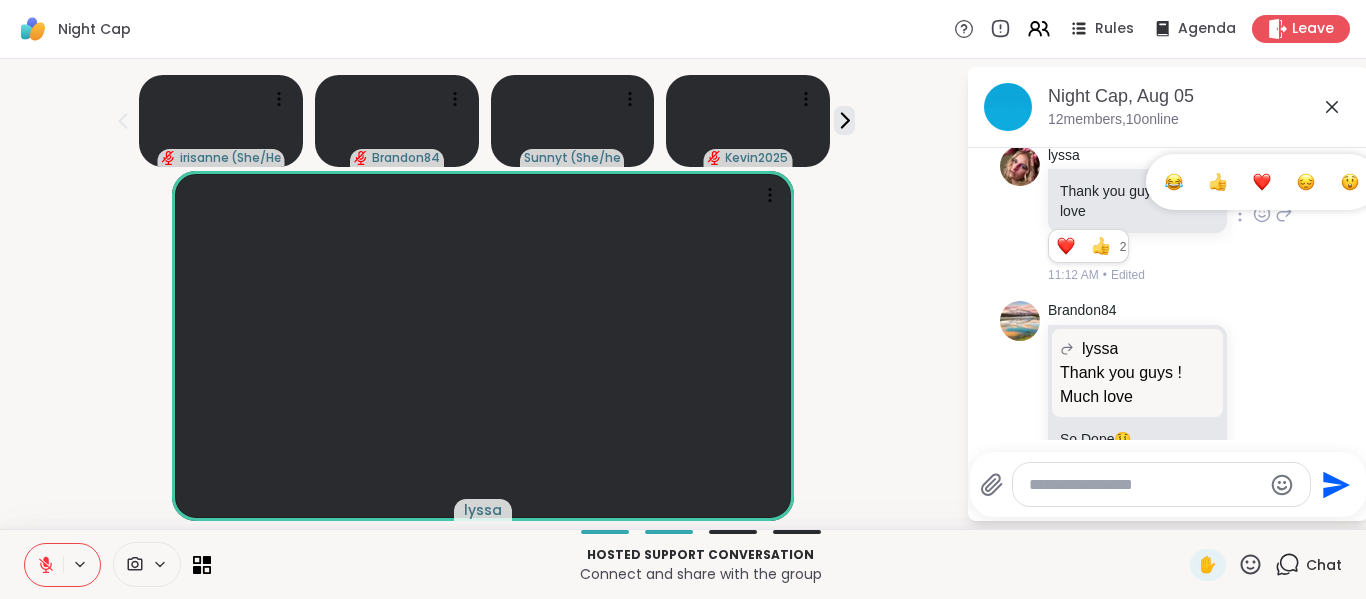click at bounding box center (1262, 182) 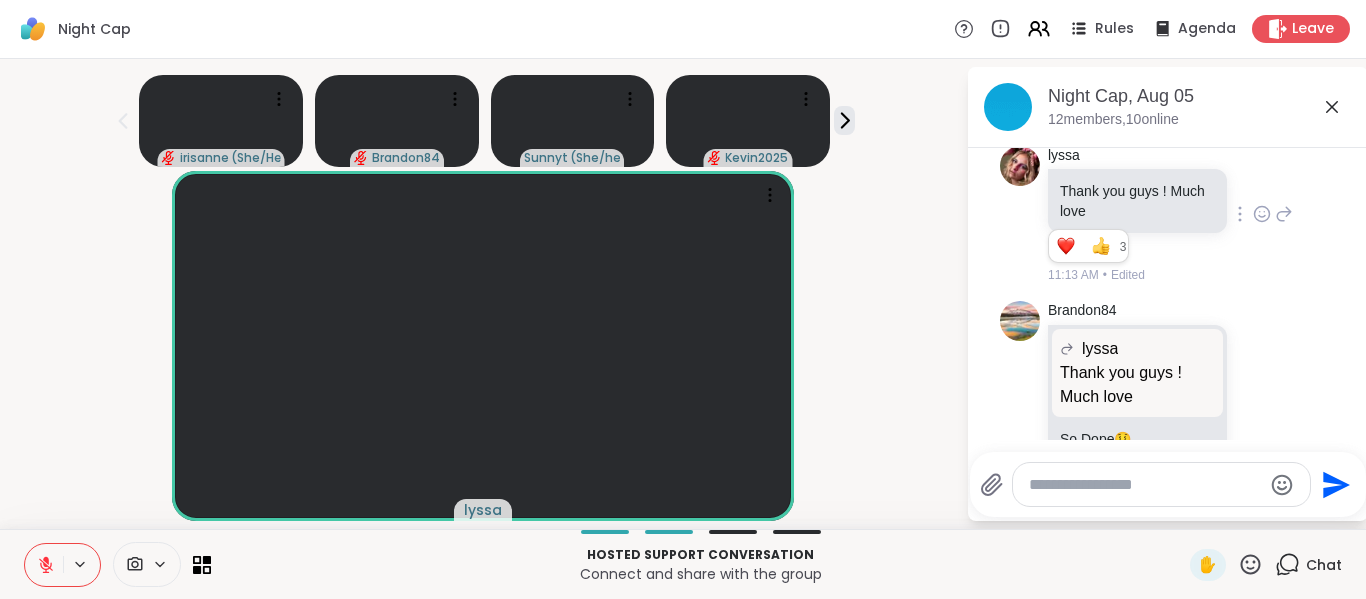 scroll, scrollTop: 4, scrollLeft: 0, axis: vertical 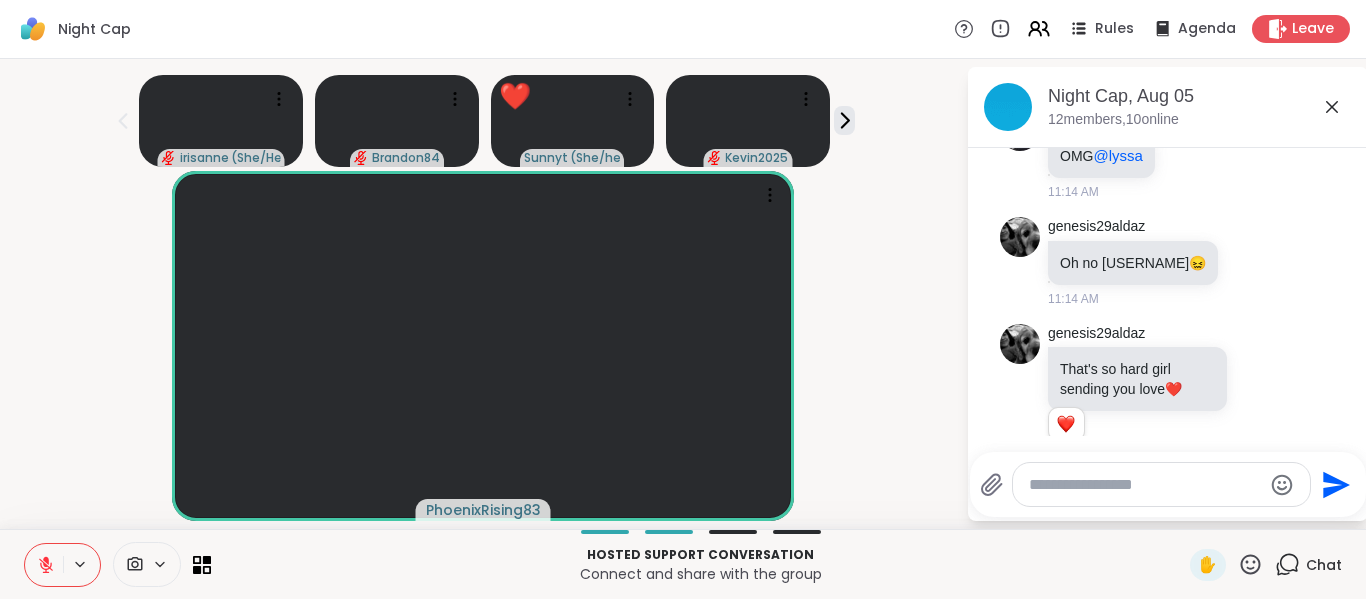 click at bounding box center (1145, 485) 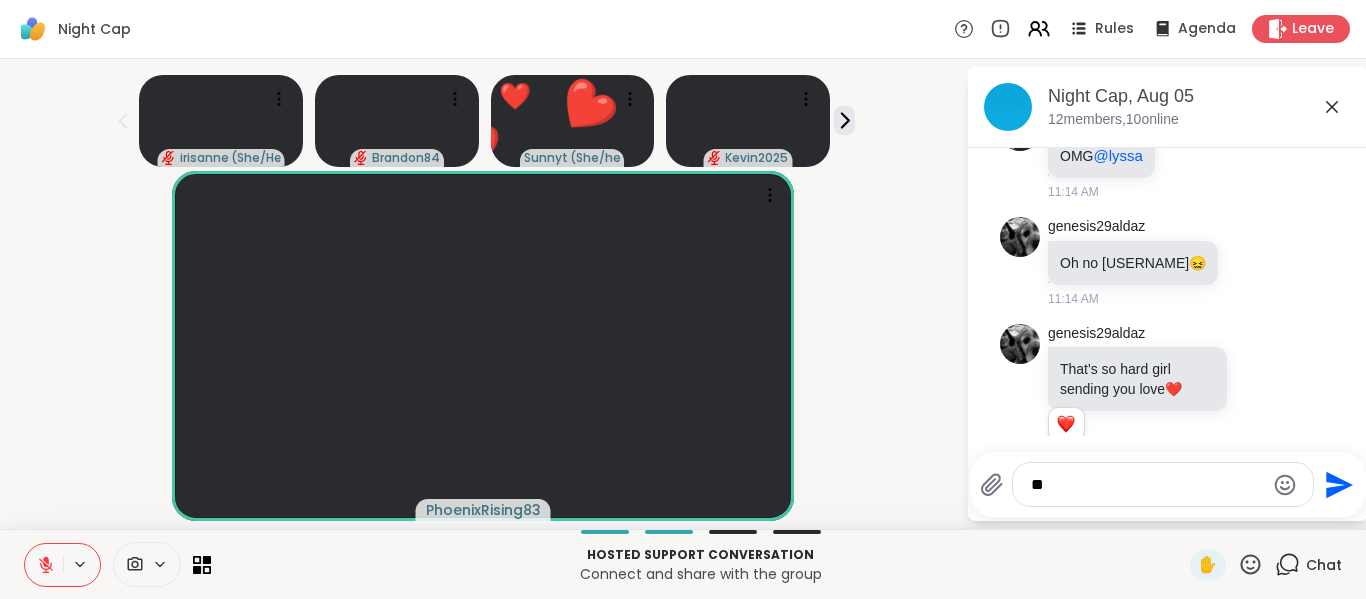 type on "*" 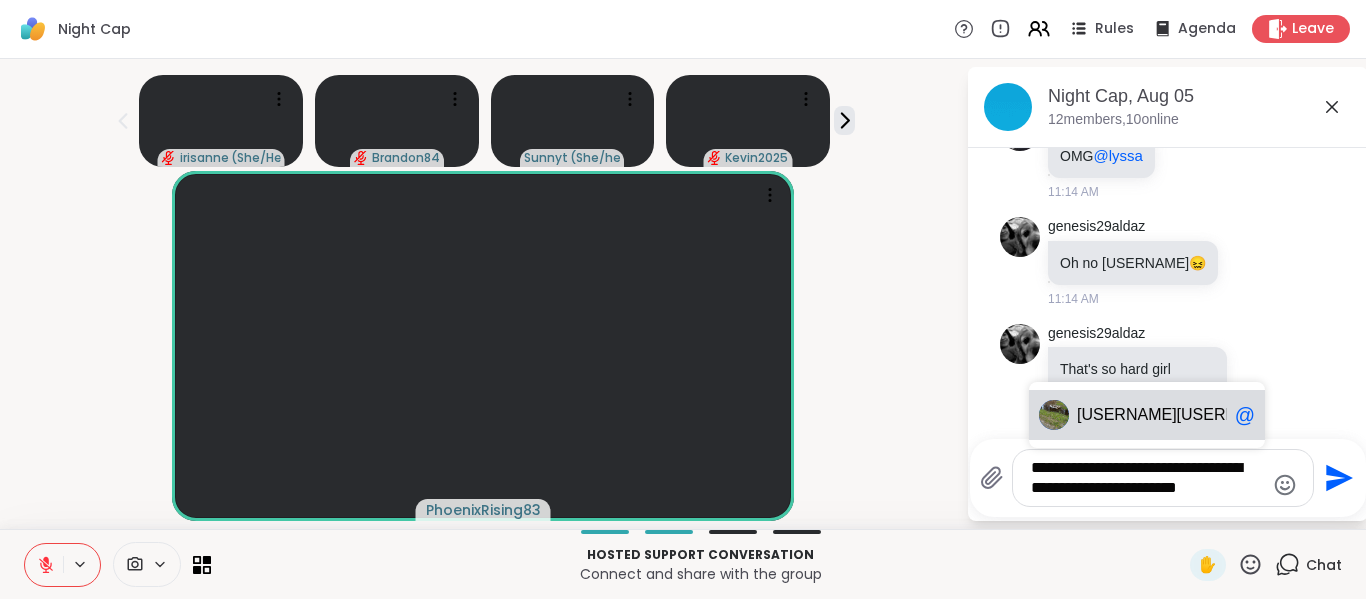 type on "**********" 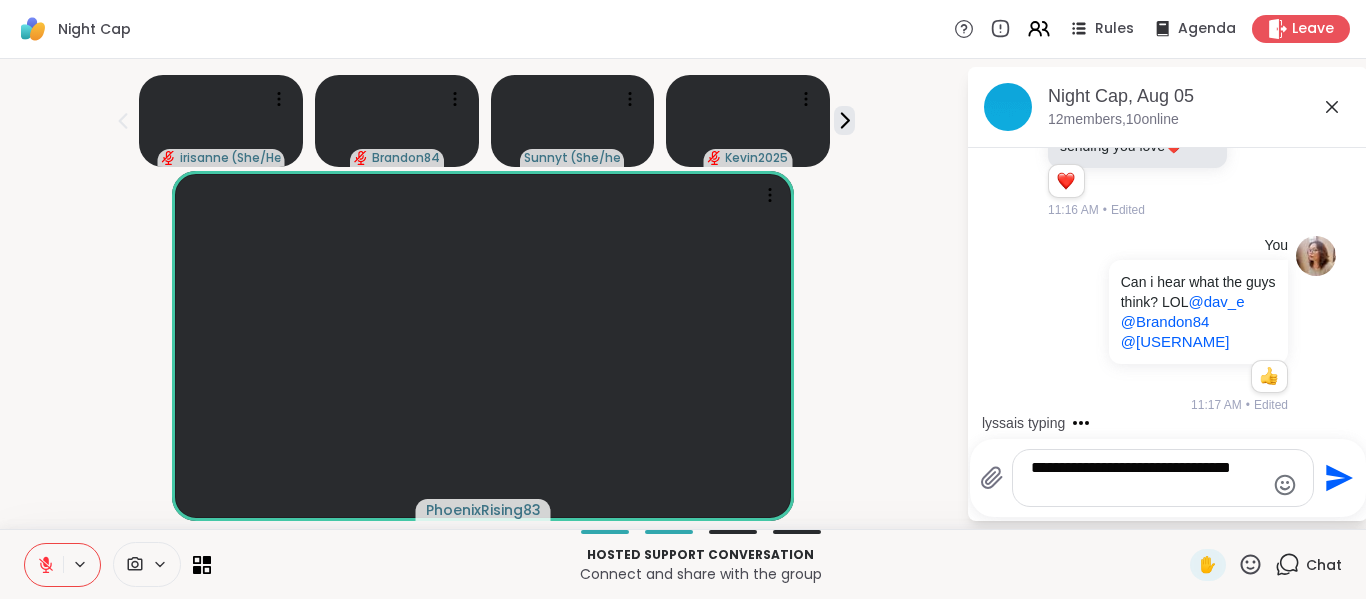 scroll, scrollTop: 6396, scrollLeft: 0, axis: vertical 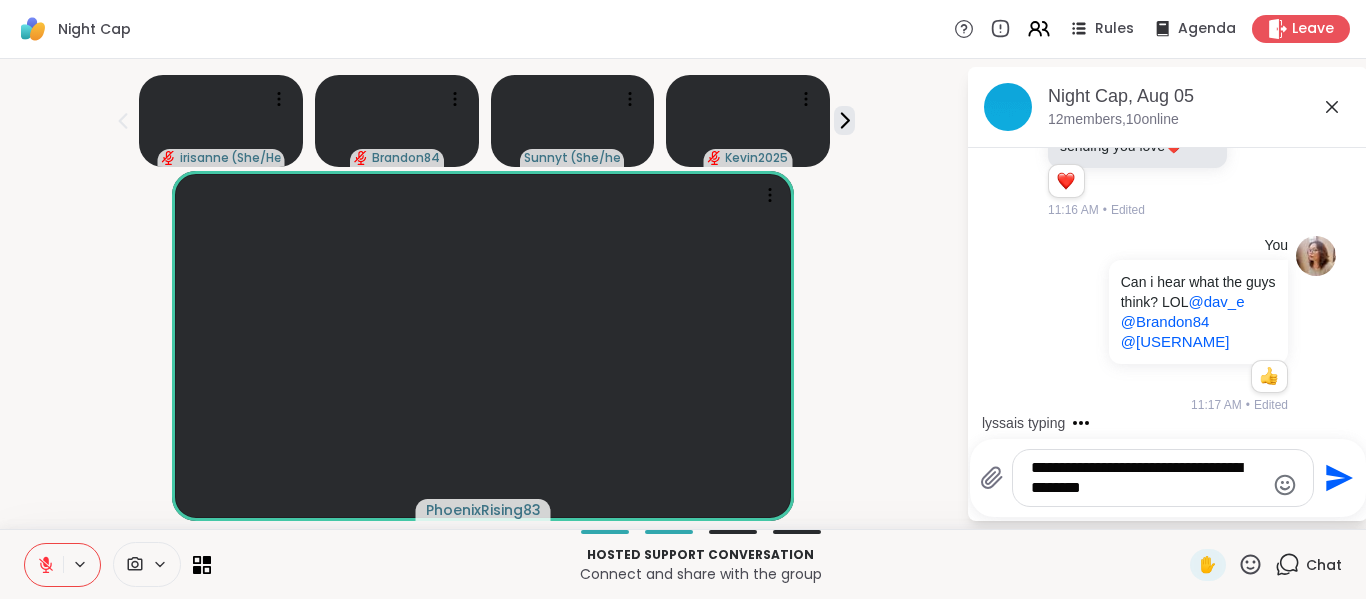 type on "**********" 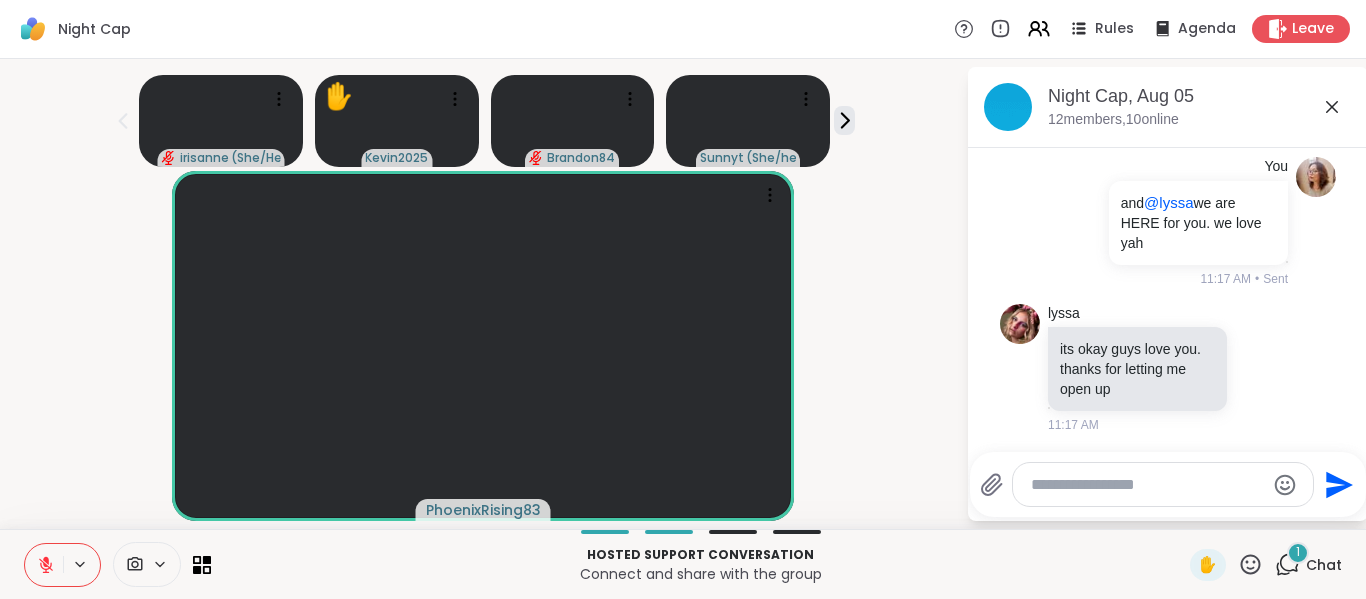 scroll, scrollTop: 6676, scrollLeft: 0, axis: vertical 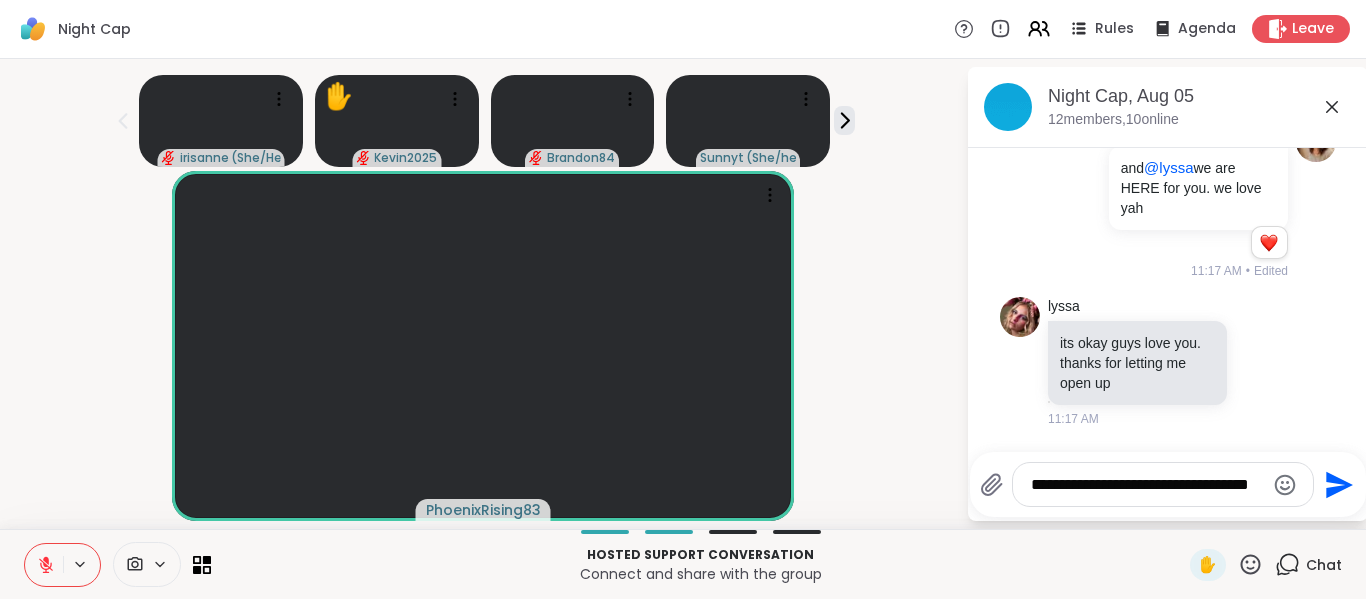 type on "**********" 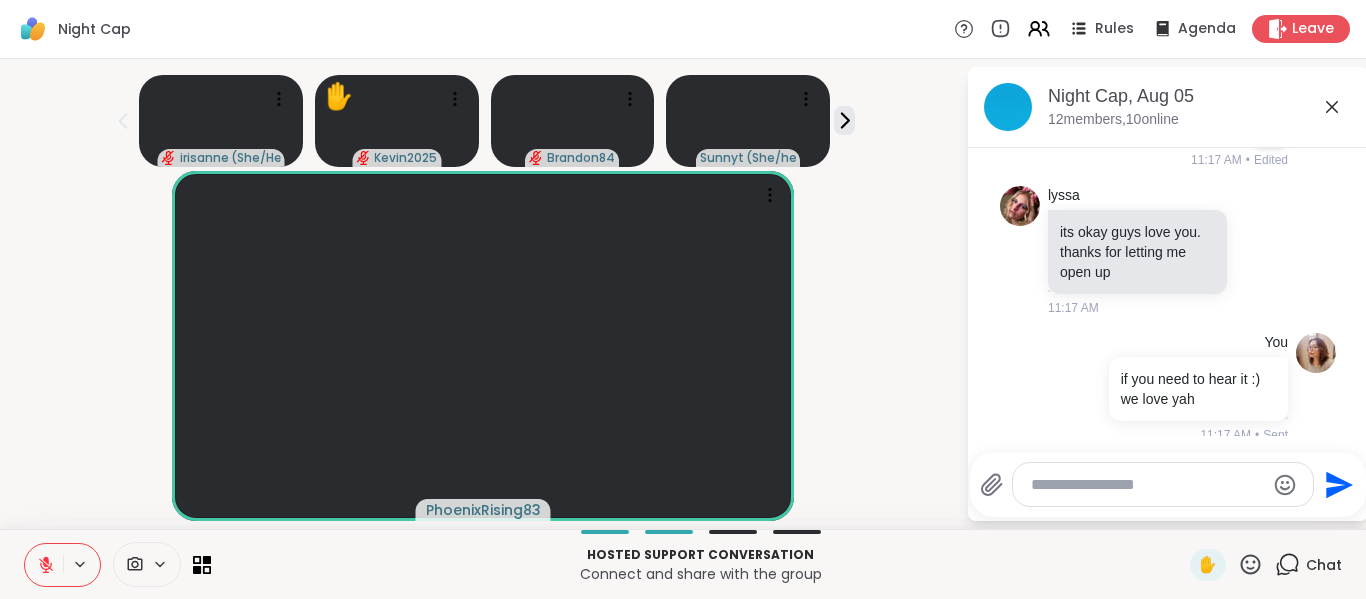 scroll, scrollTop: 6832, scrollLeft: 0, axis: vertical 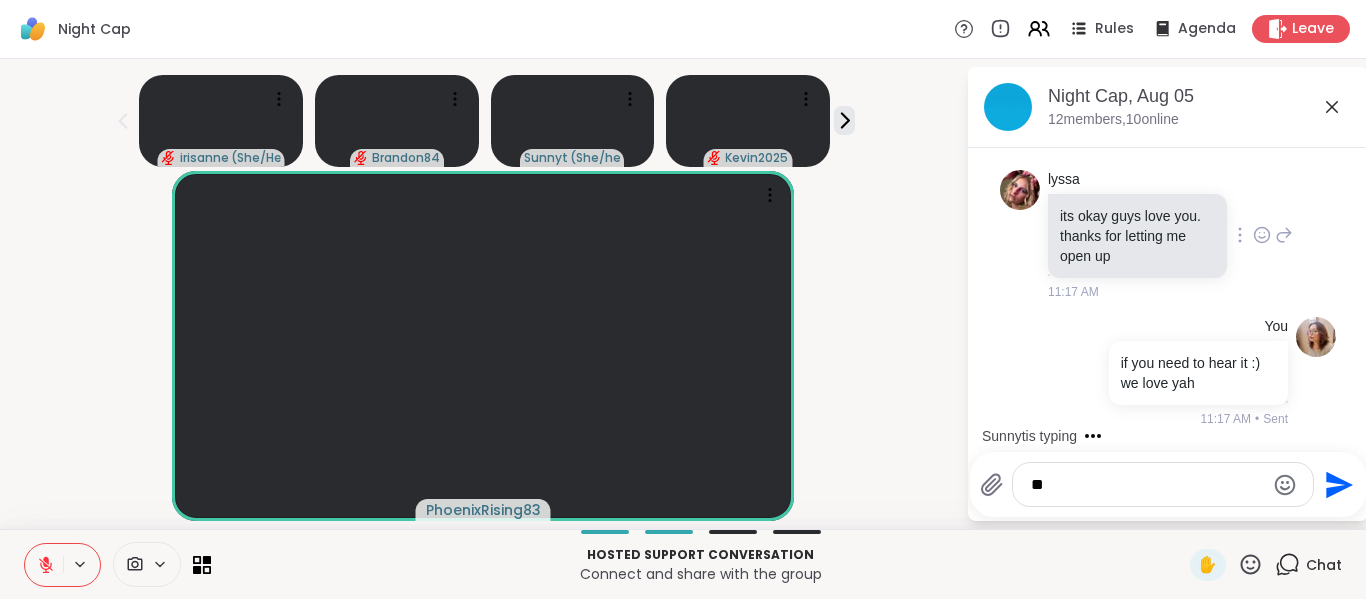 type on "*" 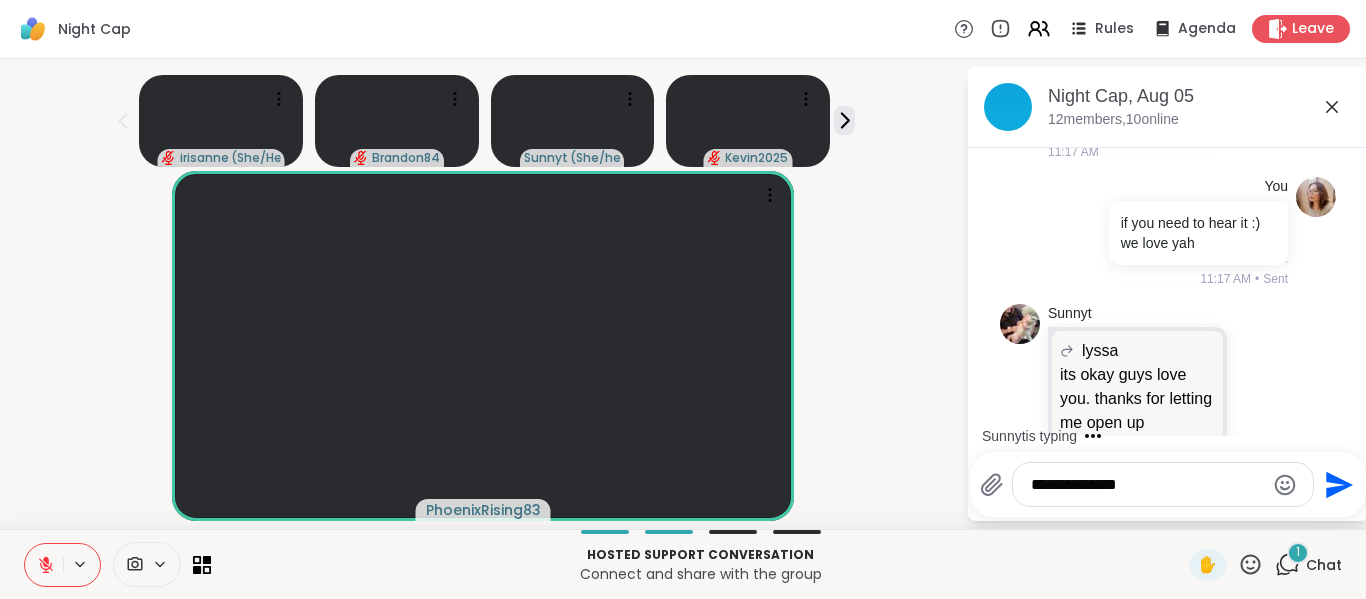 scroll, scrollTop: 7074, scrollLeft: 0, axis: vertical 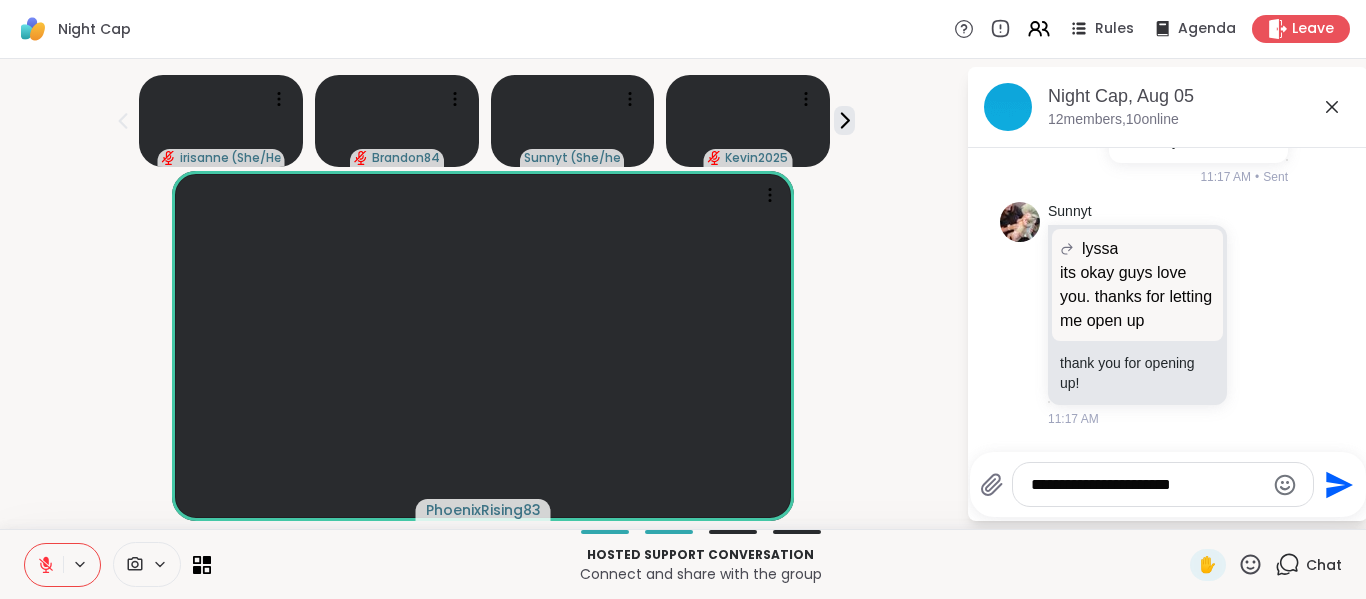 type on "**********" 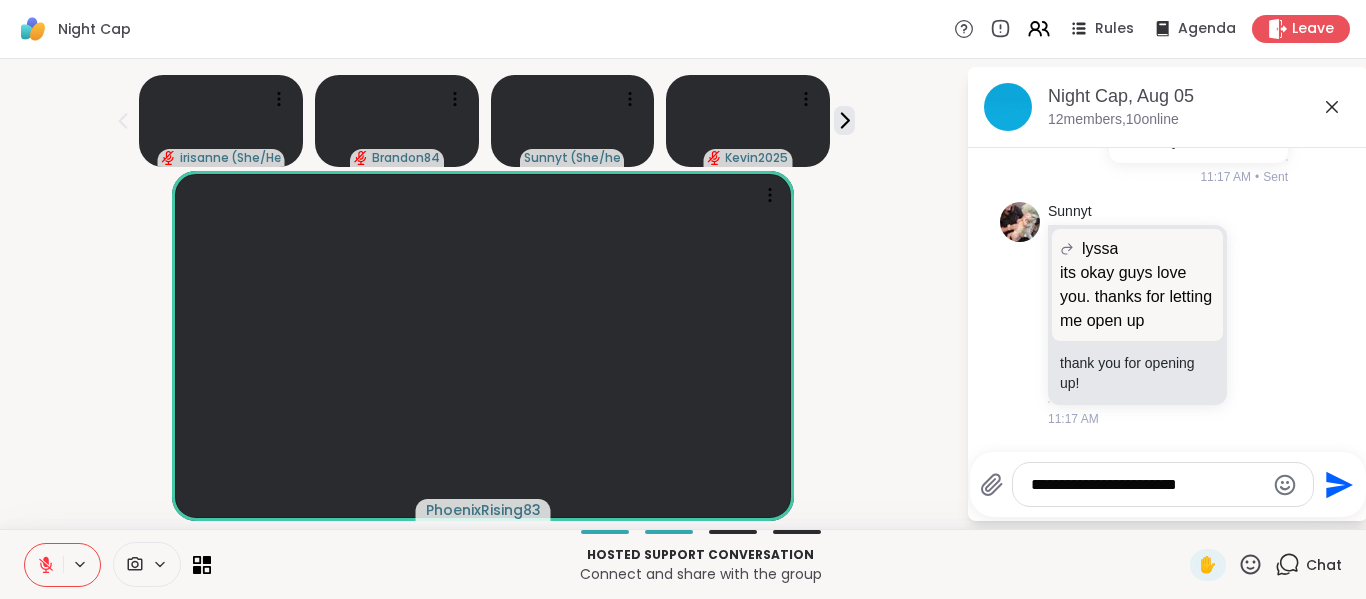 type 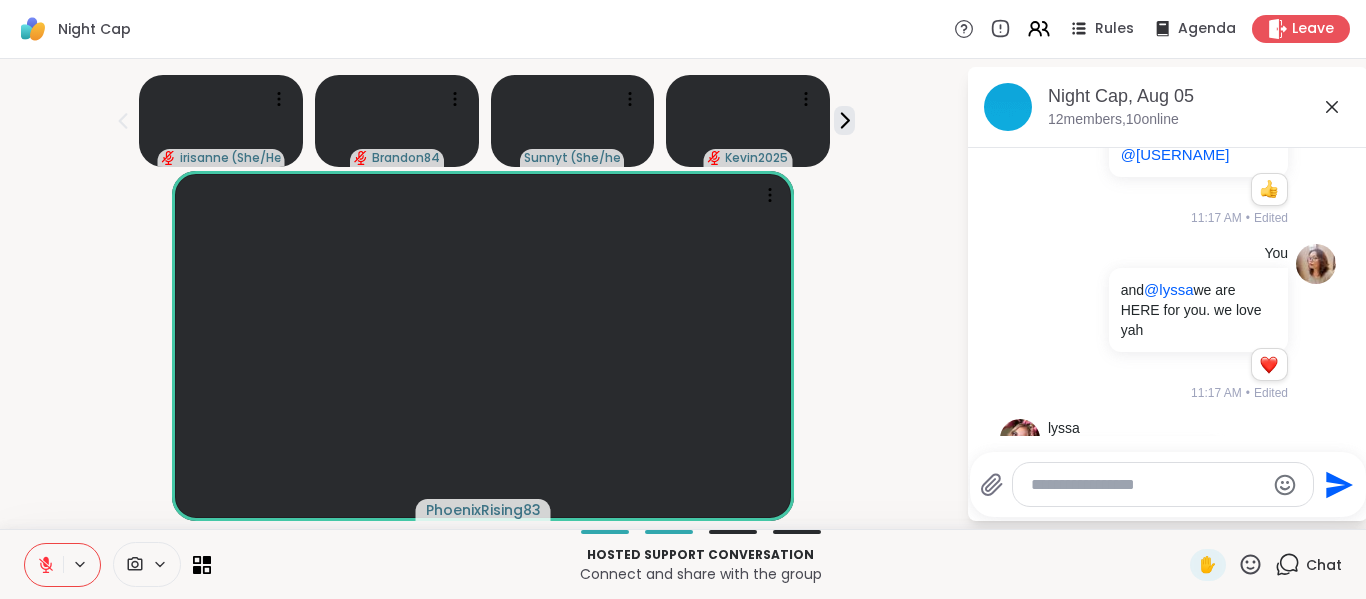 scroll, scrollTop: 6429, scrollLeft: 0, axis: vertical 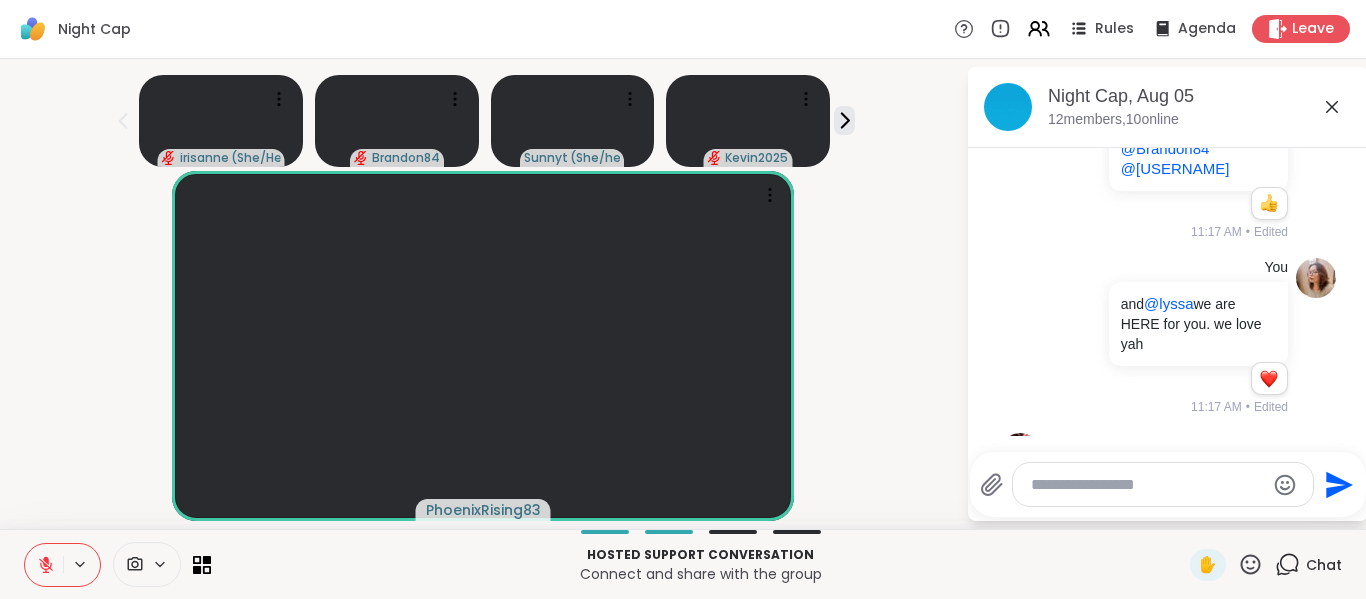 click 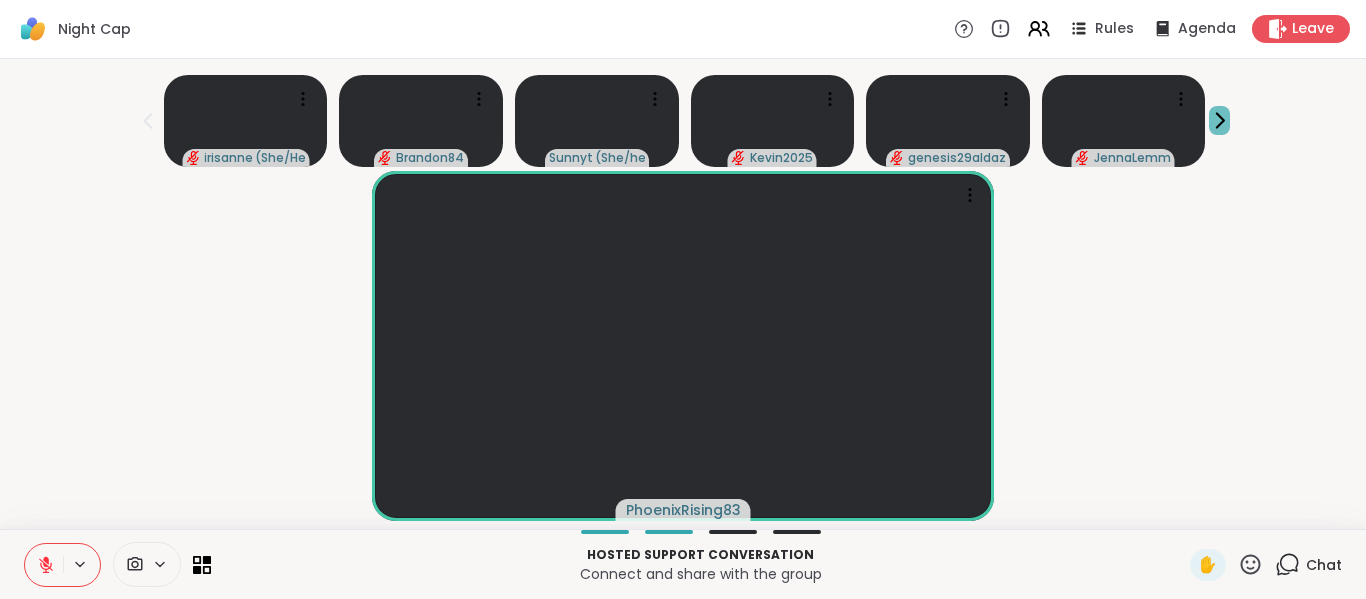 click 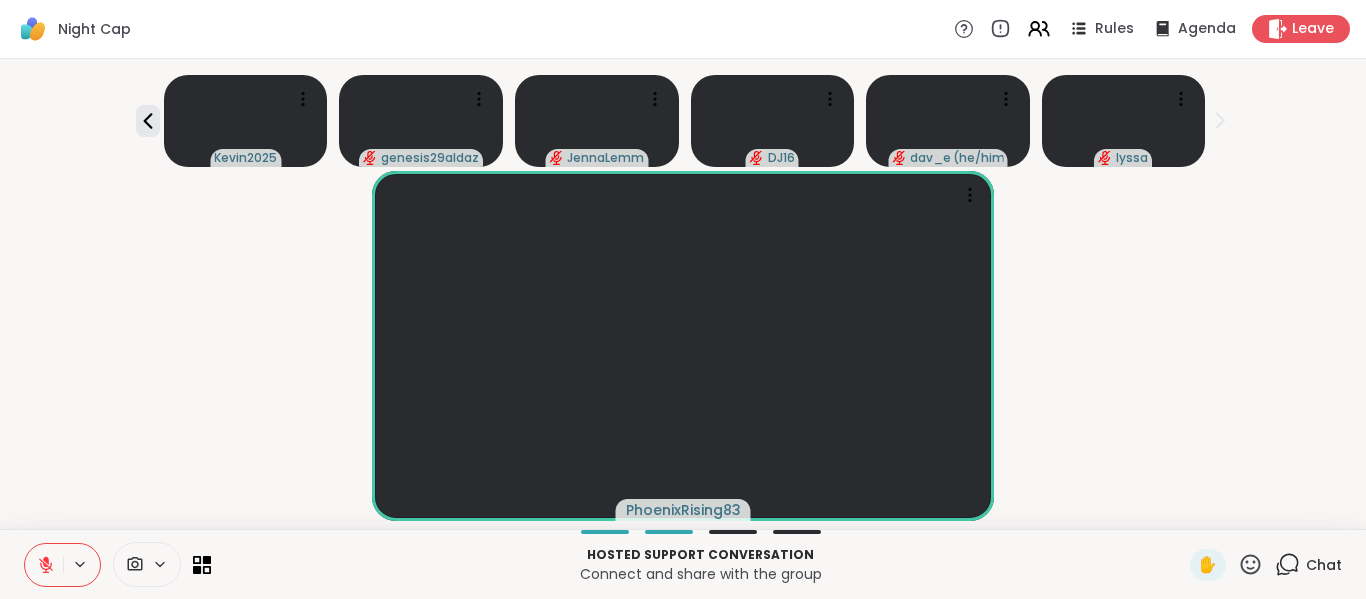 click on "PhoenixRising83" at bounding box center [683, 346] 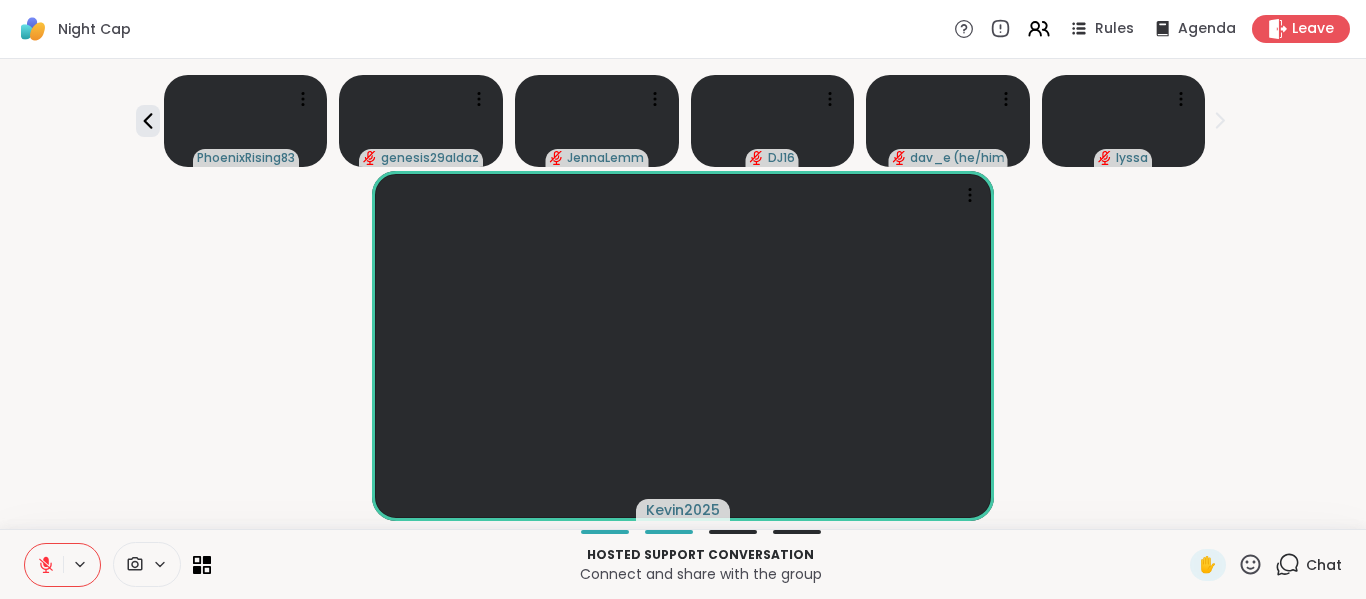 click on "Kevin2025" at bounding box center [683, 346] 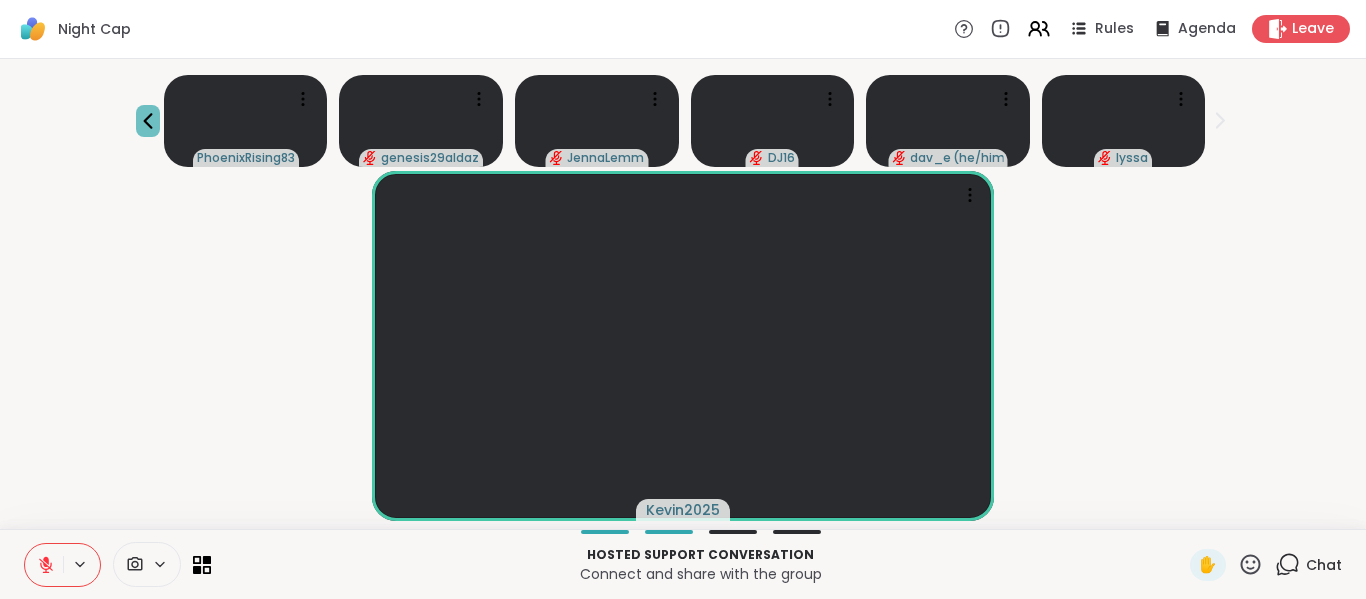 click 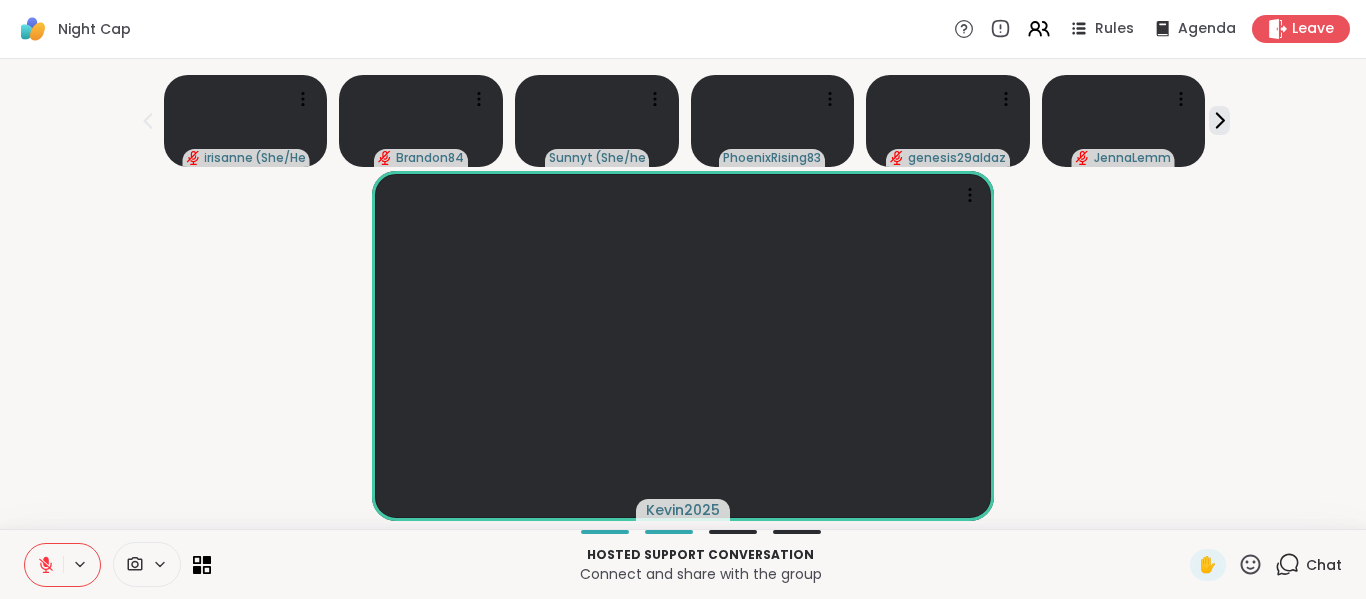 click on "Kevin2025" at bounding box center (683, 346) 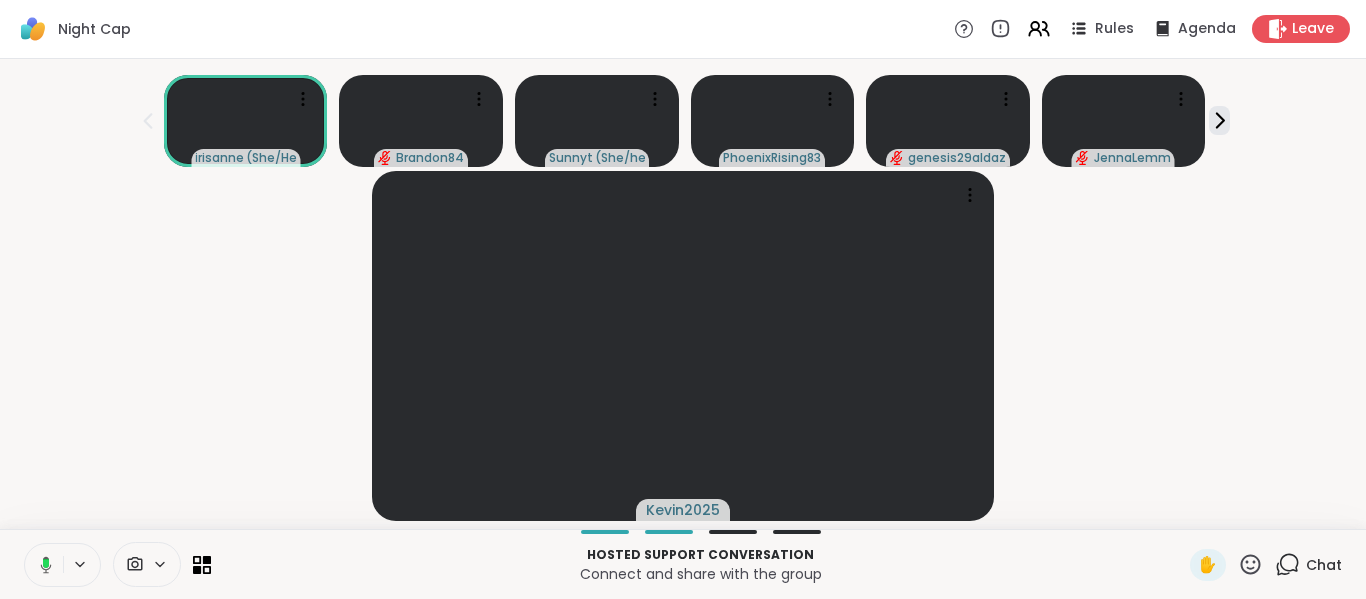 click at bounding box center (42, 565) 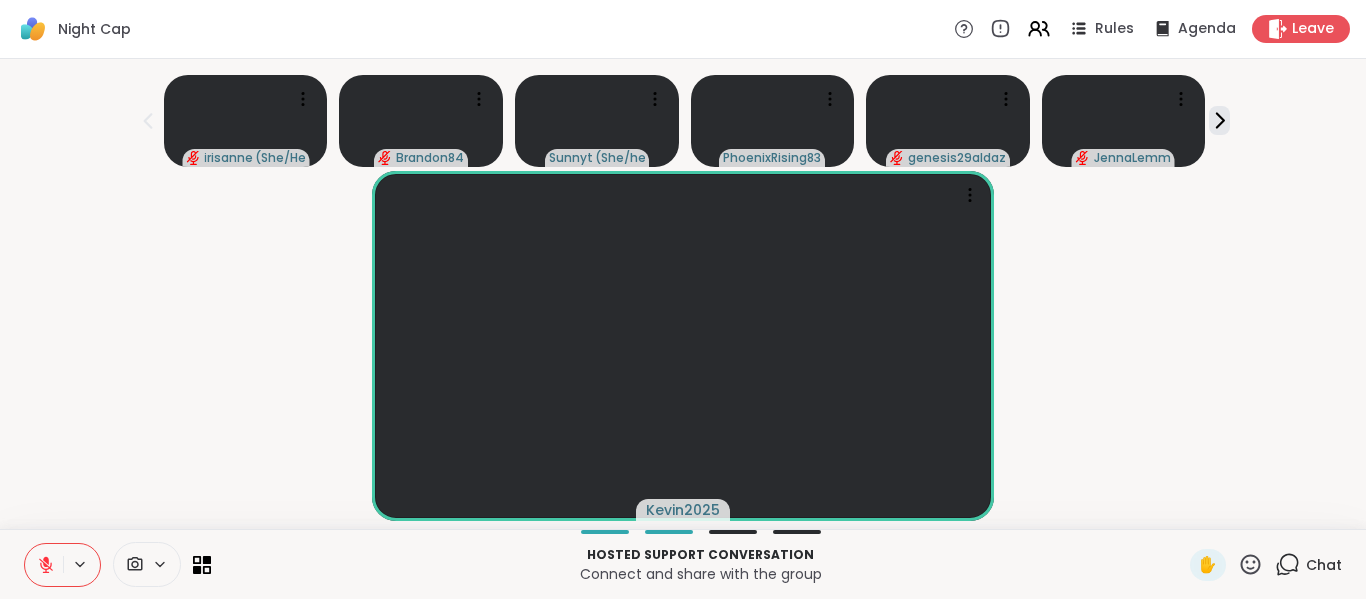 click on "Kevin2025" at bounding box center [683, 346] 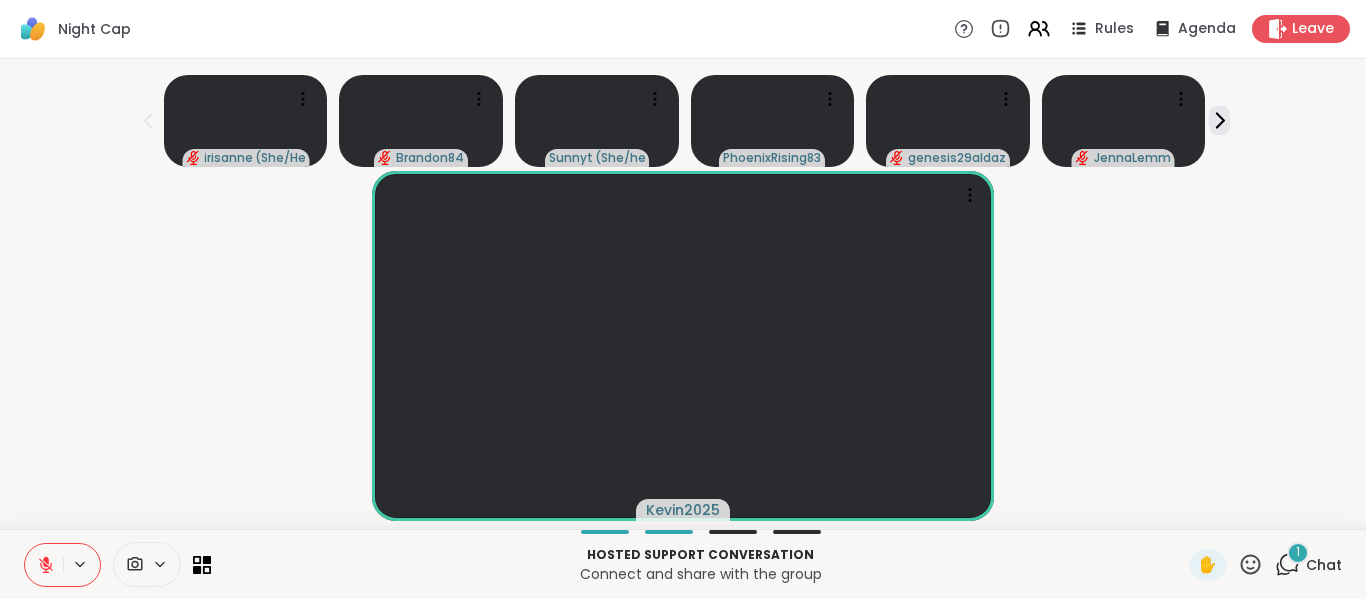 click on "Hosted support conversation Connect and share with the group ✋ 1 Chat" at bounding box center [683, 564] 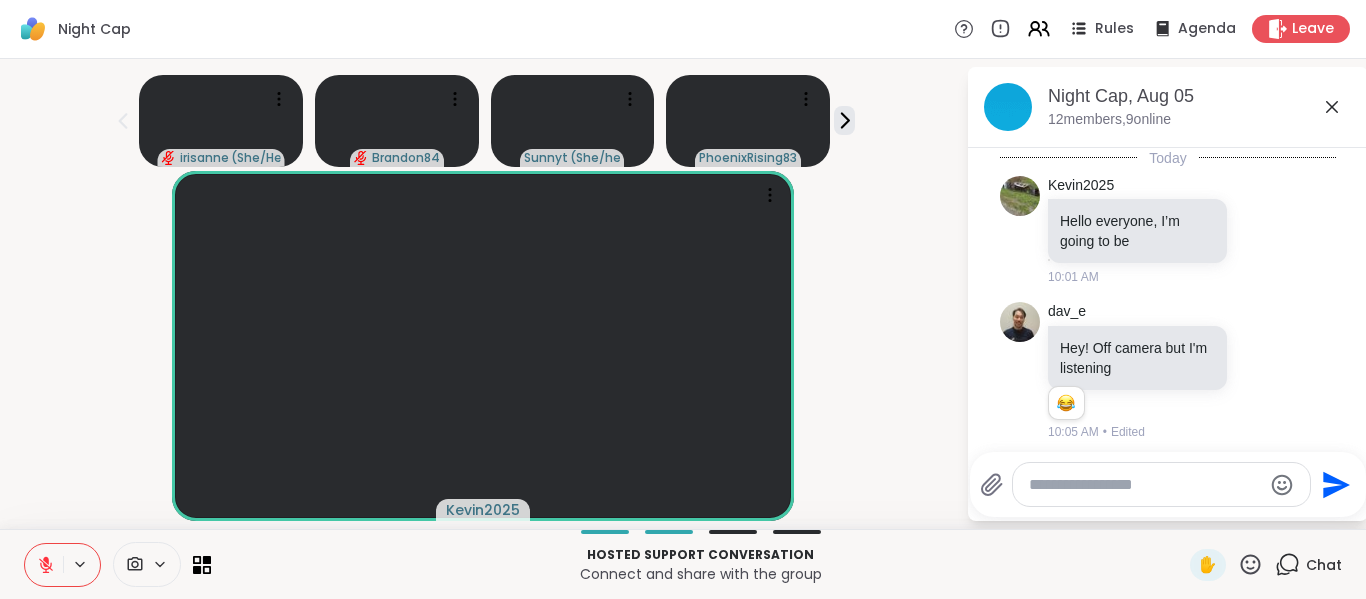 scroll, scrollTop: 7461, scrollLeft: 0, axis: vertical 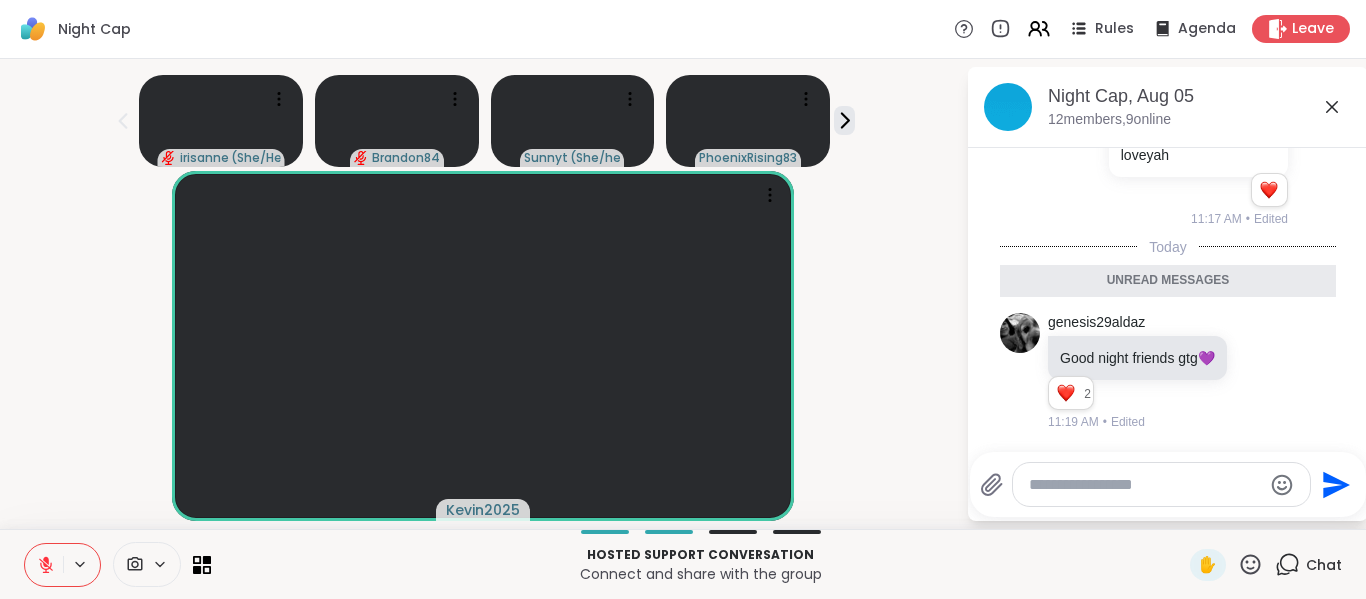 click at bounding box center (1145, 485) 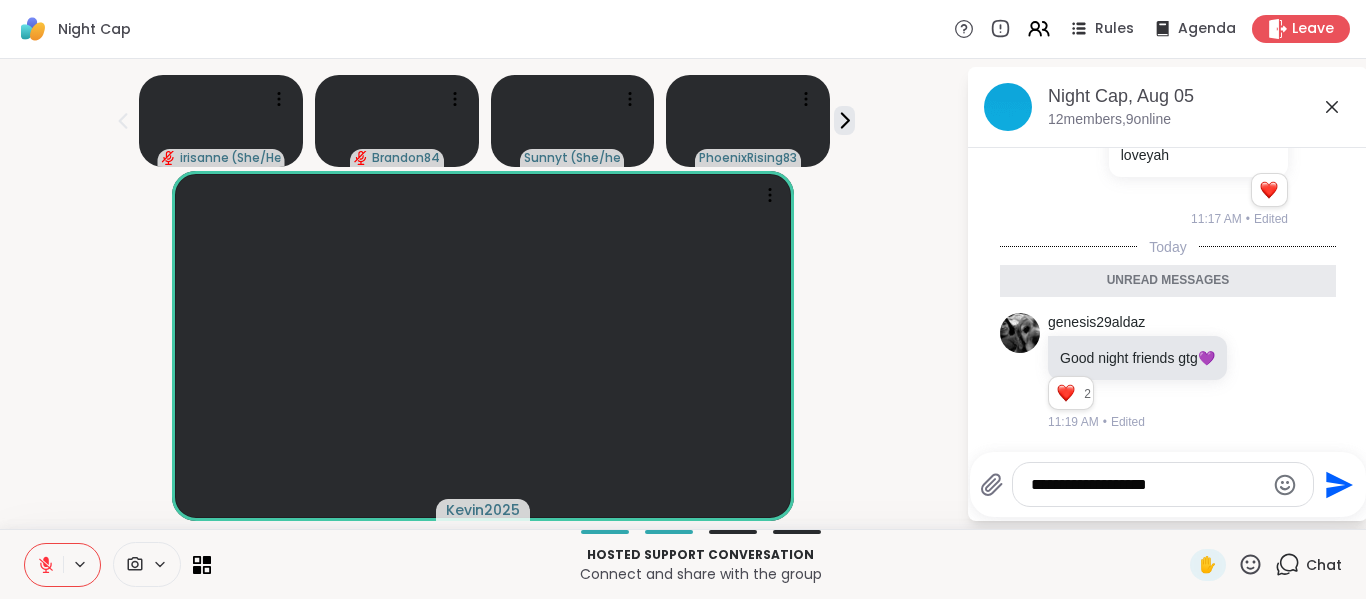 paste on "**********" 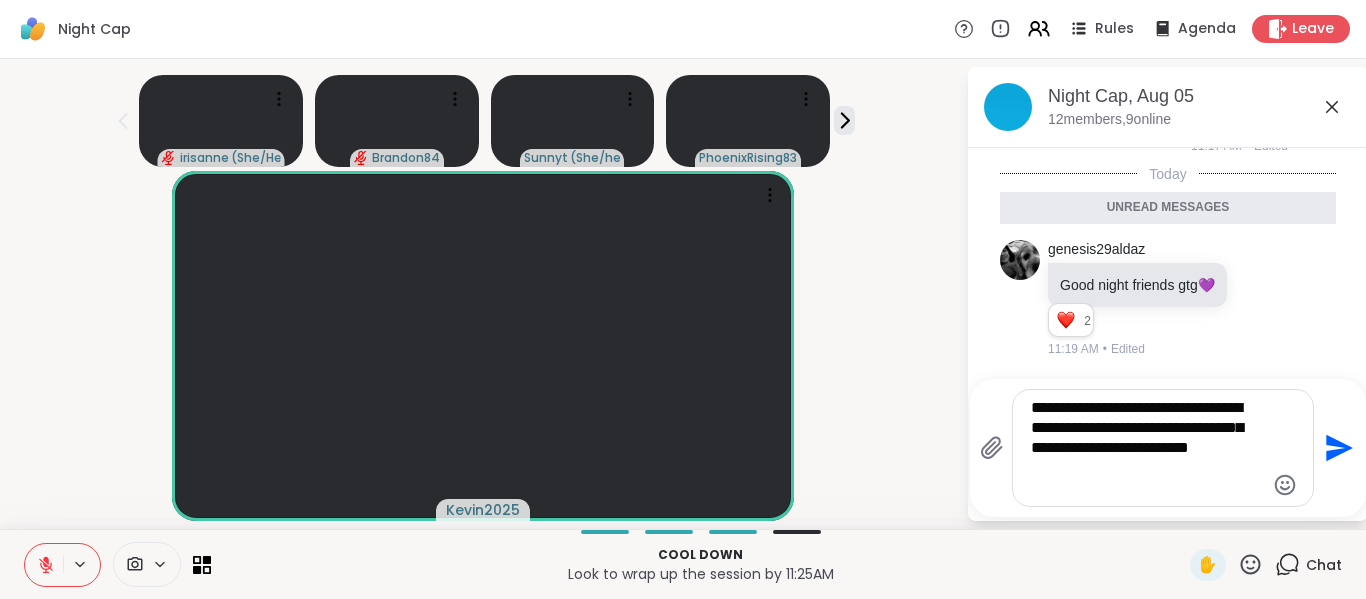 drag, startPoint x: 1020, startPoint y: 422, endPoint x: 1365, endPoint y: 640, distance: 408.10416 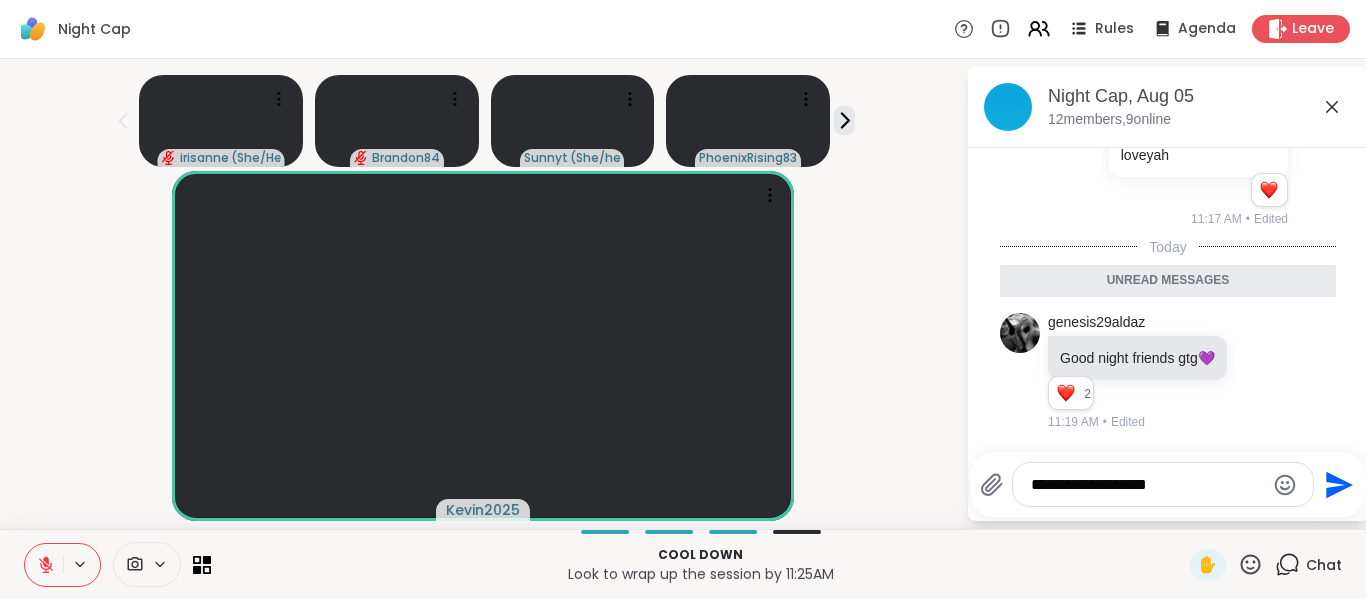 paste on "**********" 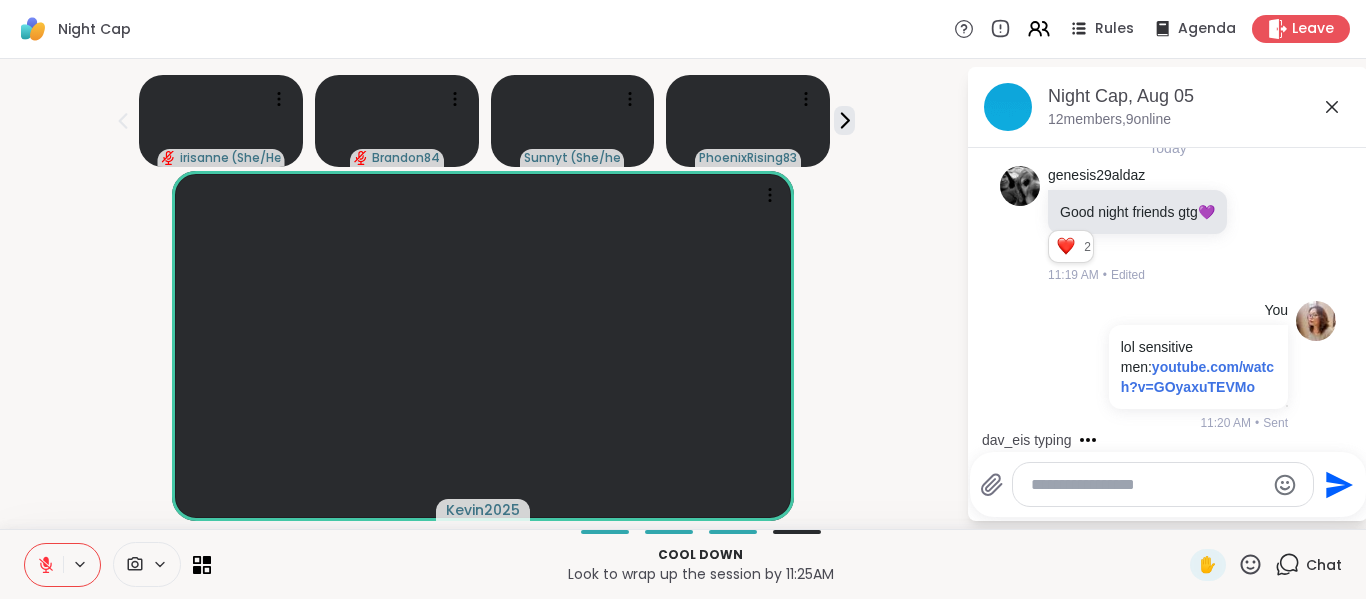 scroll, scrollTop: 7559, scrollLeft: 0, axis: vertical 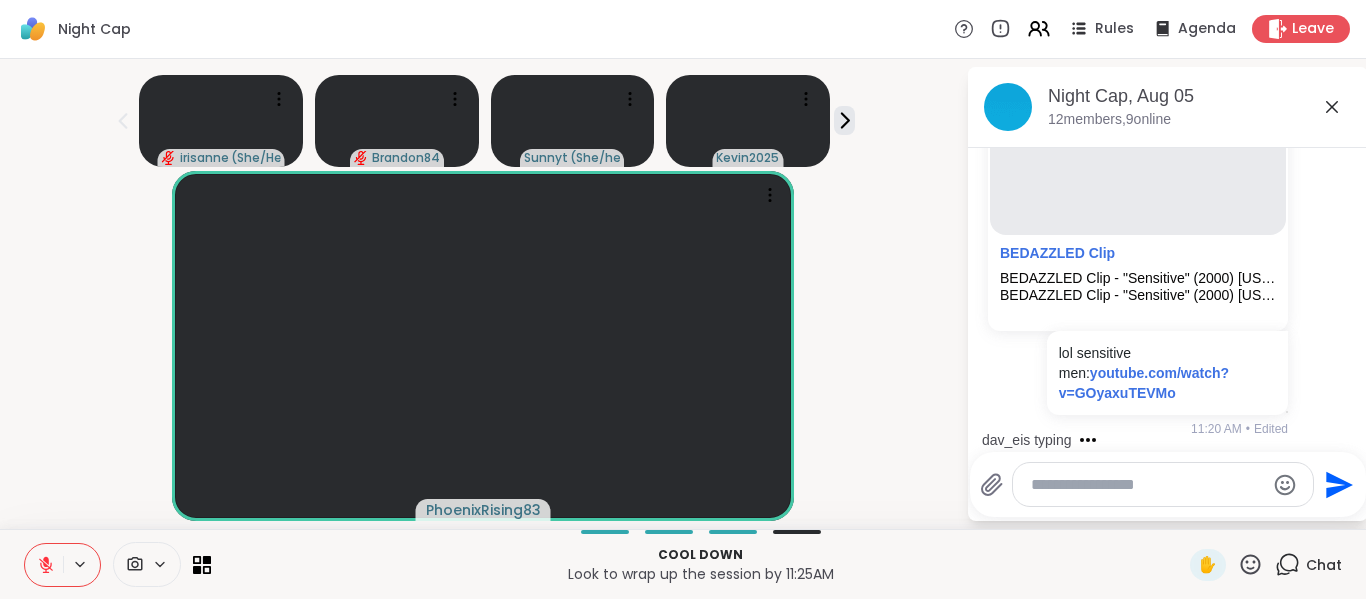 click on "Night Cap, Aug 05" at bounding box center [1200, 96] 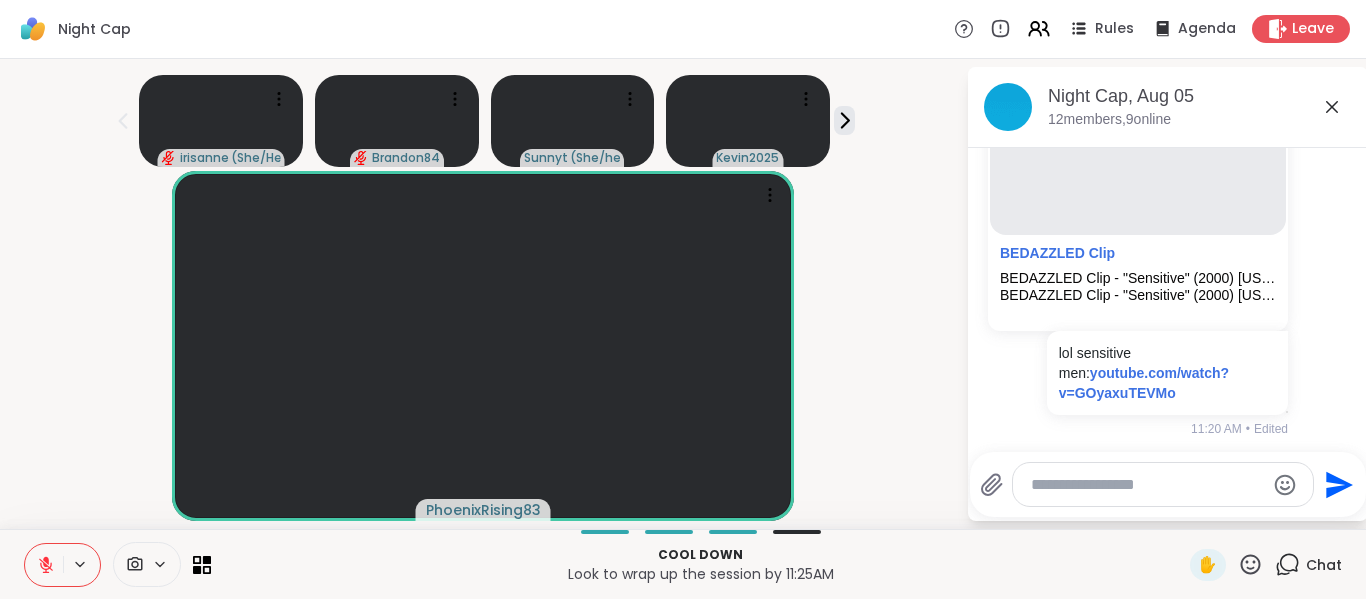 click 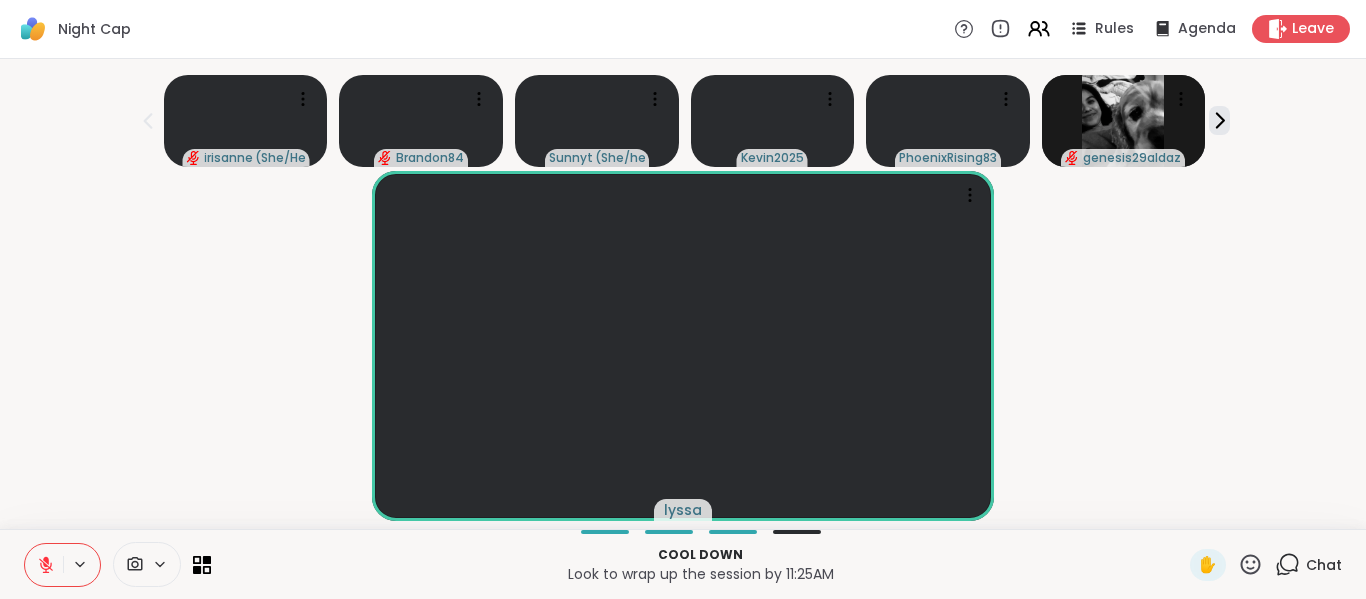 click 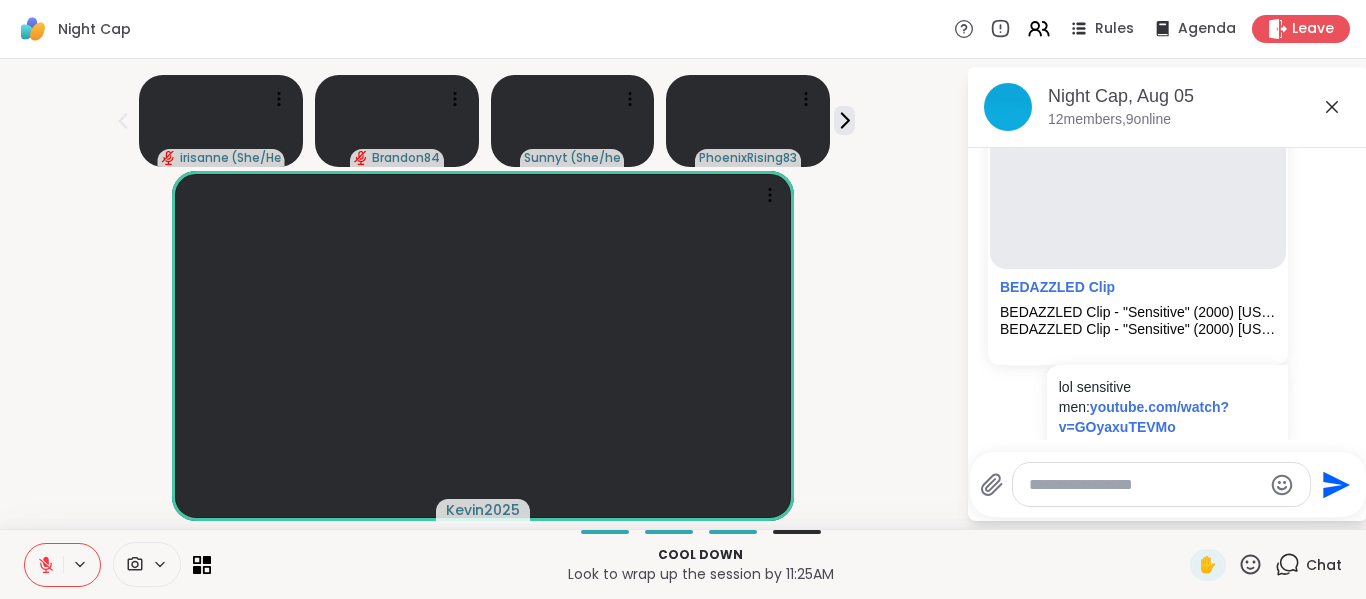 scroll, scrollTop: 7734, scrollLeft: 0, axis: vertical 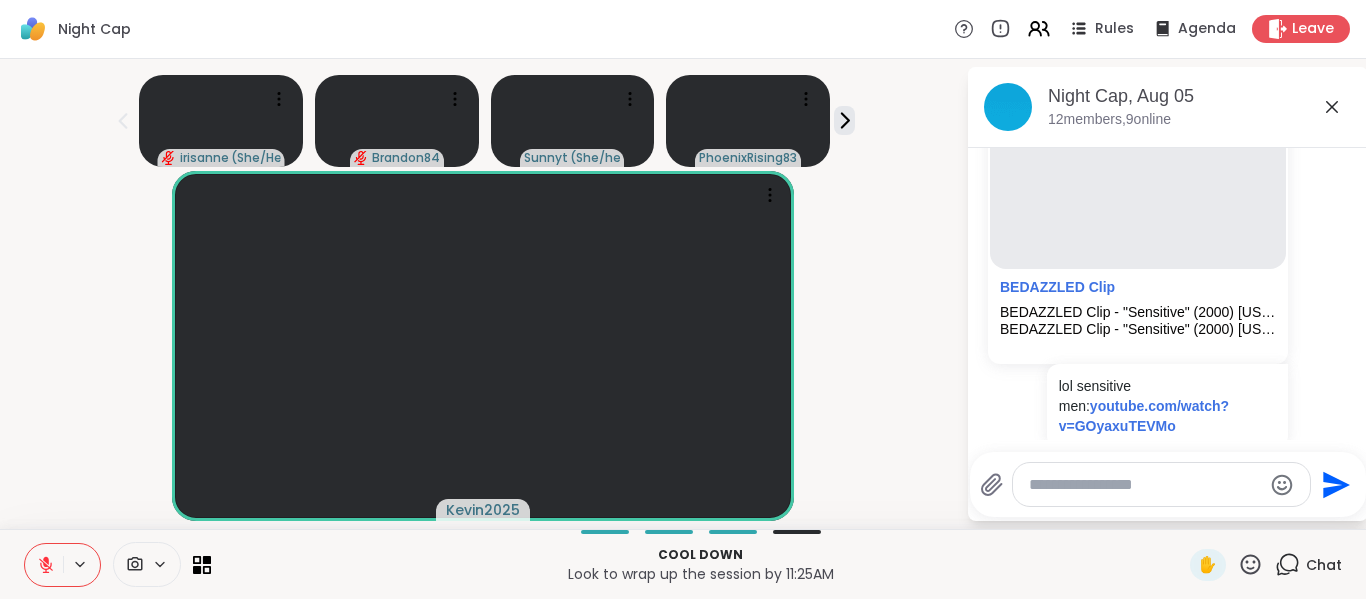 click on "You BEDAZZLED Clip BEDAZZLED Clip - "Sensitive" (2000) [USERNAME] BEDAZZLED Clip - "Sensitive" (2000) [USERNAME]  PLOT: Desperate to gain the affection of a beautiful co-worker, Elliot ([USERNAME]) strikes a deal with the Devil ([USERNAME]) -- a drop dead gorgeous woman with a wicked sense of humor. In exchange for Elliot's soul, she will grant him 7 wishes. But with each wish, he gets more than he asked for. Release date: October 20, 2000 (USA) Director: [USERNAME] CAST: [USERNAME], [USERNAME], [USERNAME]  Buy the film here! https://www.amazon.com/exec/obidos/ASIN/B002NYGGS6/joblosmovieempor/  SUBSCRIBE for more all the latest Movie Clips here: https://bit.ly/31ByDAf  #[USERNAME] lol sensitive men:  youtube.com/watch?v=GOyaxuTEVMo 11:20 AM • Edited" at bounding box center [1168, 224] 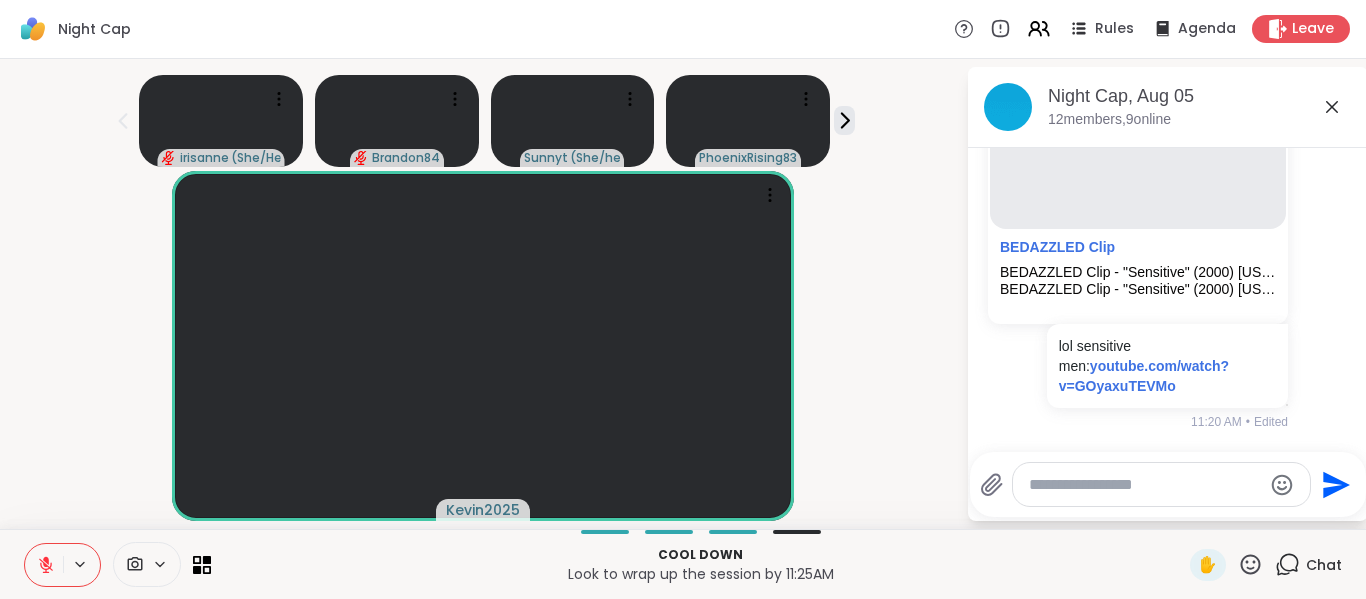 scroll, scrollTop: 7933, scrollLeft: 0, axis: vertical 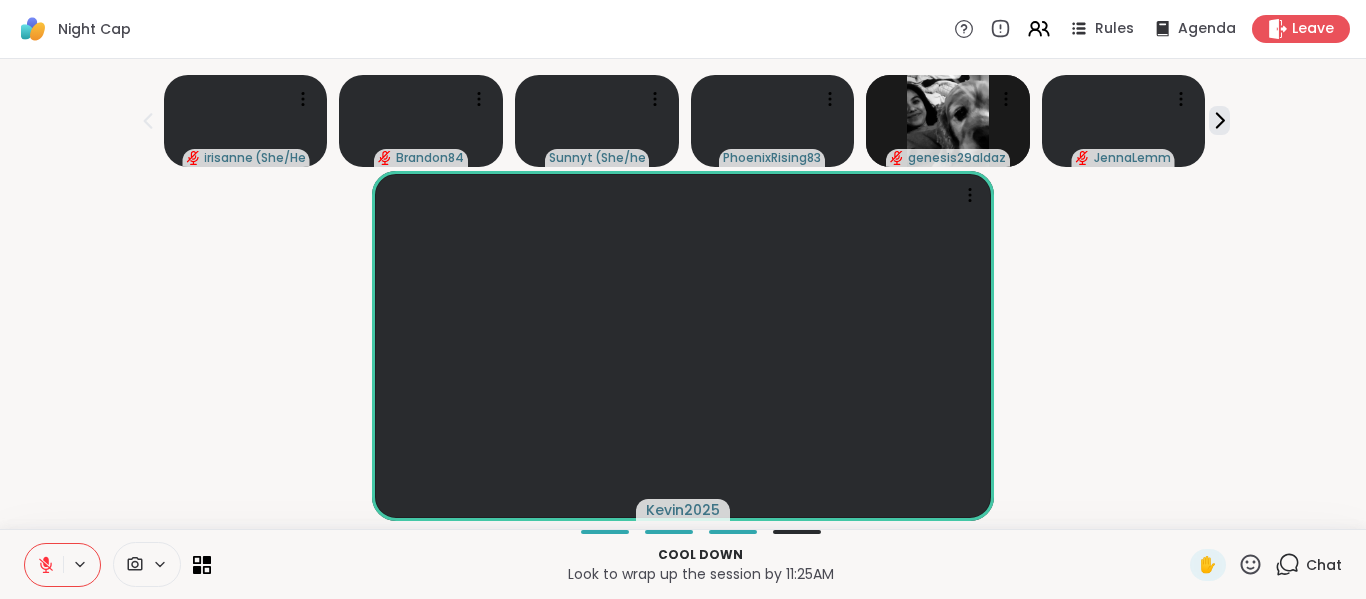 click on "Kevin2025" at bounding box center [683, 346] 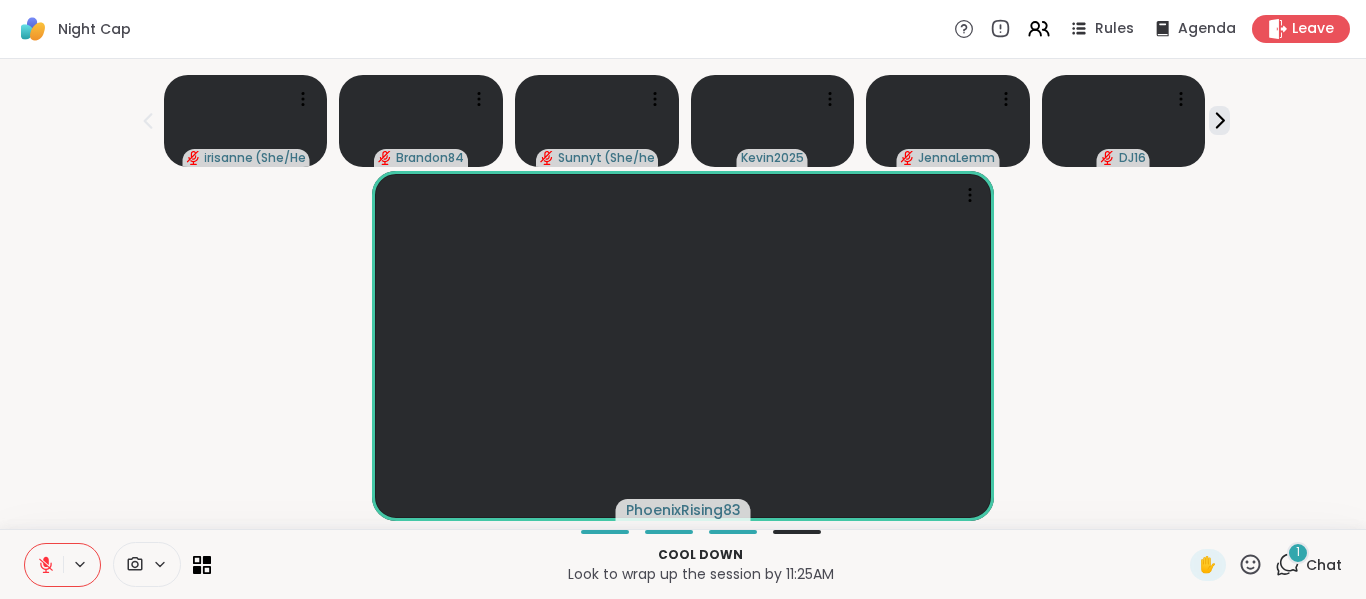 click 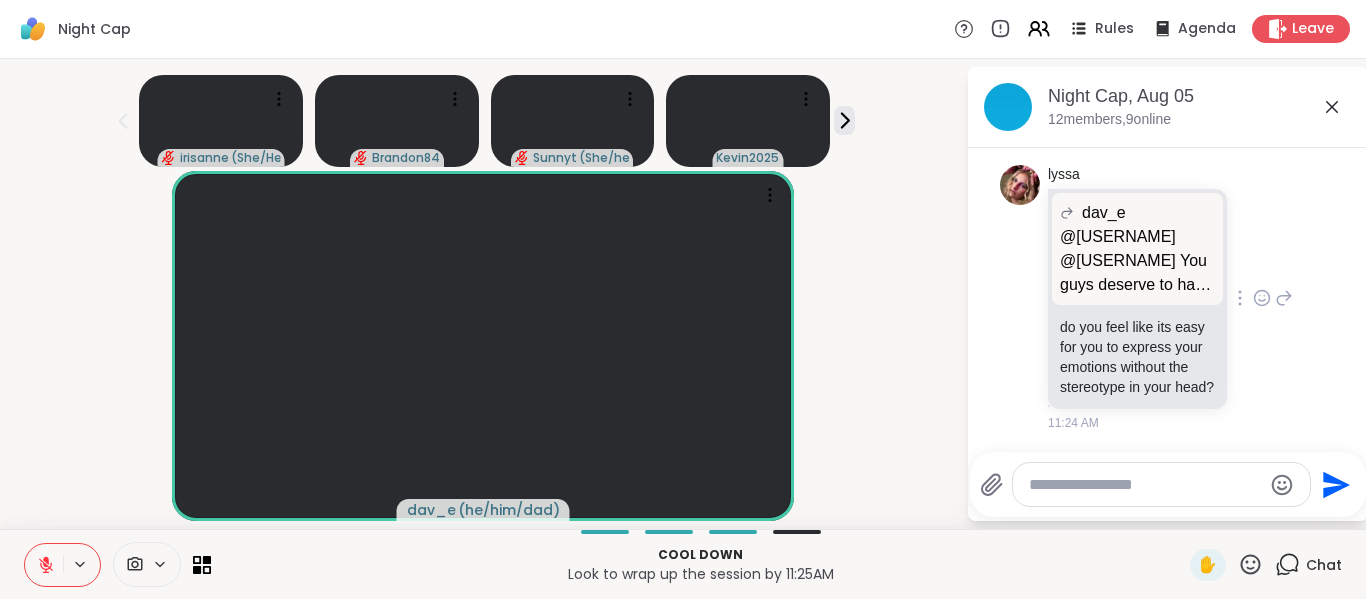 scroll, scrollTop: 8855, scrollLeft: 0, axis: vertical 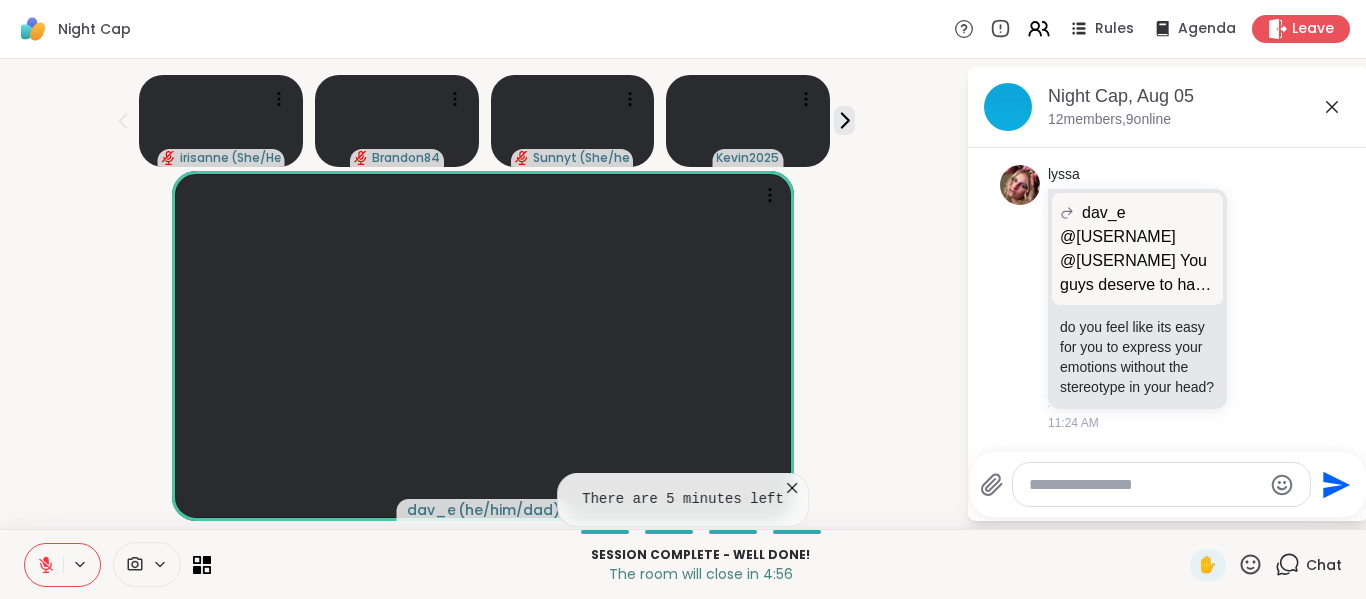 click 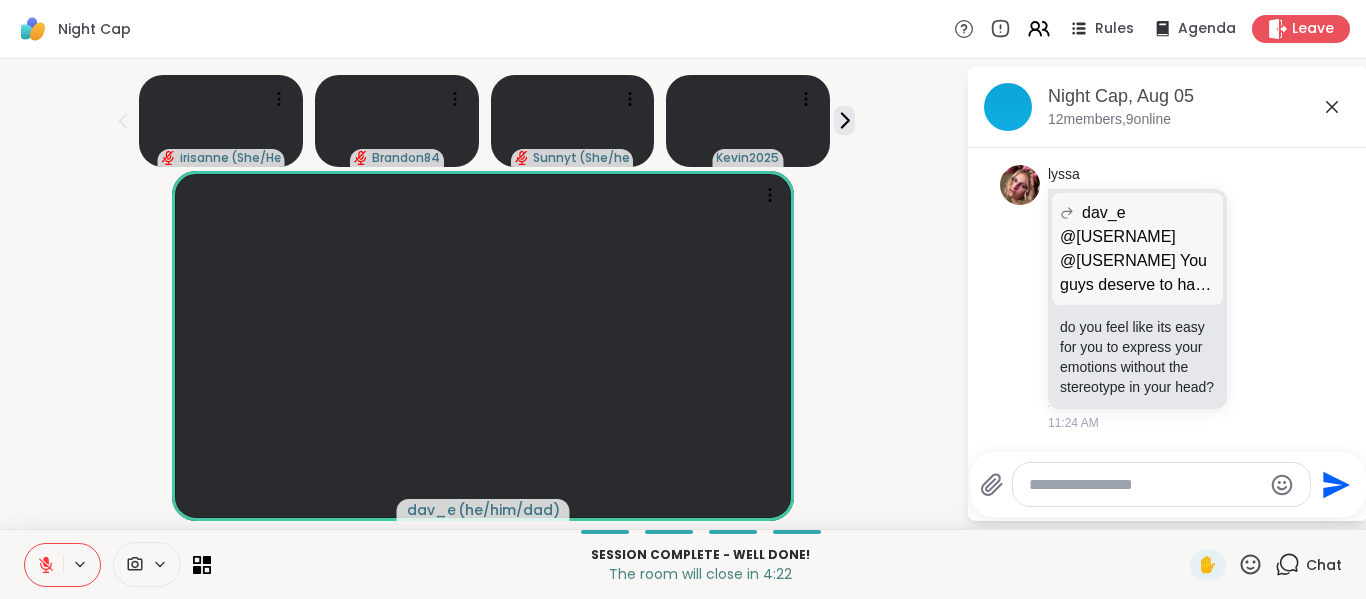 click at bounding box center (44, 565) 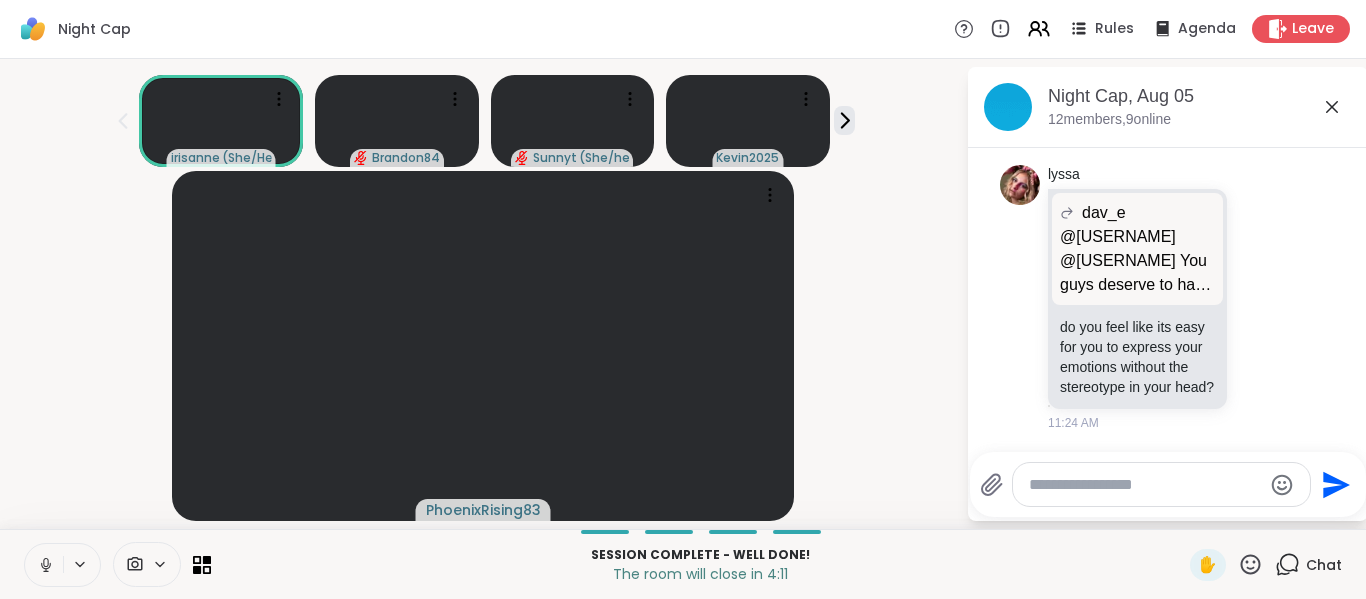 click at bounding box center (44, 565) 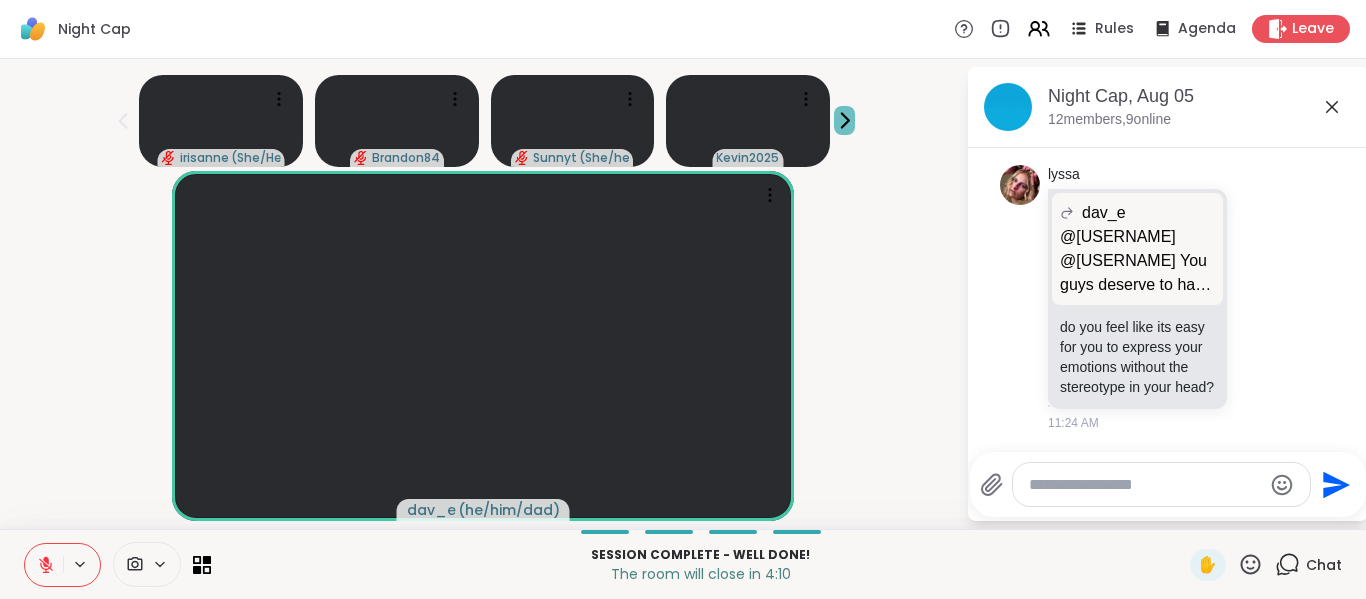 click 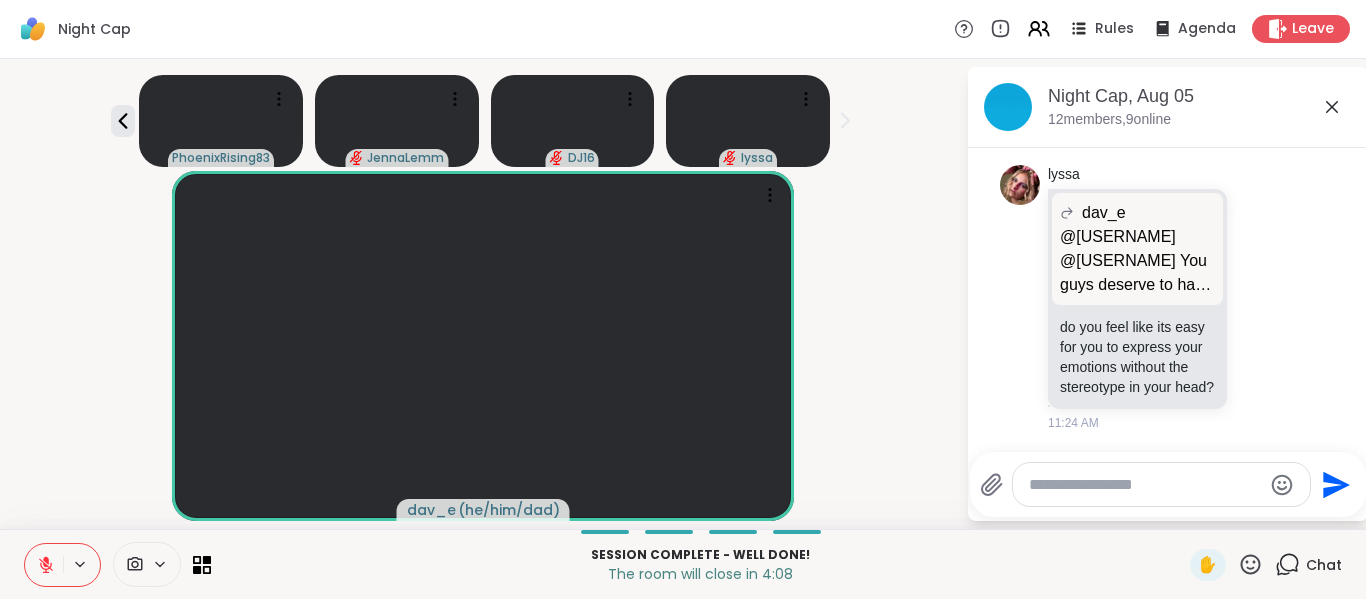 click 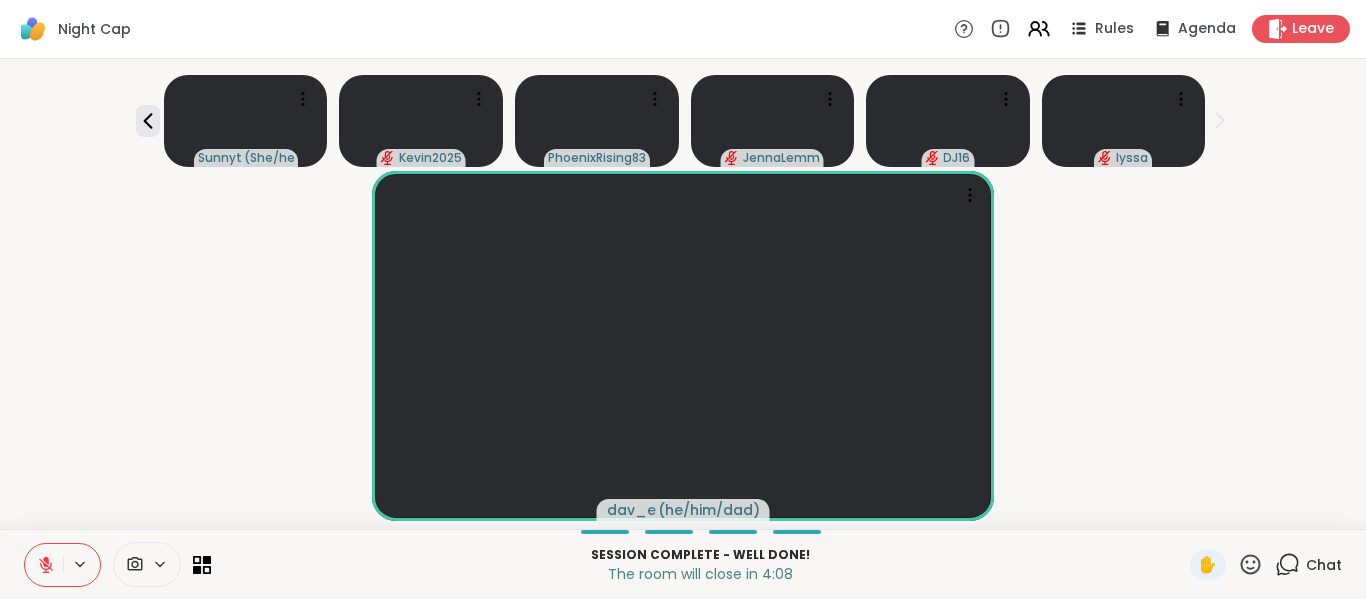 click on "[USERNAME] ( he/him/dad )" at bounding box center (683, 346) 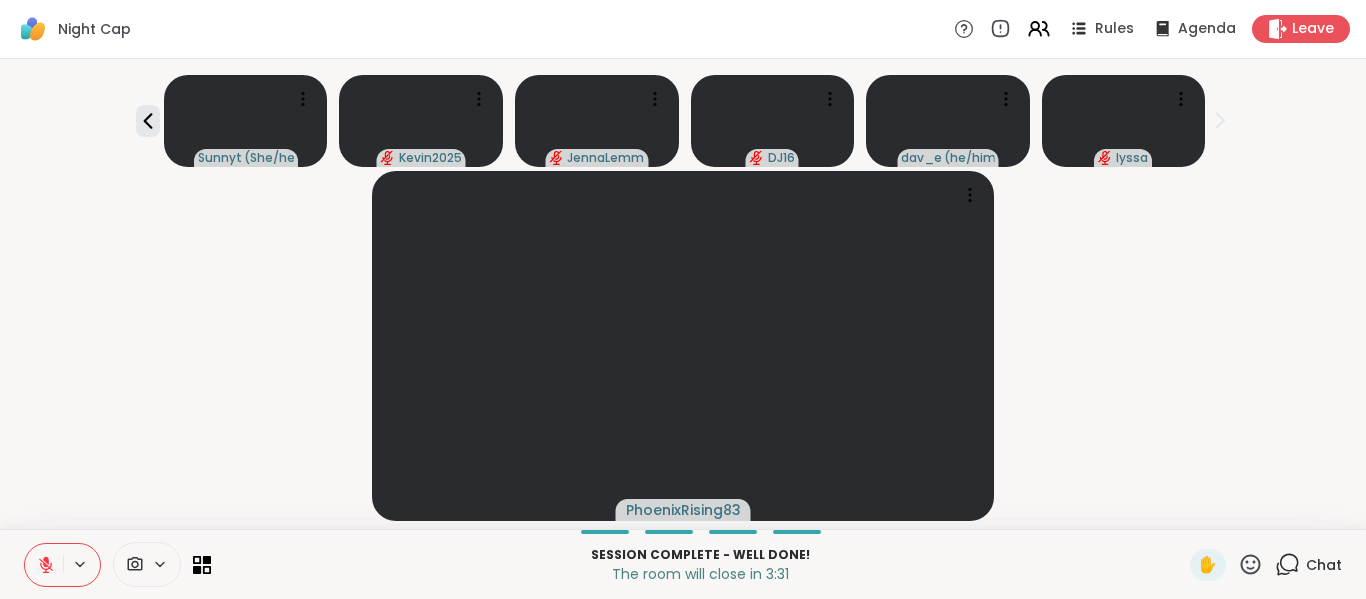click on "PhoenixRising83" at bounding box center [683, 346] 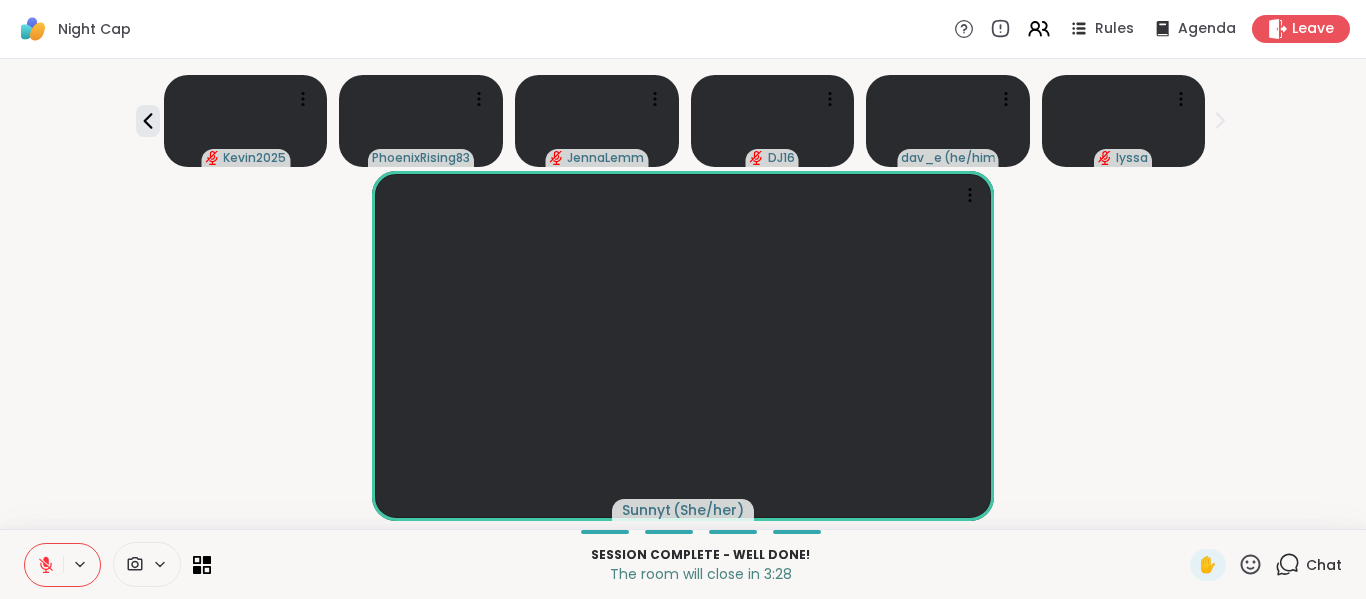 click on "[USERNAME] ( She/her )" at bounding box center (683, 346) 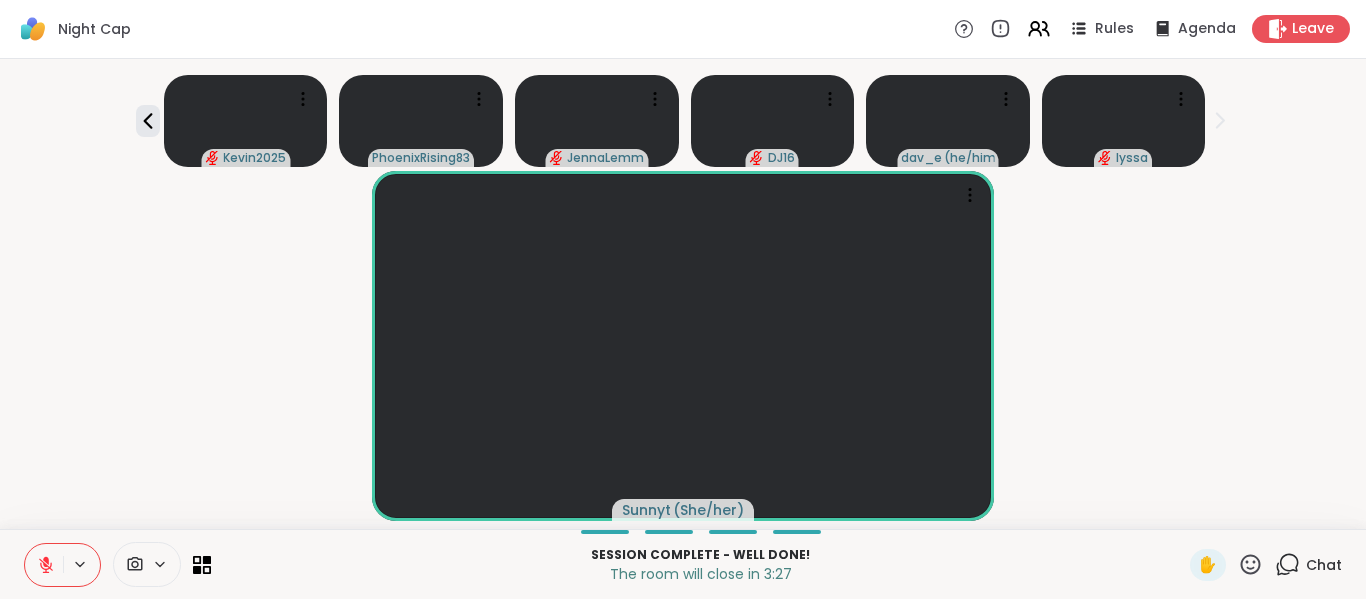 drag, startPoint x: 1182, startPoint y: 299, endPoint x: 1181, endPoint y: 350, distance: 51.009804 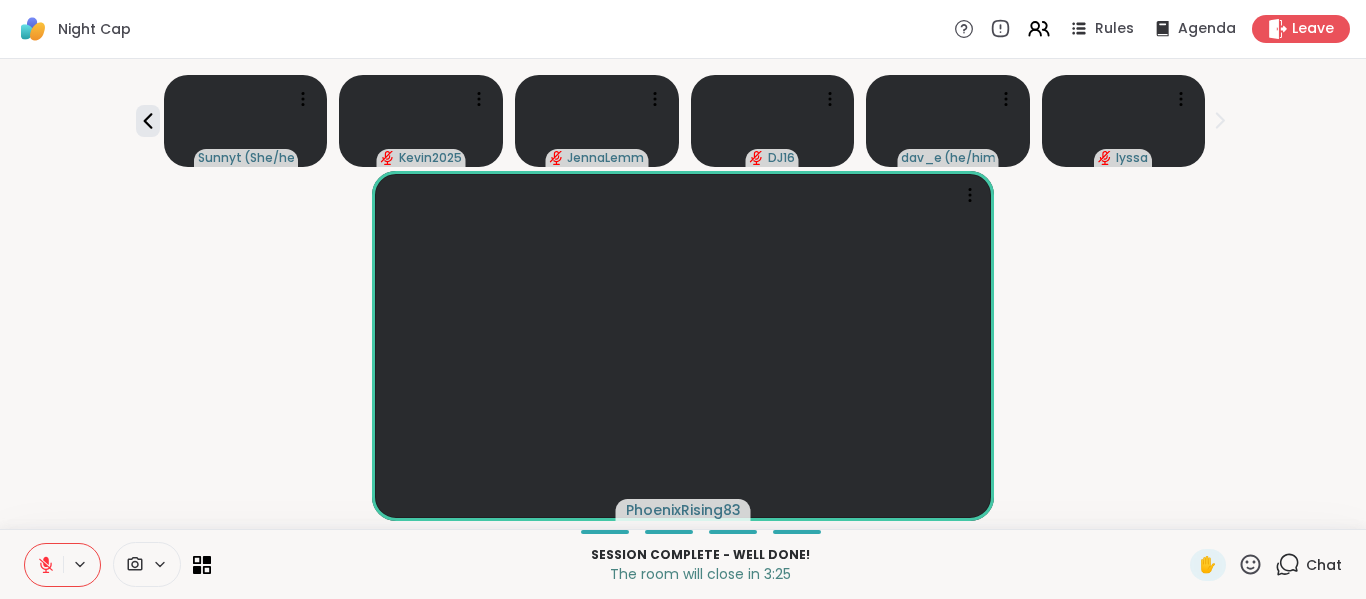 click on "PhoenixRising83" at bounding box center (683, 346) 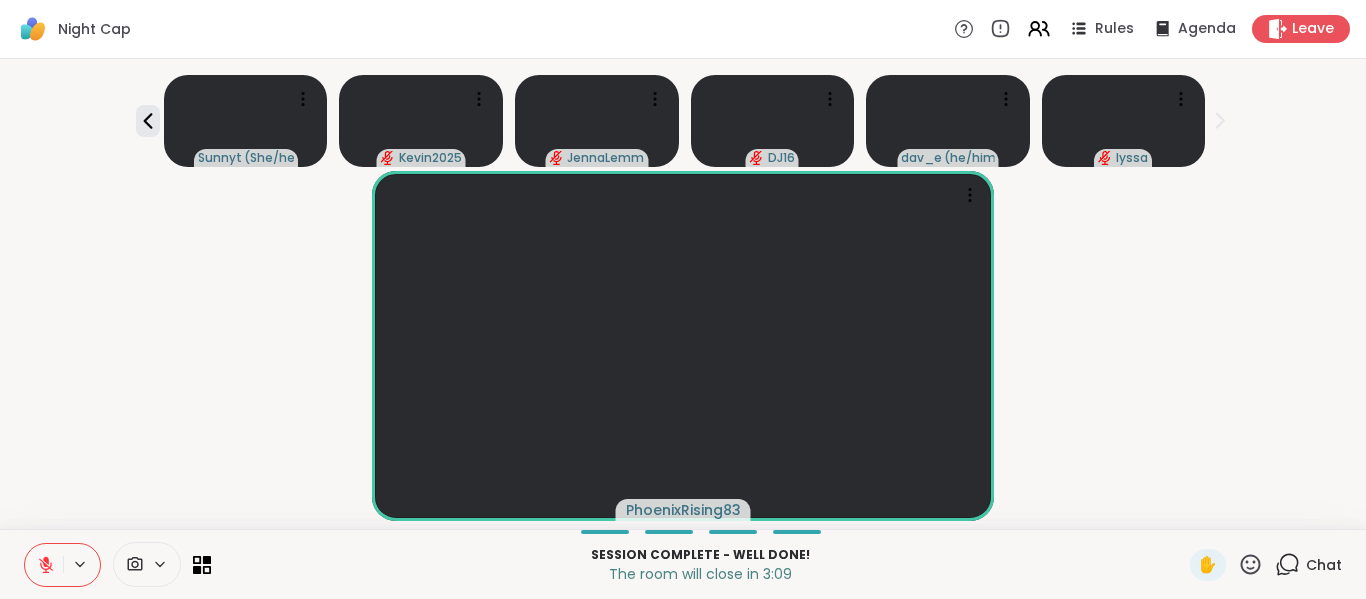 click 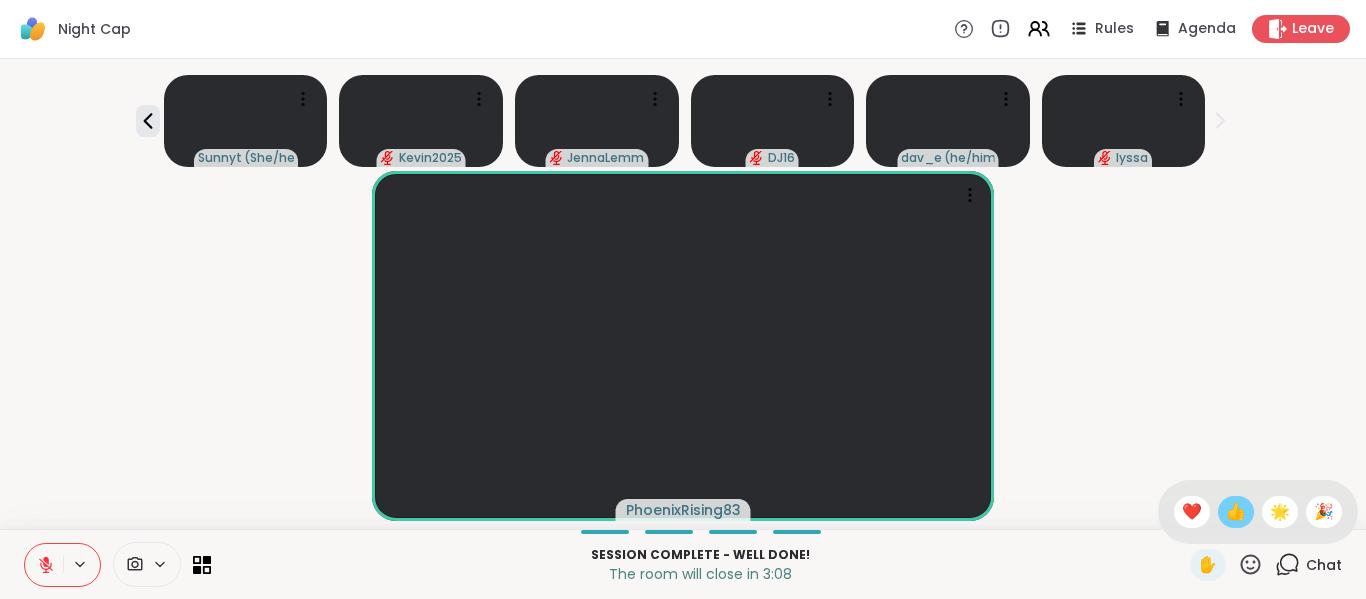 click on "👍" at bounding box center [1236, 512] 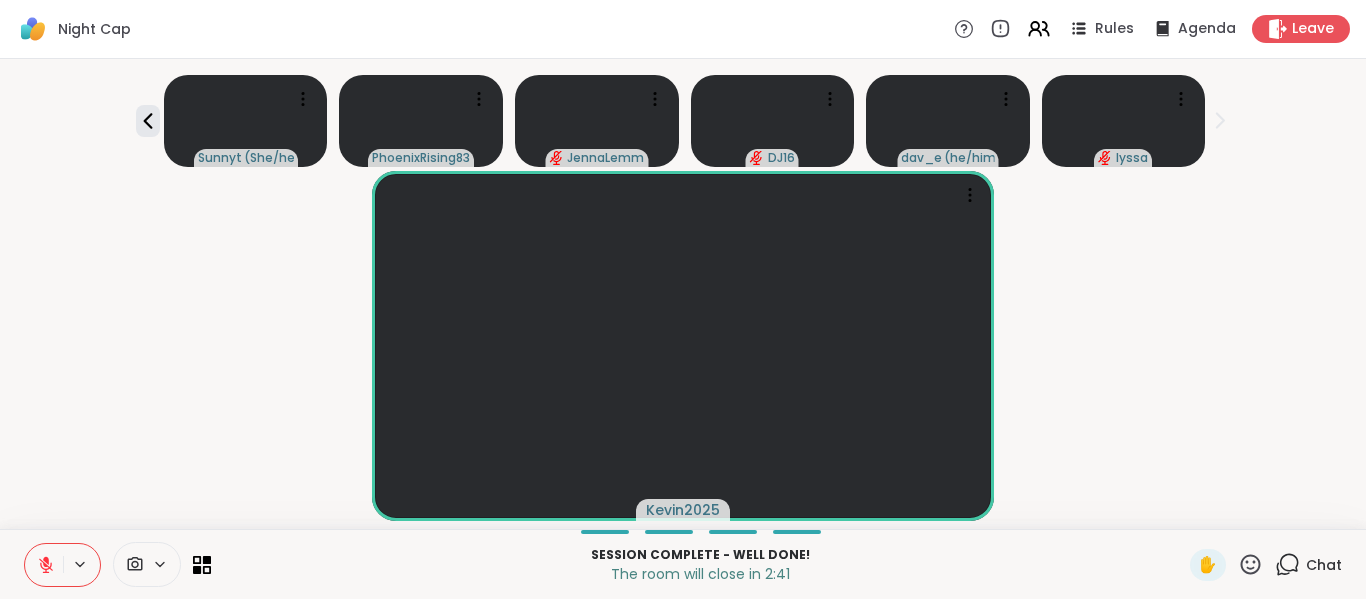 click on "Kevin2025" at bounding box center [683, 346] 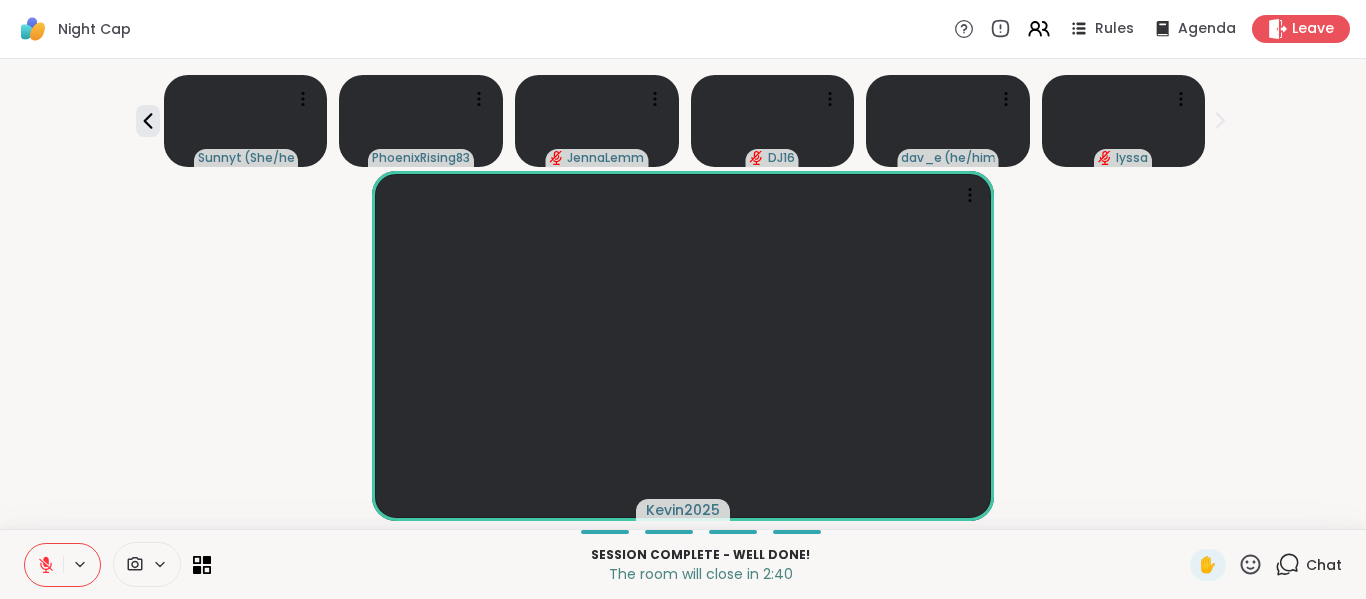 click on "Kevin2025" at bounding box center (683, 346) 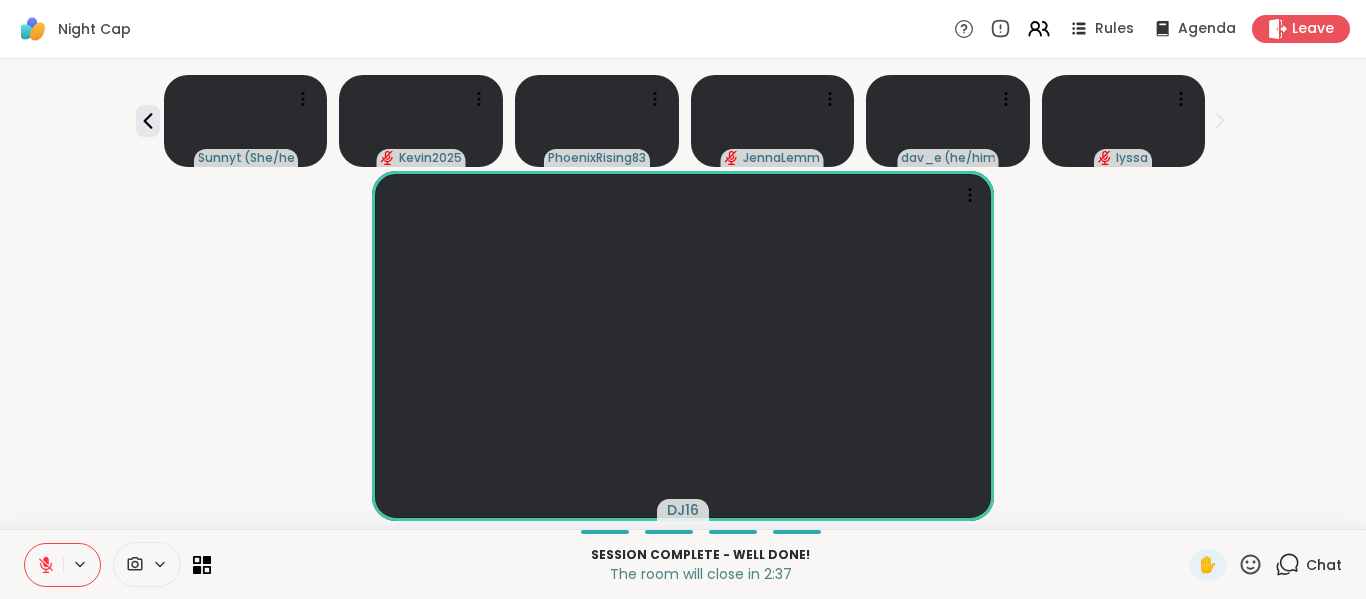 click on "DJ16" at bounding box center [683, 346] 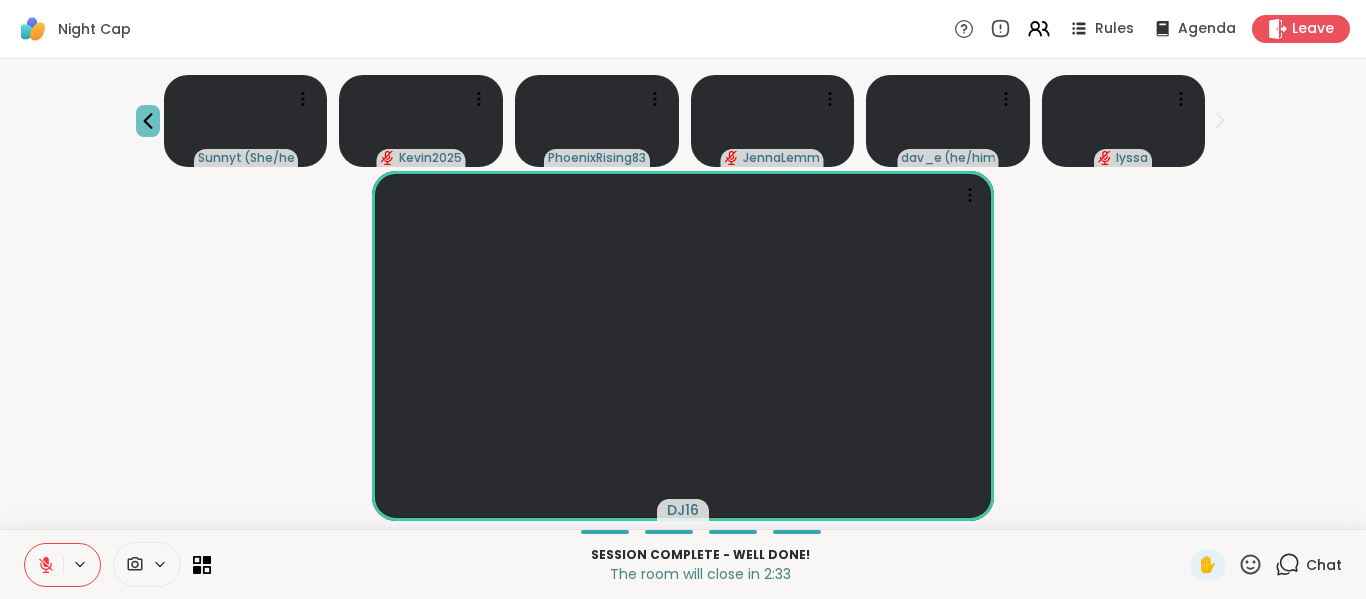 click 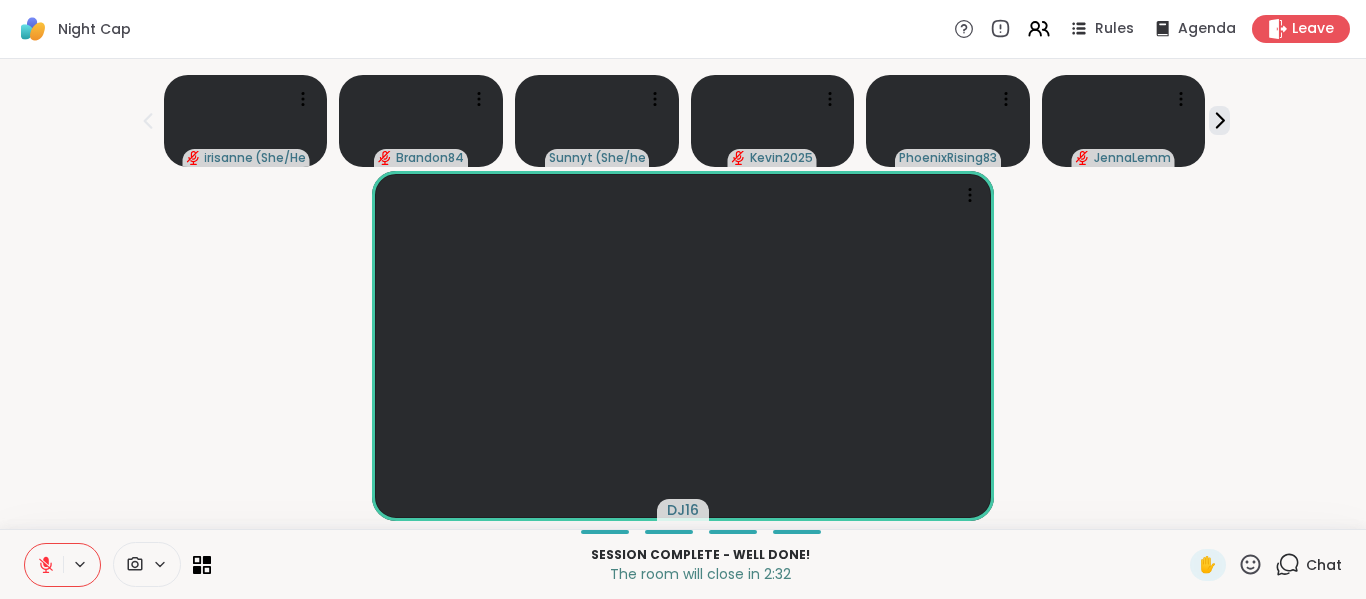 click on "DJ16" at bounding box center [683, 346] 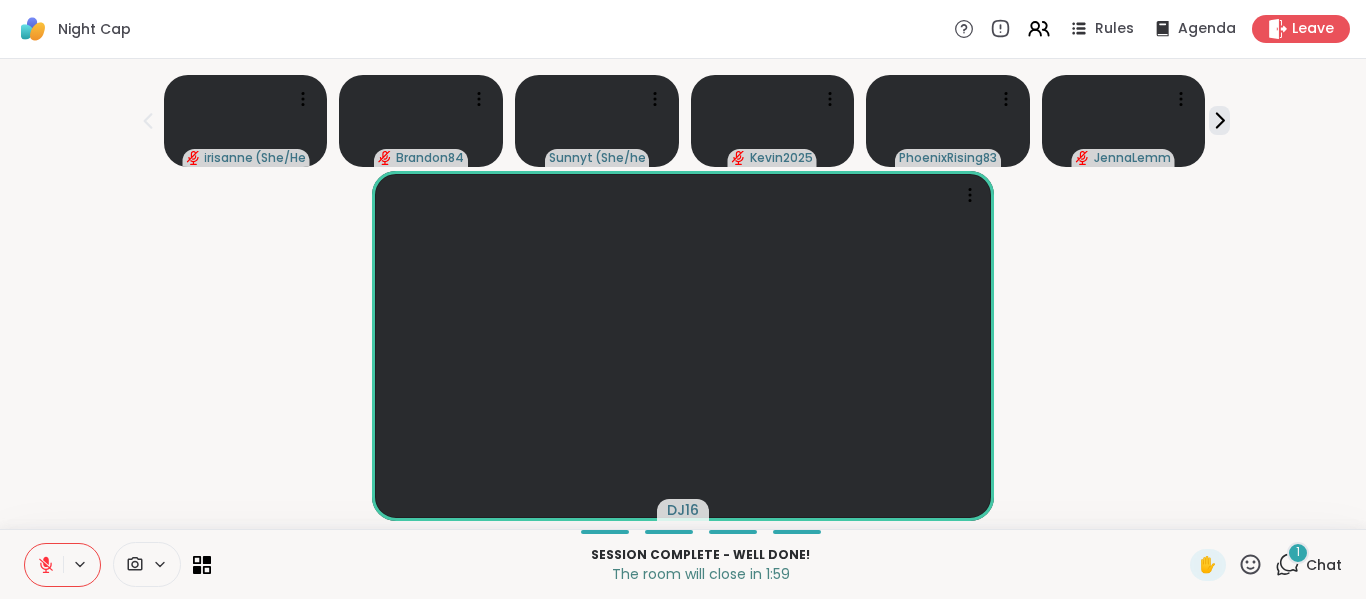 click 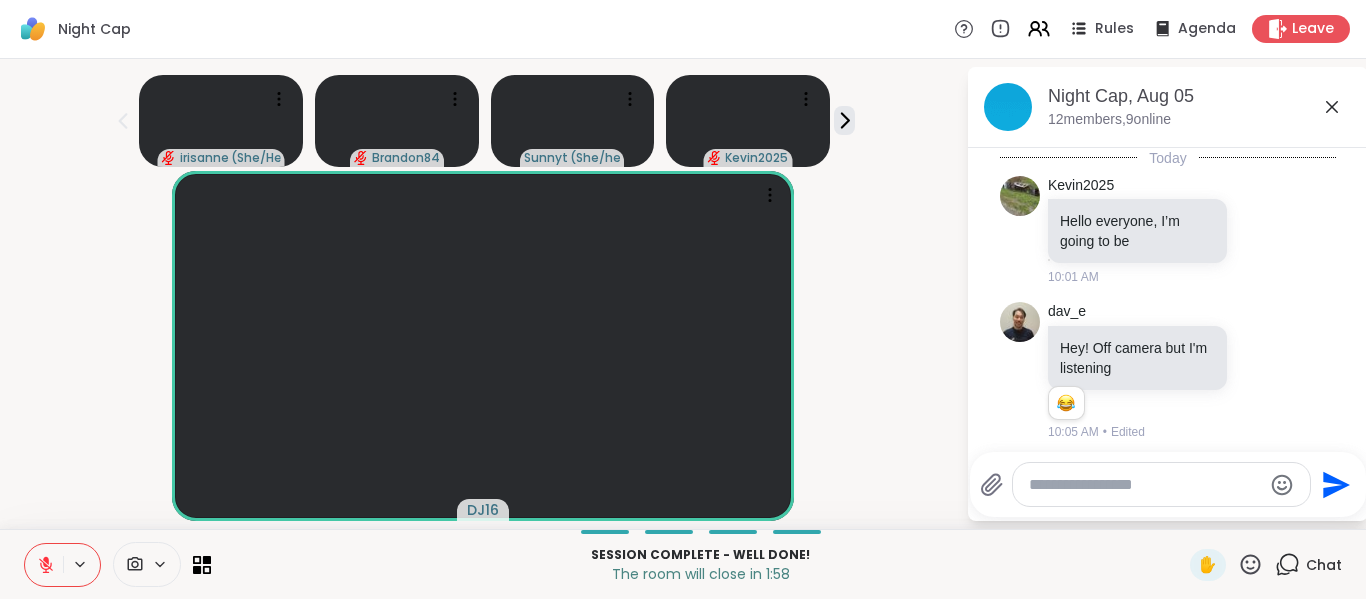 scroll, scrollTop: 9054, scrollLeft: 0, axis: vertical 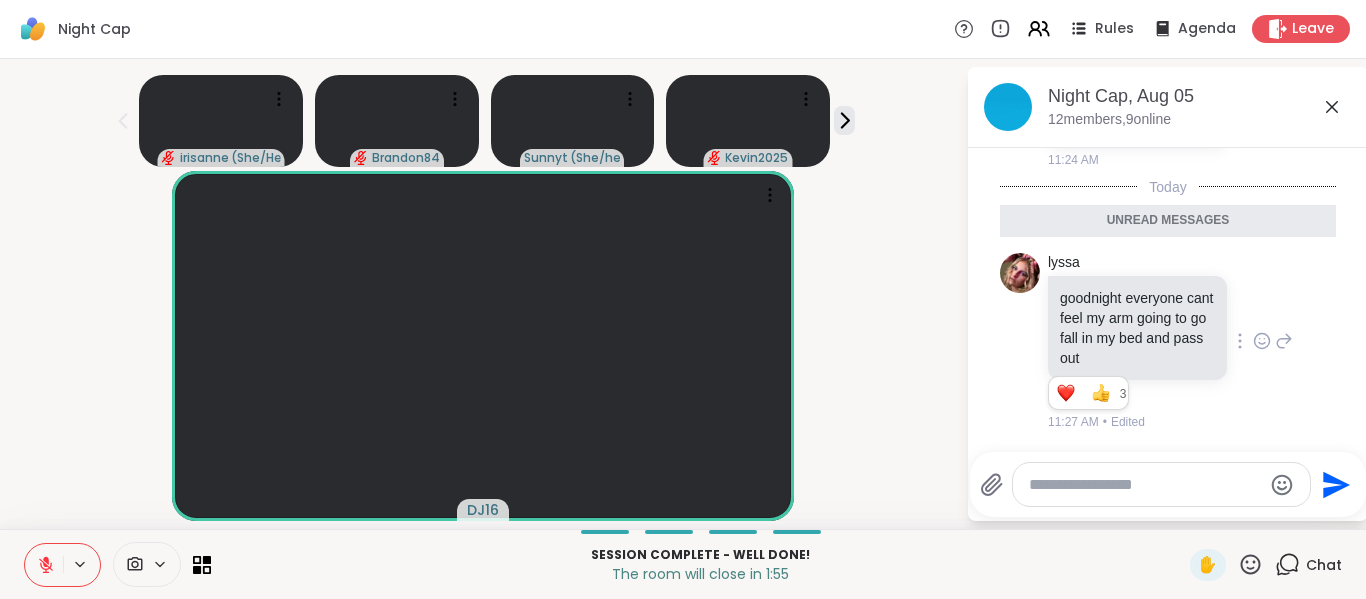 click 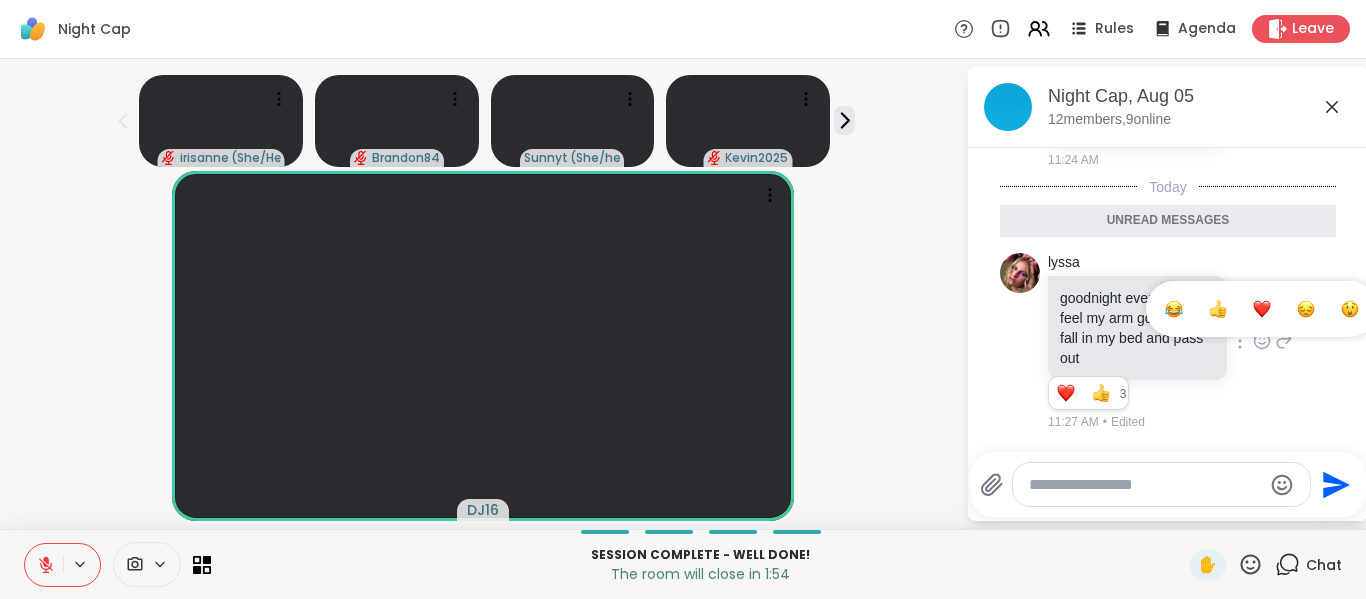 click at bounding box center (1262, 309) 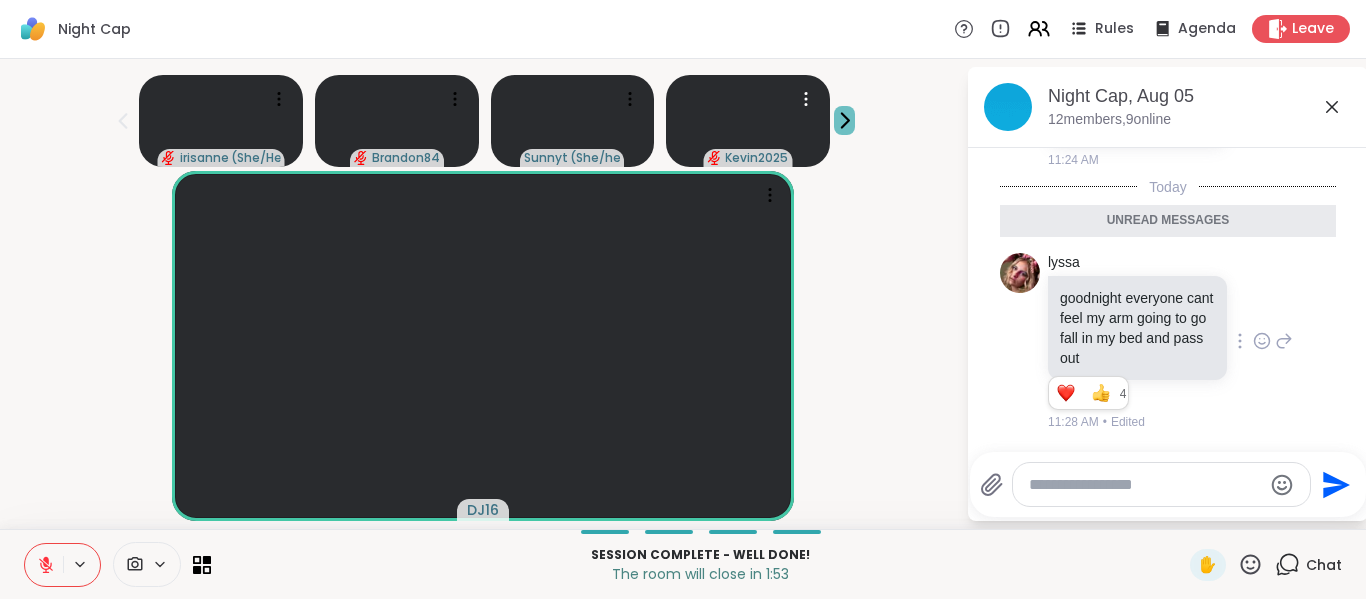 click 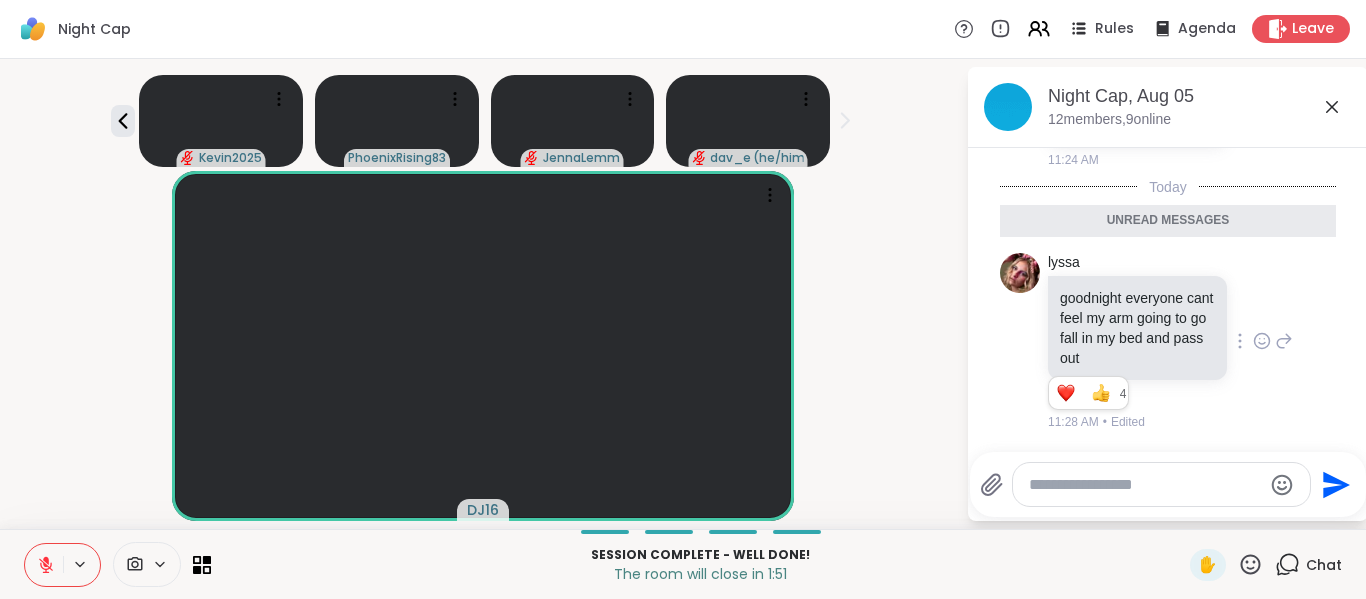 click 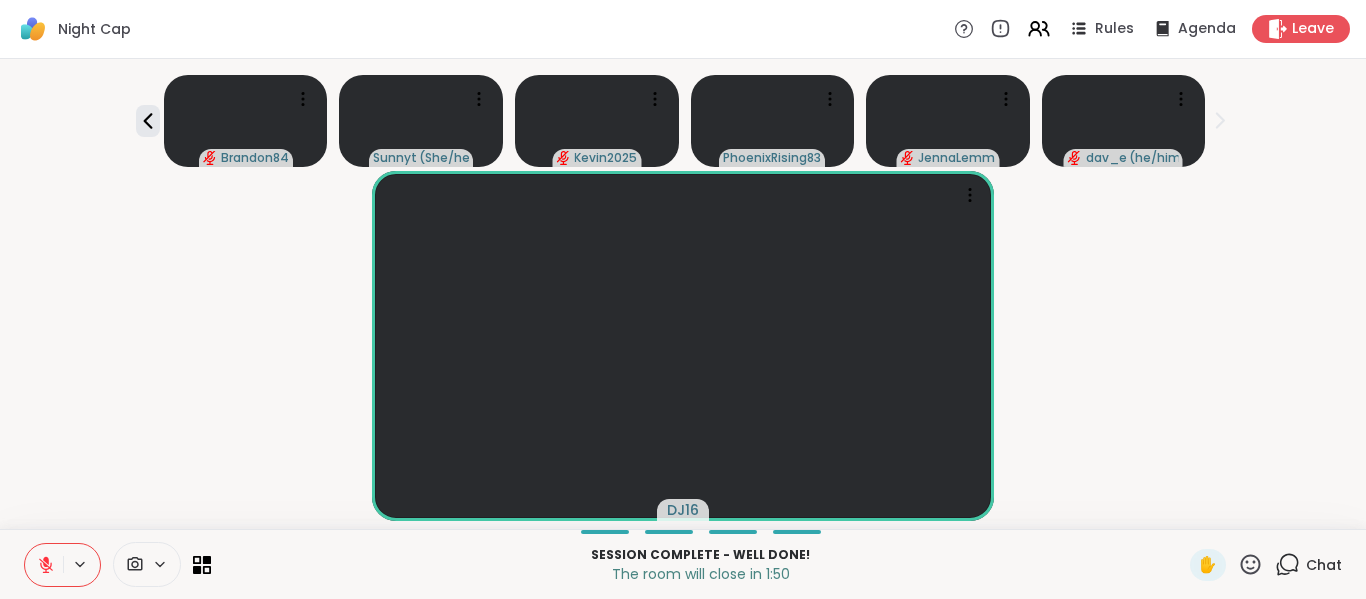 click on "DJ16" at bounding box center (683, 346) 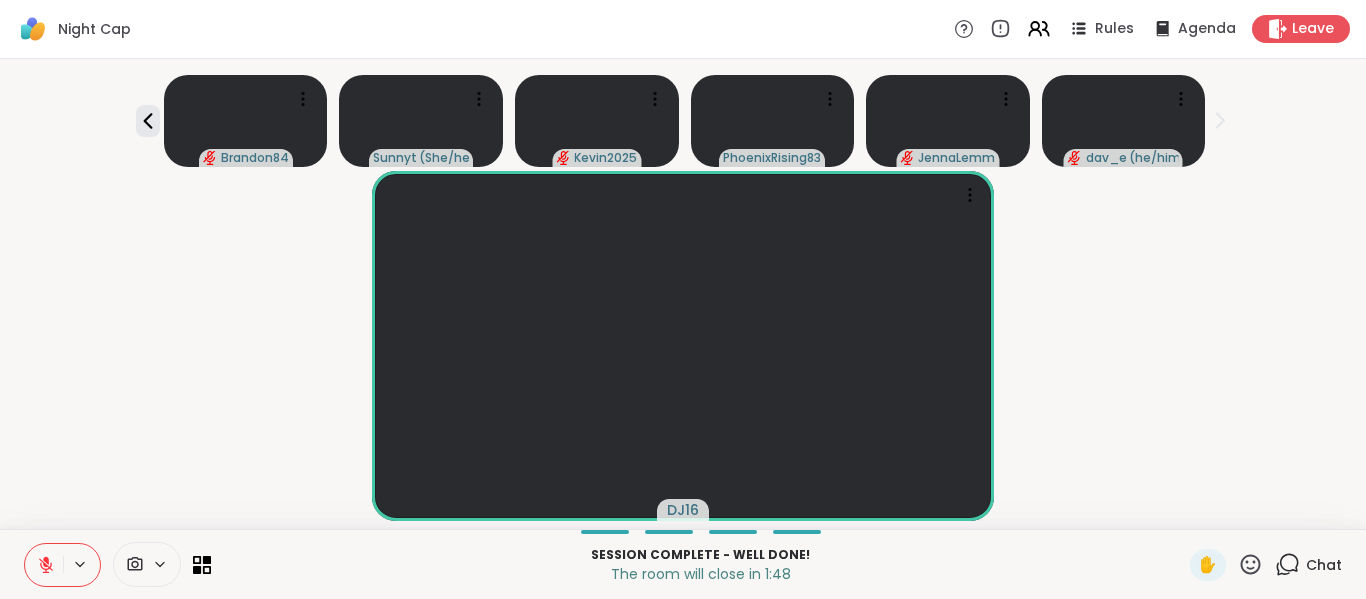 click on "DJ16" at bounding box center [683, 346] 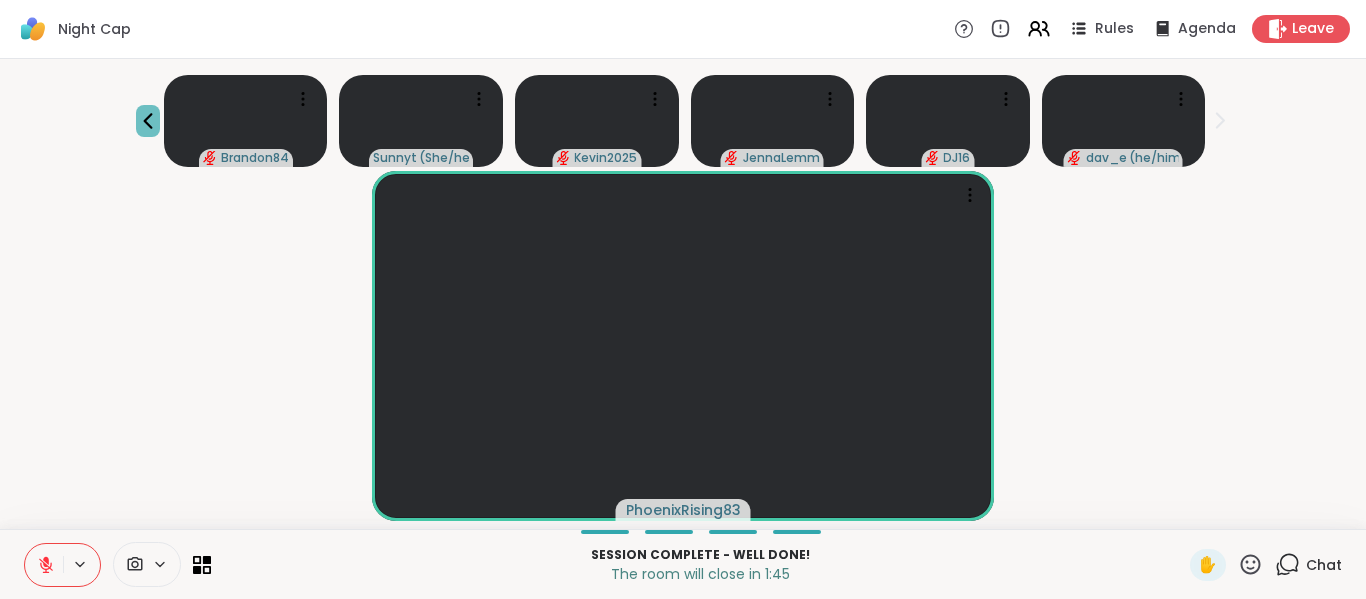 click 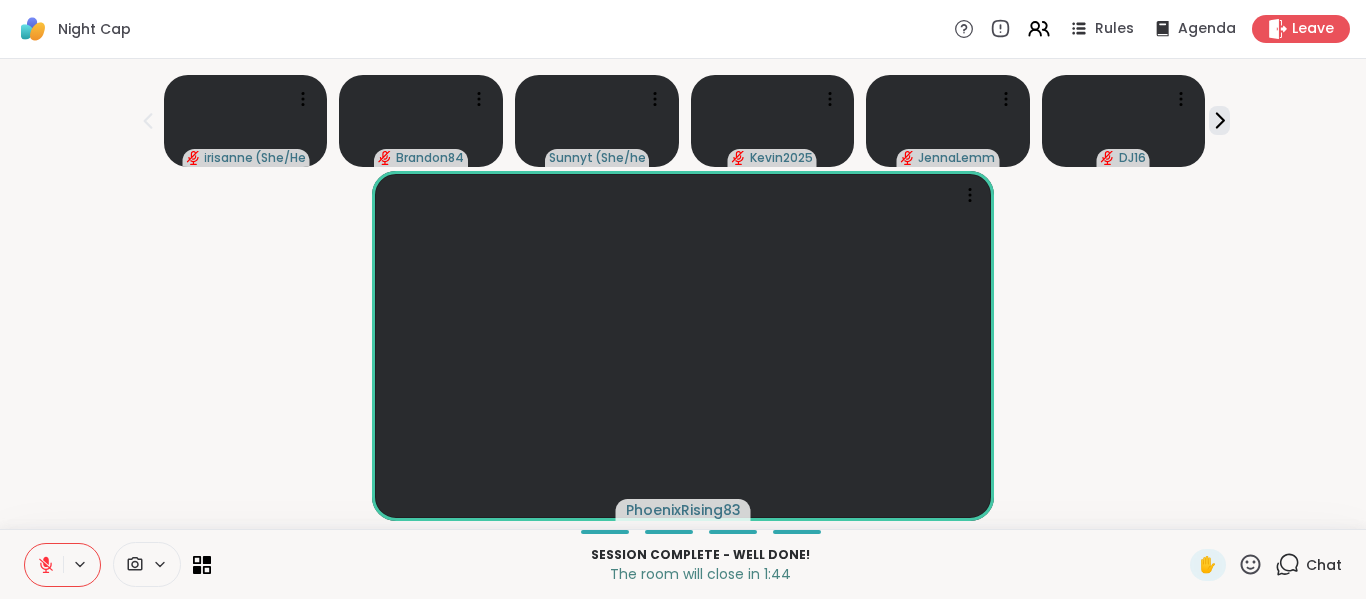 click on "[USERNAME] ( She/Herself ) [USERNAME] [USERNAME] ( She/her ) [USERNAME] [USERNAME] [USERNAME] [USERNAME]" at bounding box center [683, 294] 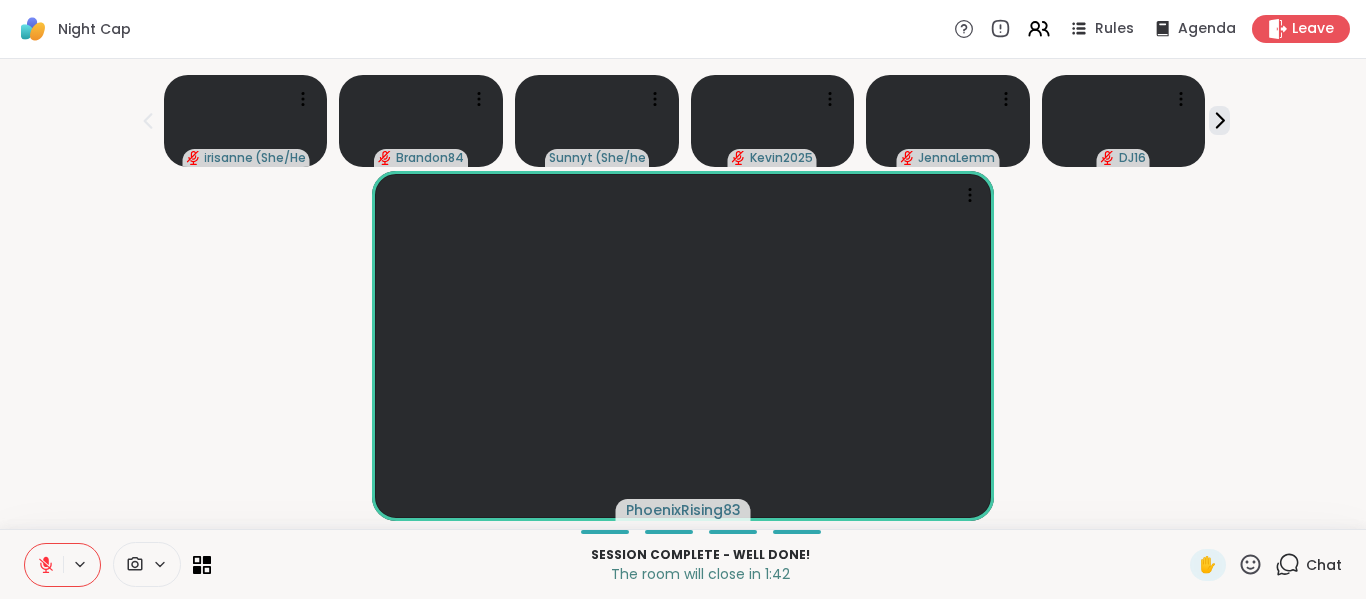 click on "[USERNAME] ( She/Herself ) [USERNAME] [USERNAME] ( She/her ) [USERNAME] [USERNAME] [USERNAME]" at bounding box center [683, 117] 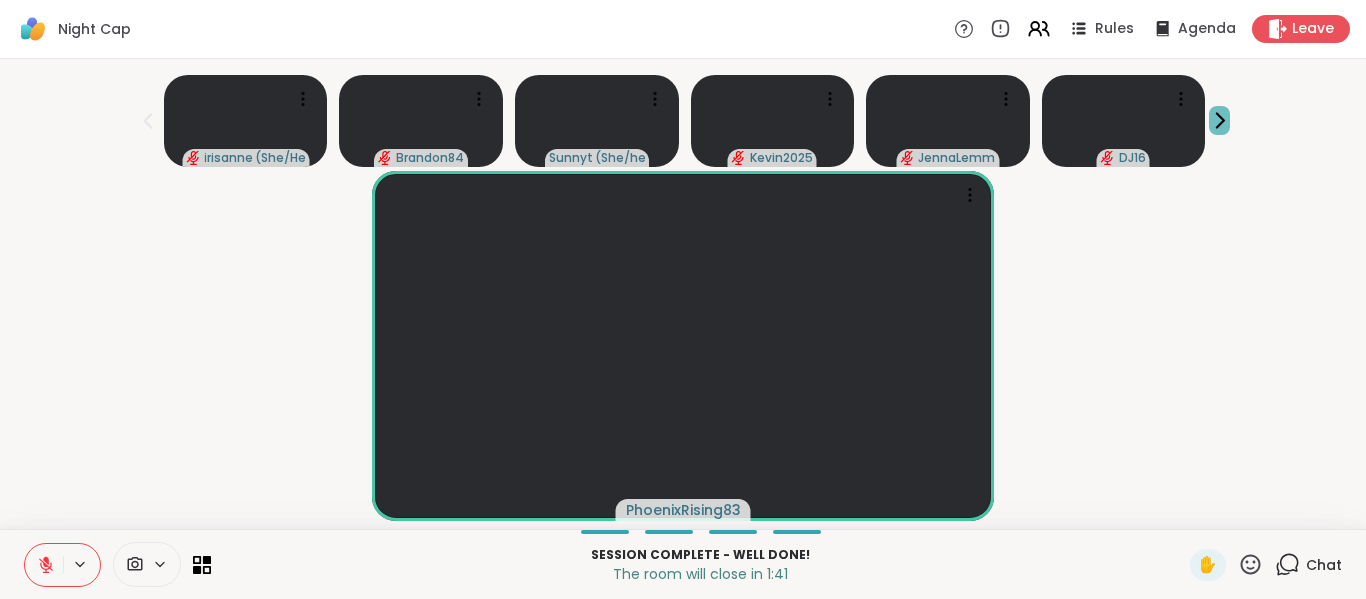 click 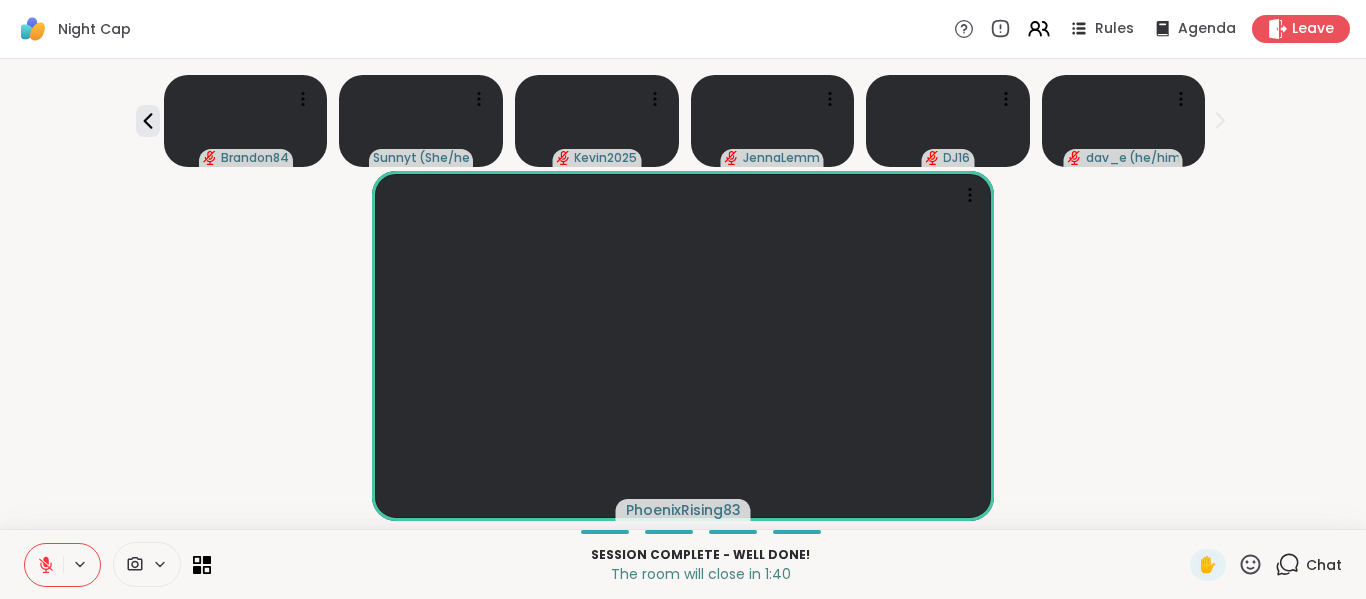 click on "PhoenixRising83" at bounding box center (683, 346) 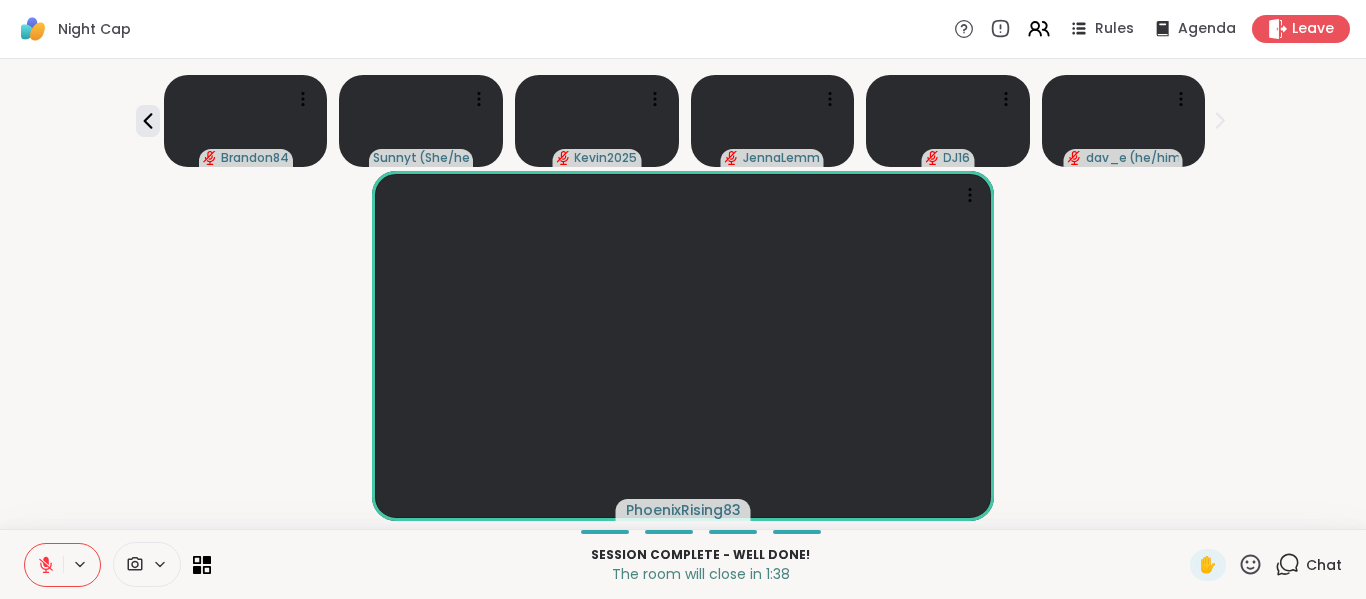 click on "PhoenixRising83" at bounding box center [683, 346] 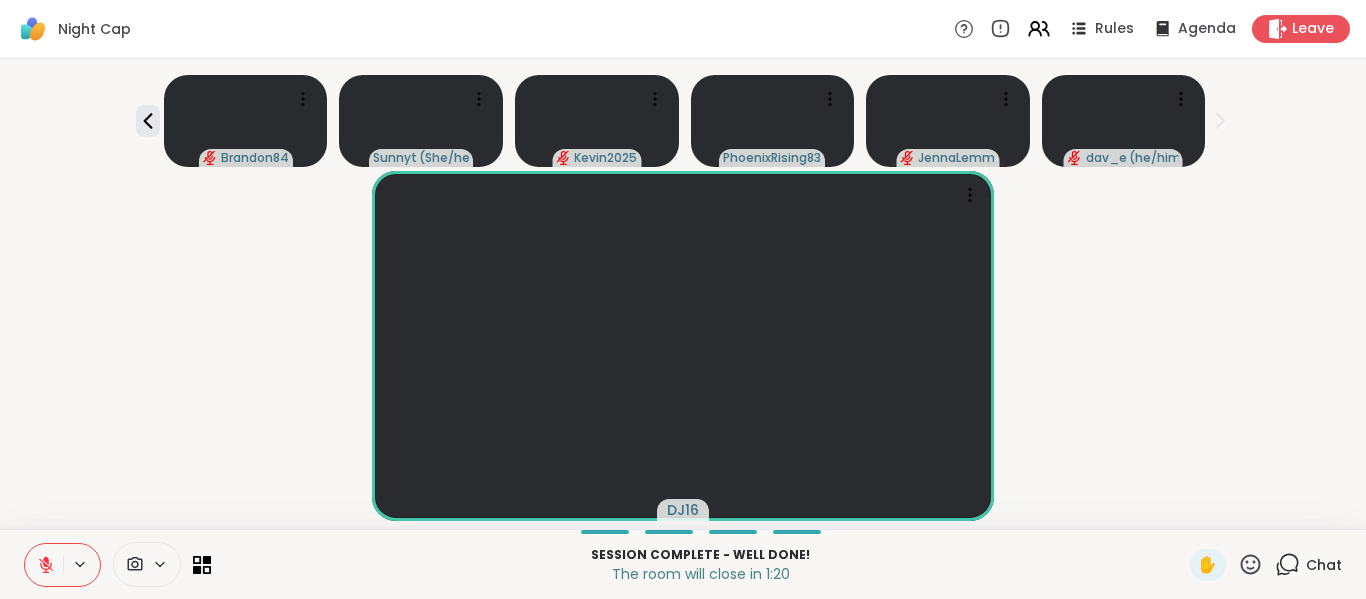 click on "DJ16" at bounding box center [683, 346] 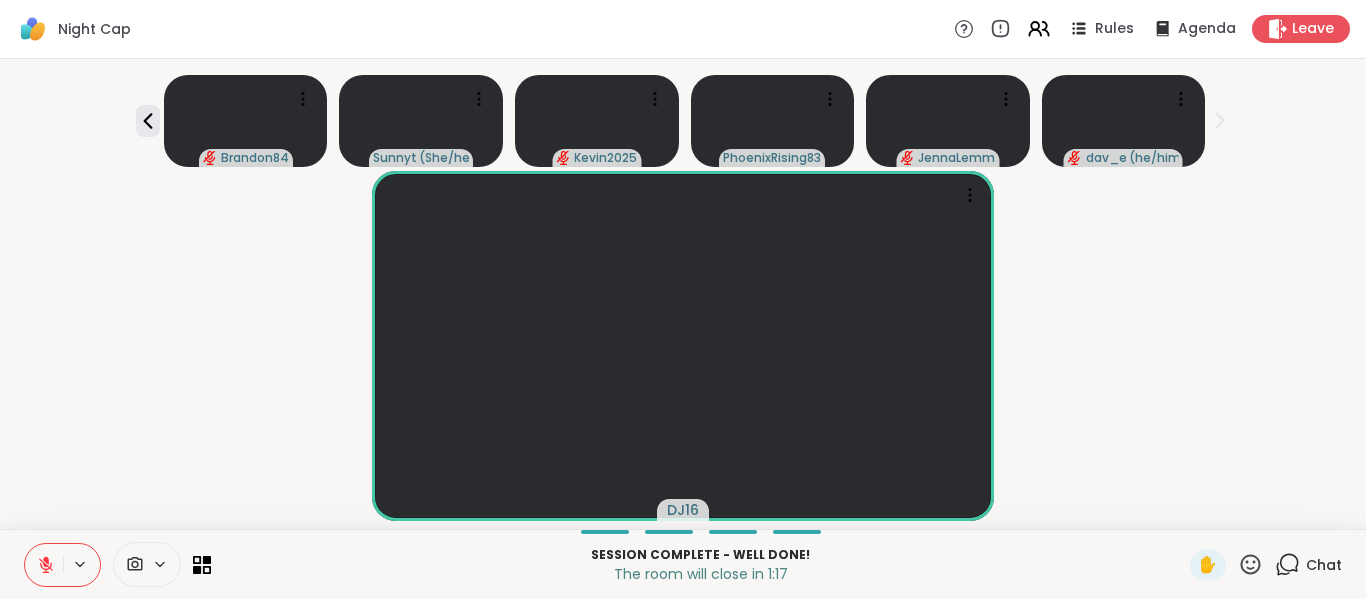 click on "DJ16" at bounding box center [683, 346] 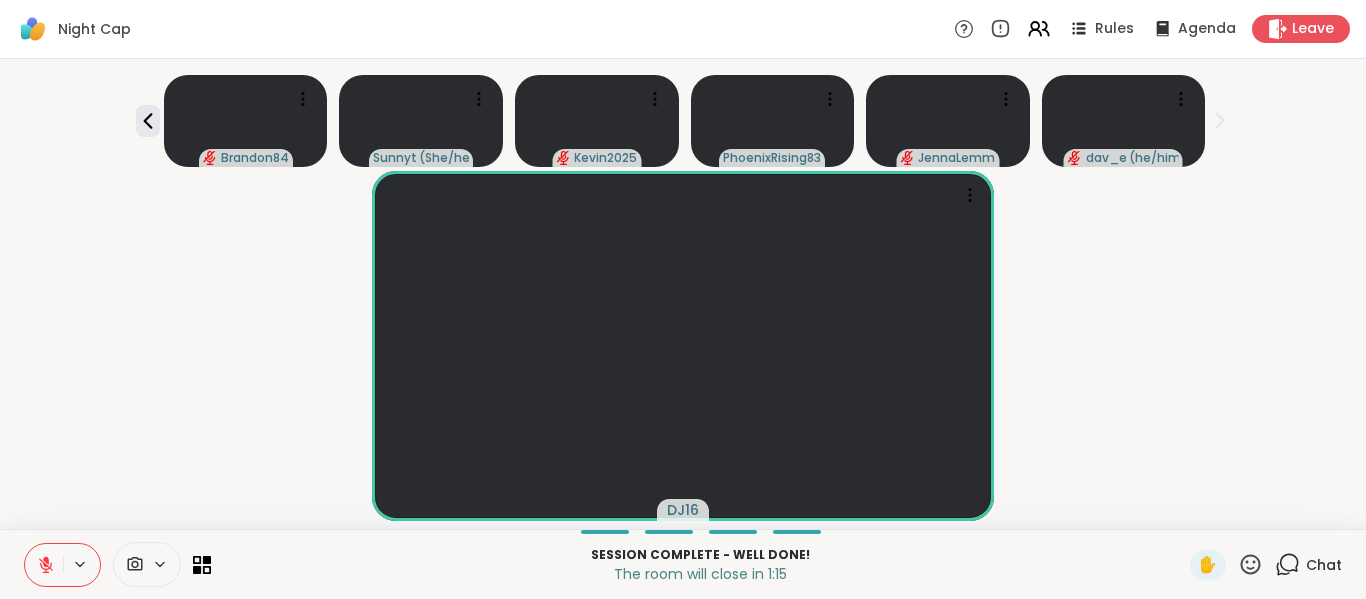 click 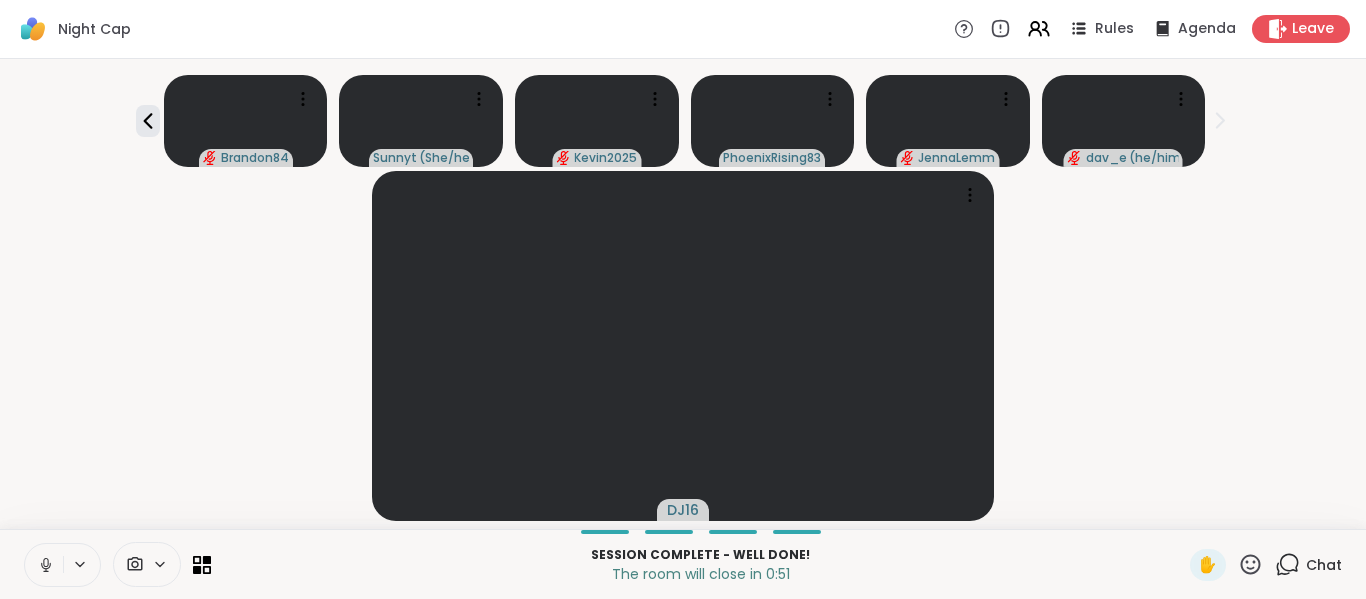 click at bounding box center (44, 565) 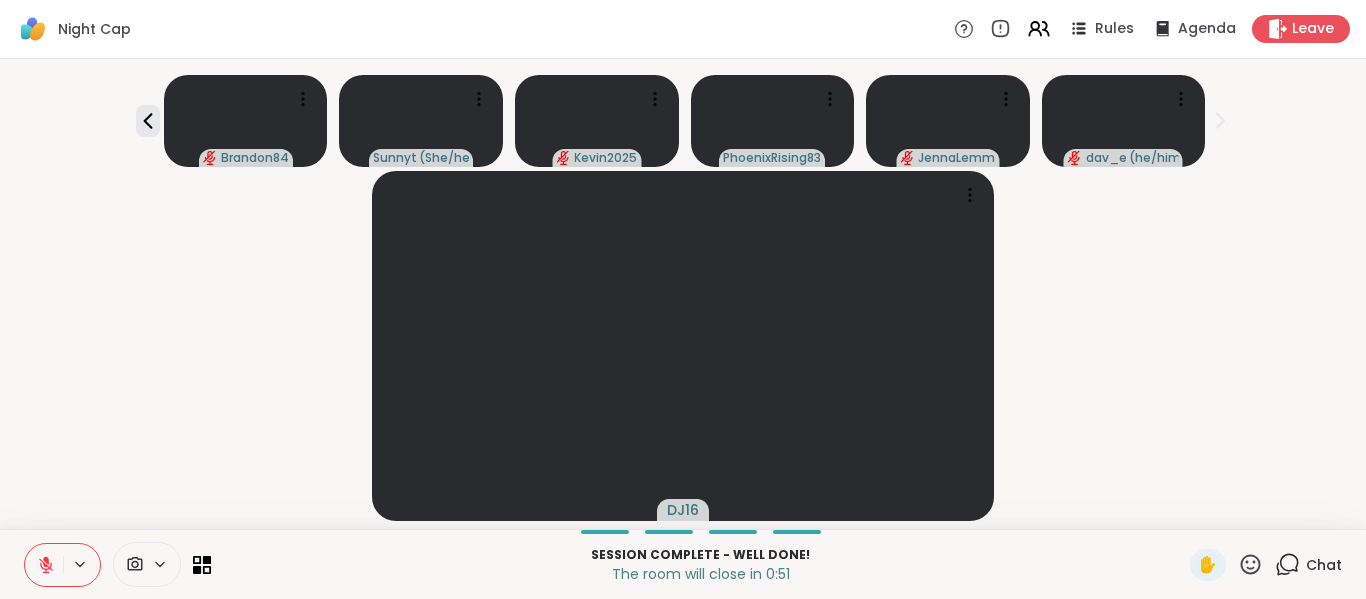 click on "DJ16" at bounding box center (683, 346) 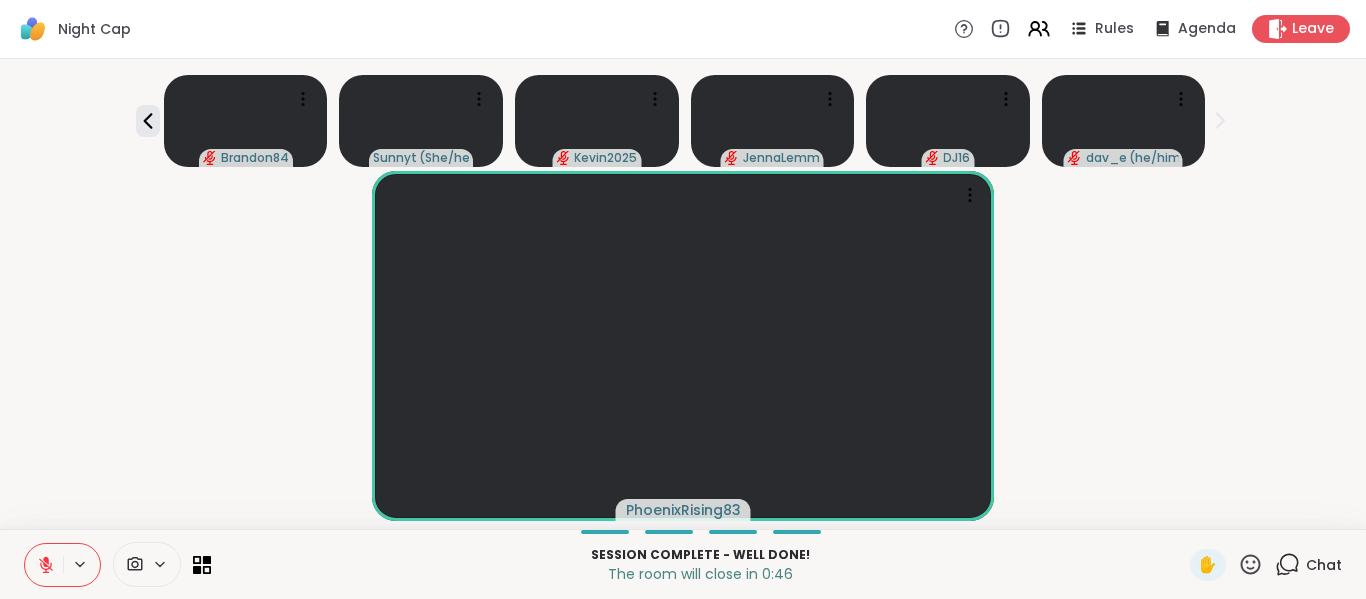 click on "PhoenixRising83" at bounding box center [683, 346] 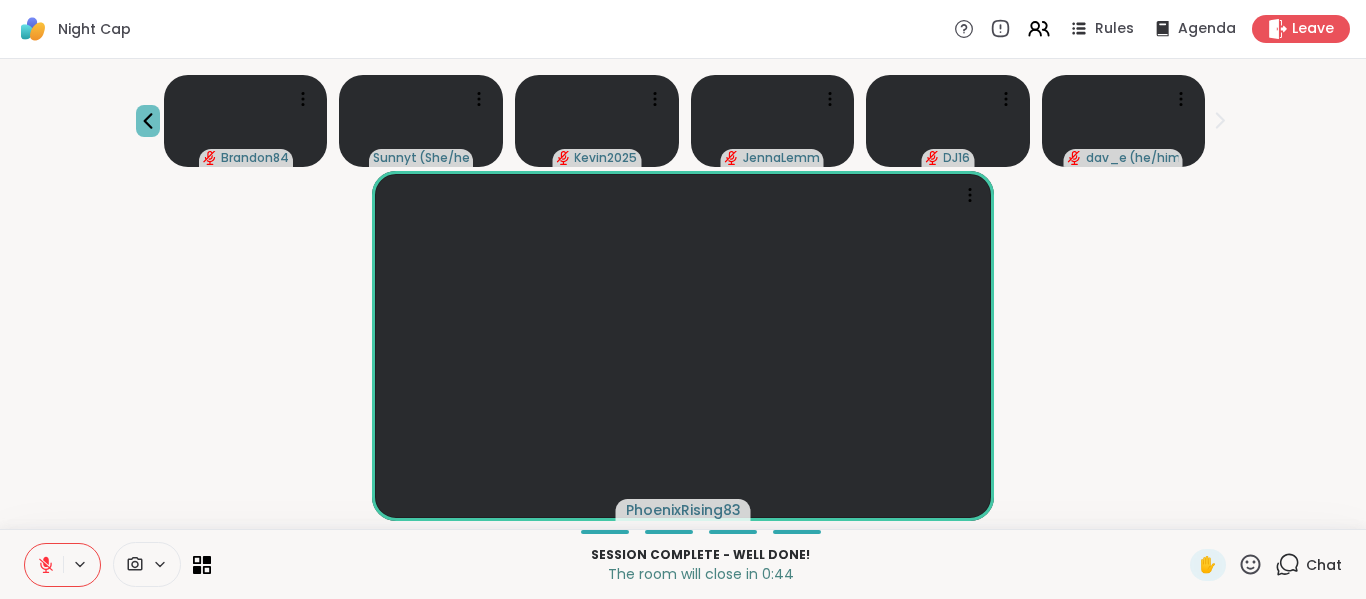 click 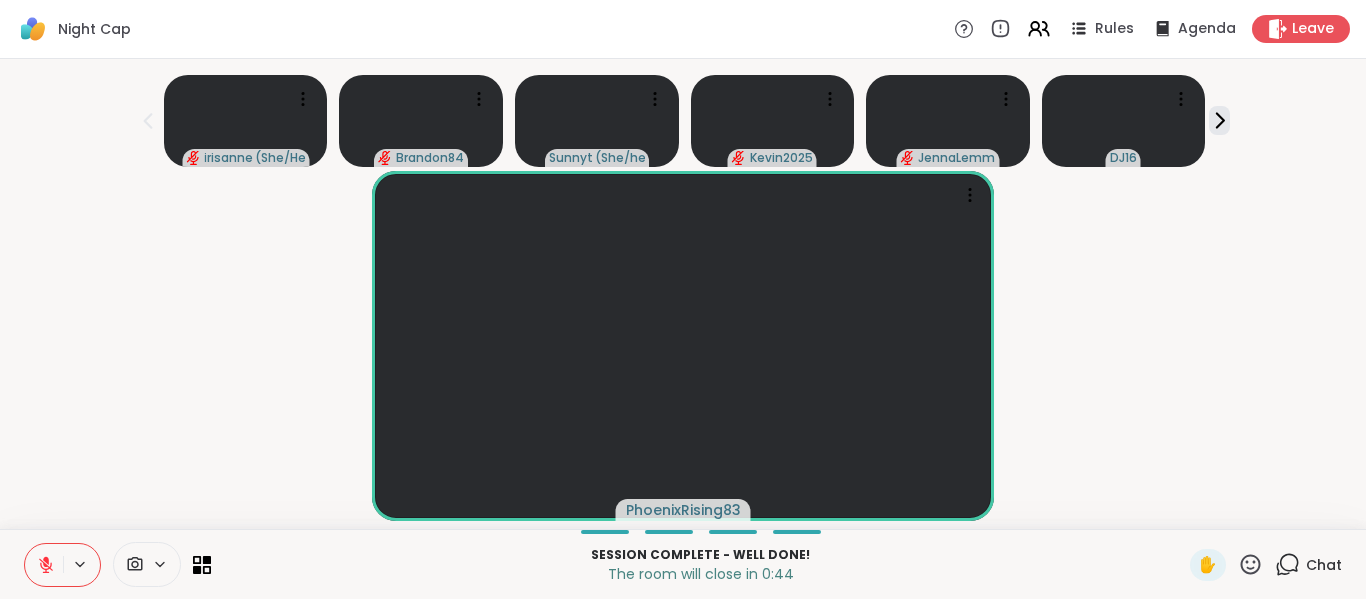 click on "PhoenixRising83" at bounding box center (683, 346) 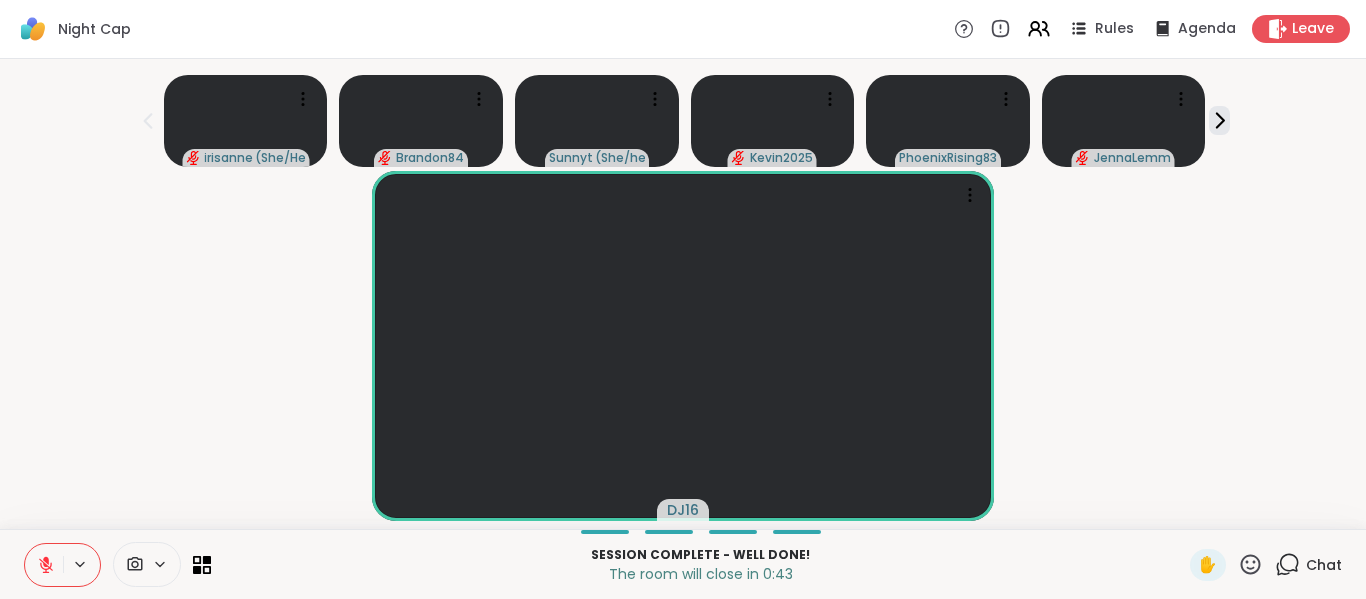 click on "DJ16" at bounding box center [683, 346] 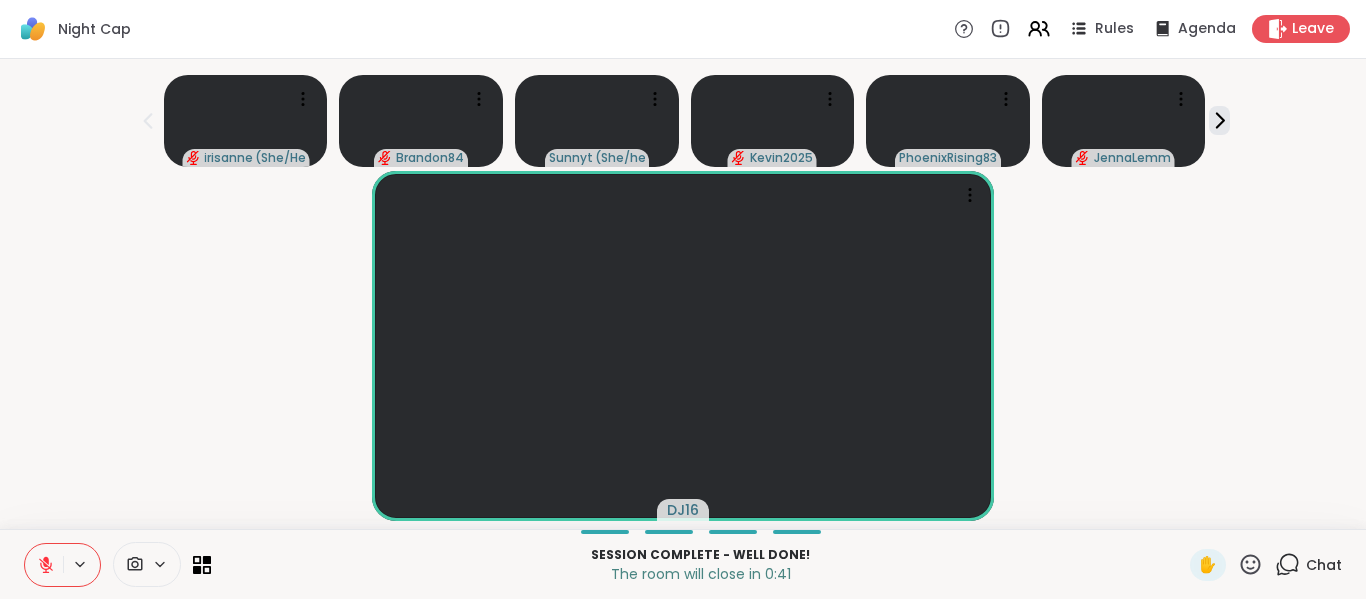 click on "[USERNAME] ( She/Herself ) [USERNAME] [USERNAME] ( She/her ) [USERNAME] [USERNAME] [USERNAME] [USERNAME]" at bounding box center (683, 294) 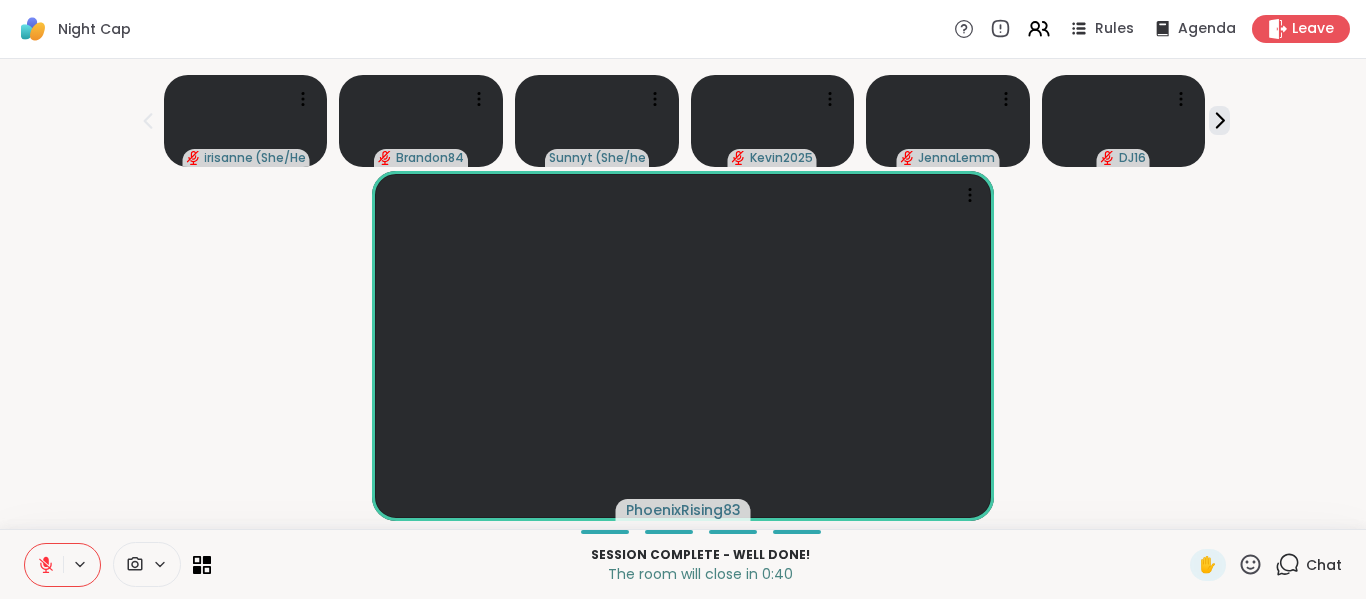 click on "PhoenixRising83" at bounding box center (683, 346) 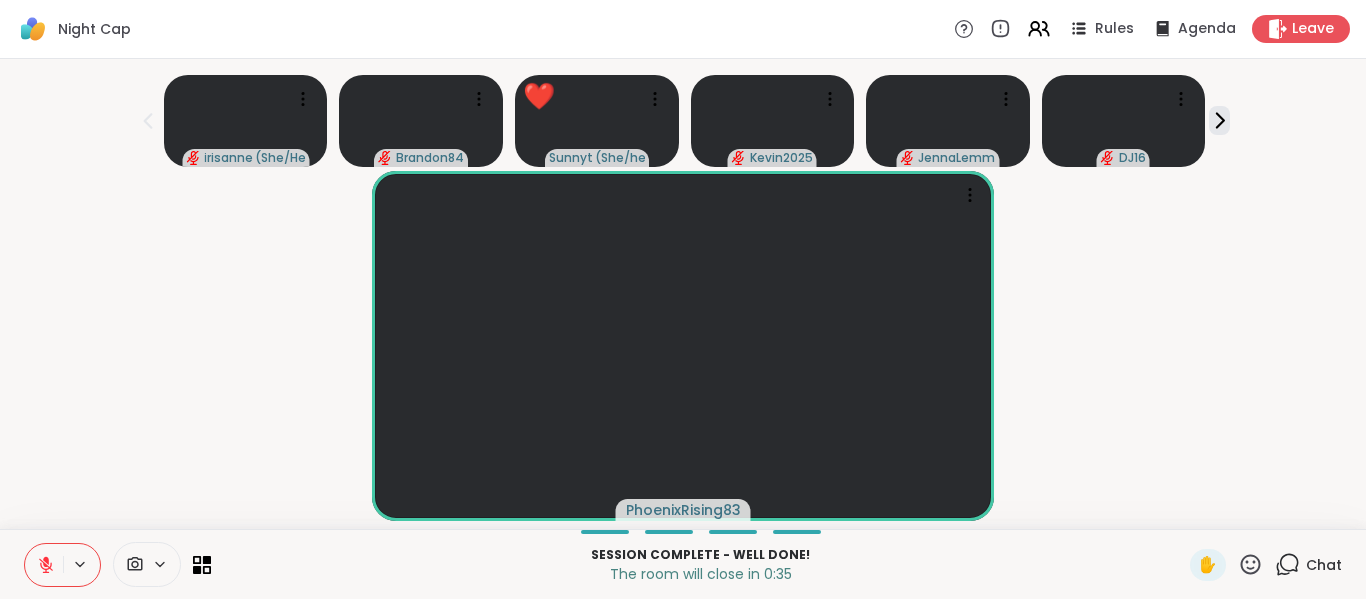 click on "PhoenixRising83" at bounding box center [683, 346] 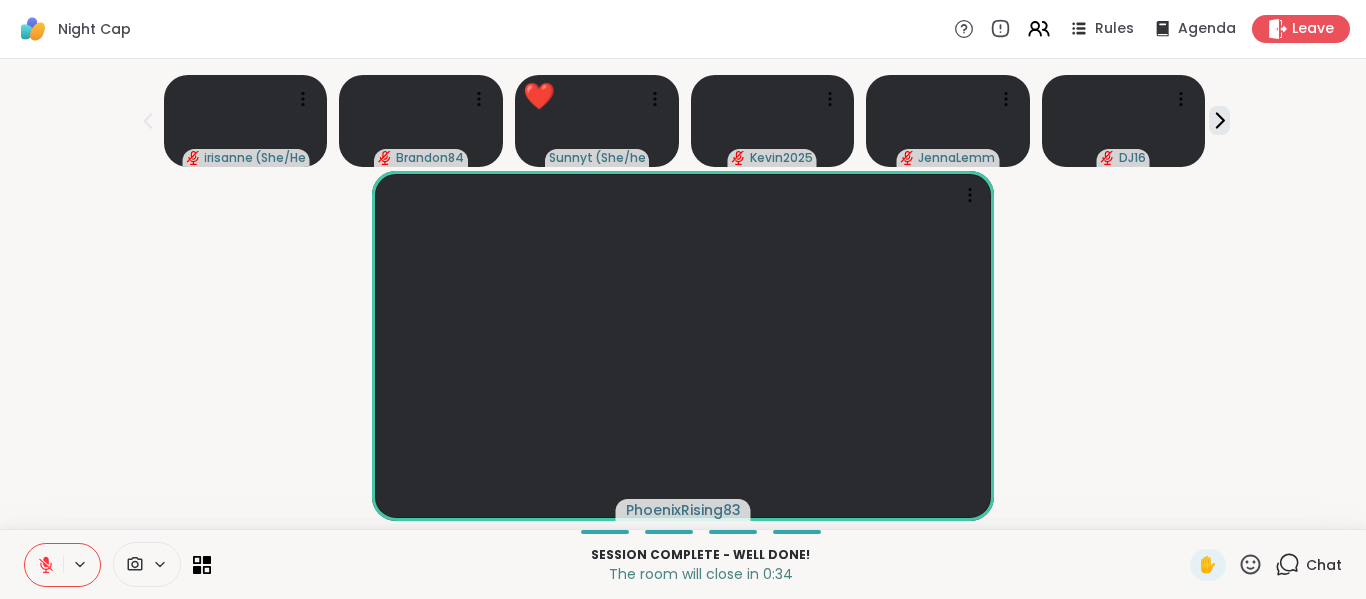 click on "PhoenixRising83" at bounding box center [683, 346] 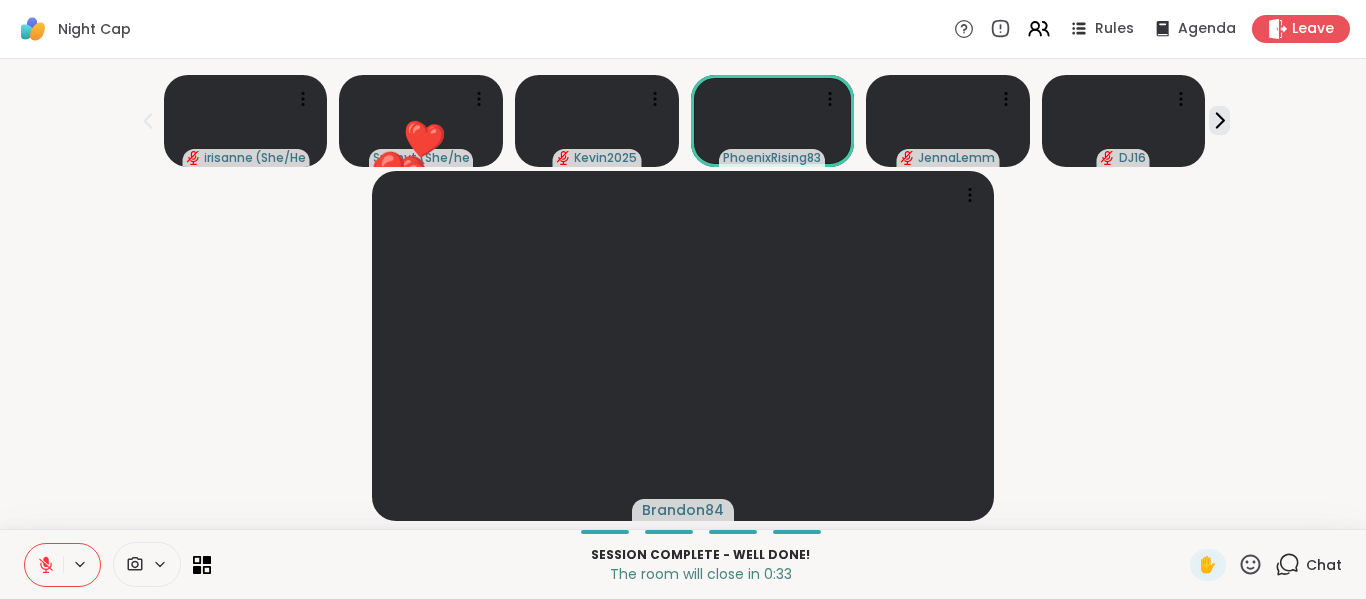 click on "Brandon84" at bounding box center (683, 346) 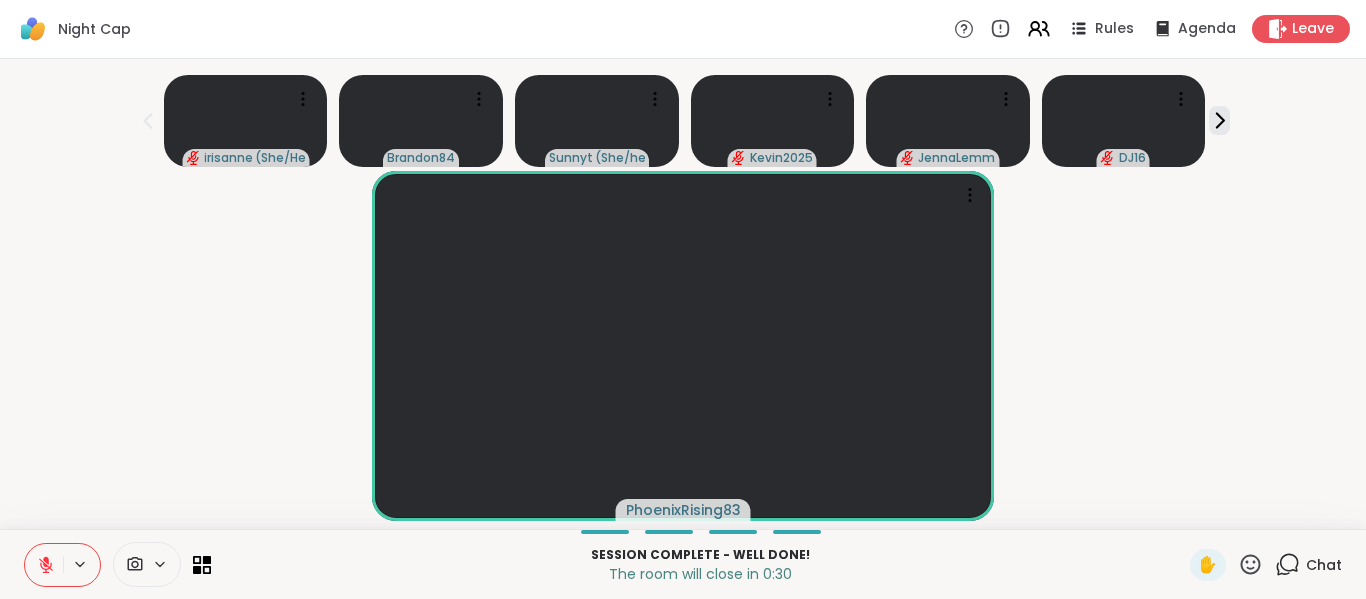click on "Session Complete - well done! The room will close in 0:30 ✋ Chat" at bounding box center [683, 564] 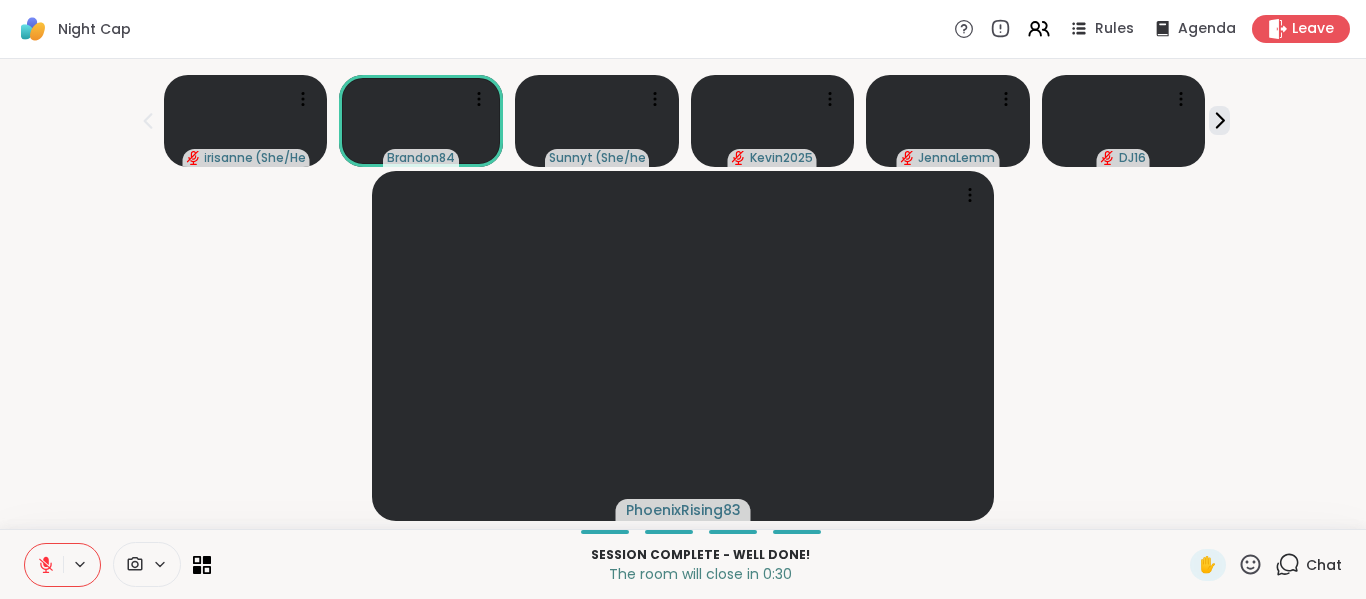 click 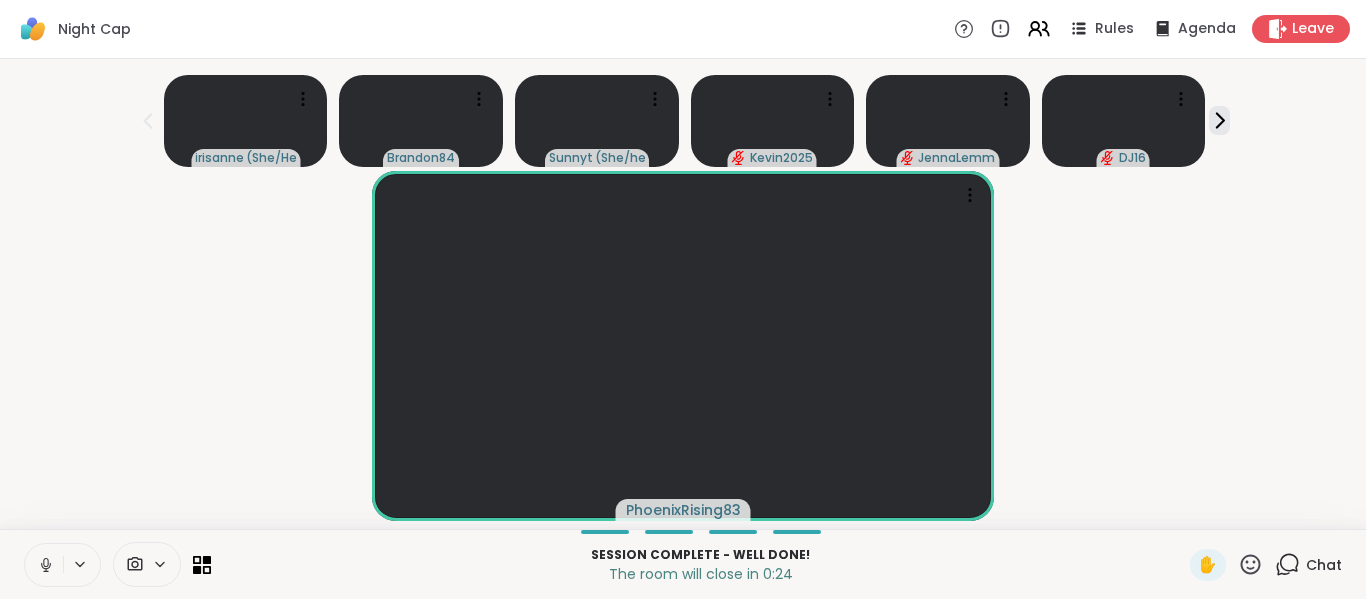 click 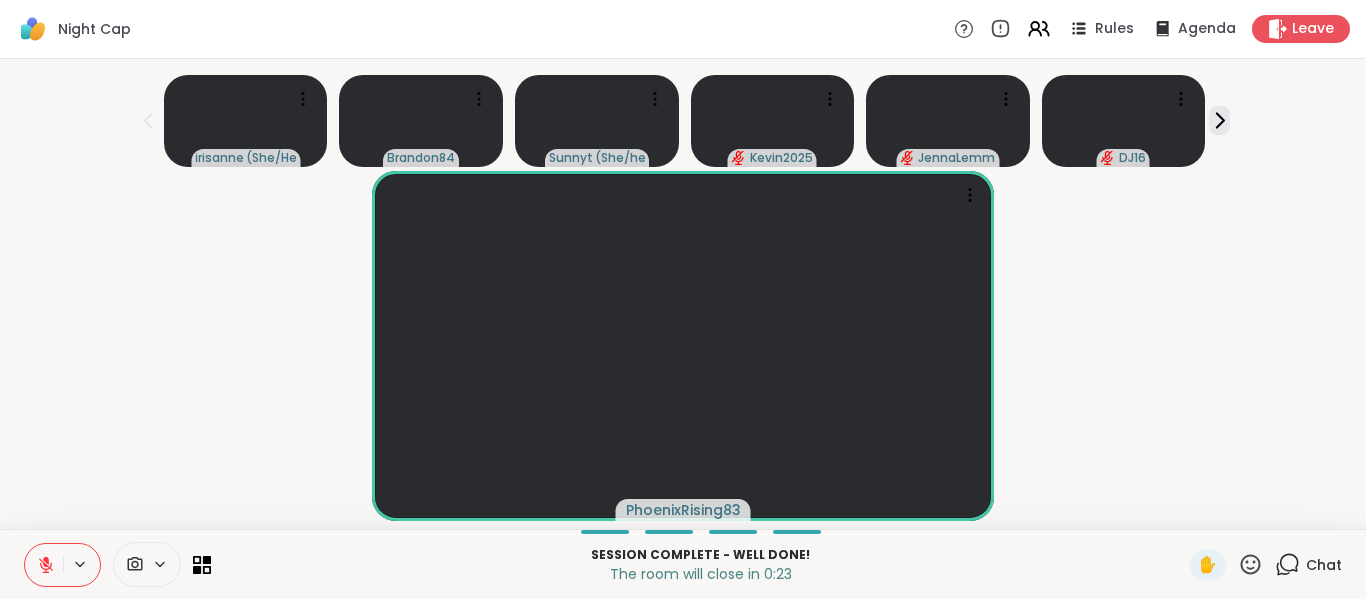 click on "PhoenixRising83" at bounding box center [683, 346] 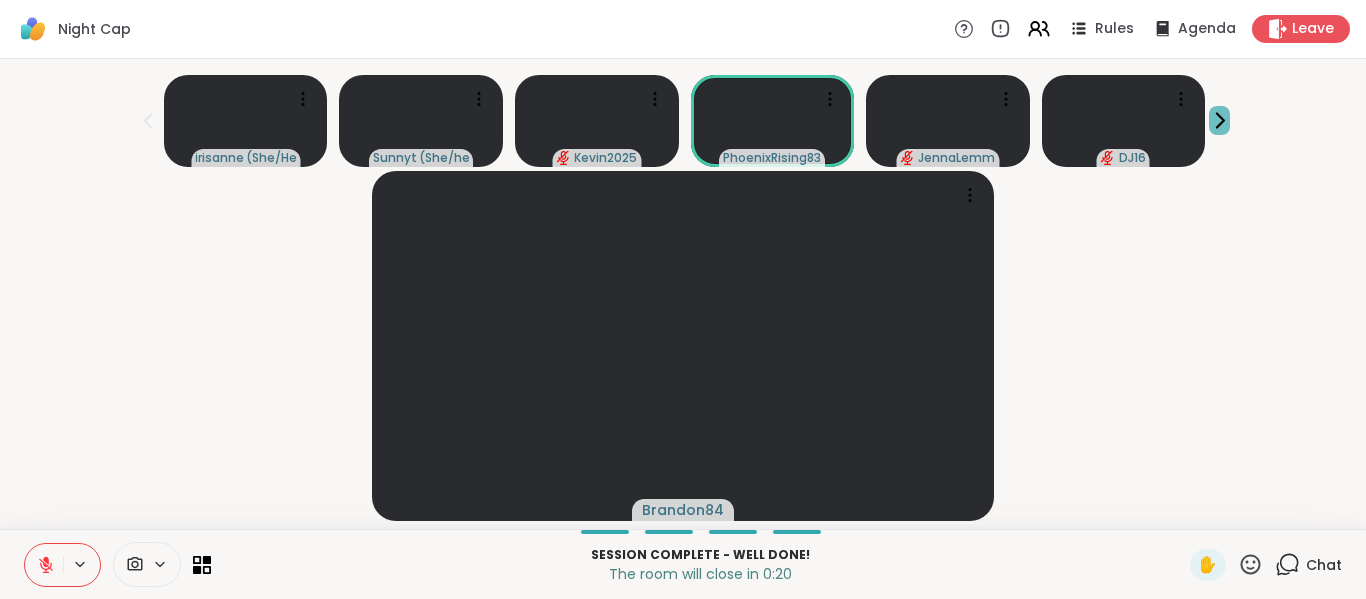click at bounding box center [1219, 120] 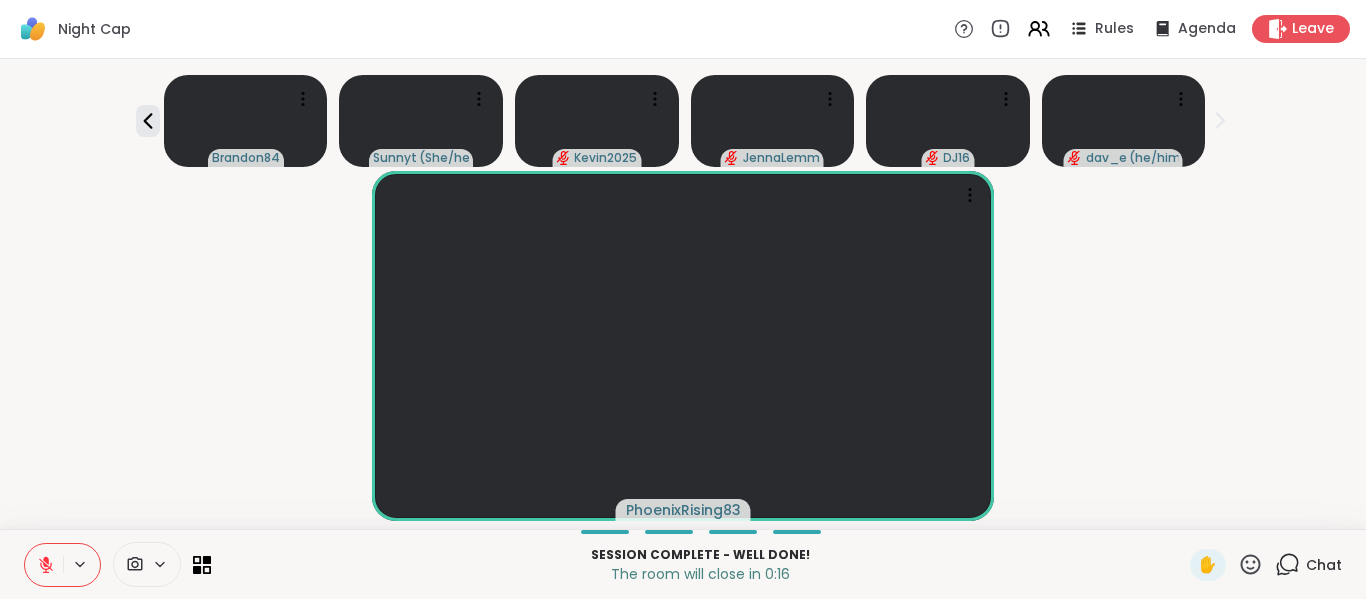 click on "PhoenixRising83" at bounding box center (683, 346) 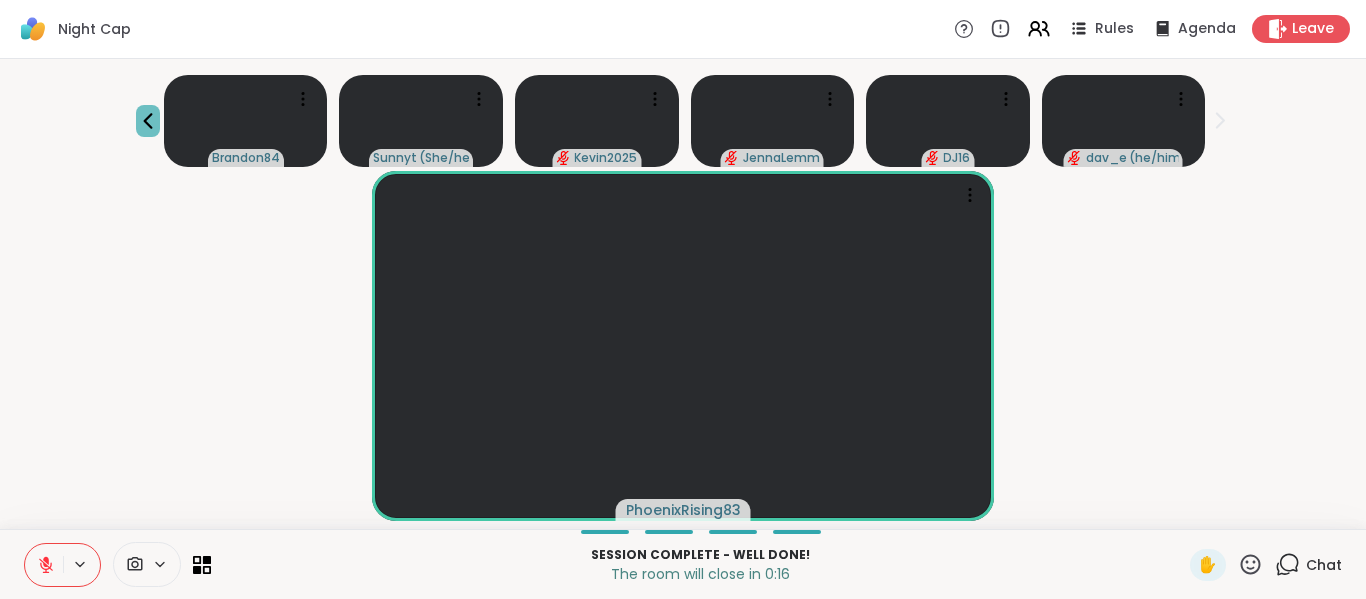 click 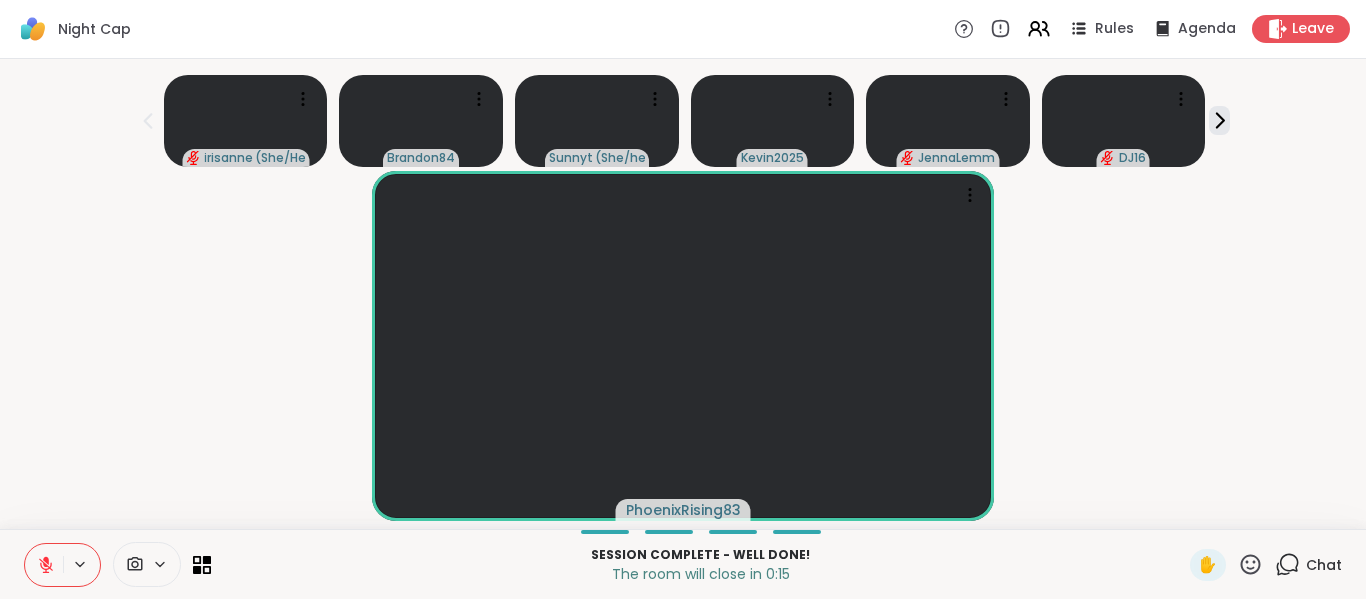 click on "PhoenixRising83" at bounding box center (683, 346) 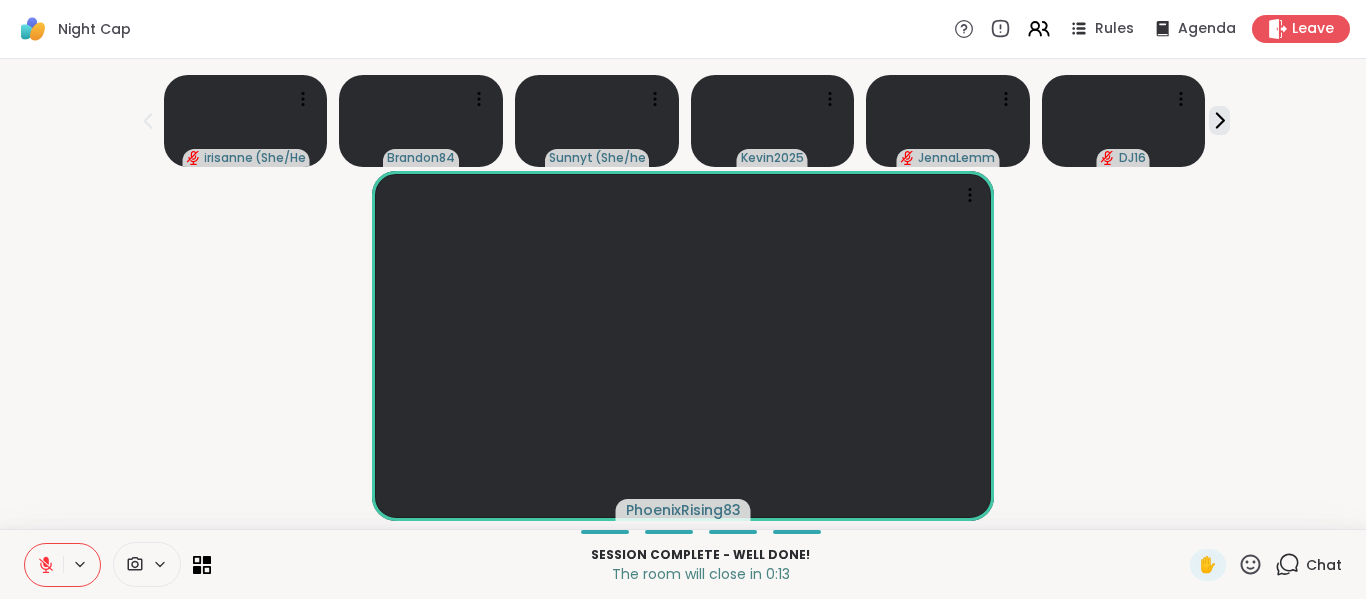 click on "PhoenixRising83" at bounding box center [683, 346] 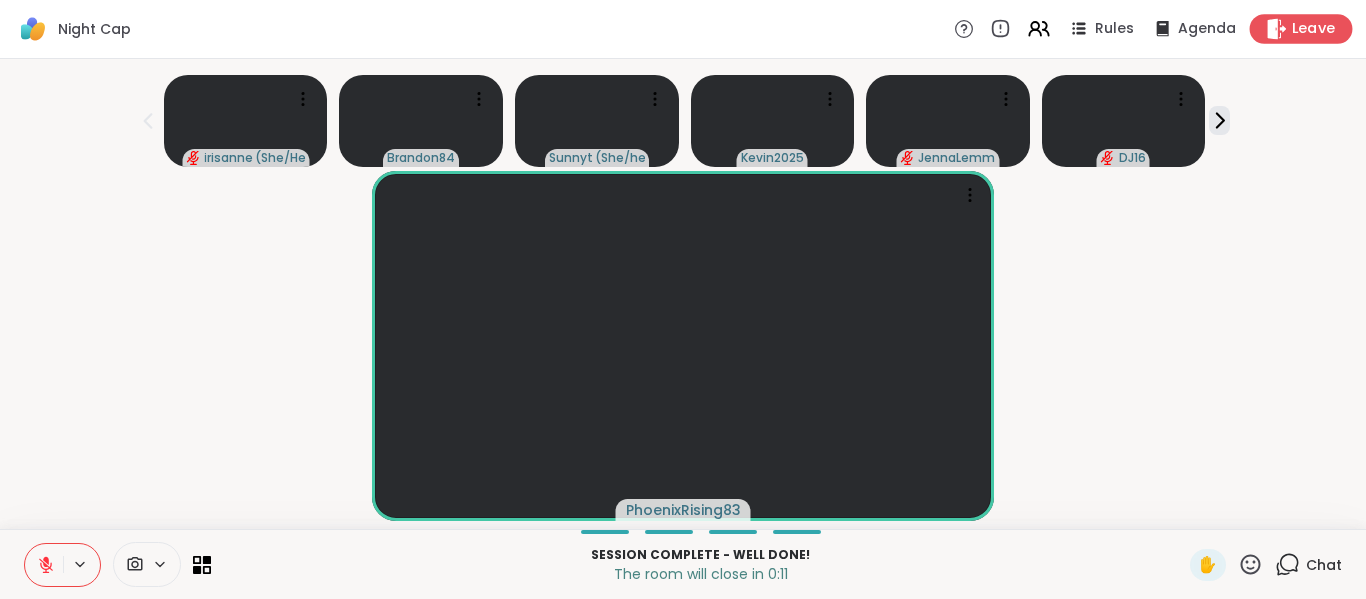 click on "Leave" at bounding box center (1314, 29) 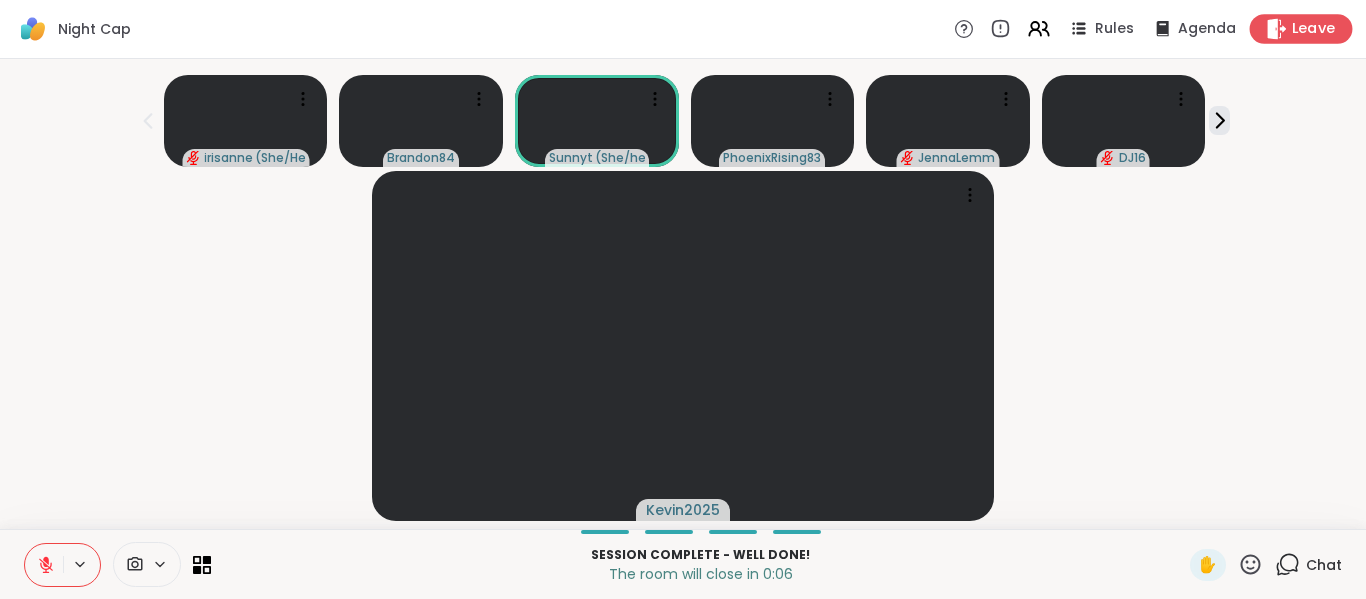 click on "Leave" at bounding box center [1314, 29] 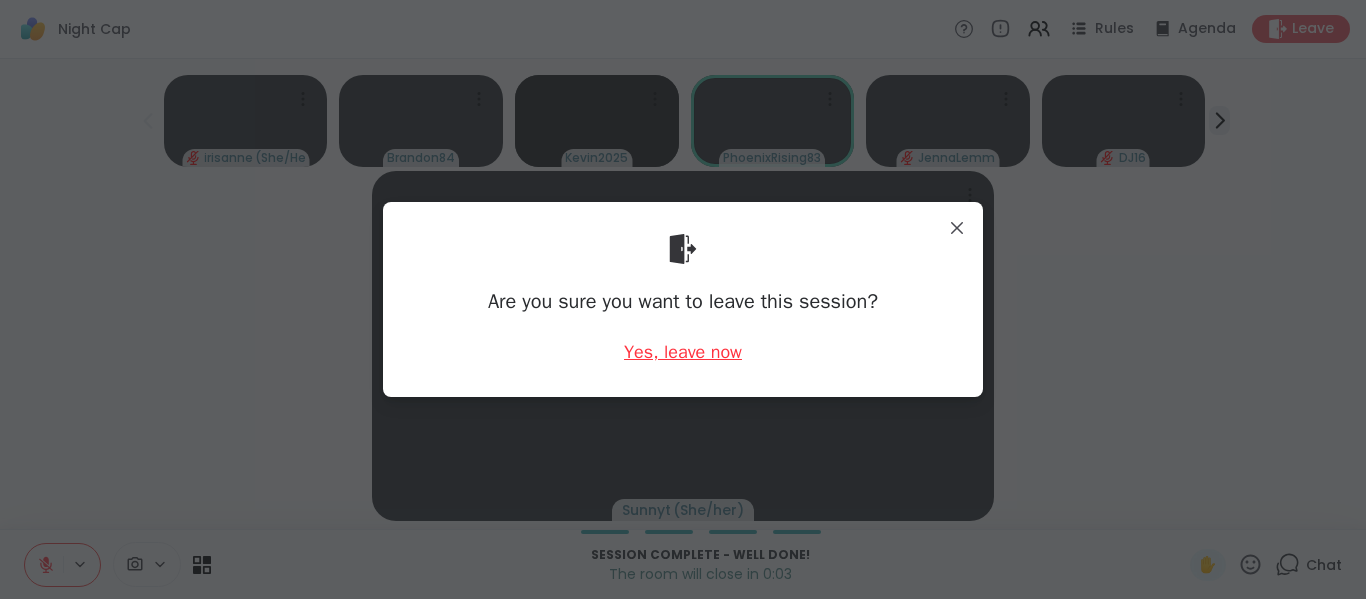 click on "Yes, leave now" at bounding box center (683, 352) 